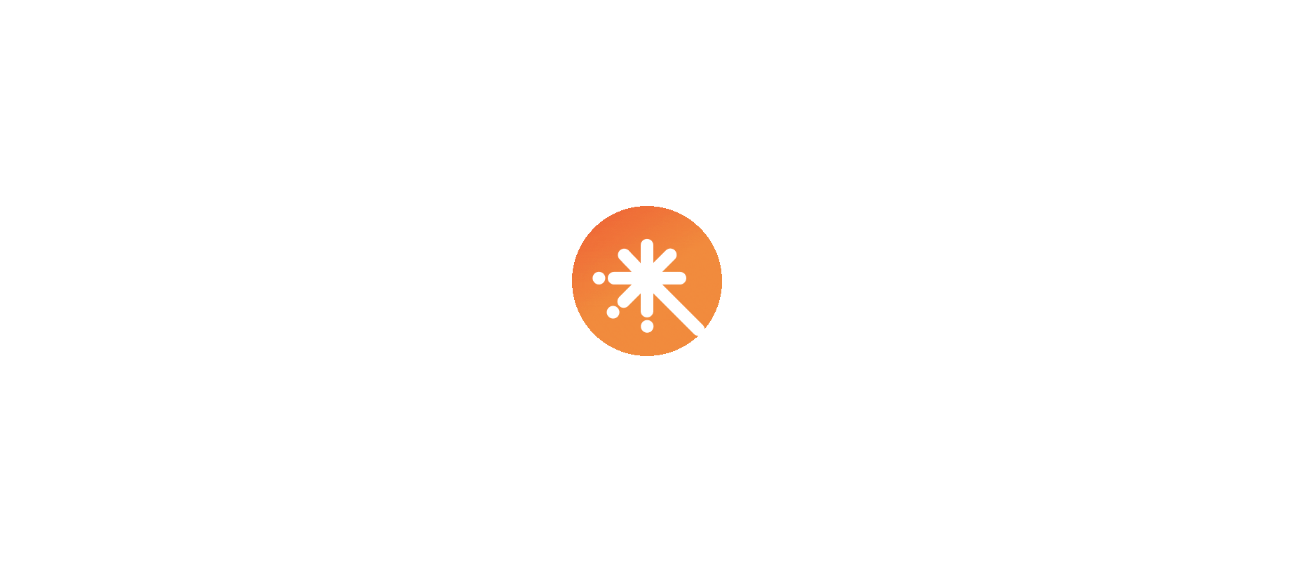 scroll, scrollTop: 0, scrollLeft: 0, axis: both 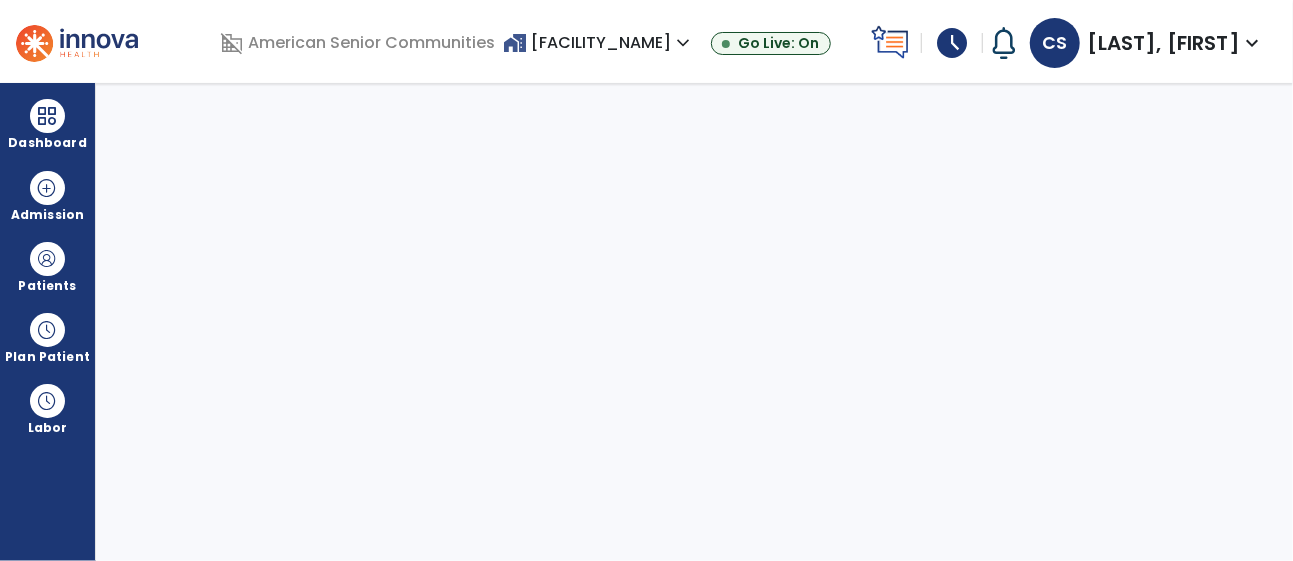 select on "****" 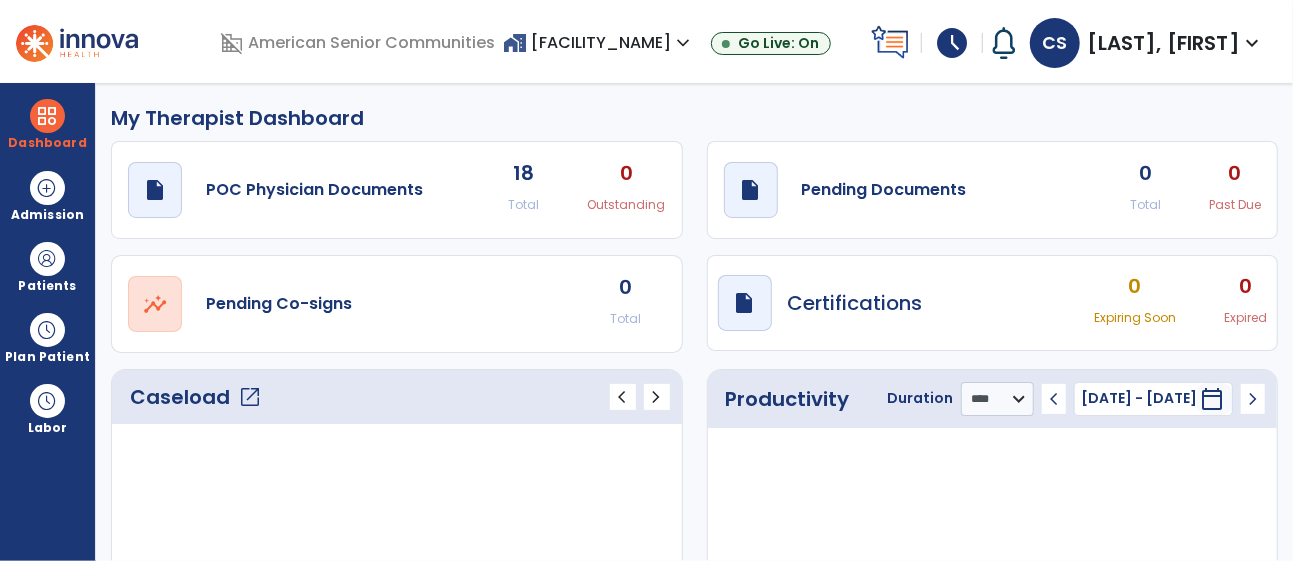 click on "home_work   Beech Grove Meadows   expand_more" at bounding box center [599, 42] 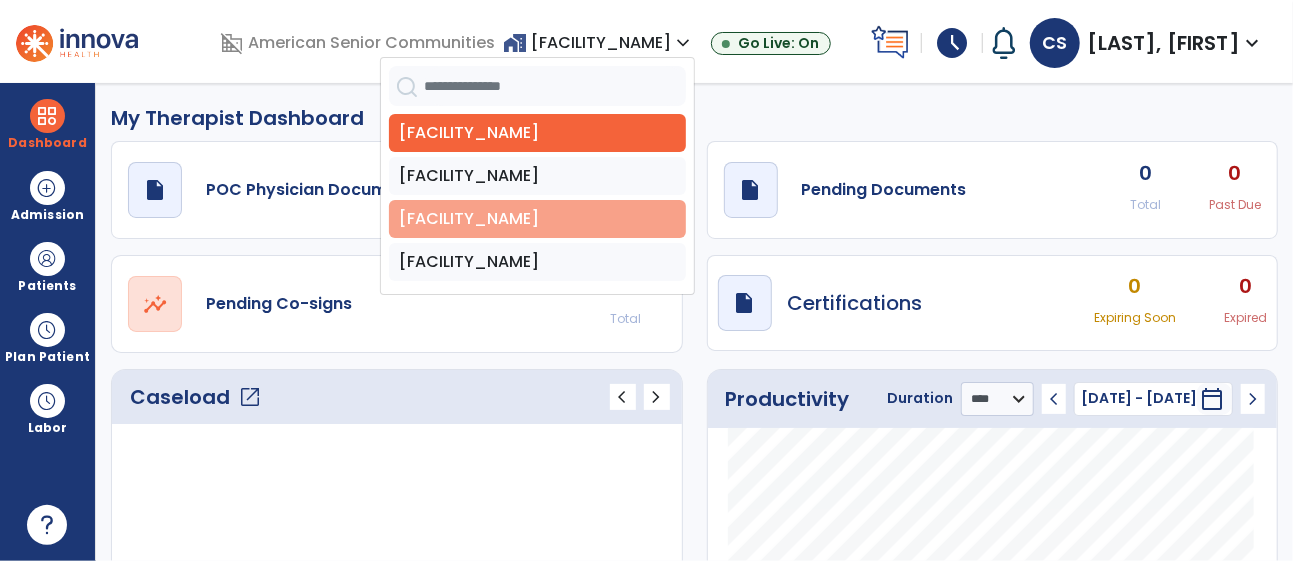 click on "[PLACE]" at bounding box center [537, 219] 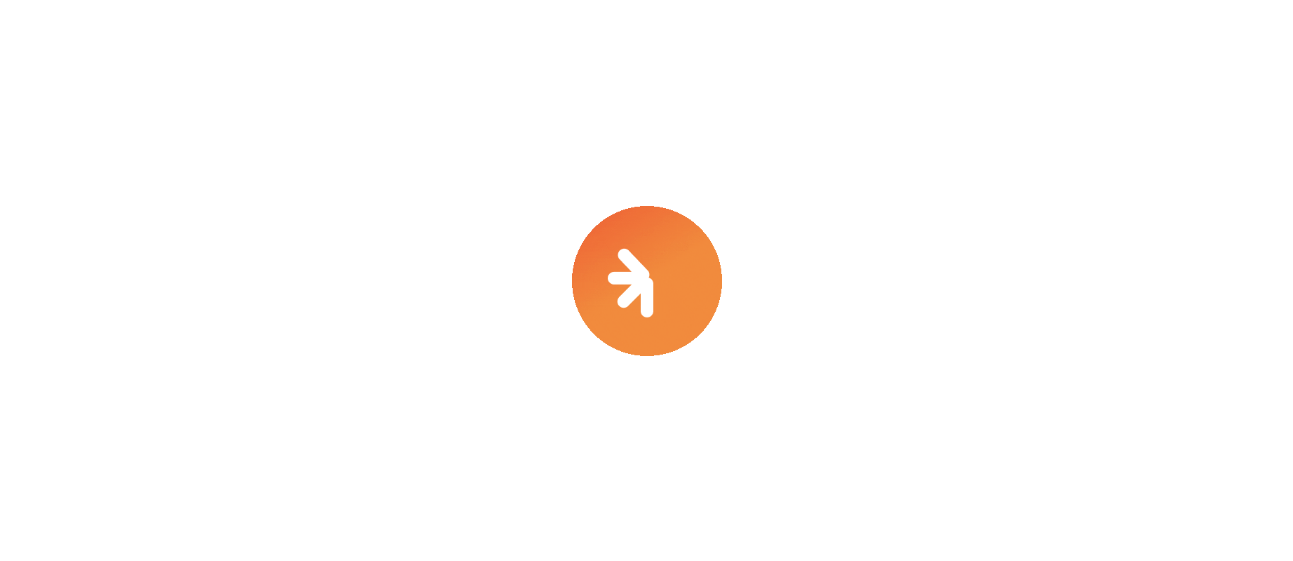 scroll, scrollTop: 0, scrollLeft: 0, axis: both 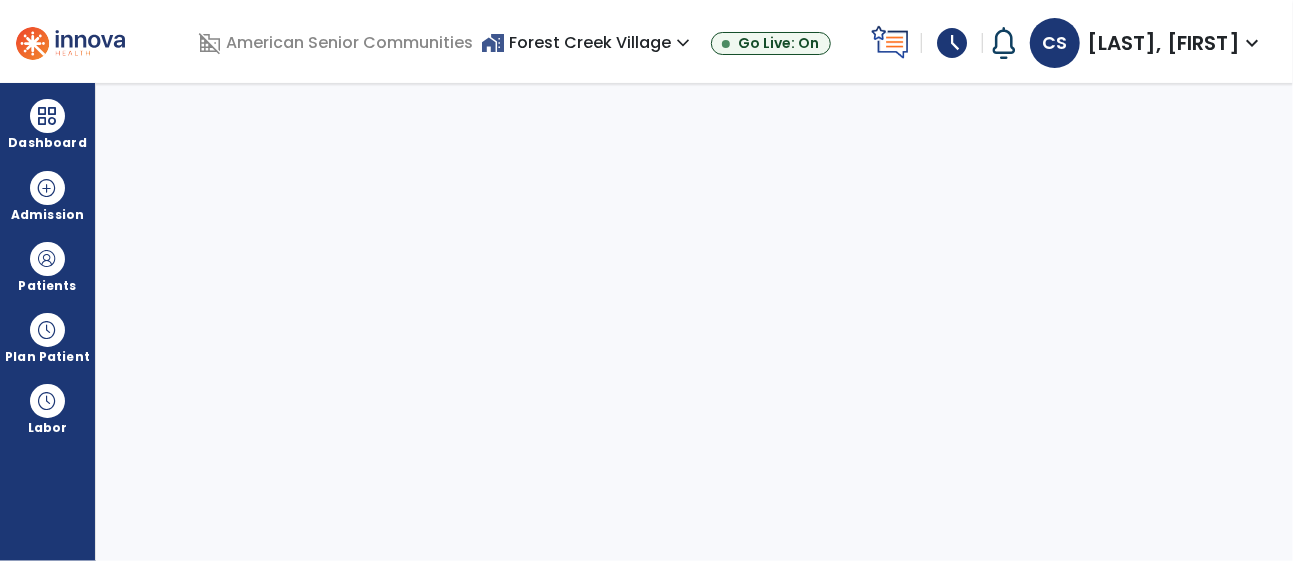 select on "****" 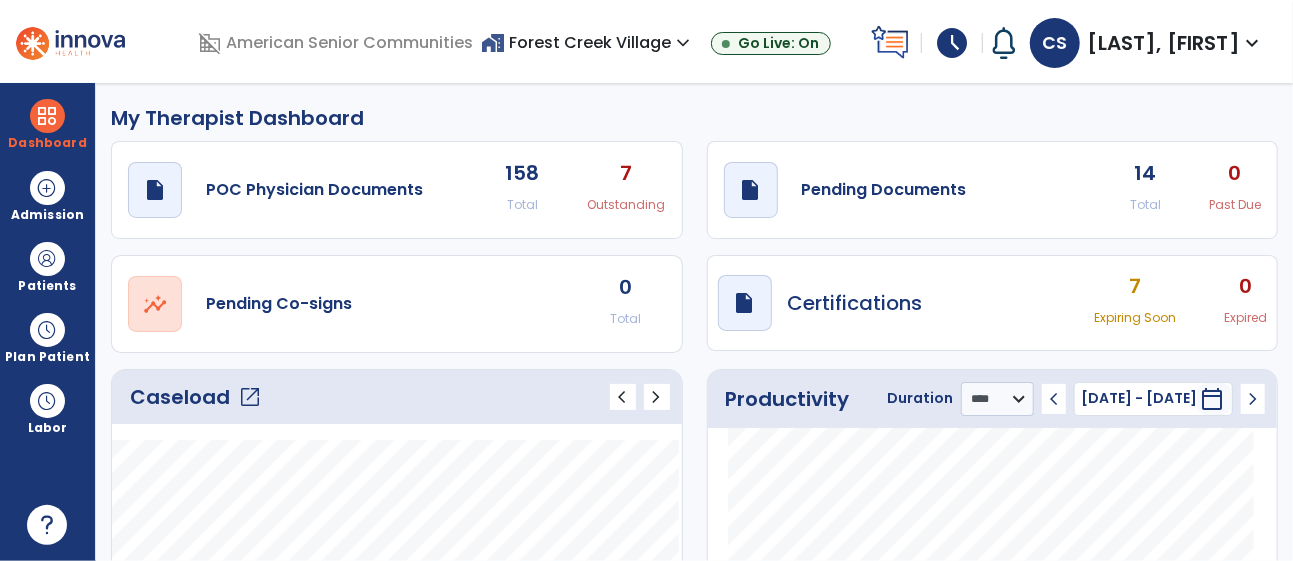 click on "open_in_new" 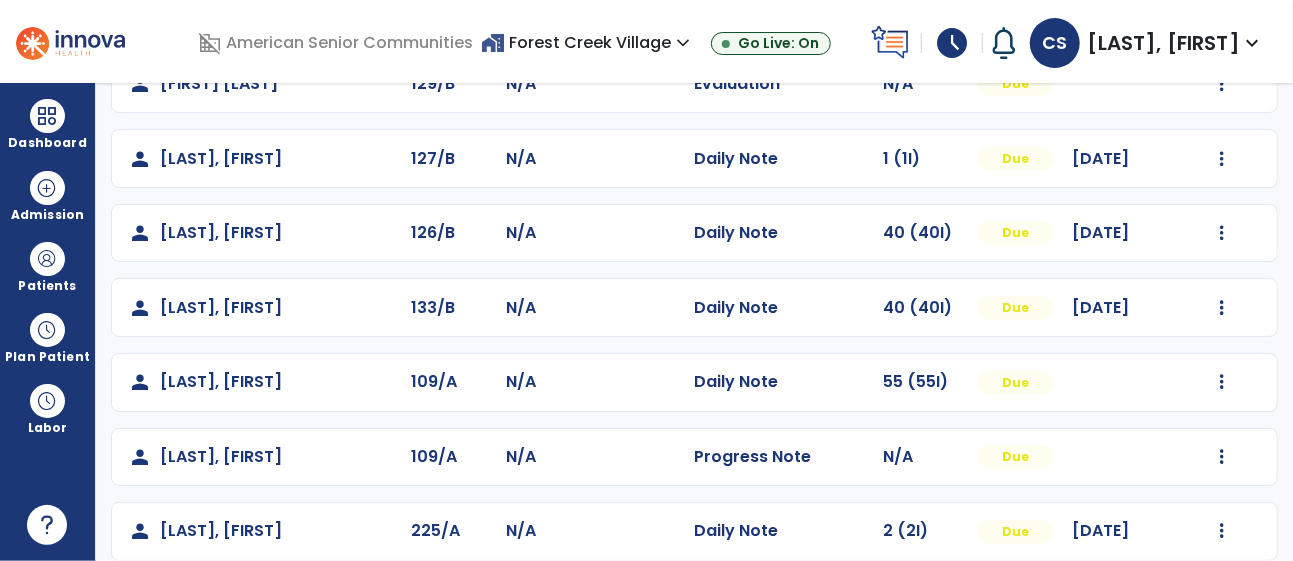 scroll, scrollTop: 920, scrollLeft: 0, axis: vertical 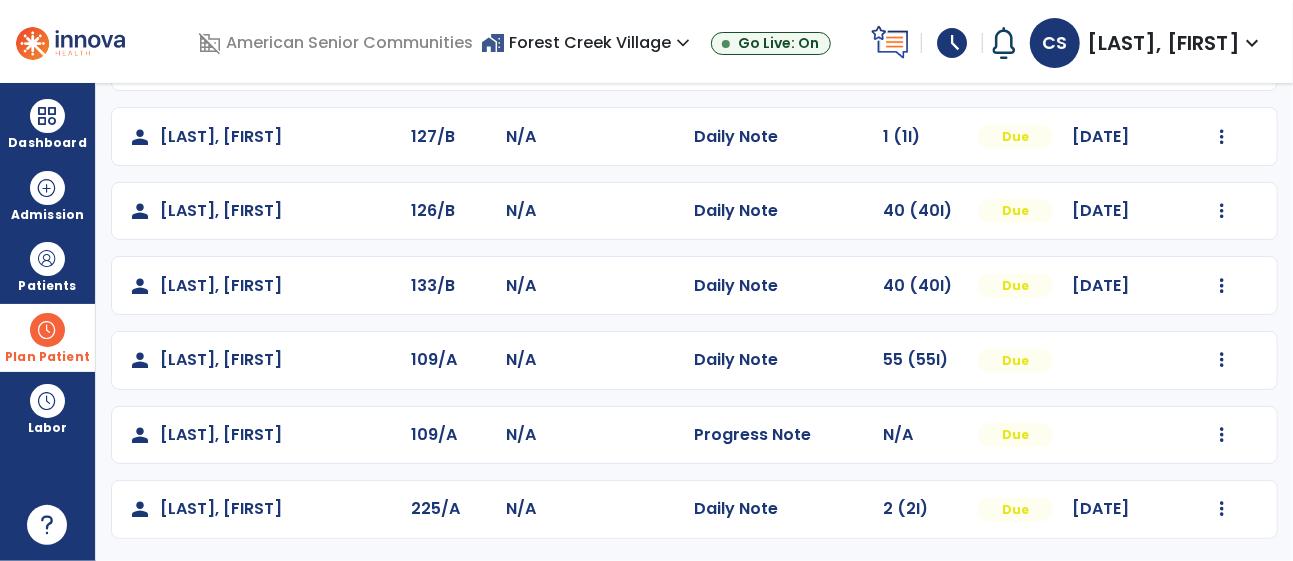 click at bounding box center (47, 330) 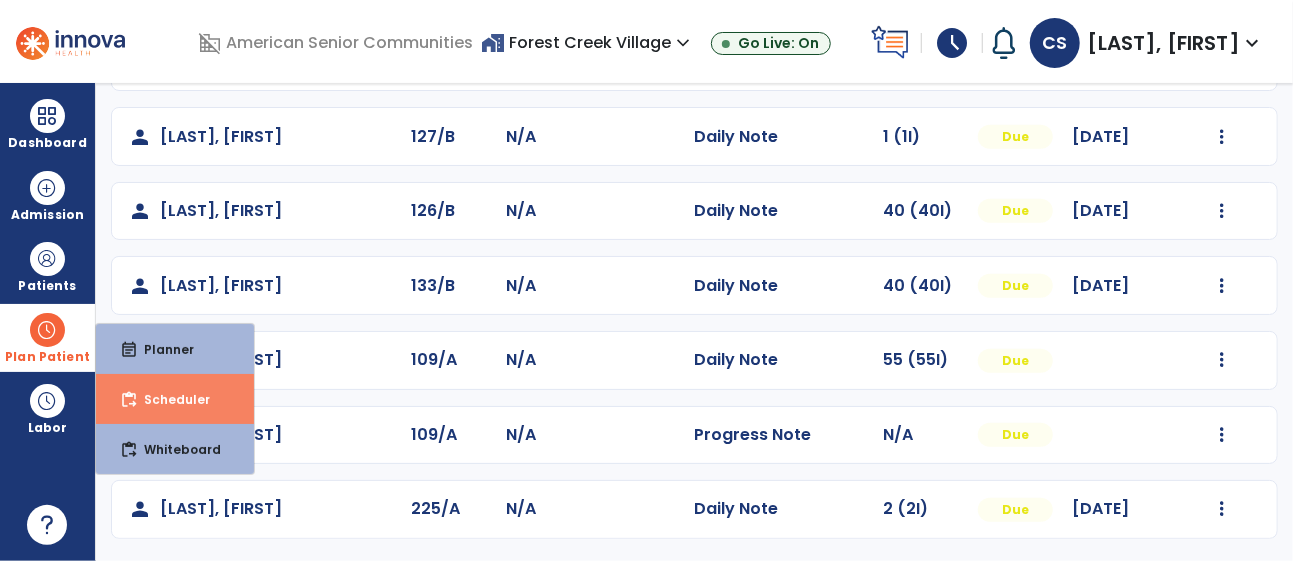 click on "Scheduler" at bounding box center [169, 399] 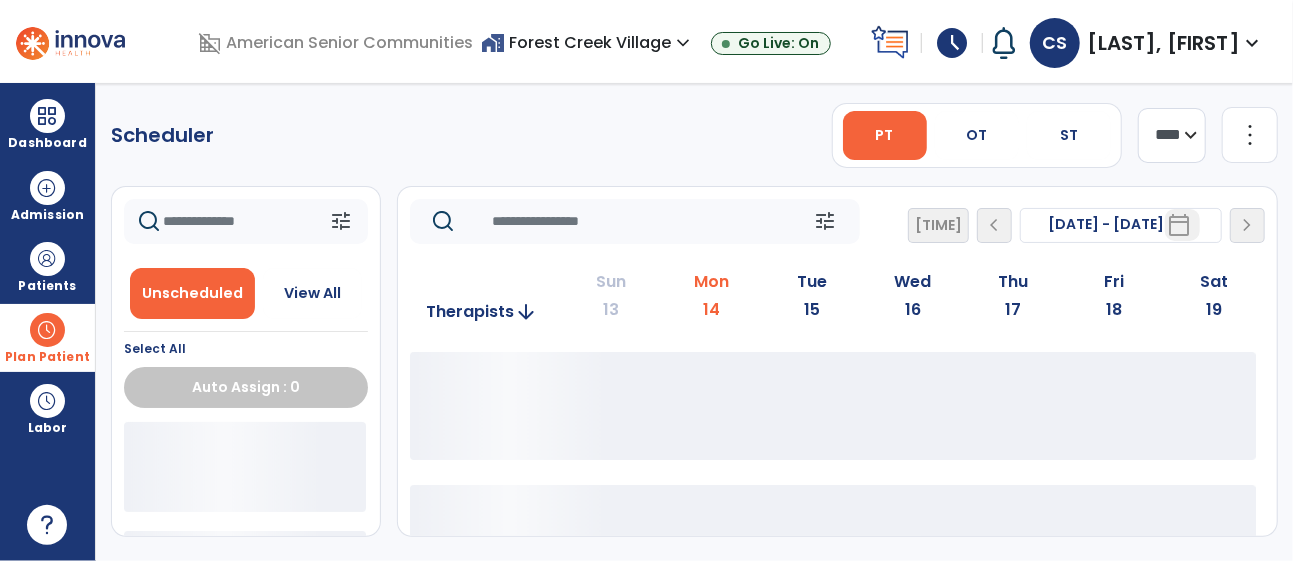 scroll, scrollTop: 0, scrollLeft: 0, axis: both 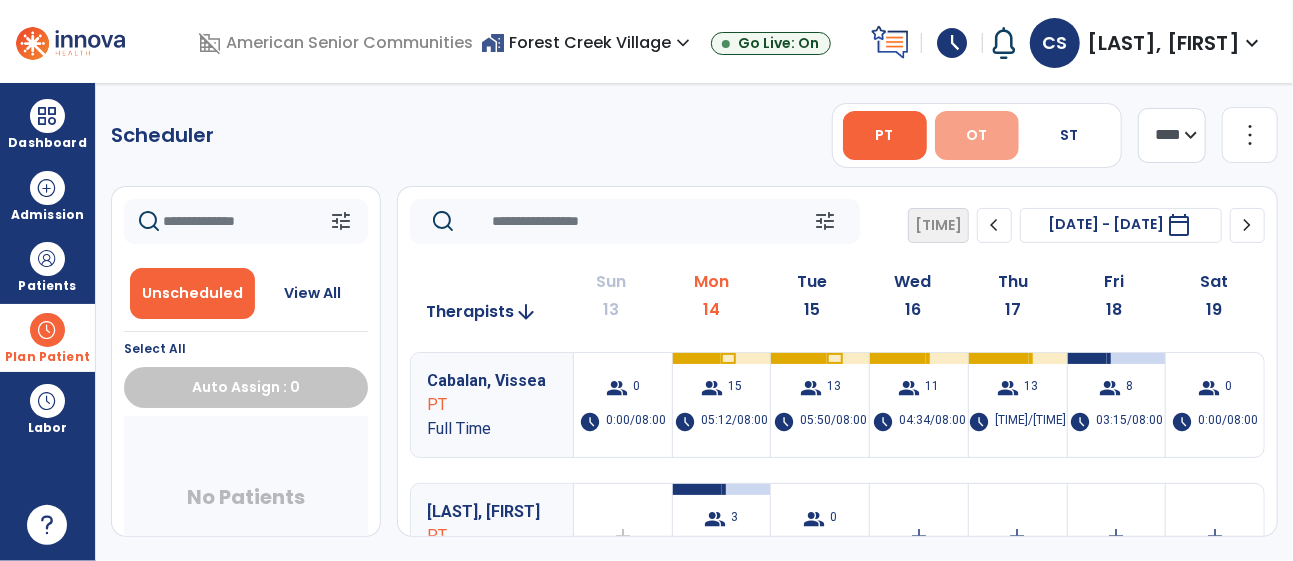 click on "OT" at bounding box center [977, 135] 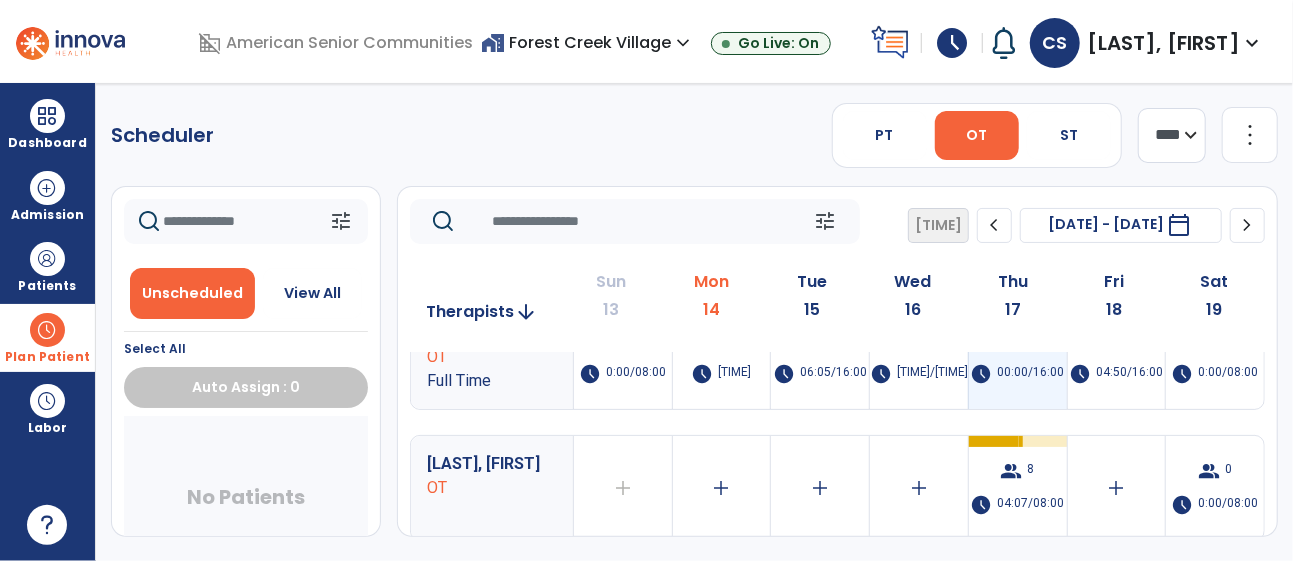 scroll, scrollTop: 0, scrollLeft: 0, axis: both 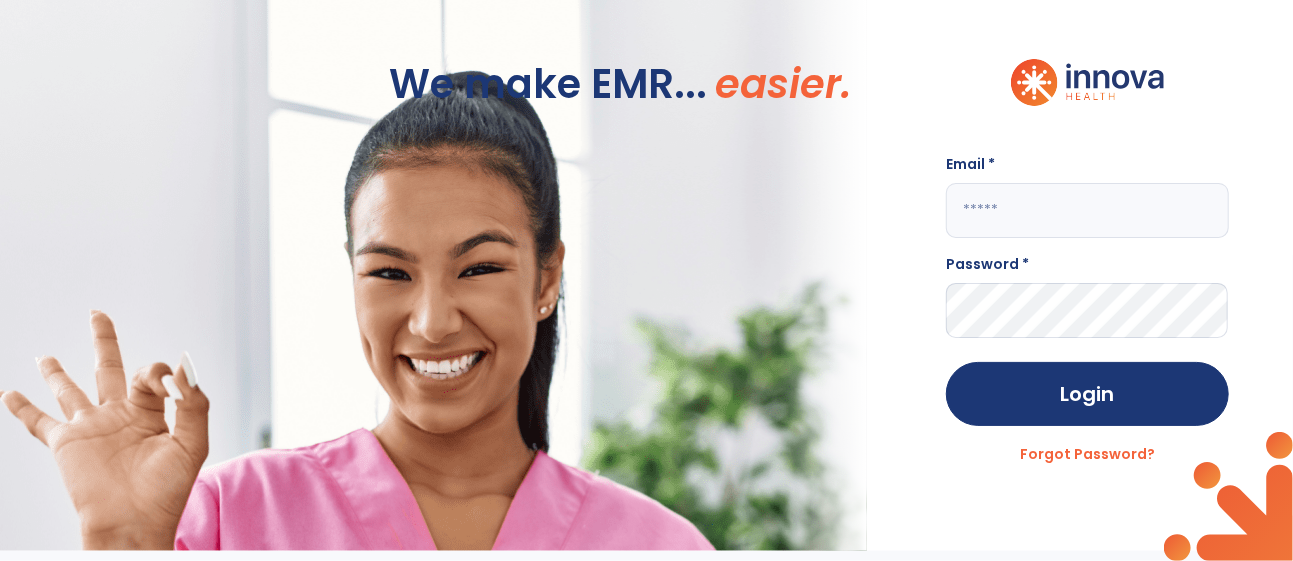 click 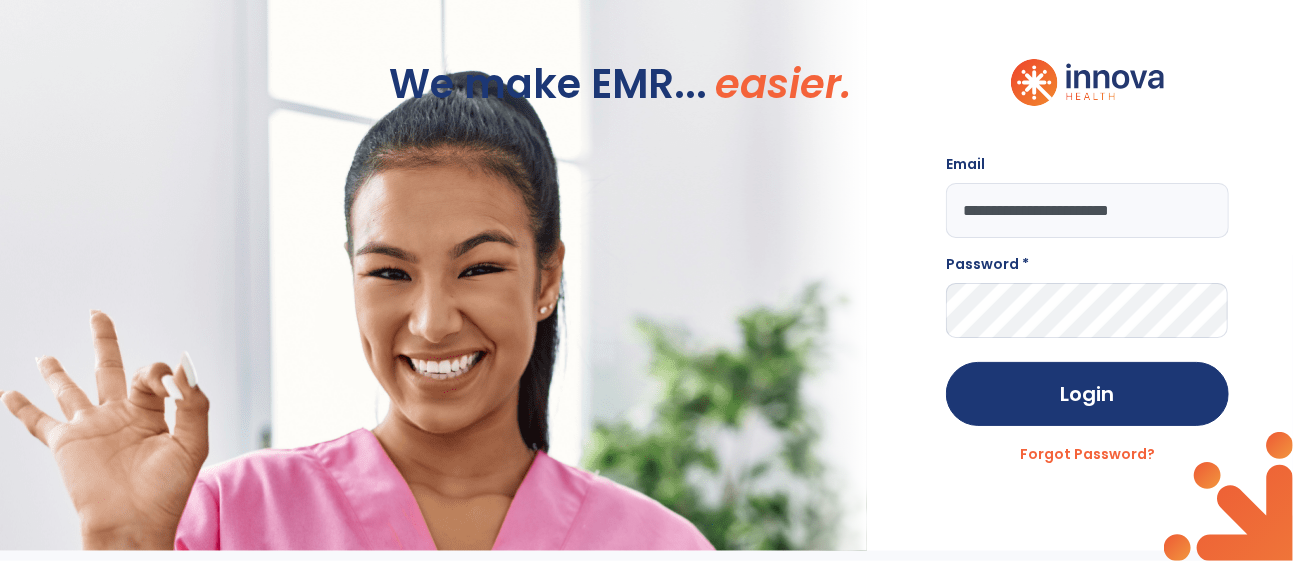 type on "**********" 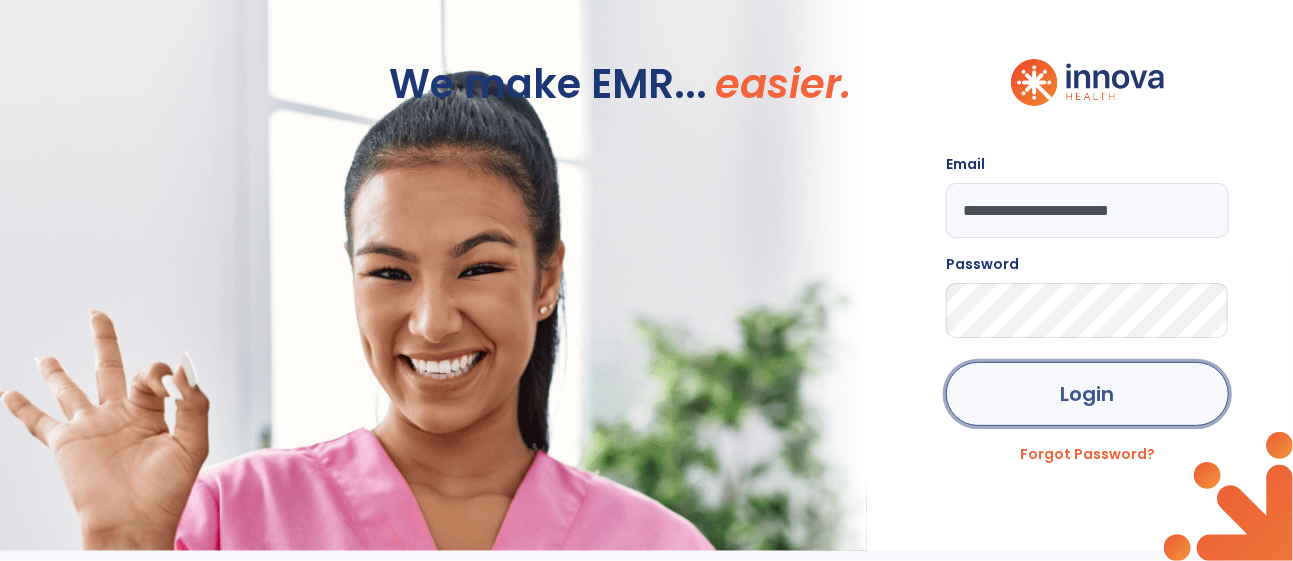 click on "Login" 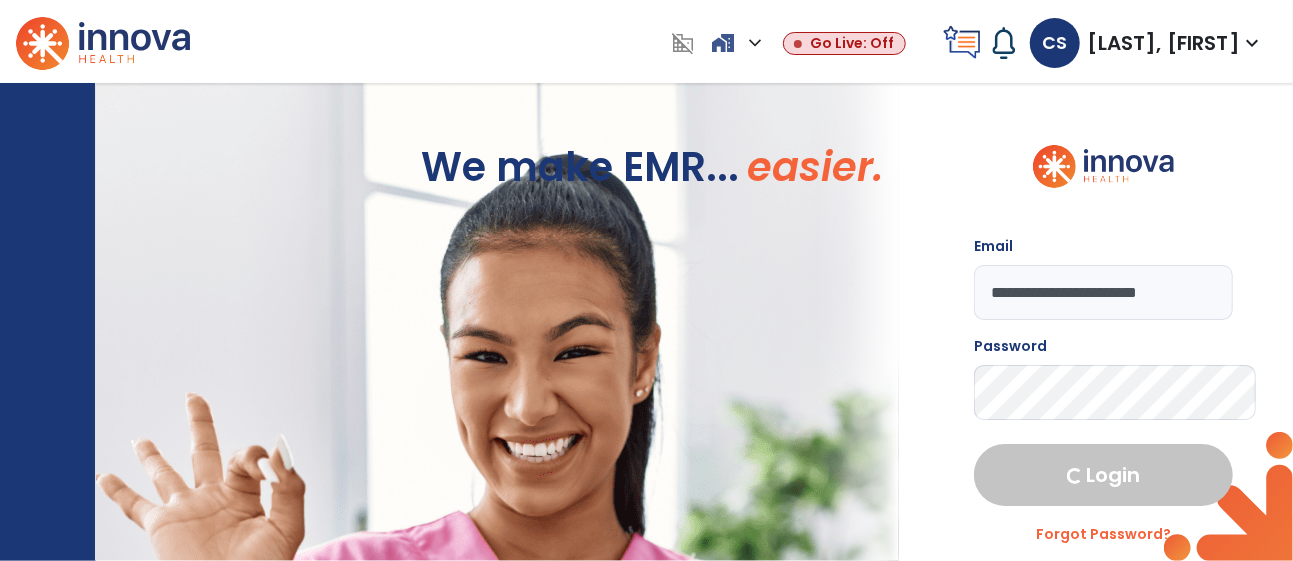 select on "****" 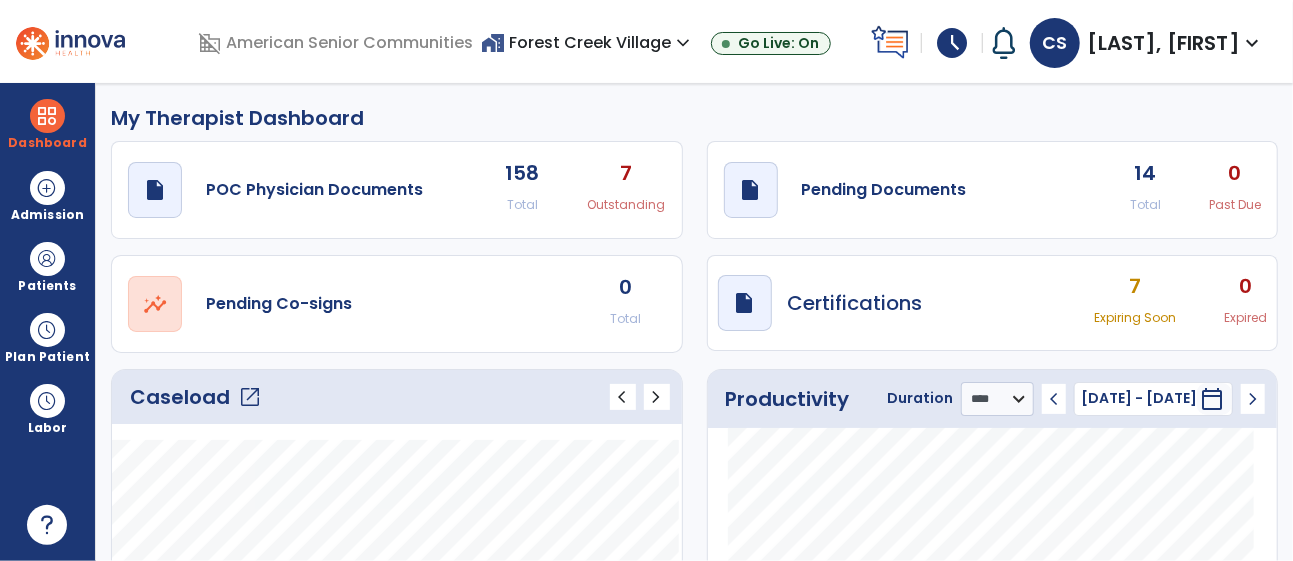 click on "open_in_new" 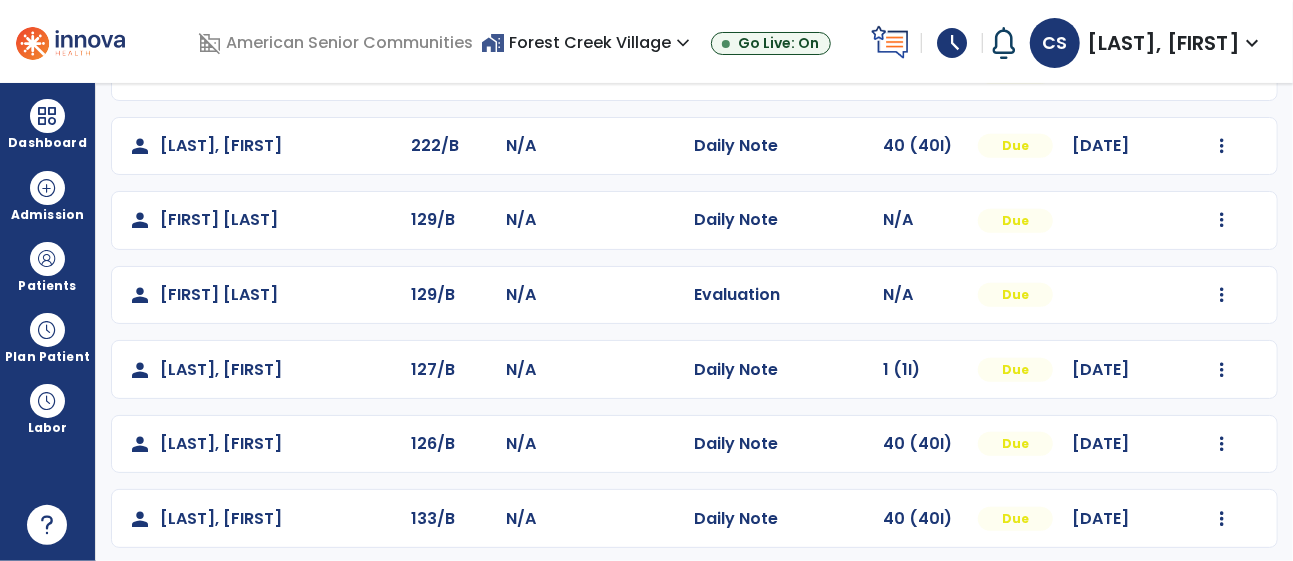 scroll, scrollTop: 672, scrollLeft: 0, axis: vertical 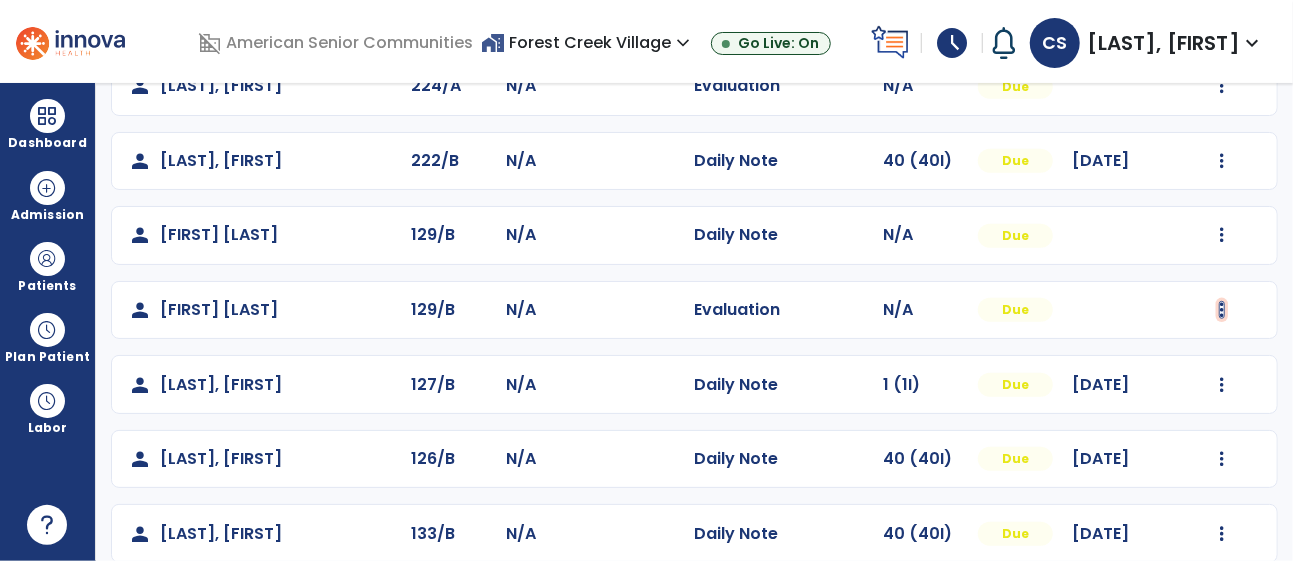 click at bounding box center [1222, -212] 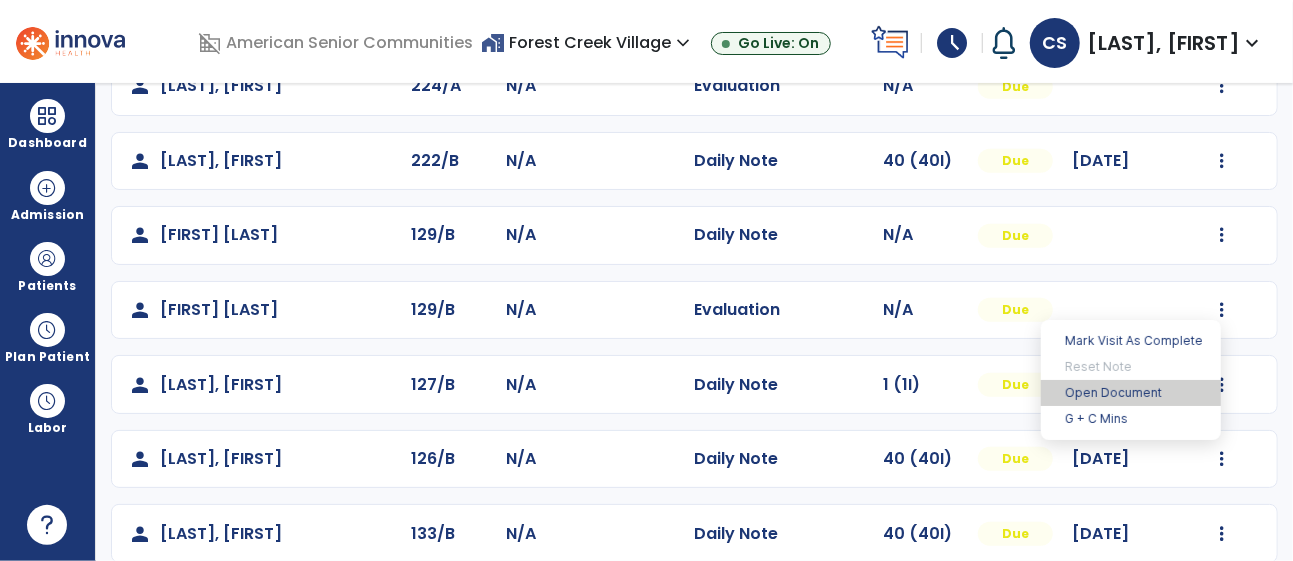 click on "Open Document" at bounding box center (1131, 393) 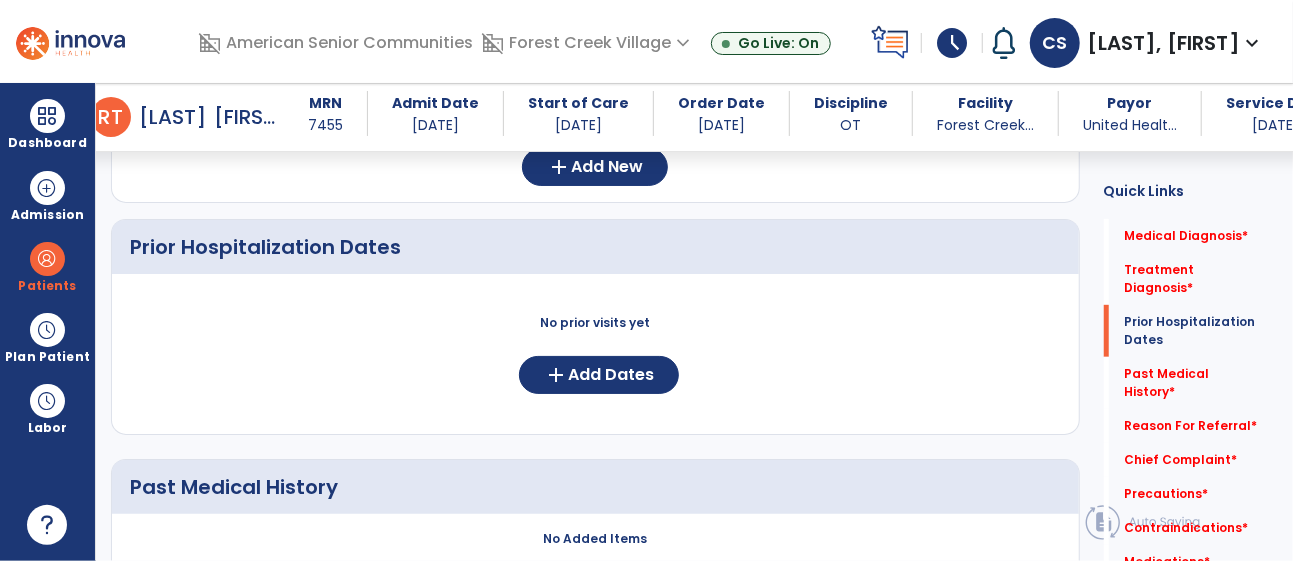 scroll, scrollTop: 491, scrollLeft: 0, axis: vertical 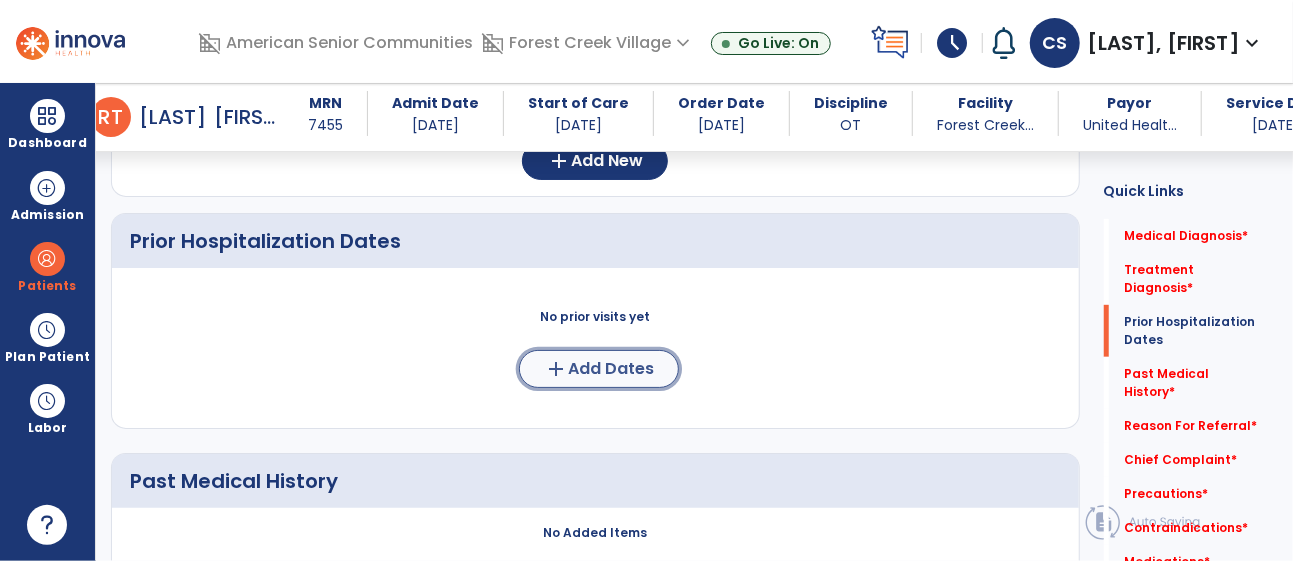 click on "Add Dates" 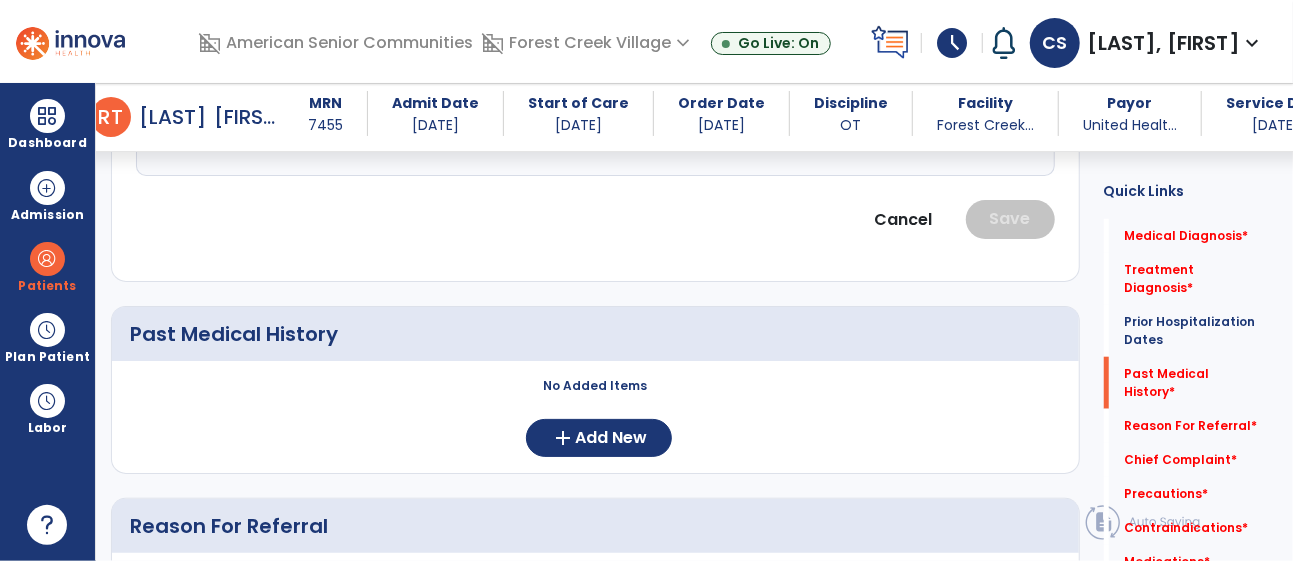 scroll, scrollTop: 898, scrollLeft: 0, axis: vertical 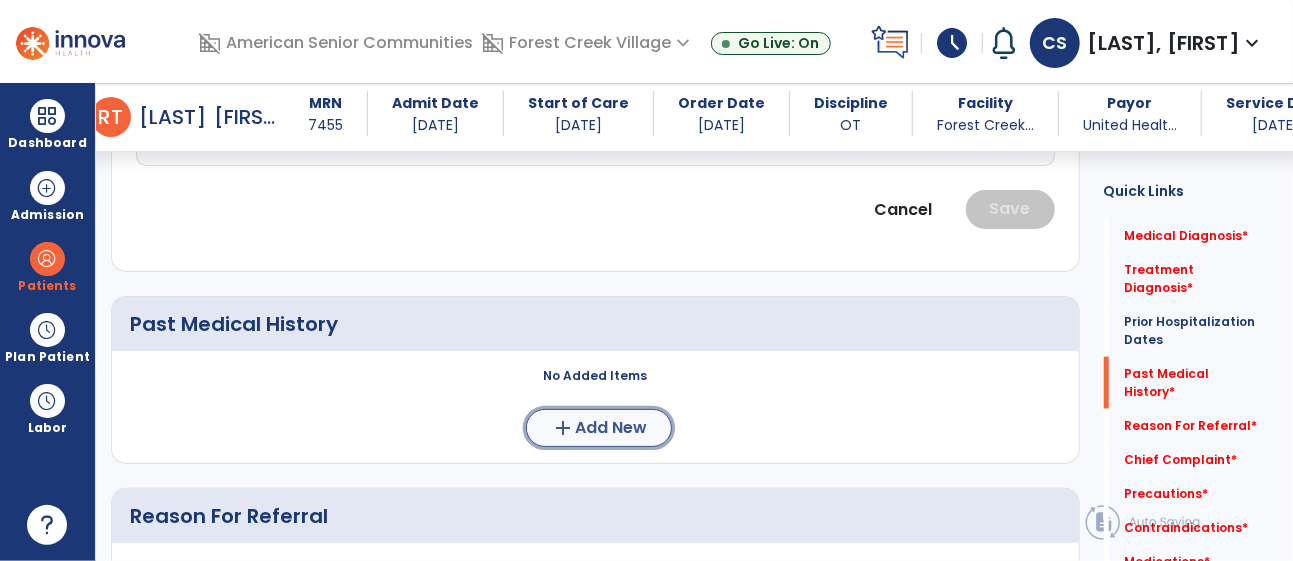 click on "Add New" 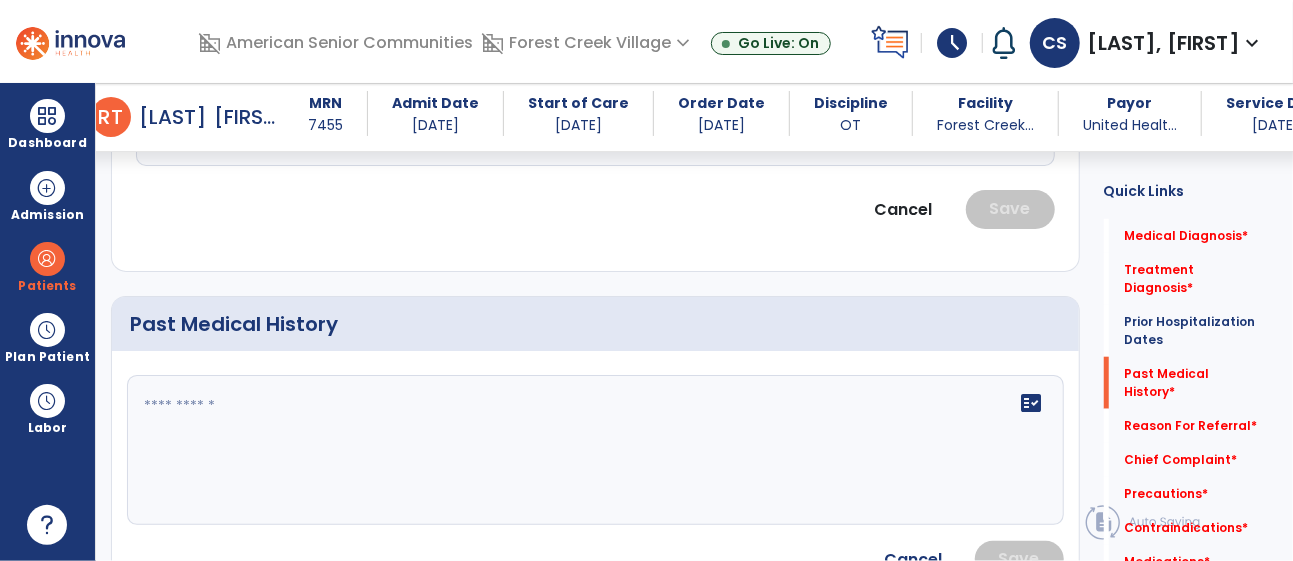 click 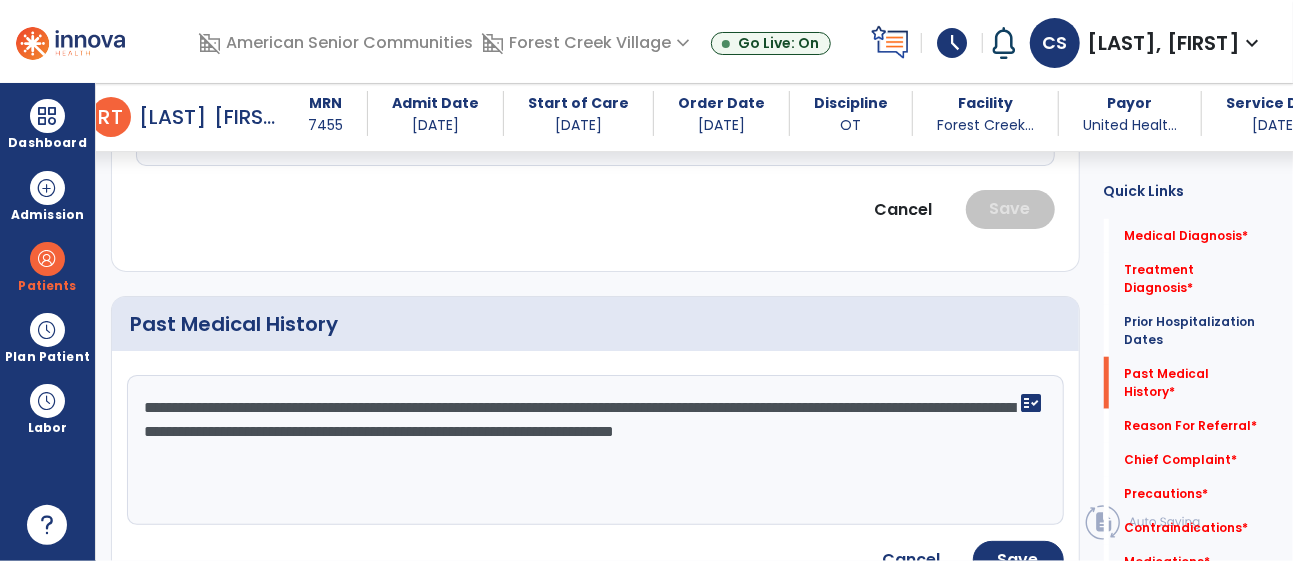 type on "**********" 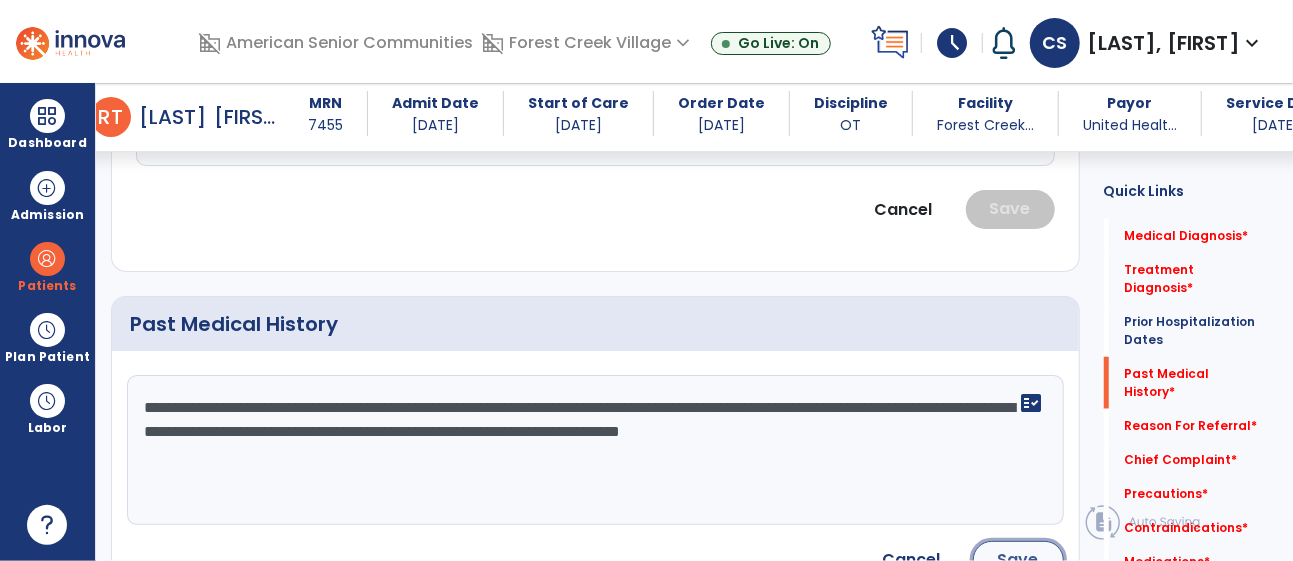 click on "Save" 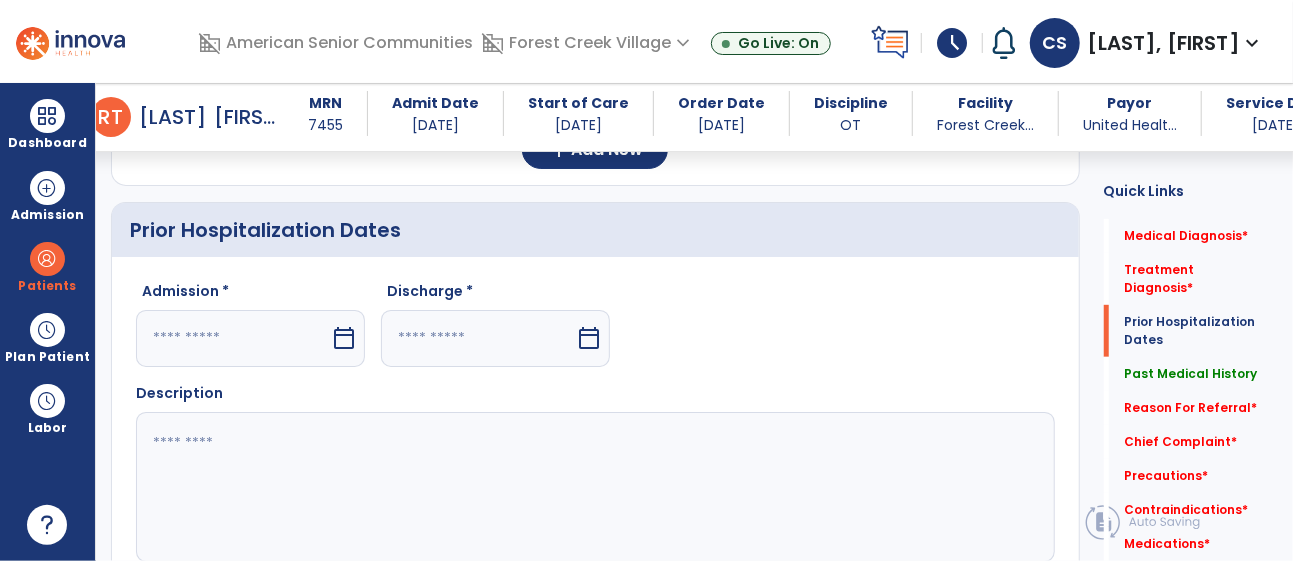scroll, scrollTop: 500, scrollLeft: 0, axis: vertical 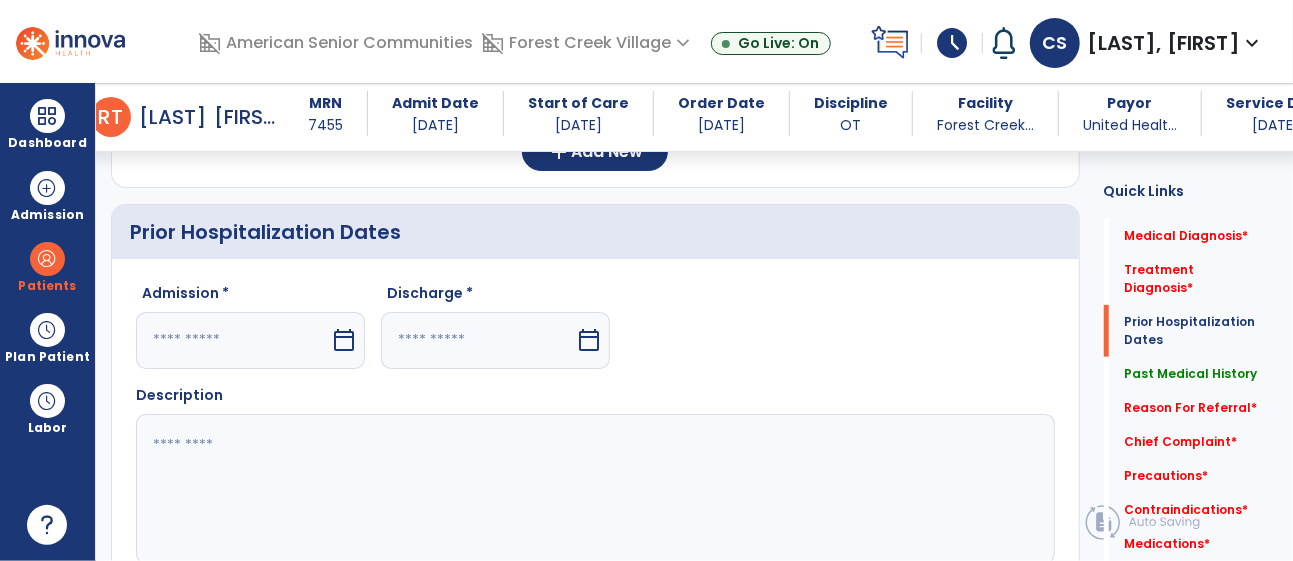 click on "calendar_today" at bounding box center (344, 340) 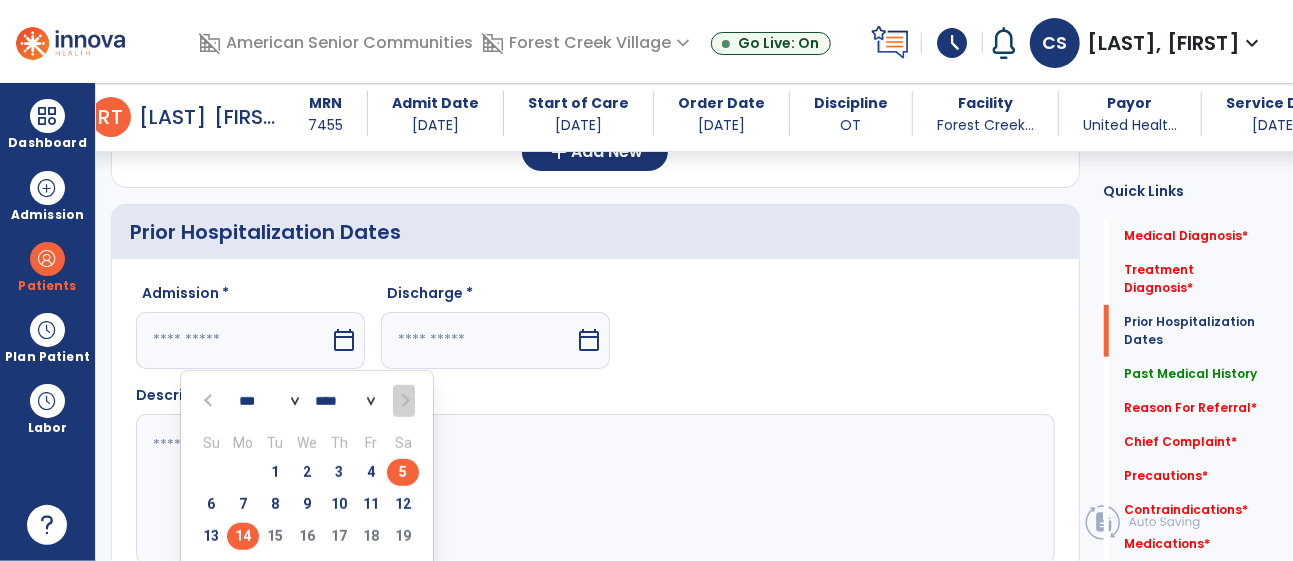 click on "5" at bounding box center (403, 472) 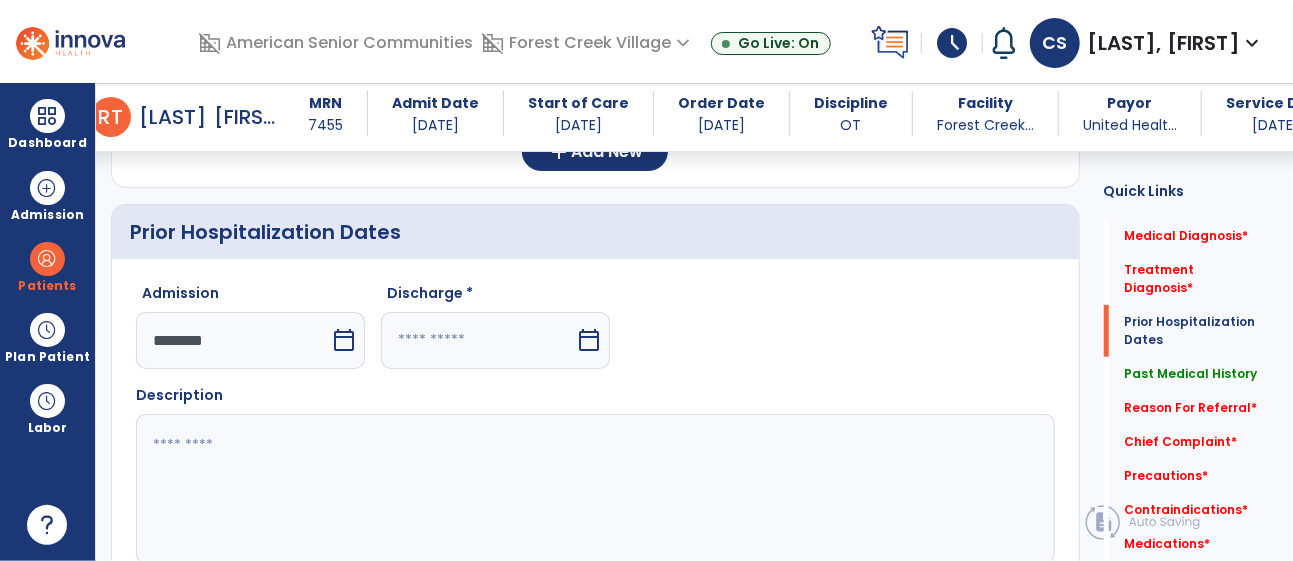 click 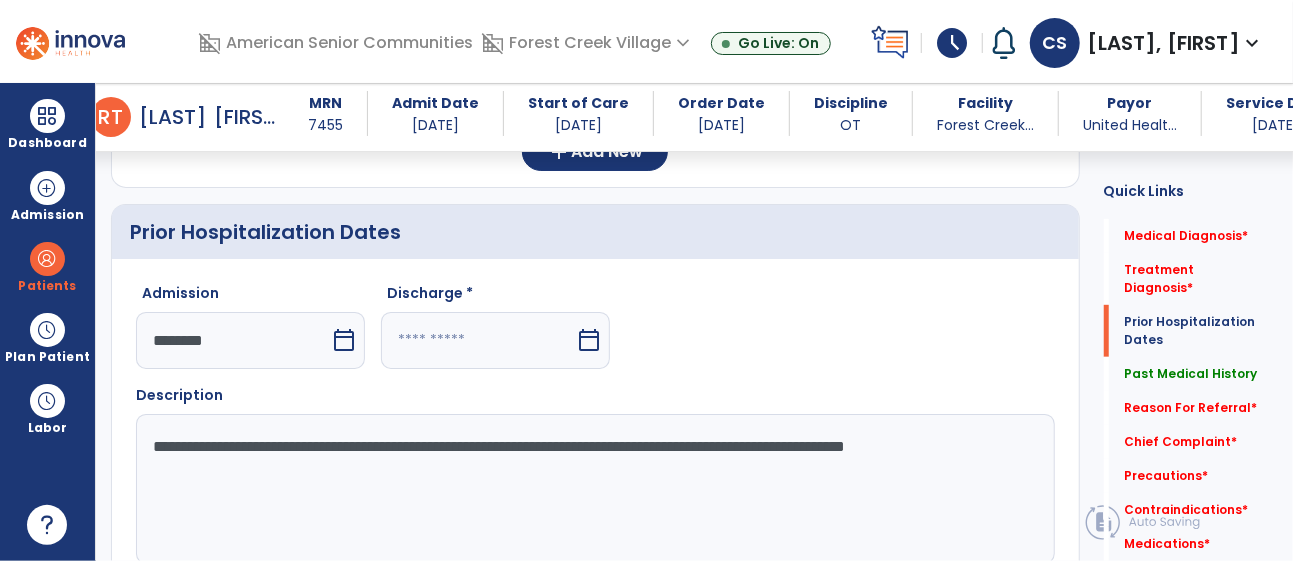 type on "**********" 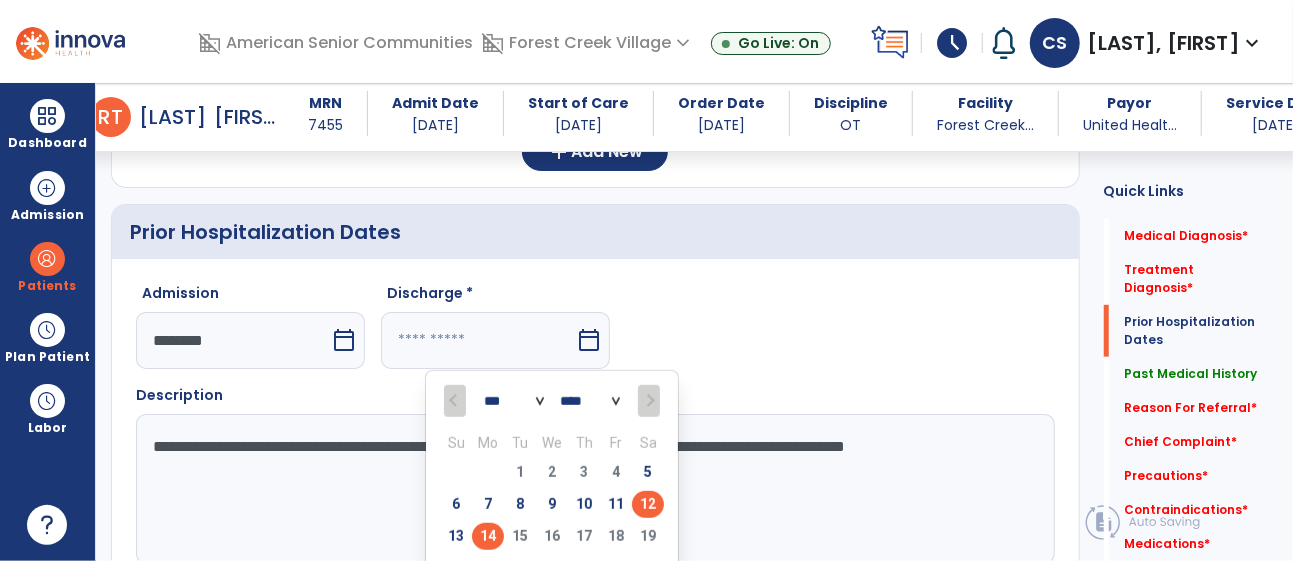click on "12" at bounding box center (648, 504) 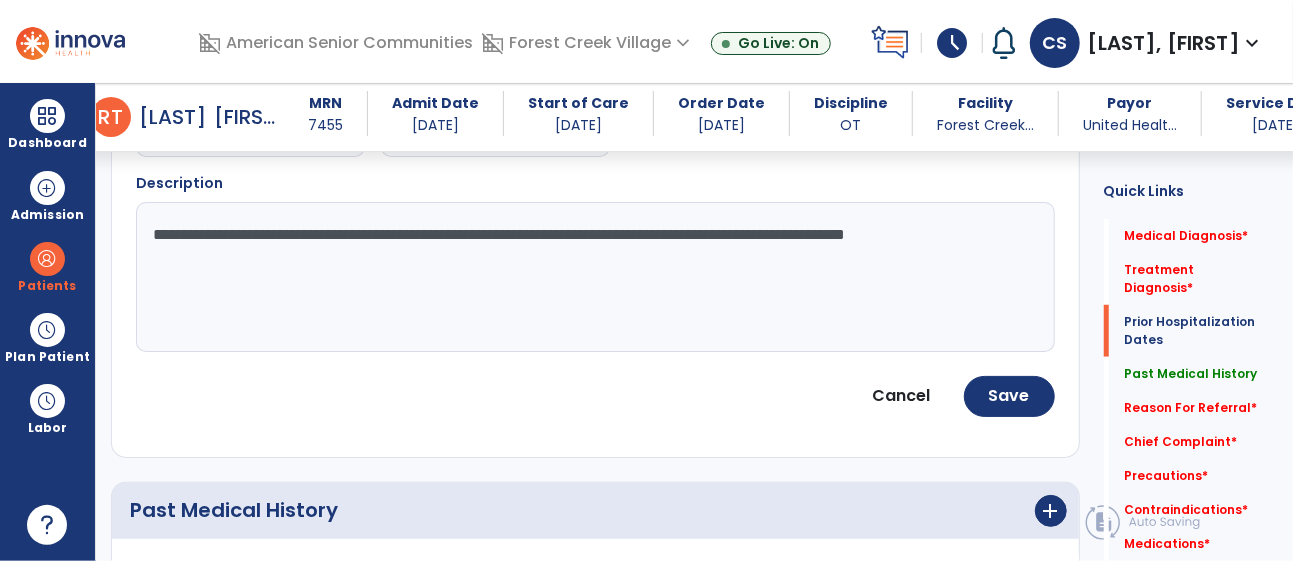 scroll, scrollTop: 716, scrollLeft: 0, axis: vertical 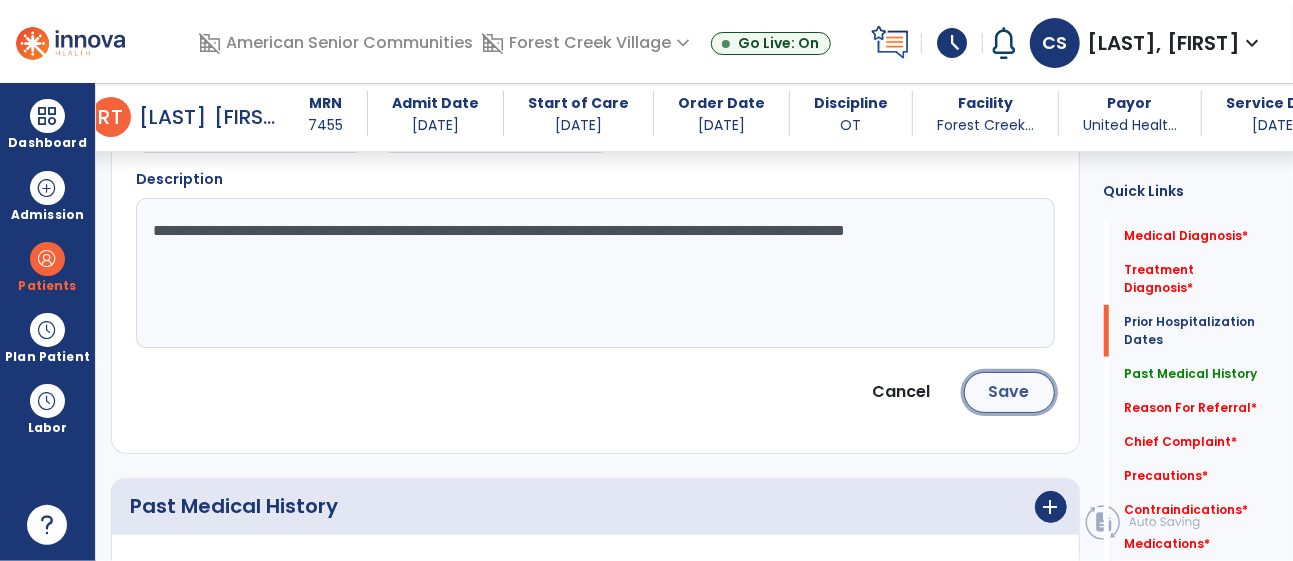 click on "Save" 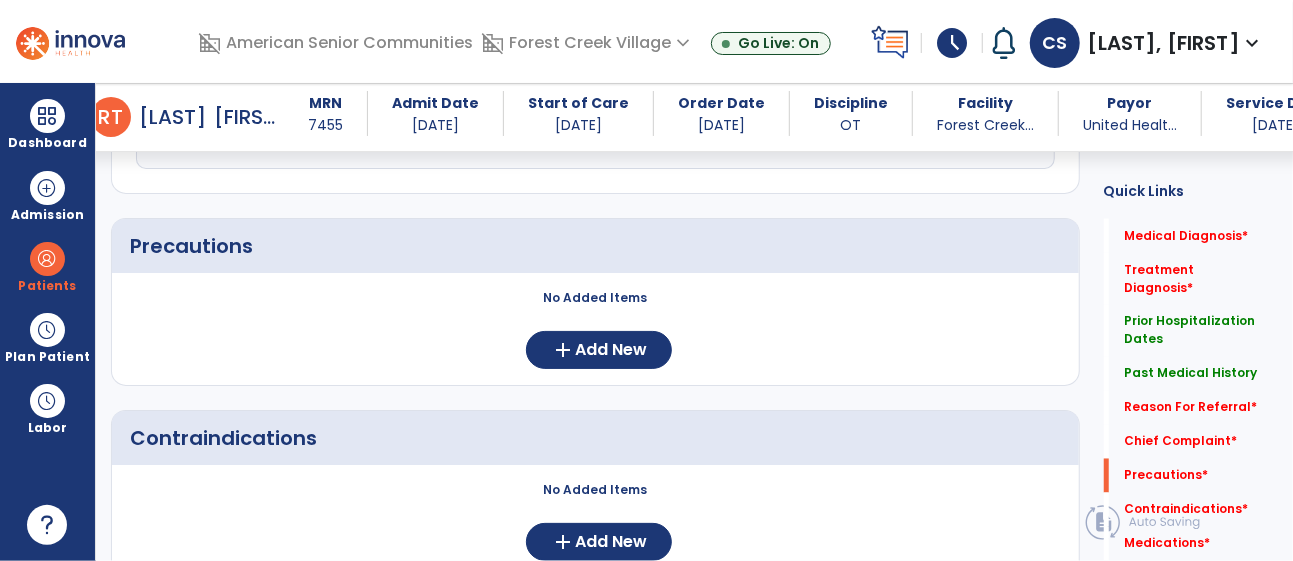 scroll, scrollTop: 1930, scrollLeft: 0, axis: vertical 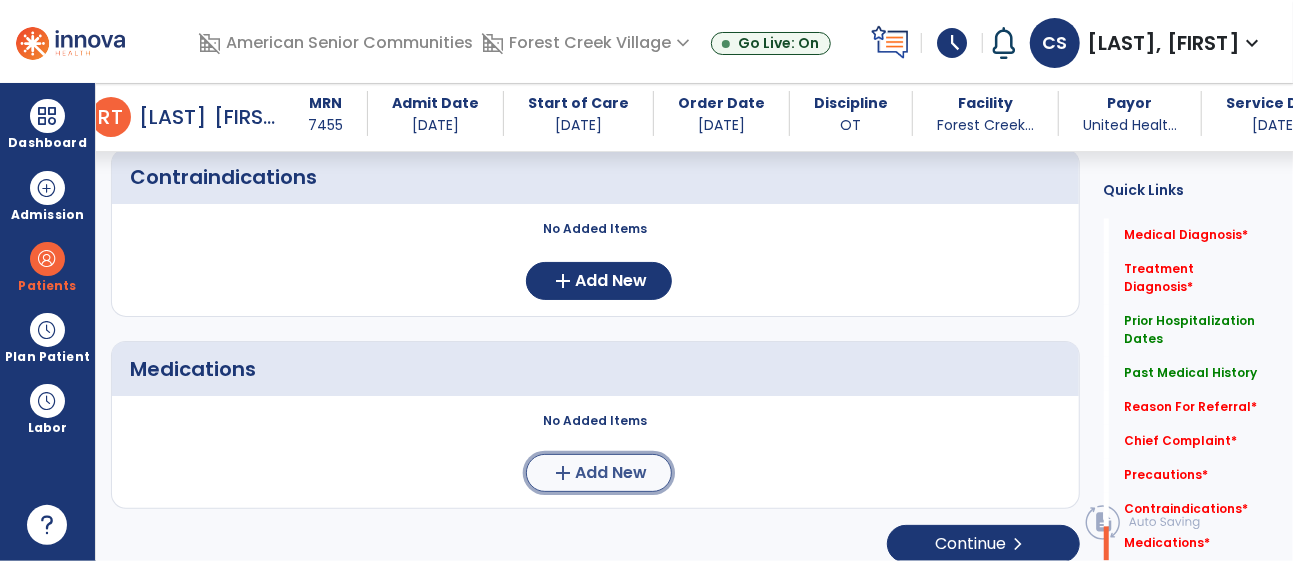click on "Add New" 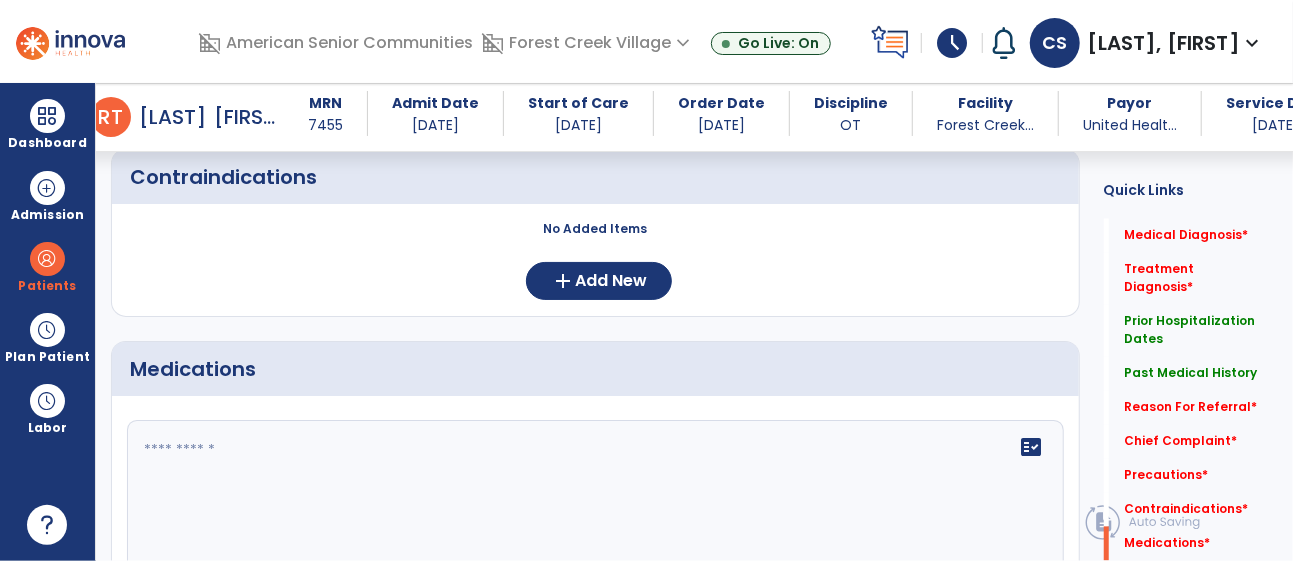 click on "fact_check" 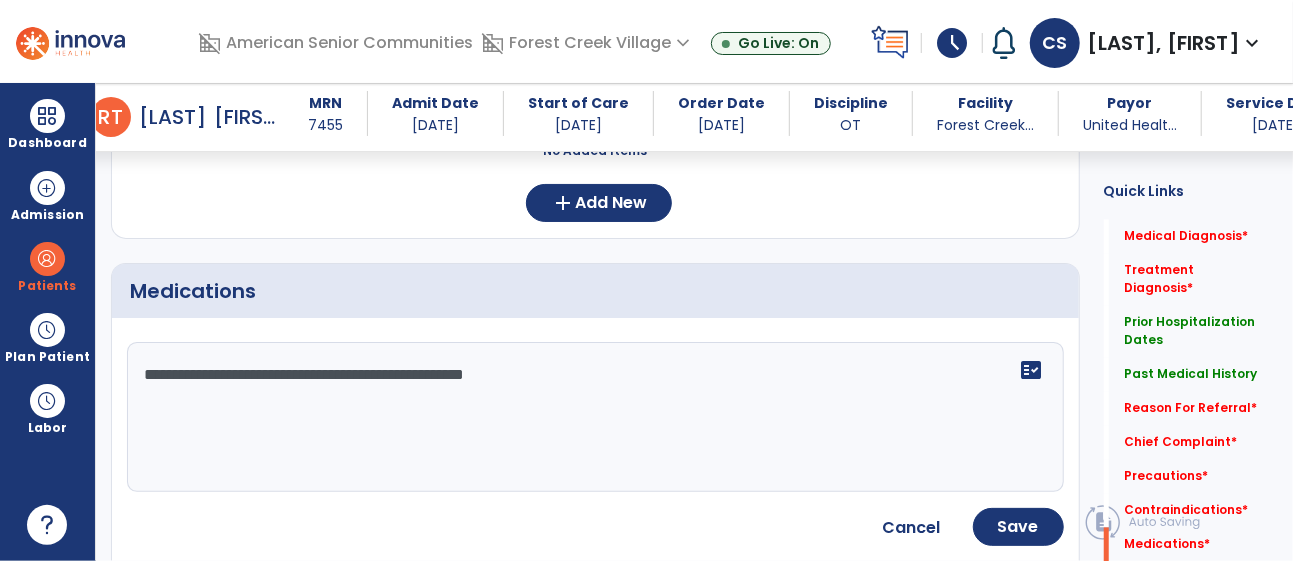 scroll, scrollTop: 2029, scrollLeft: 0, axis: vertical 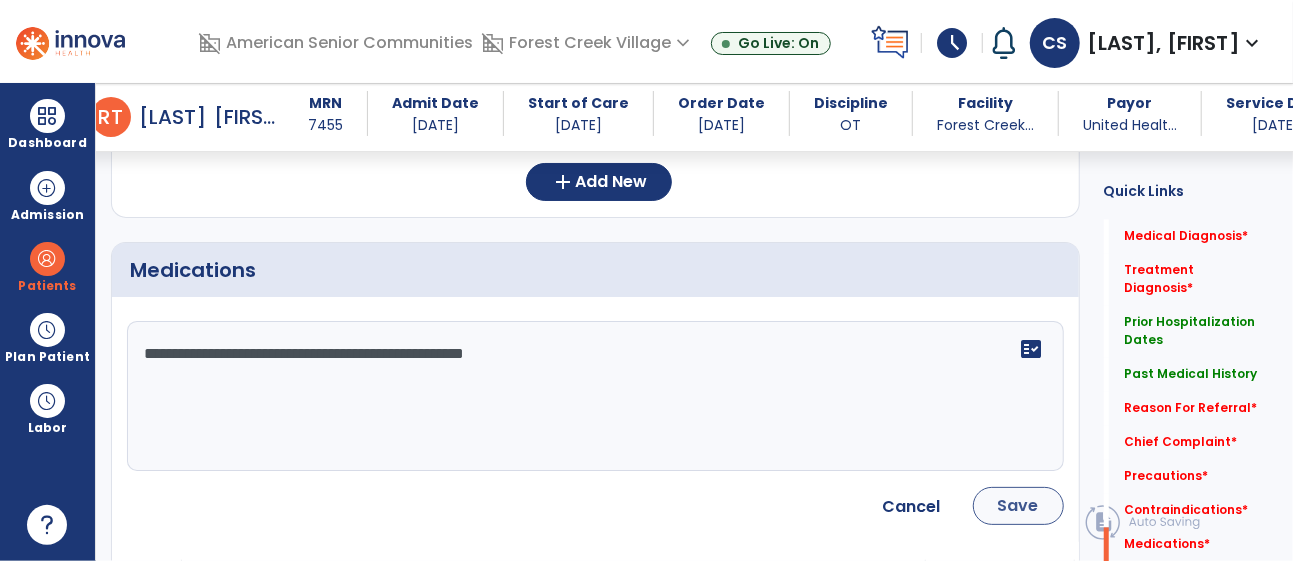 type on "**********" 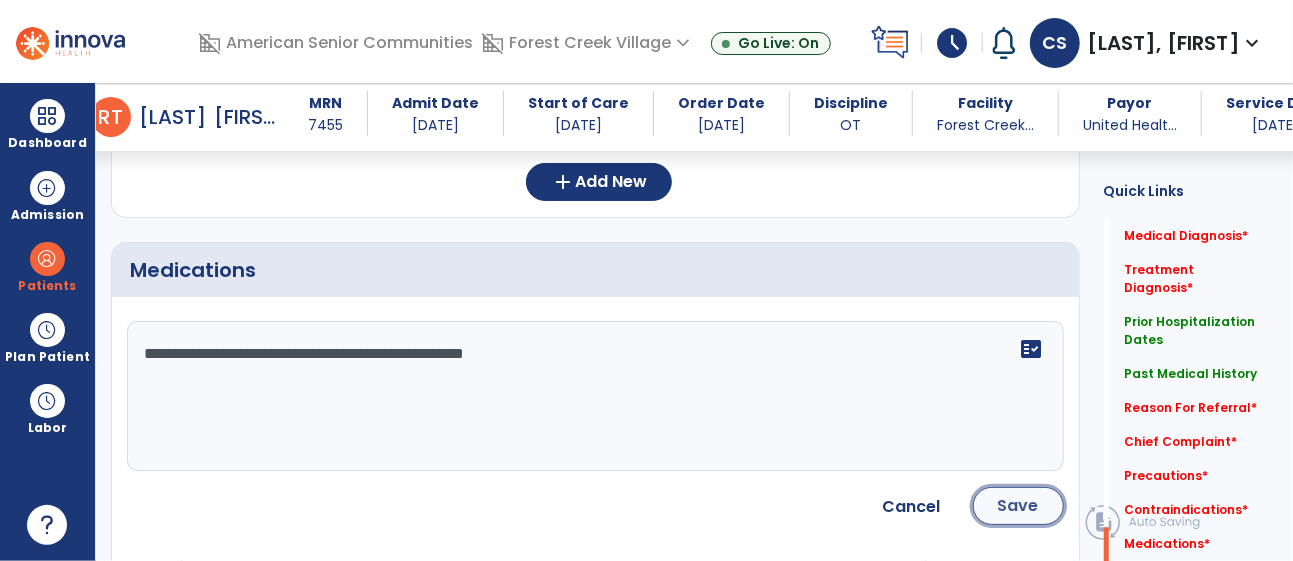 click on "Save" 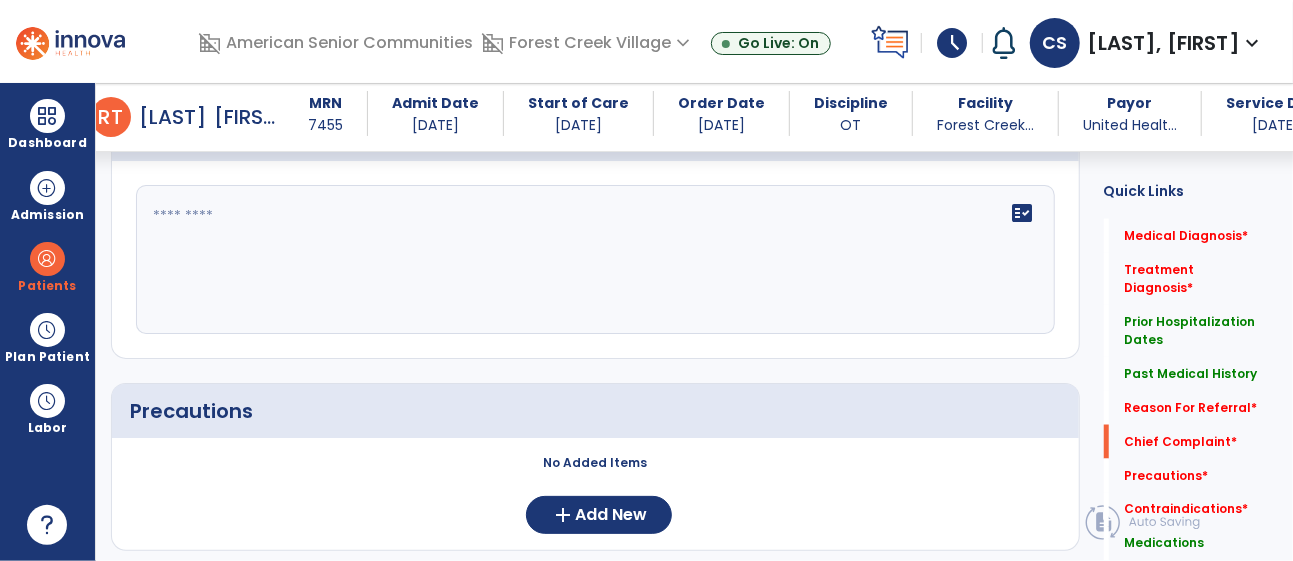 scroll, scrollTop: 1506, scrollLeft: 0, axis: vertical 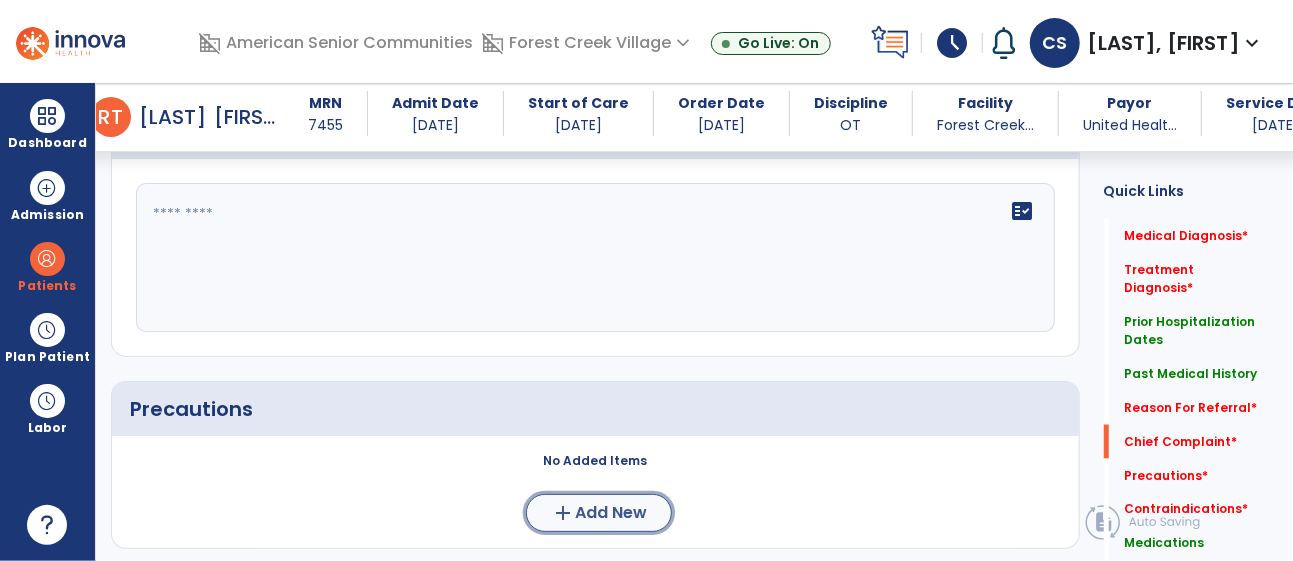 click on "Add New" 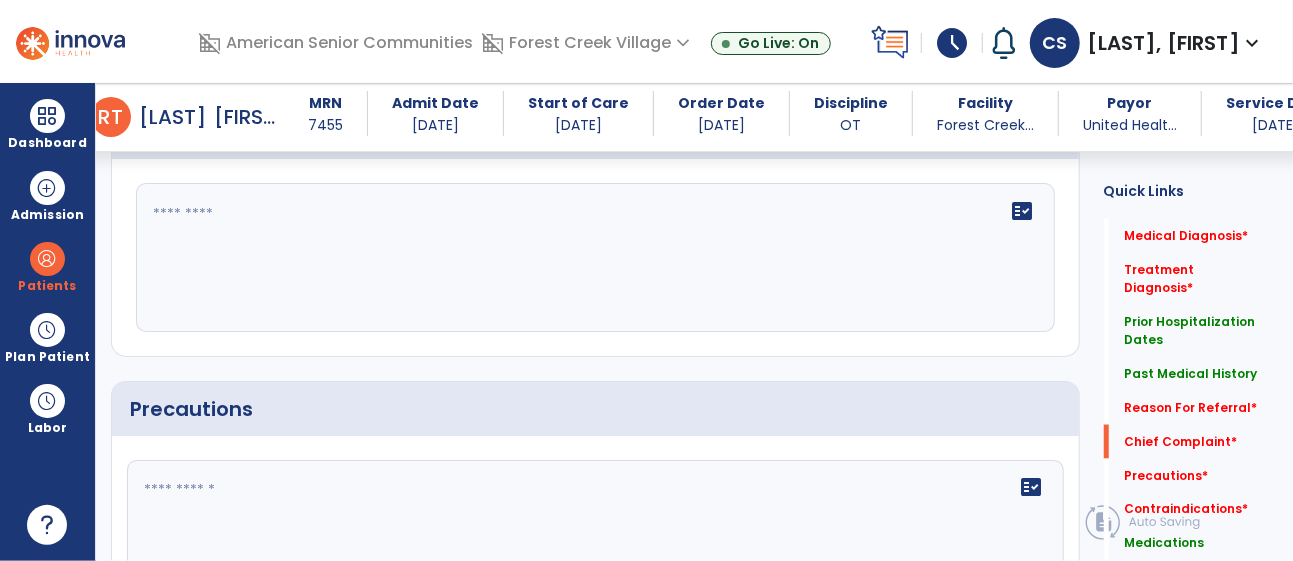 click 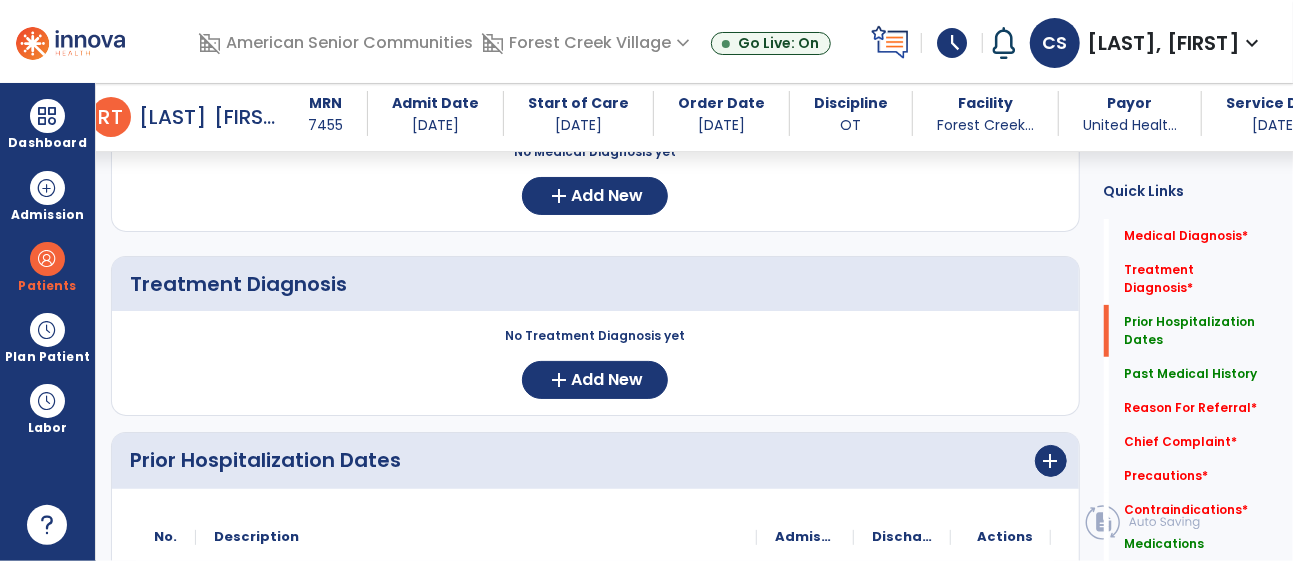 scroll, scrollTop: 0, scrollLeft: 0, axis: both 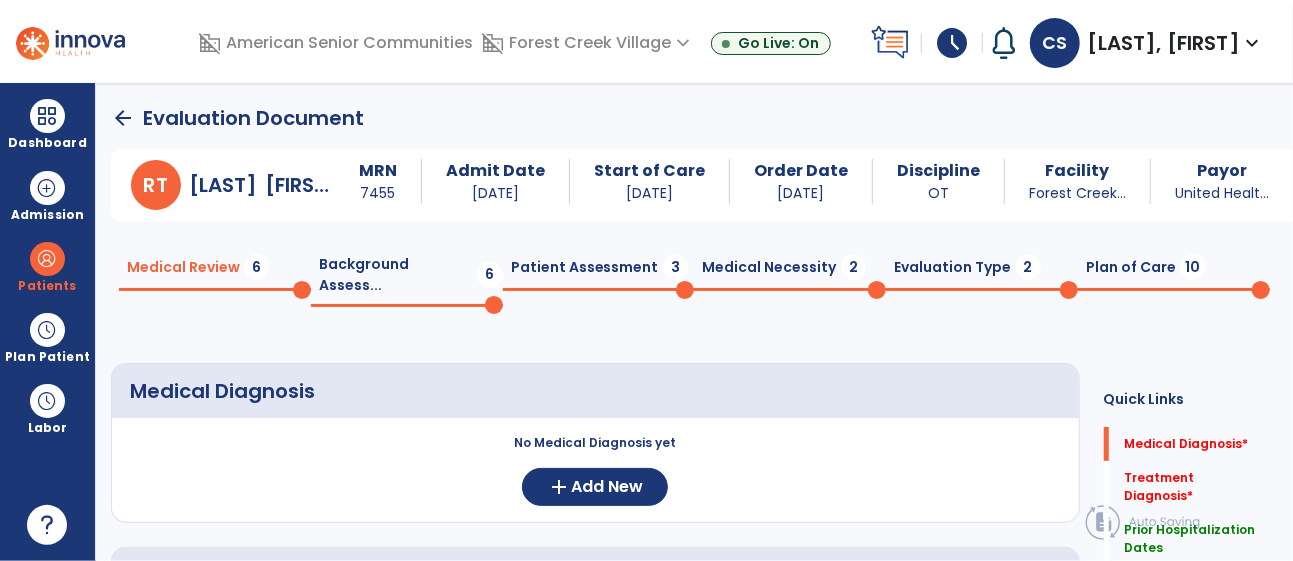 type on "**********" 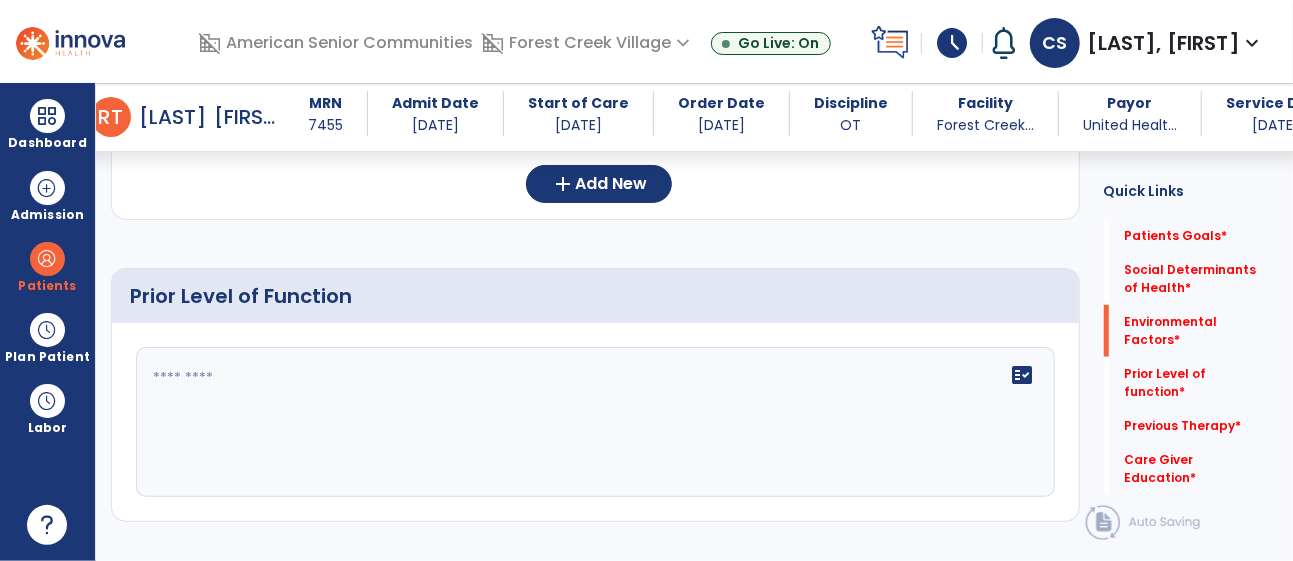 scroll, scrollTop: 735, scrollLeft: 0, axis: vertical 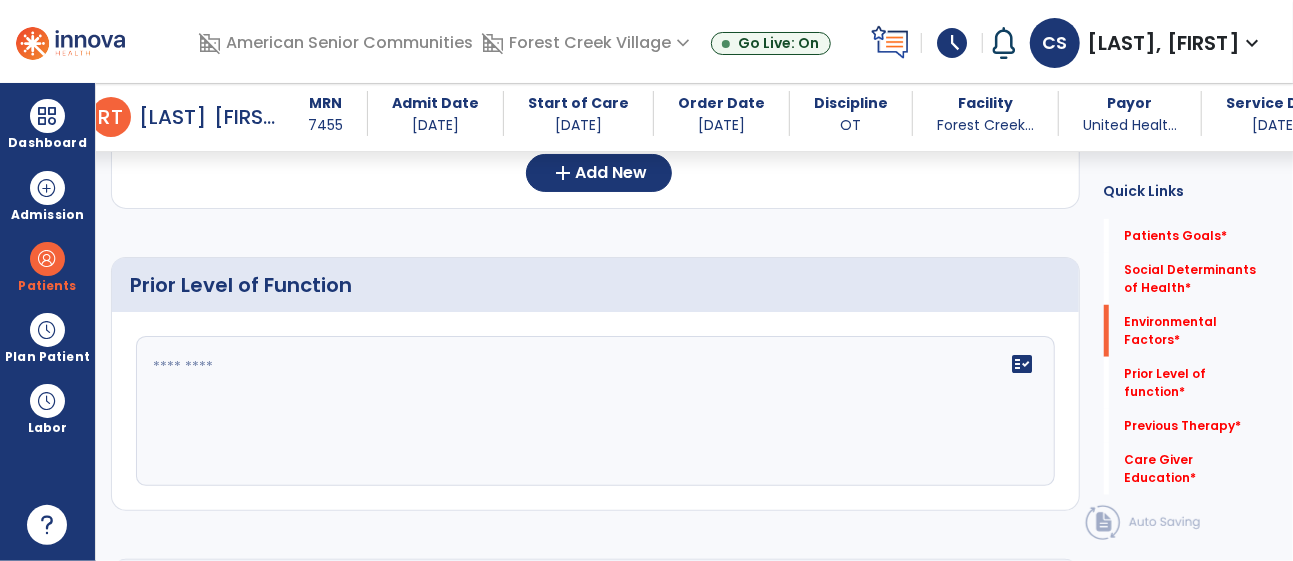 click 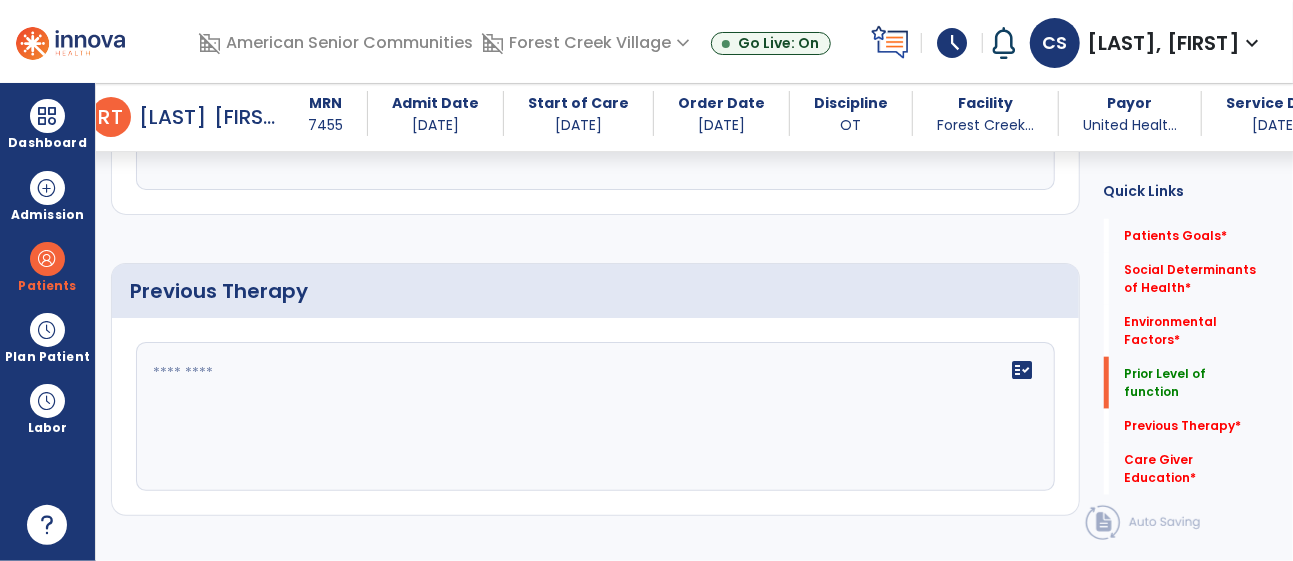 scroll, scrollTop: 1048, scrollLeft: 0, axis: vertical 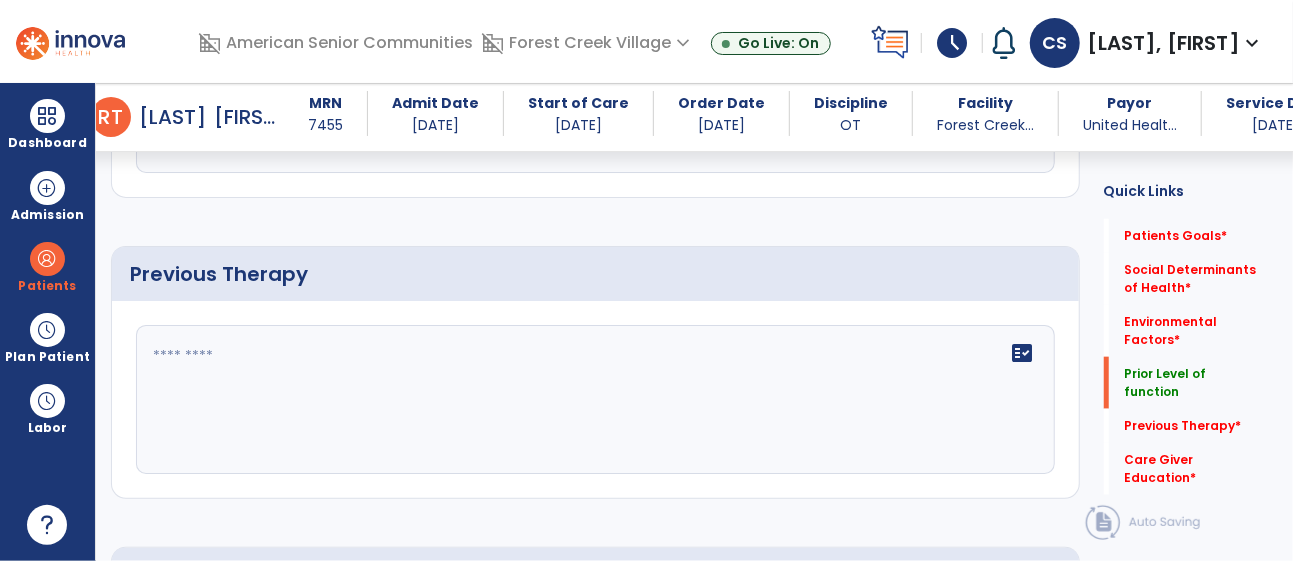 type on "**" 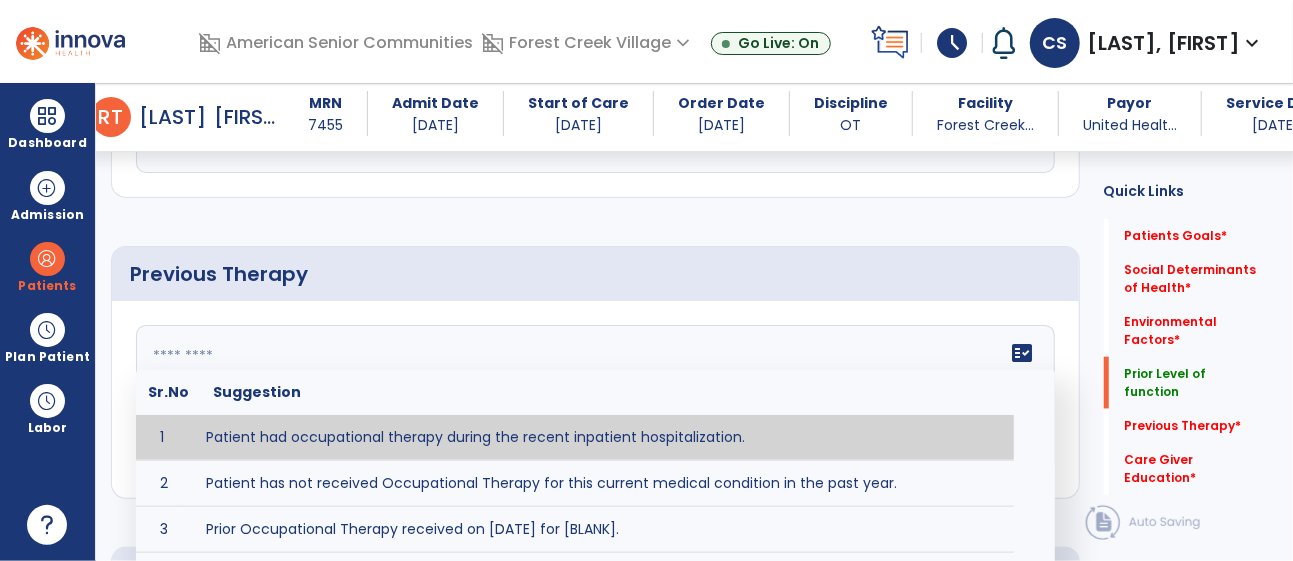 click on "fact_check Sr.No Suggestion 1 Patient had occupational therapy during the recent inpatient hospitalization. 2 Patient has not received Occupational Therapy for this current medical condition in the past year. 3 Prior Occupational Therapy received on [DATE] for __________. 4 Prior Occupational Therapy for [CONDITION] included [TYPE of THERAPY] in [MONTH/YEAR] with good results. 5 Patient has not received Occupational Therapy for this current medical condition in the past year and had yet to achieve LTGs prior to being hospitalized. 6 Prior to this recent hospitalization, the patient had been on therapy case load for [TIME]and was still working to achieve LTGs before being hospitalized." 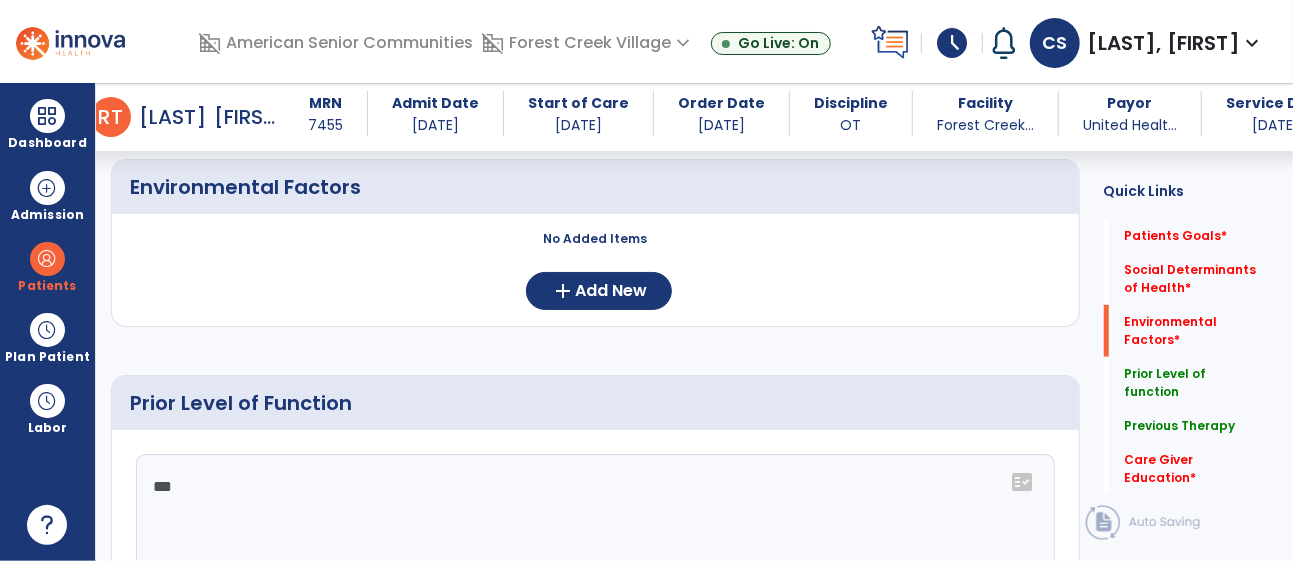 scroll, scrollTop: 623, scrollLeft: 0, axis: vertical 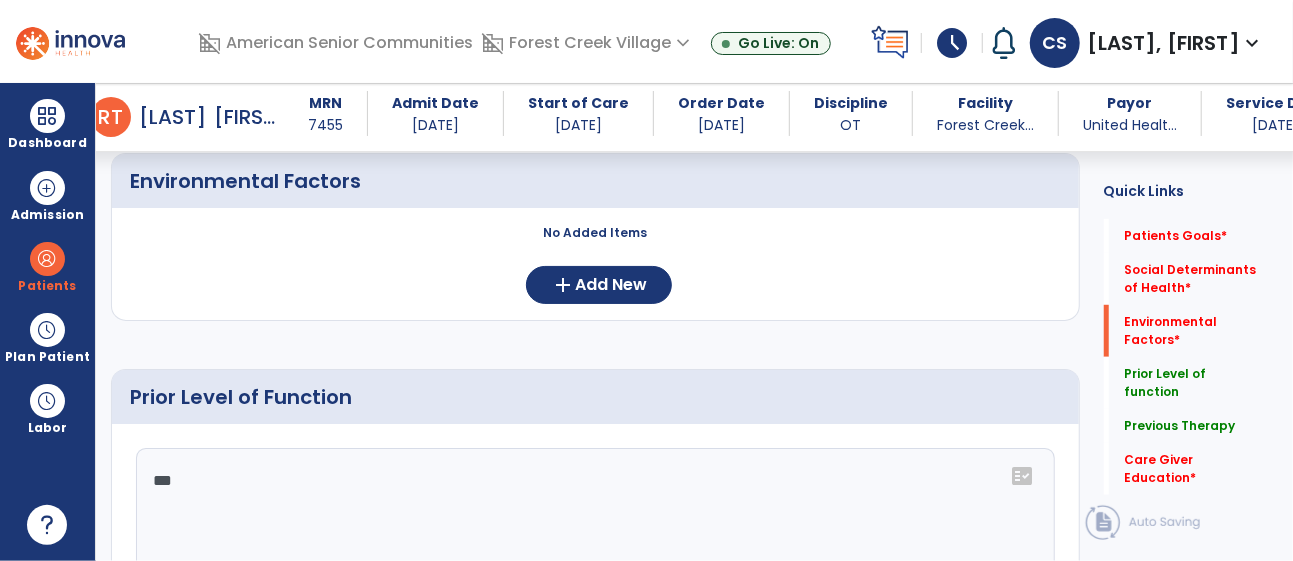 click on "**" 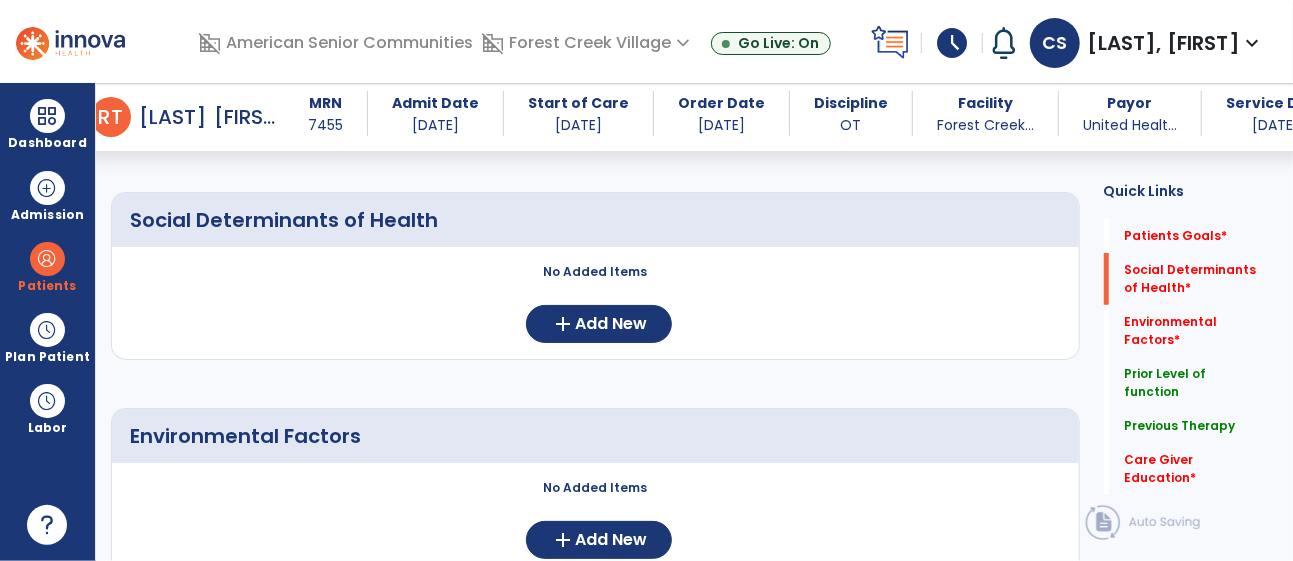 scroll, scrollTop: 386, scrollLeft: 0, axis: vertical 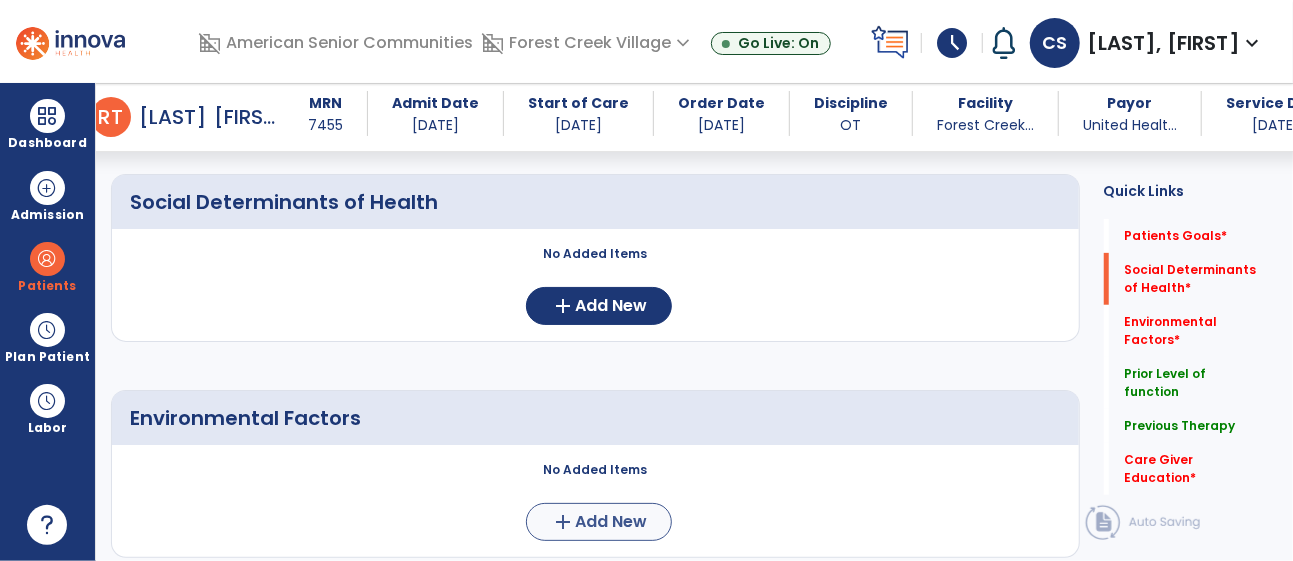 type on "**********" 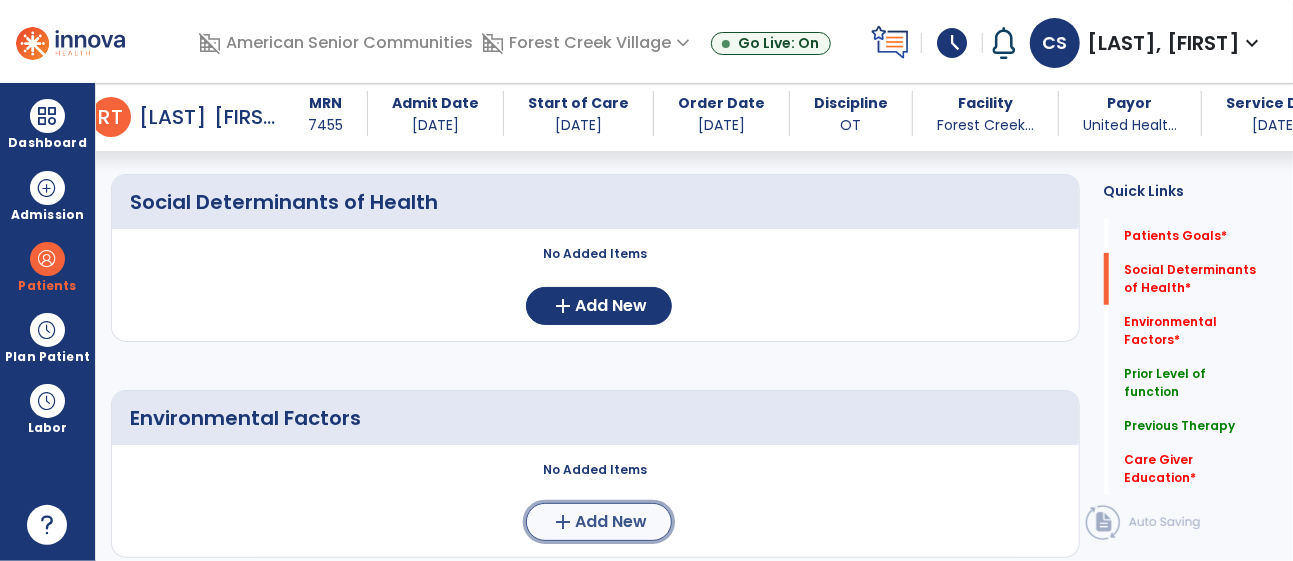 click on "Add New" 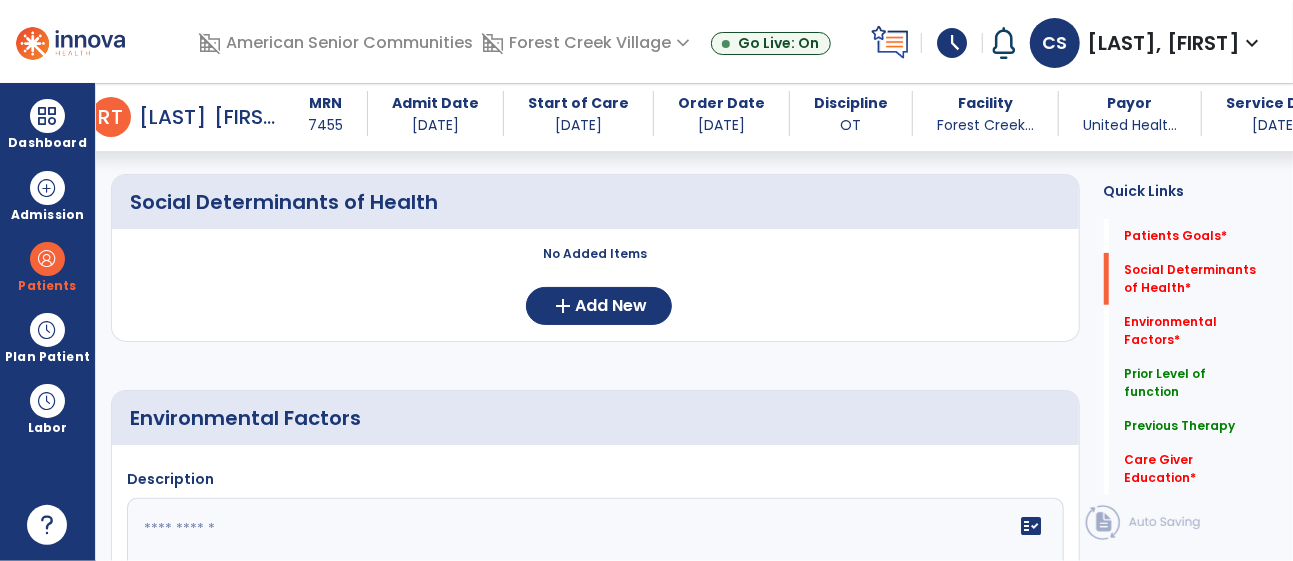 click 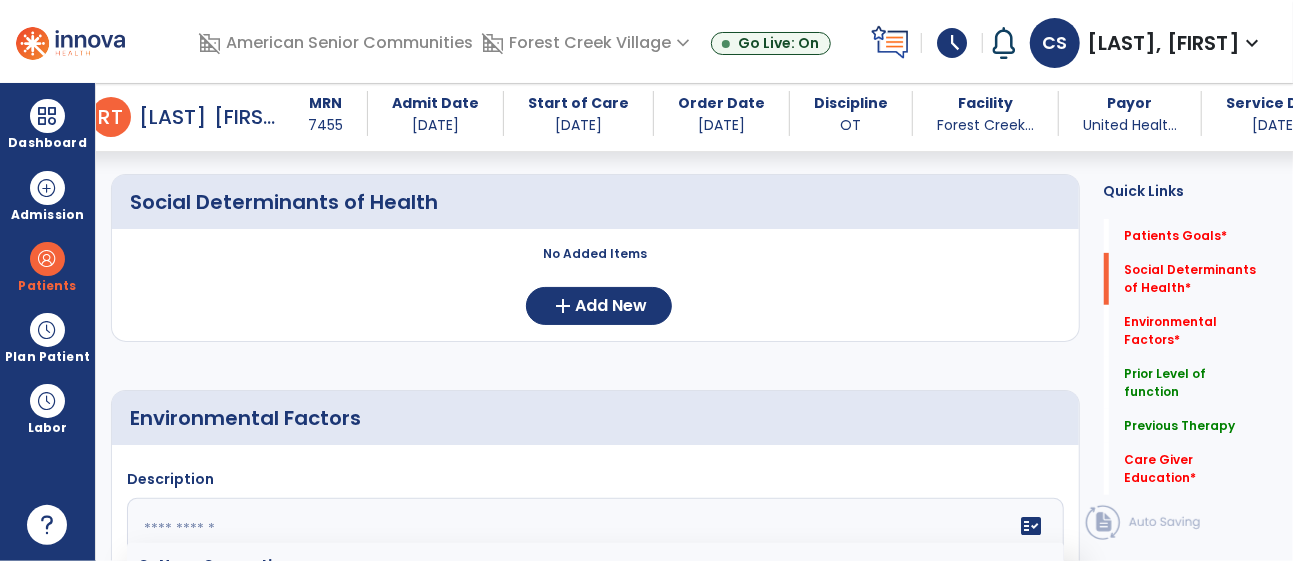 scroll, scrollTop: 469, scrollLeft: 0, axis: vertical 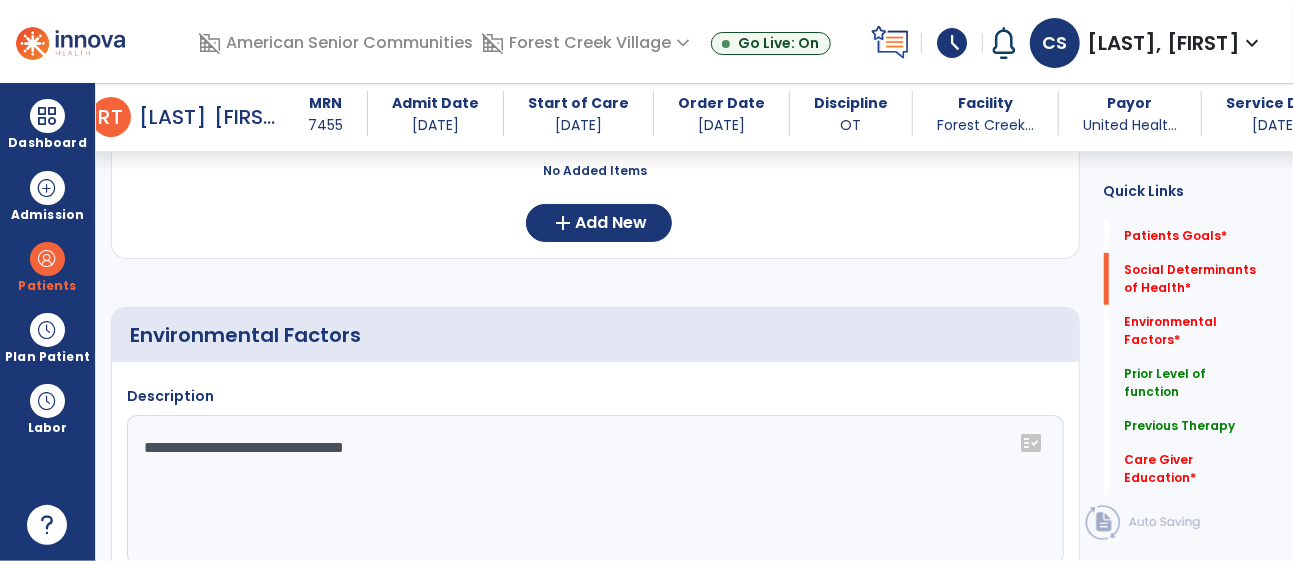 click on "**********" 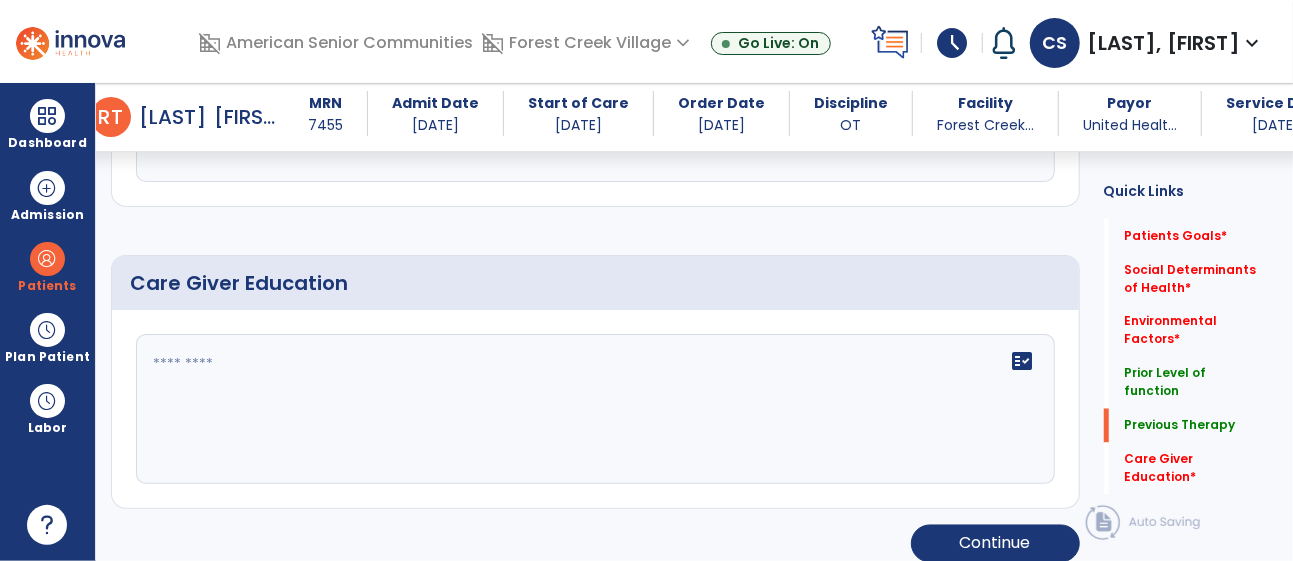 scroll, scrollTop: 0, scrollLeft: 0, axis: both 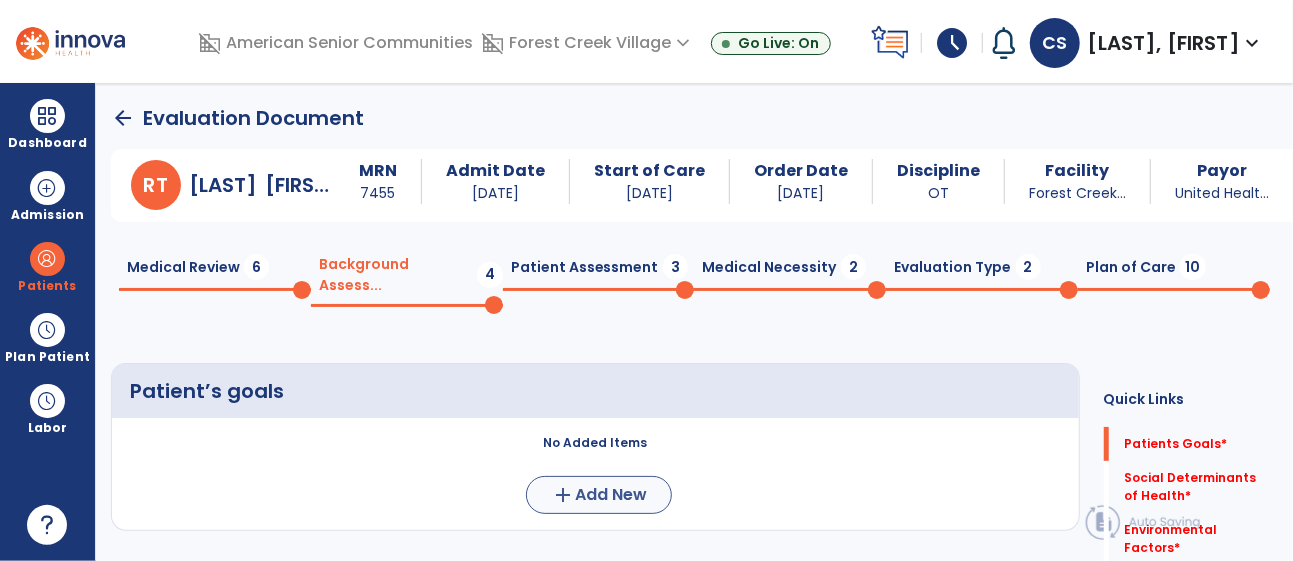 type on "**********" 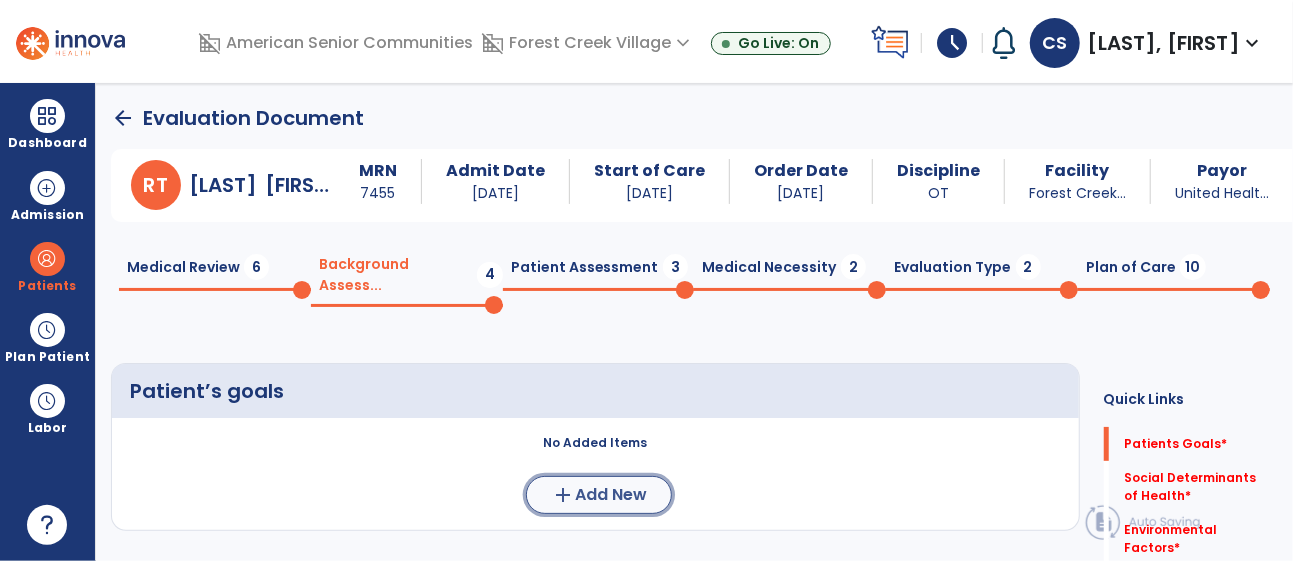 click on "add  Add New" 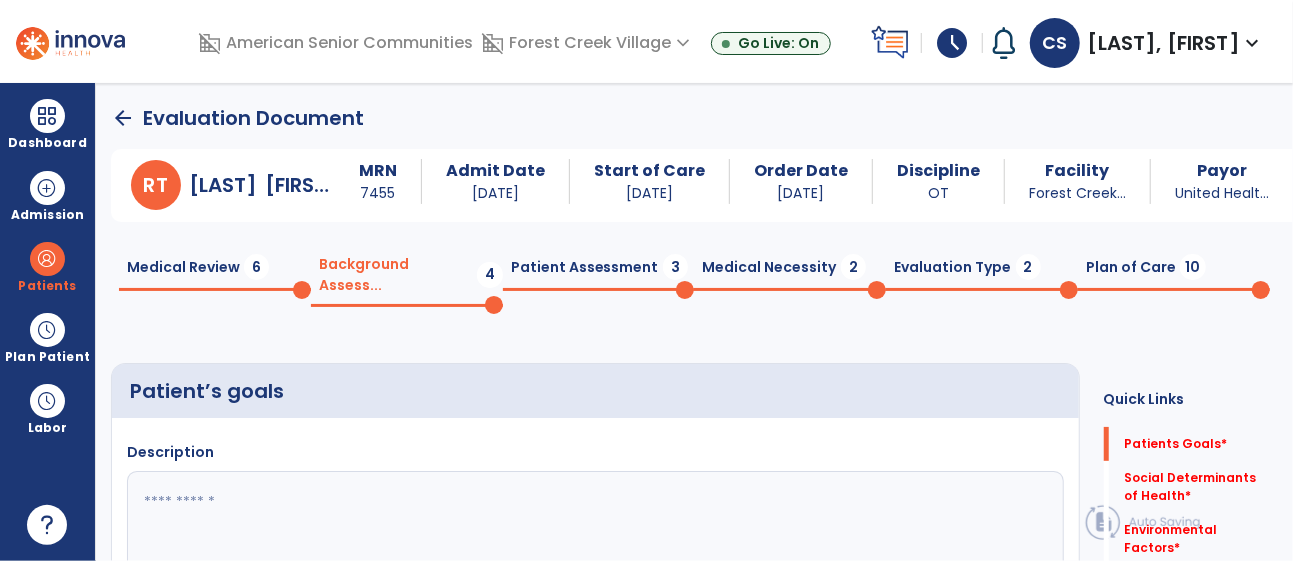 click 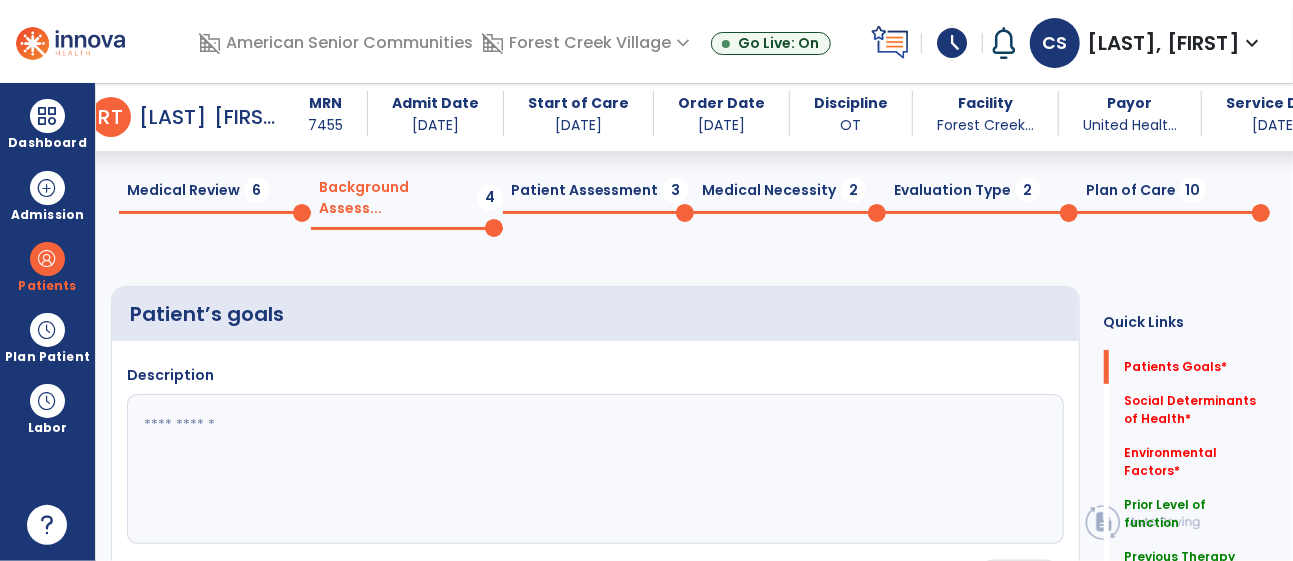 scroll, scrollTop: 59, scrollLeft: 0, axis: vertical 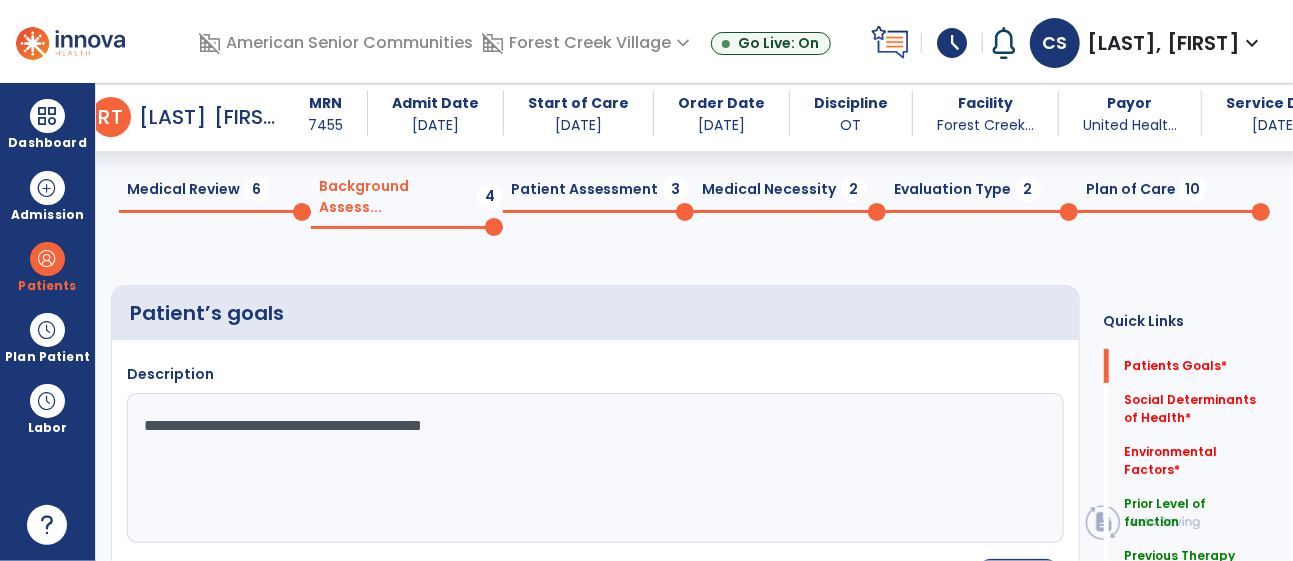 type on "**********" 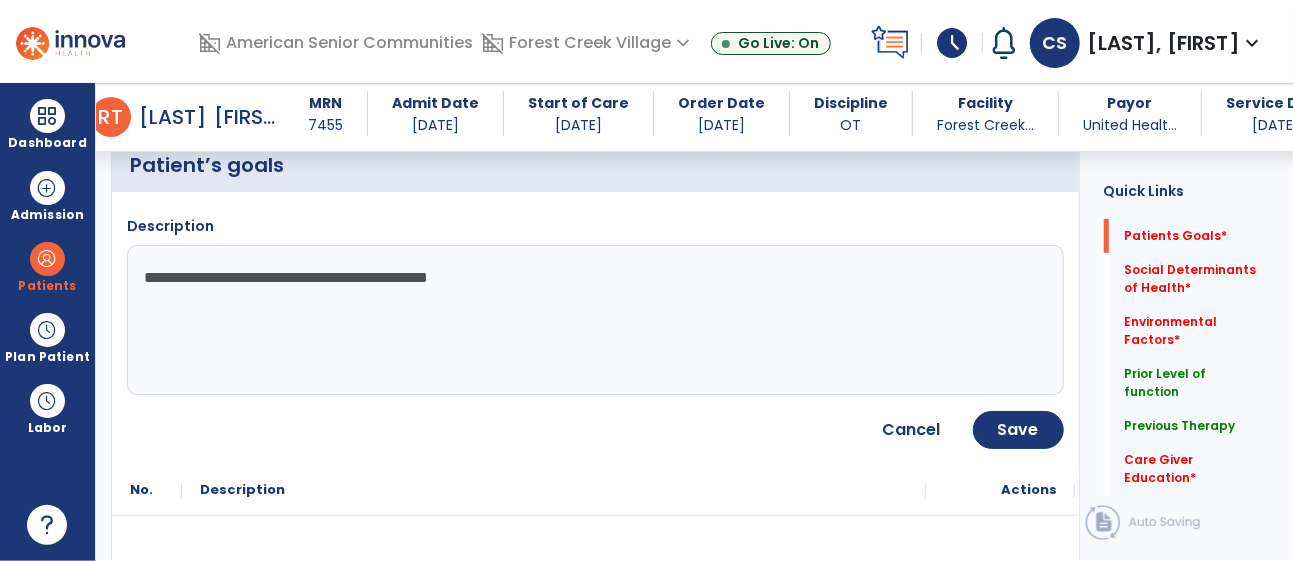 scroll, scrollTop: 212, scrollLeft: 0, axis: vertical 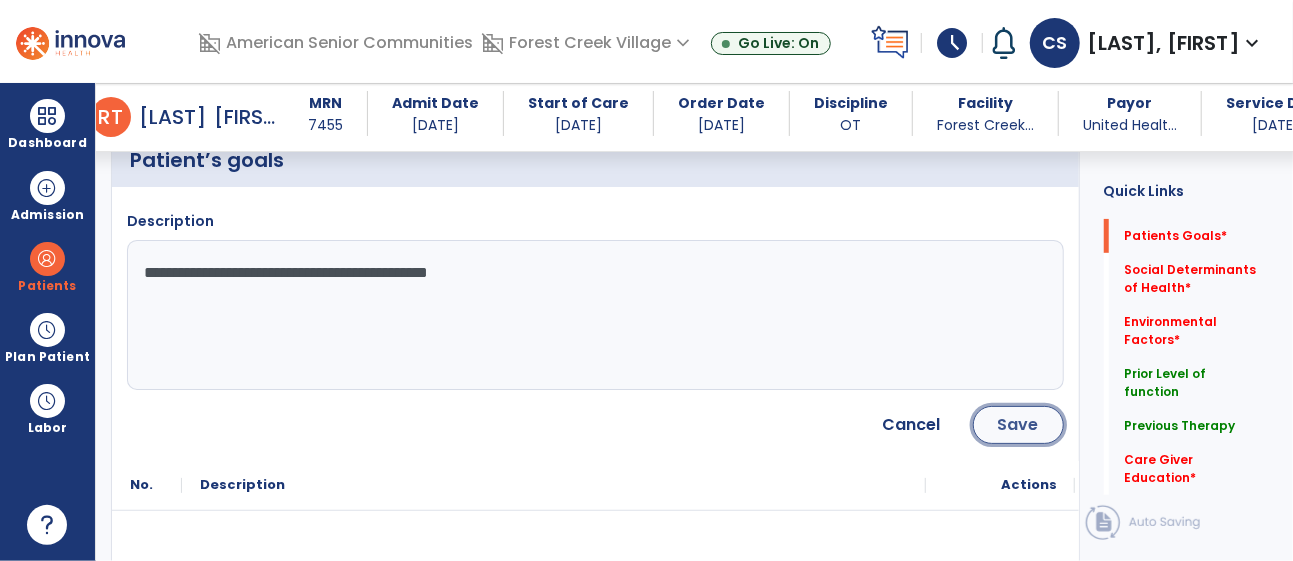 click on "Save" 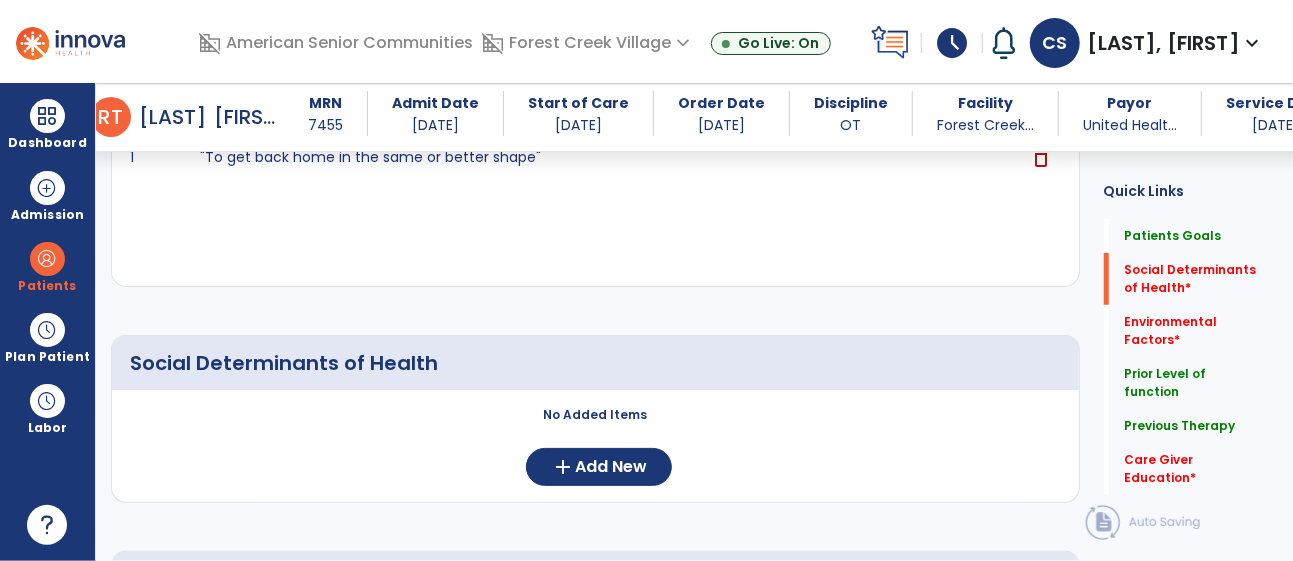 scroll, scrollTop: 351, scrollLeft: 0, axis: vertical 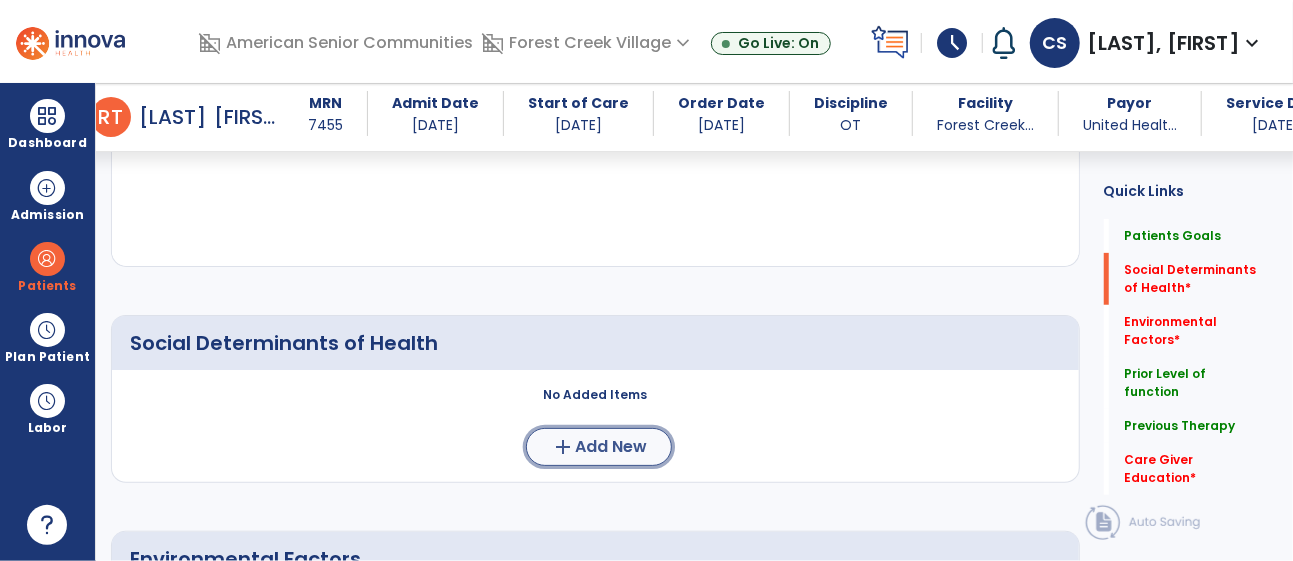 click on "add  Add New" 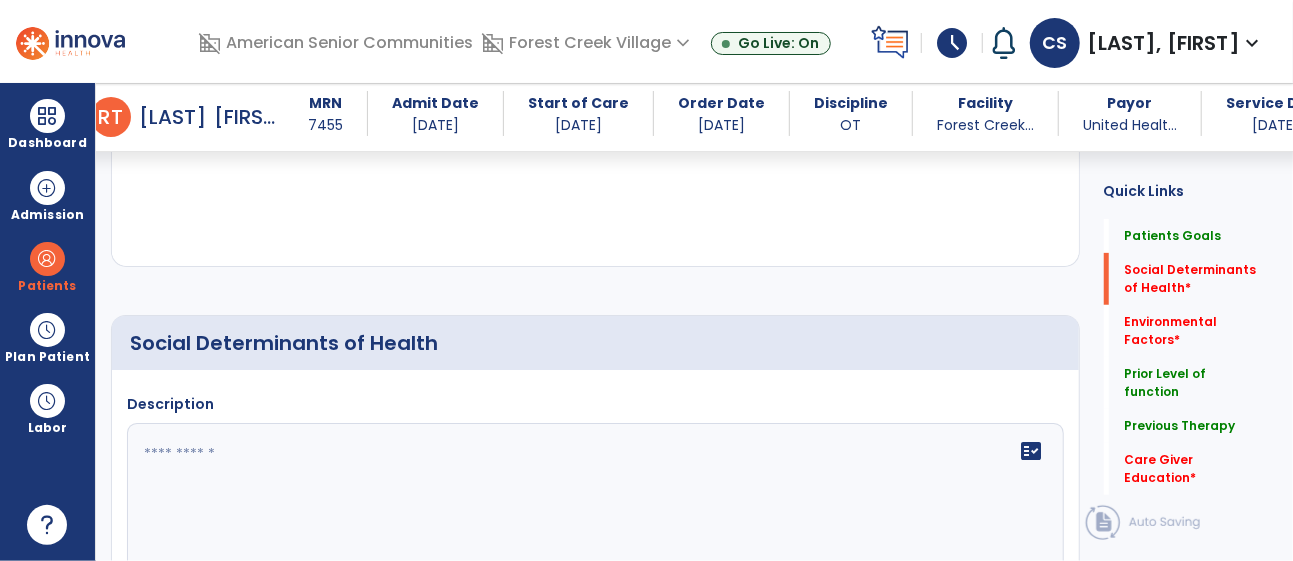 click 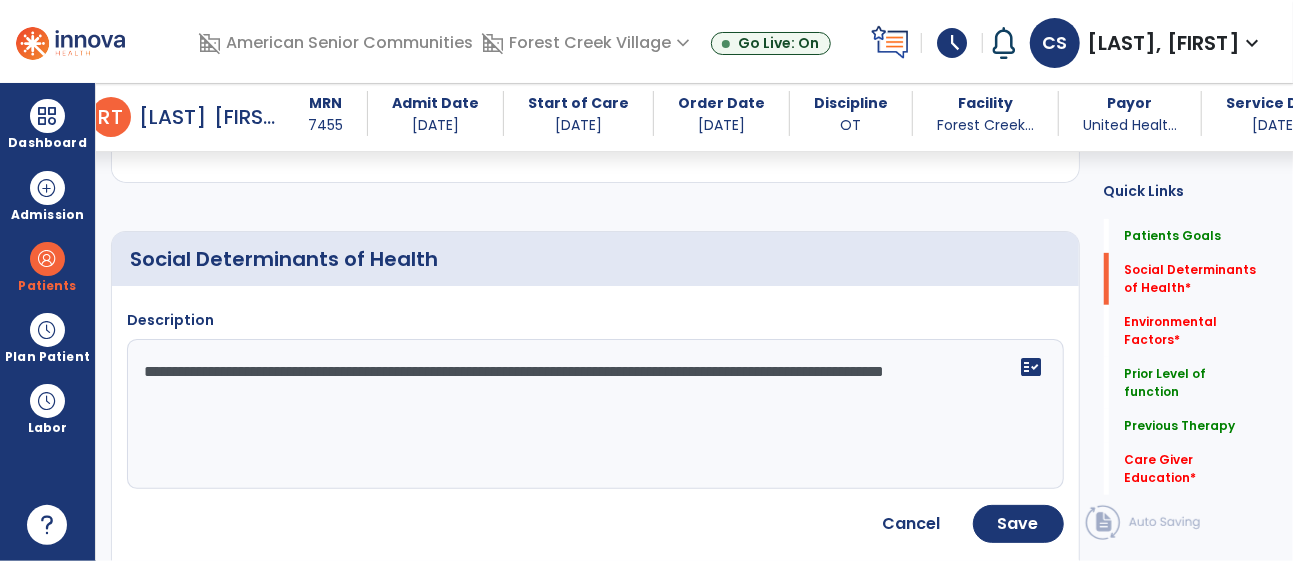 scroll, scrollTop: 436, scrollLeft: 0, axis: vertical 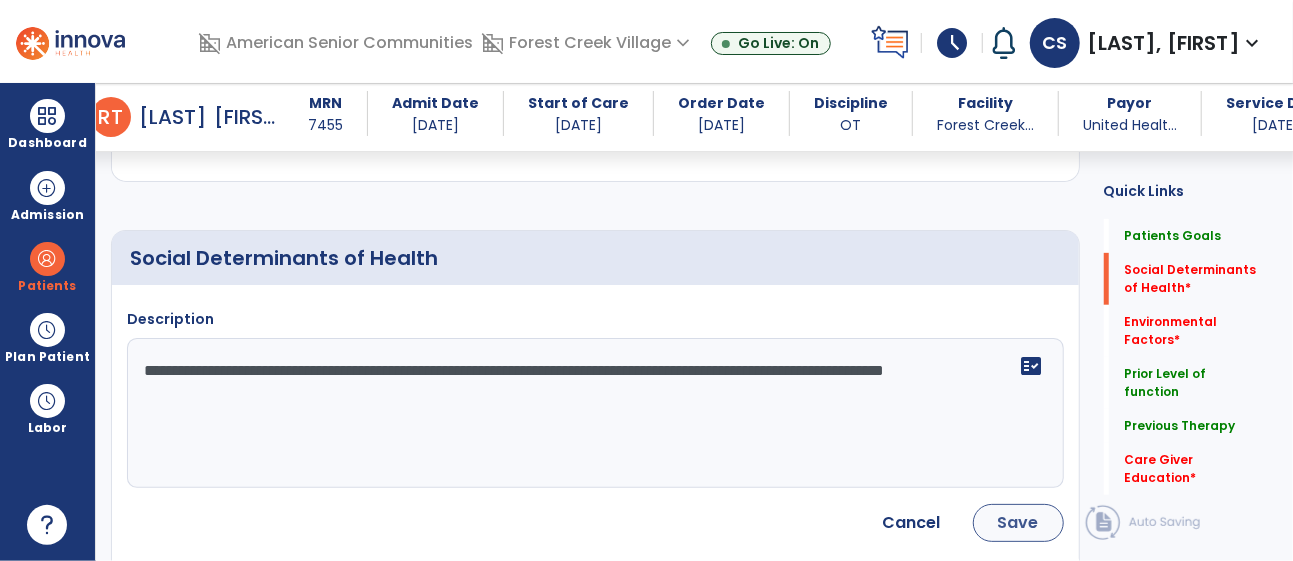 type on "**********" 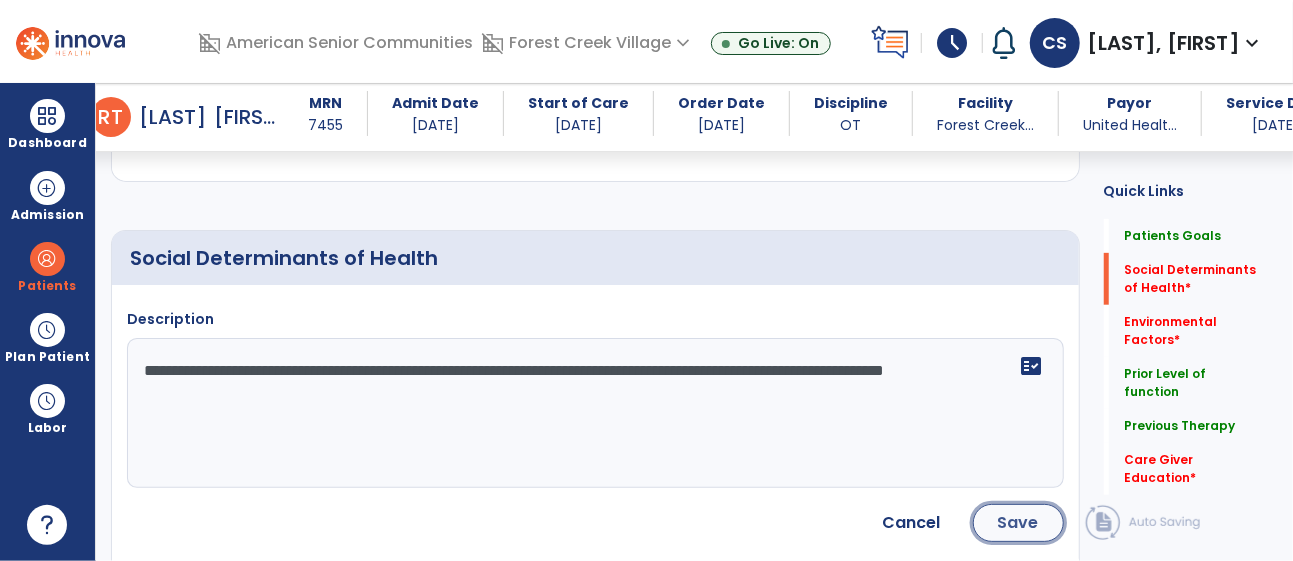 click on "Save" 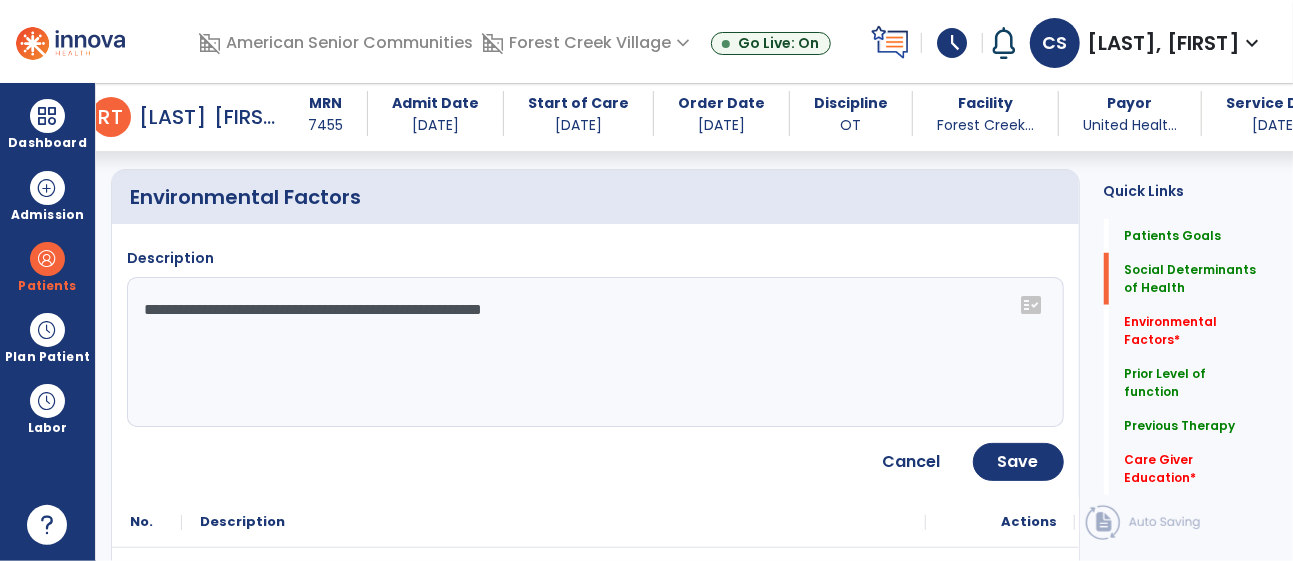scroll, scrollTop: 820, scrollLeft: 0, axis: vertical 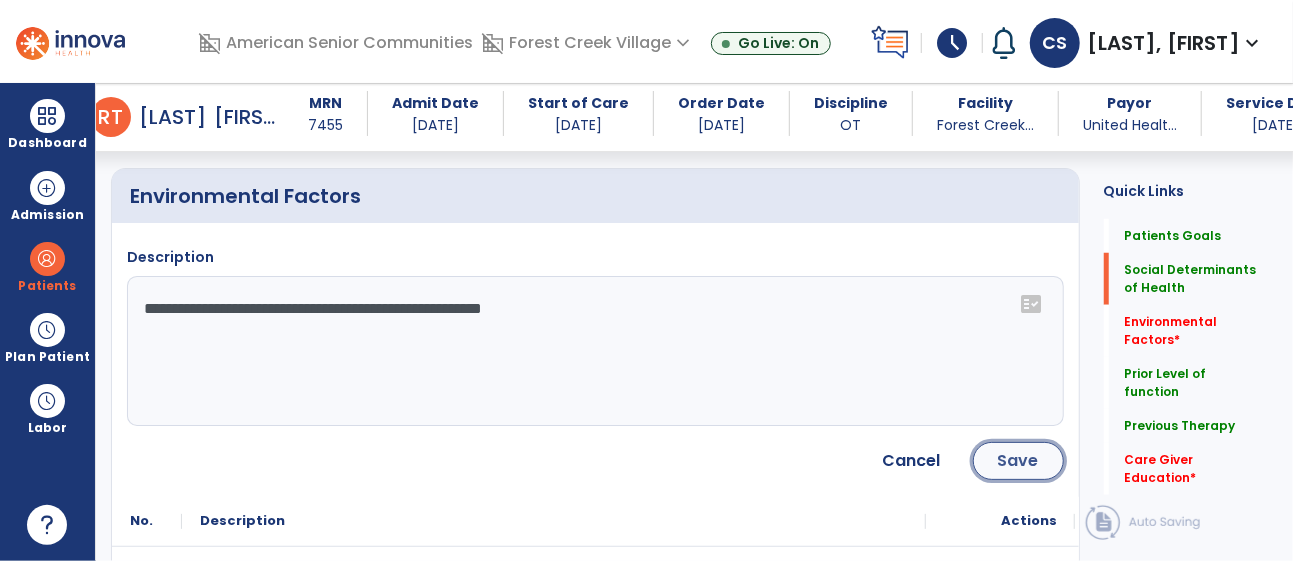 click on "Save" 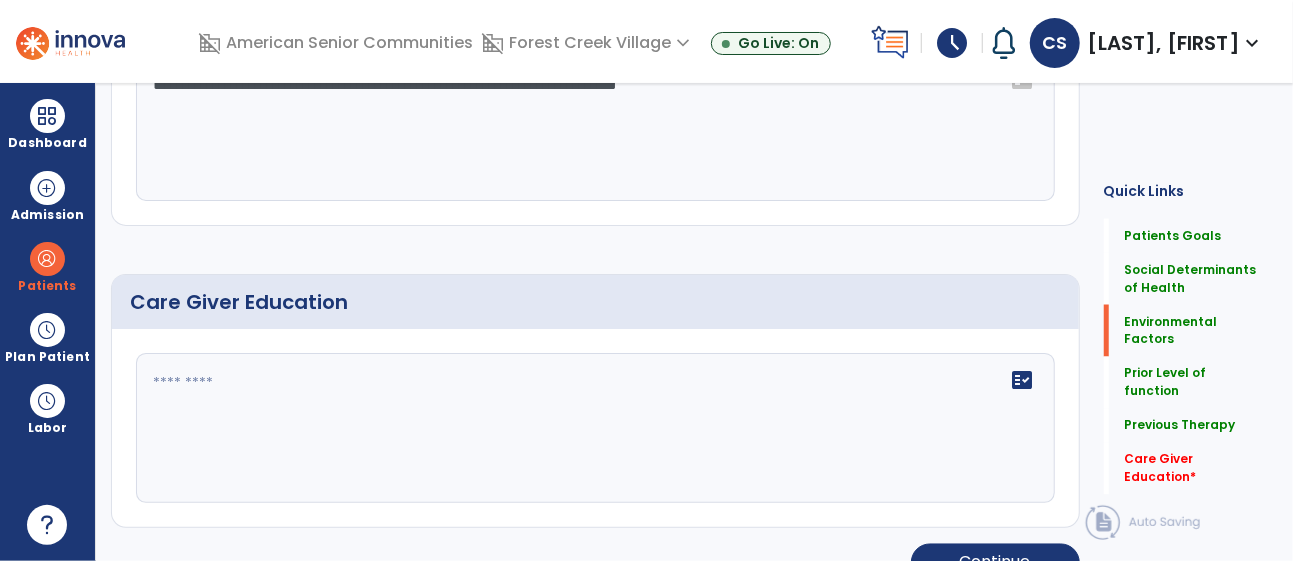 scroll, scrollTop: 0, scrollLeft: 0, axis: both 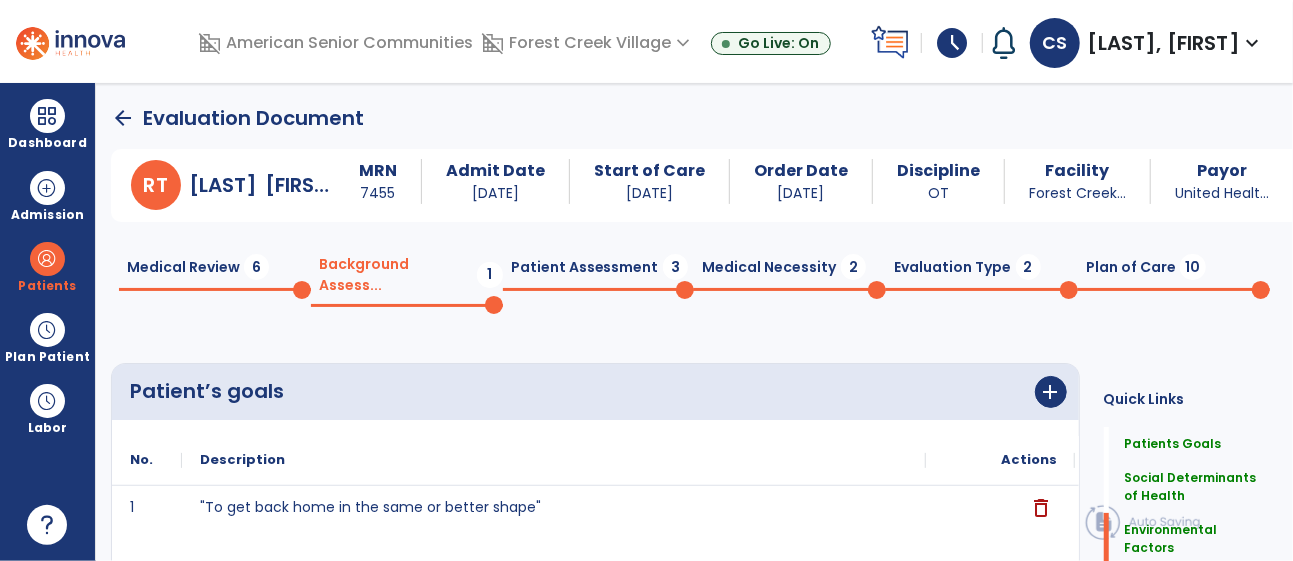click on "Medical Review  6" 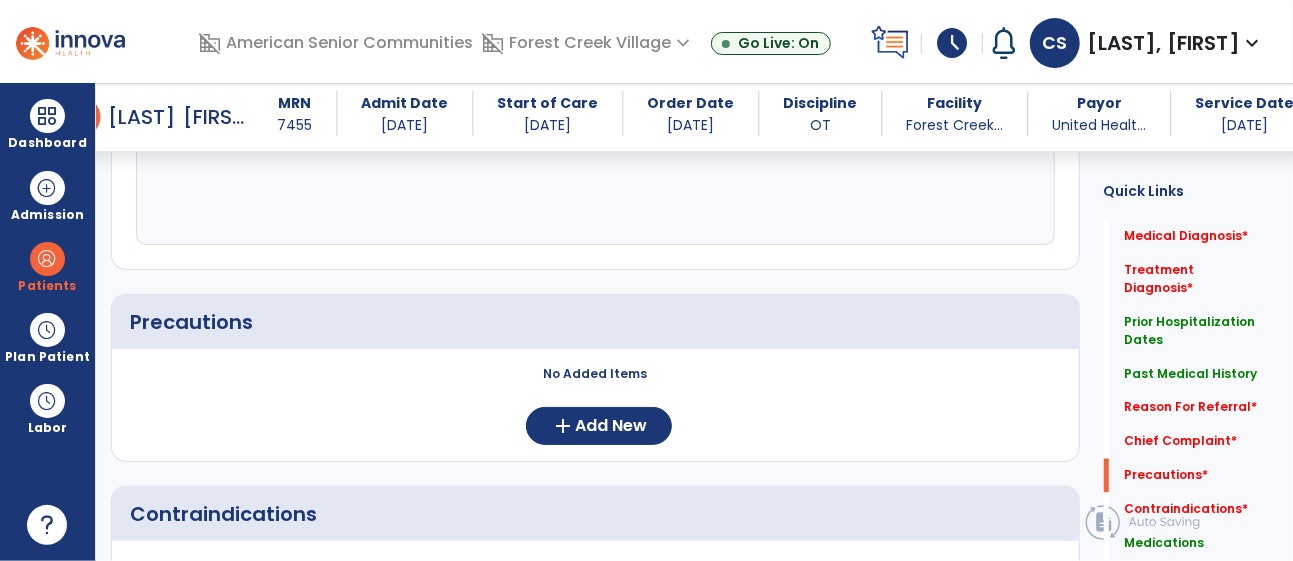 scroll, scrollTop: 1594, scrollLeft: 0, axis: vertical 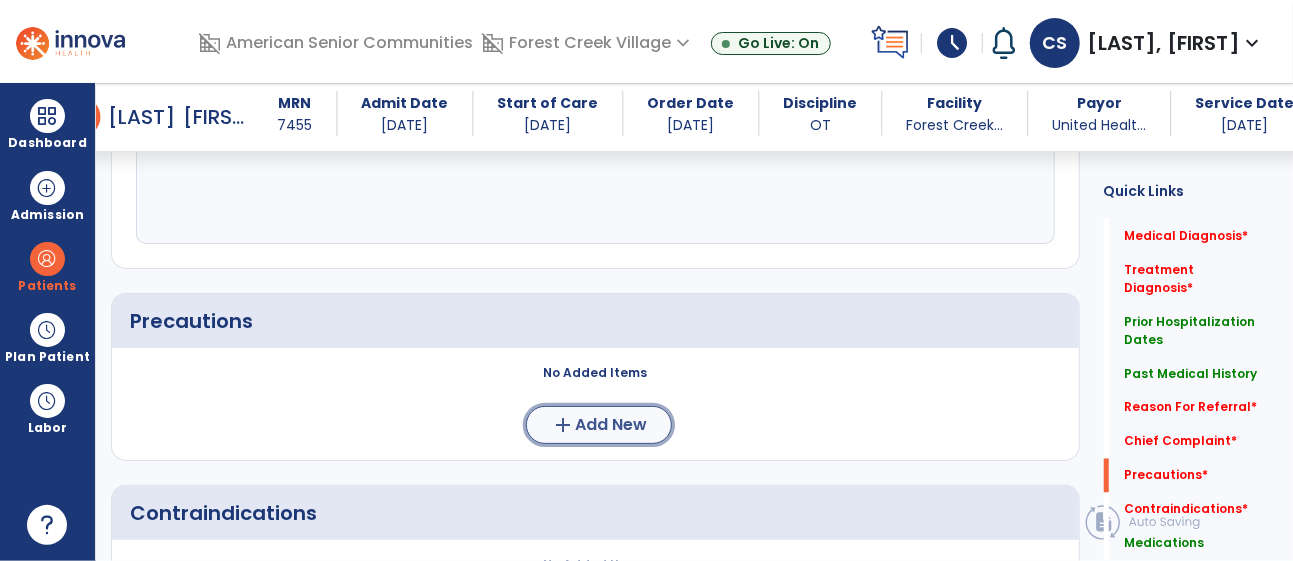 click on "add  Add New" 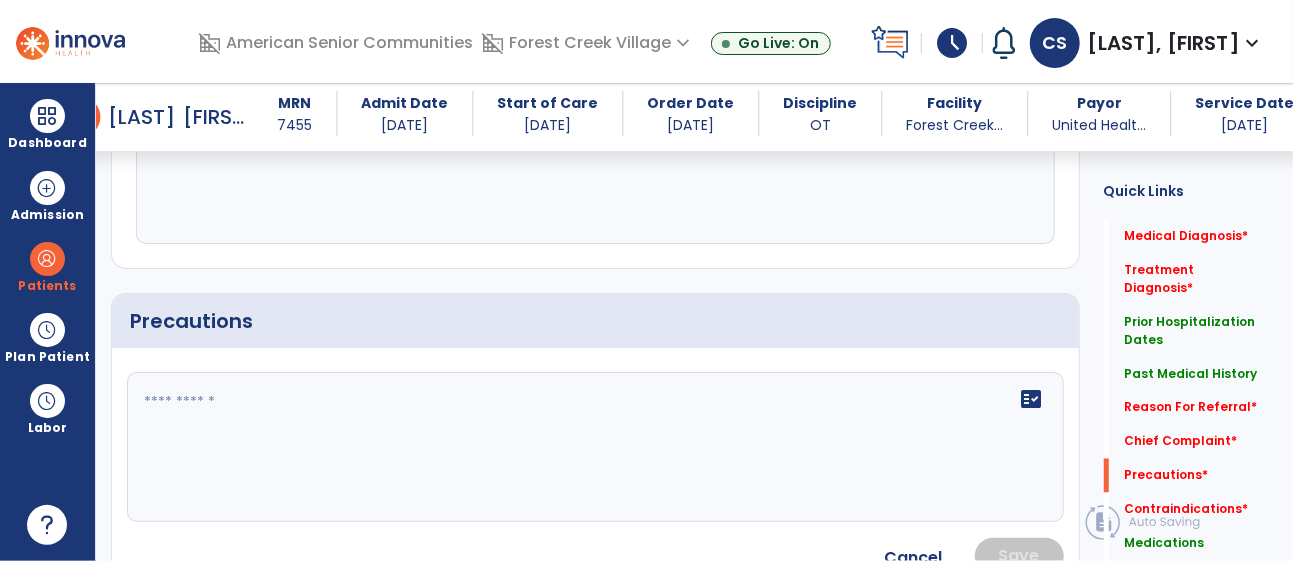 click on "fact_check" 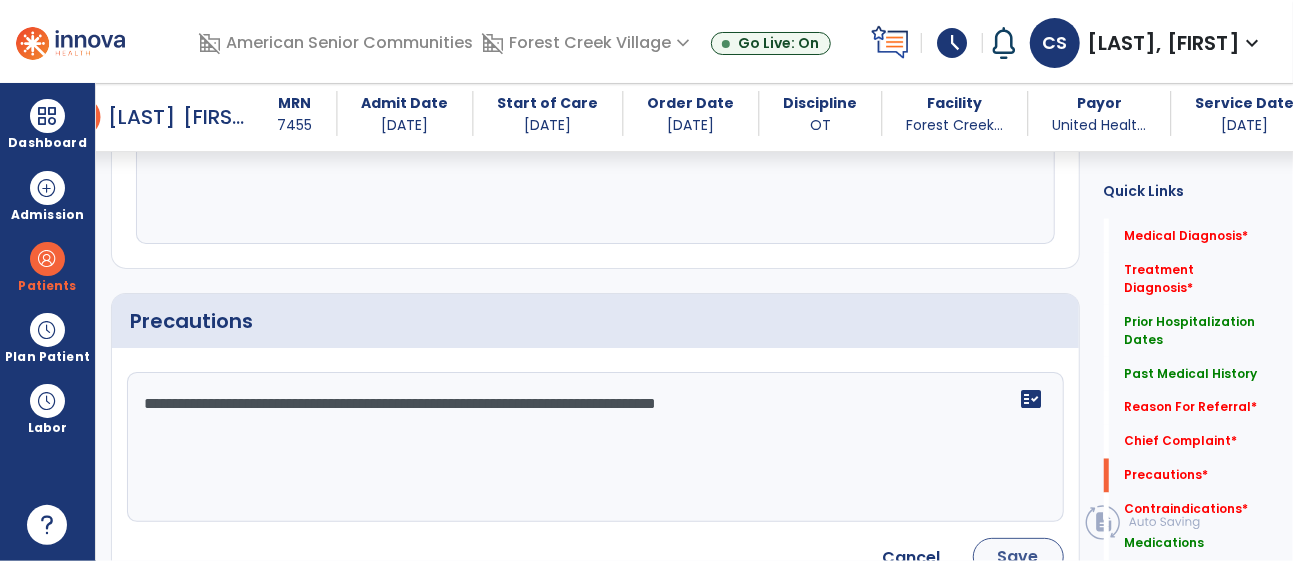 type on "**********" 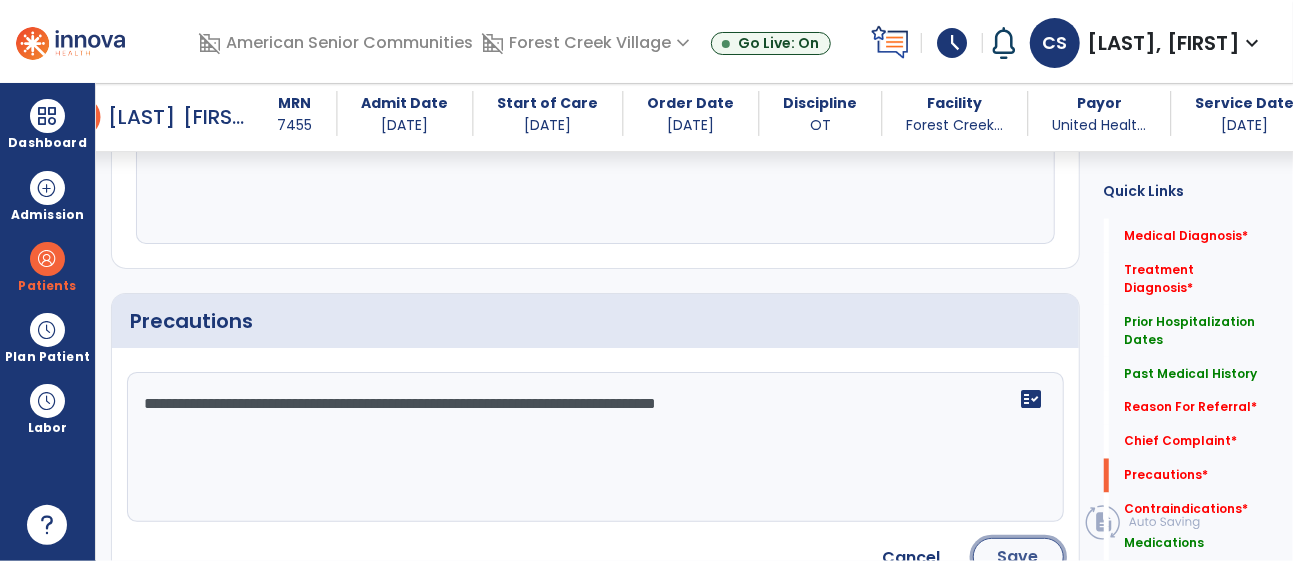click on "Save" 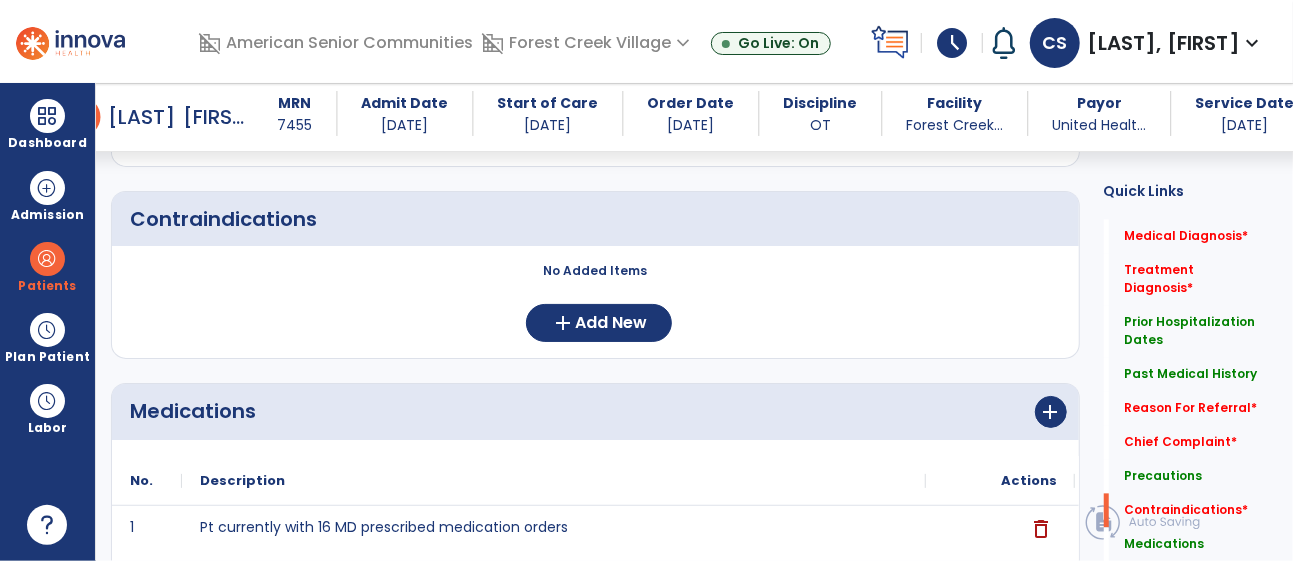scroll, scrollTop: 1985, scrollLeft: 0, axis: vertical 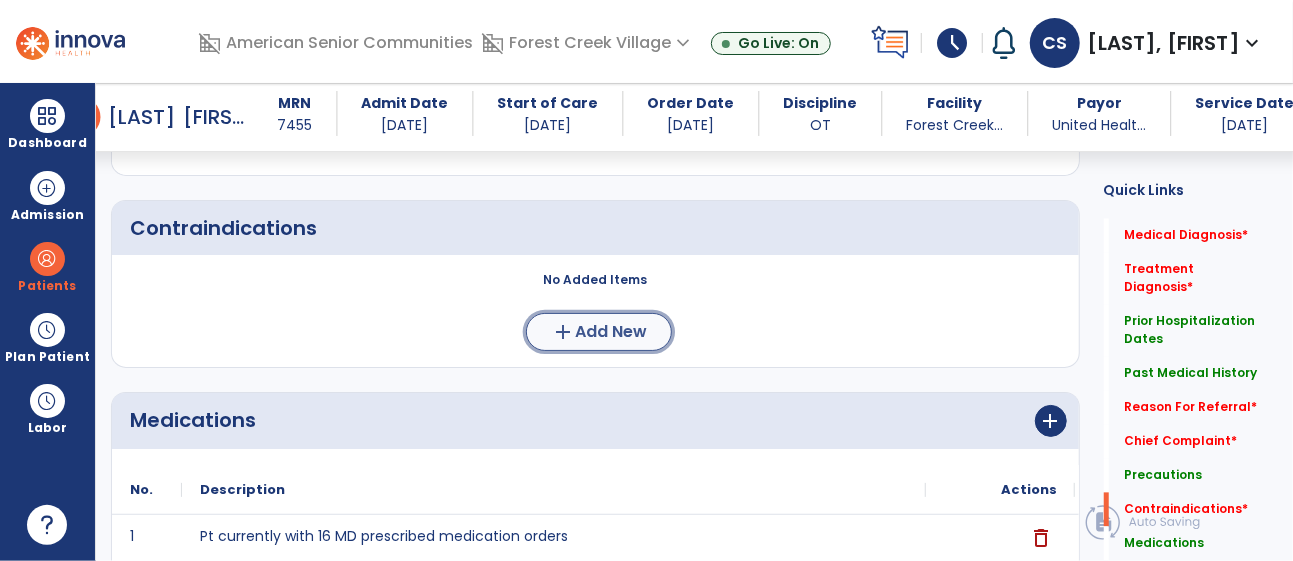 click on "add" 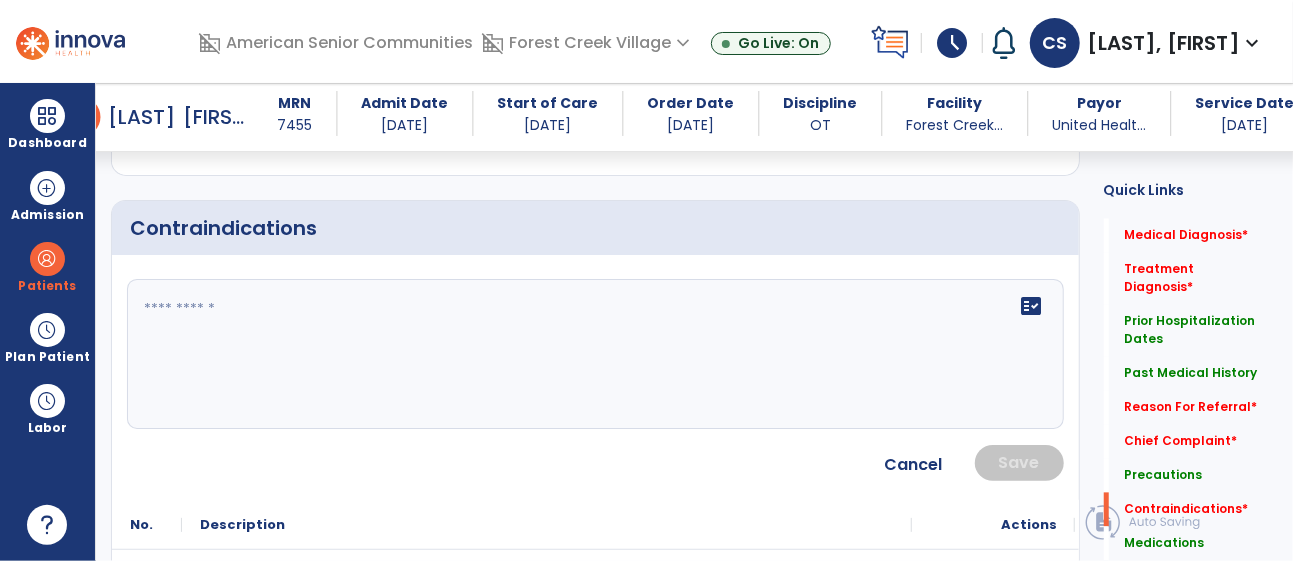 click on "fact_check" 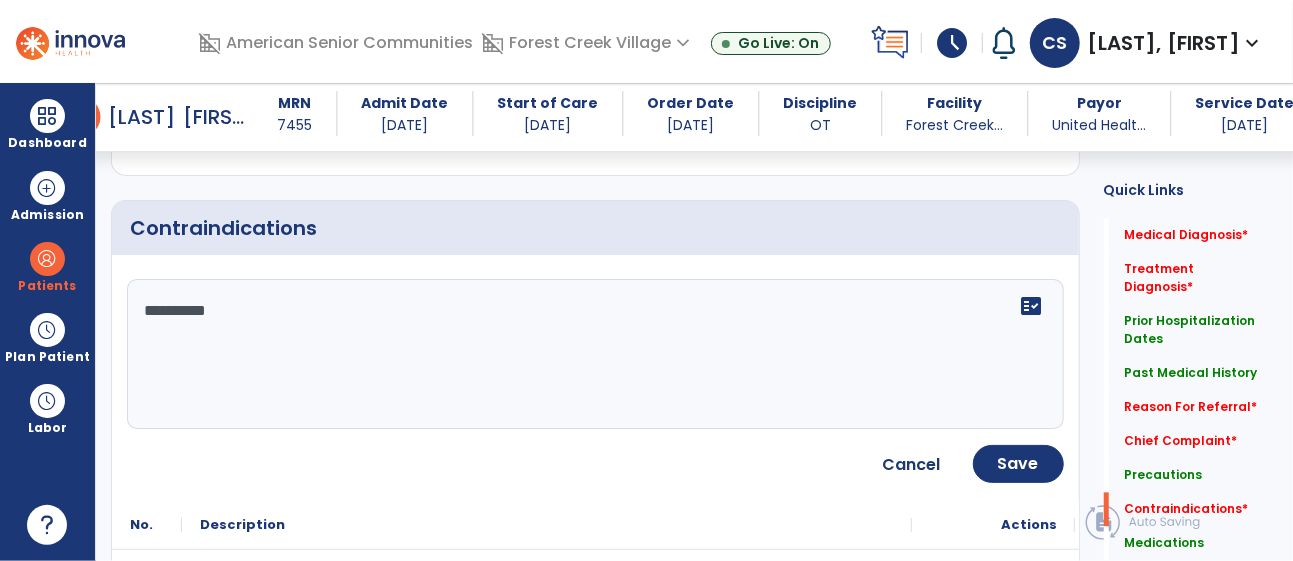type on "**********" 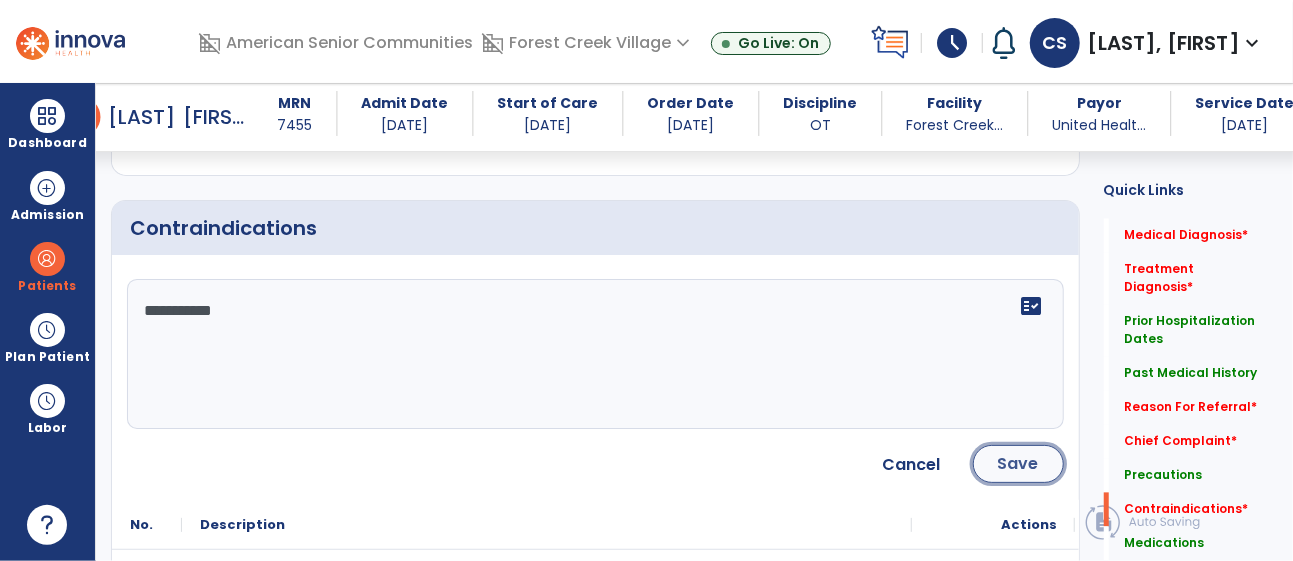 click on "Save" 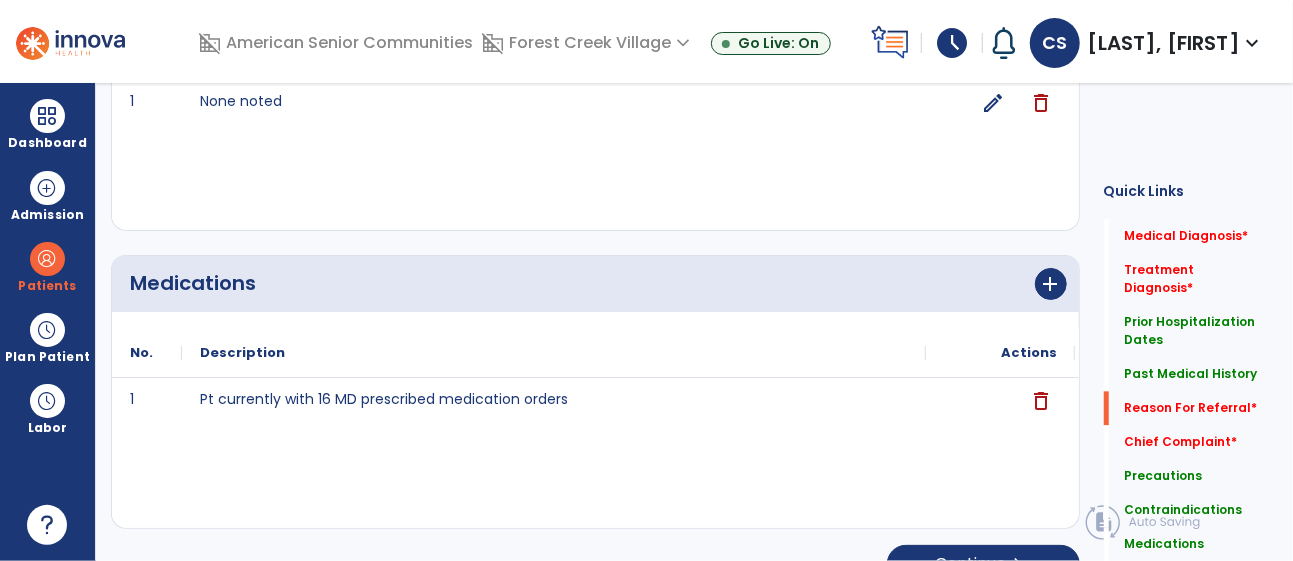 scroll, scrollTop: 0, scrollLeft: 0, axis: both 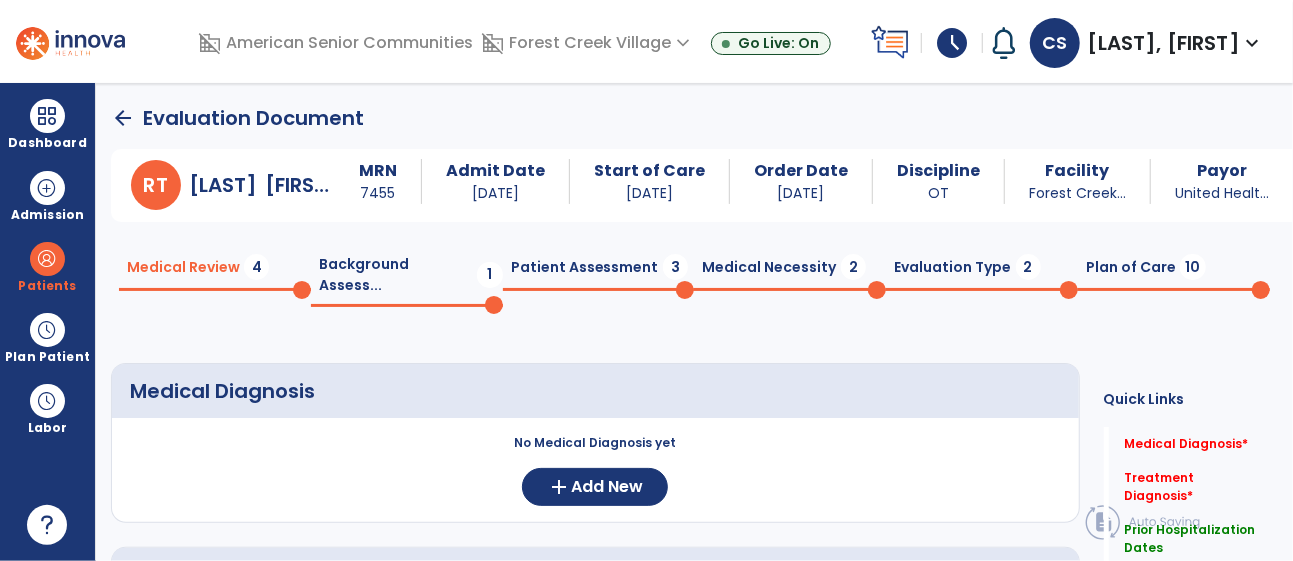 click on "arrow_back" 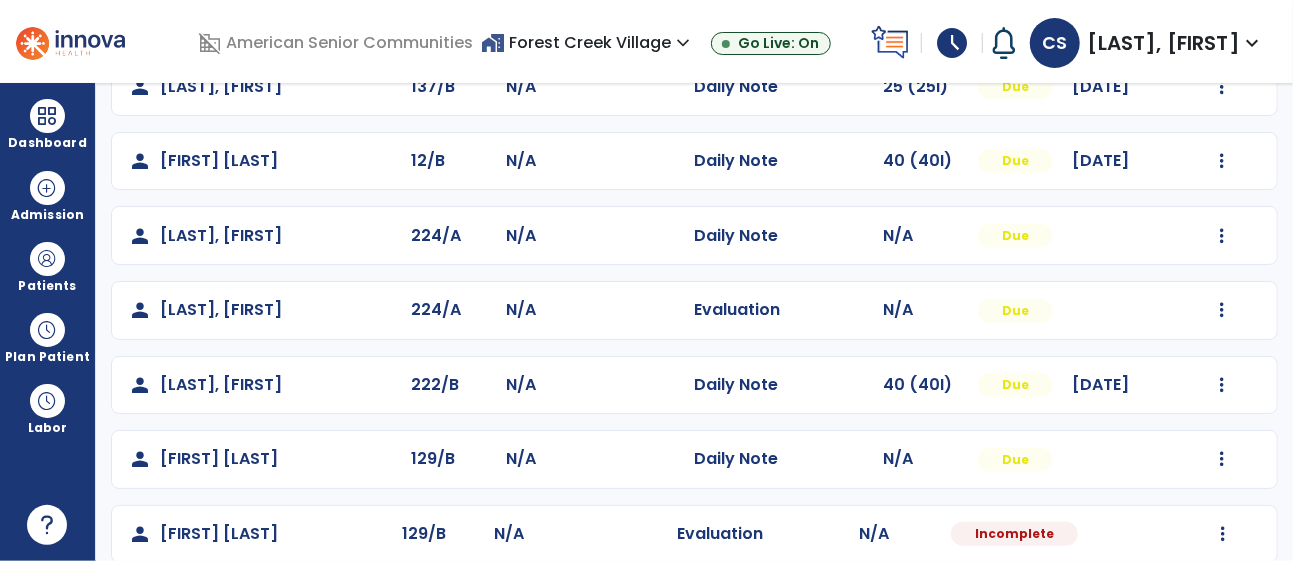 scroll, scrollTop: 920, scrollLeft: 0, axis: vertical 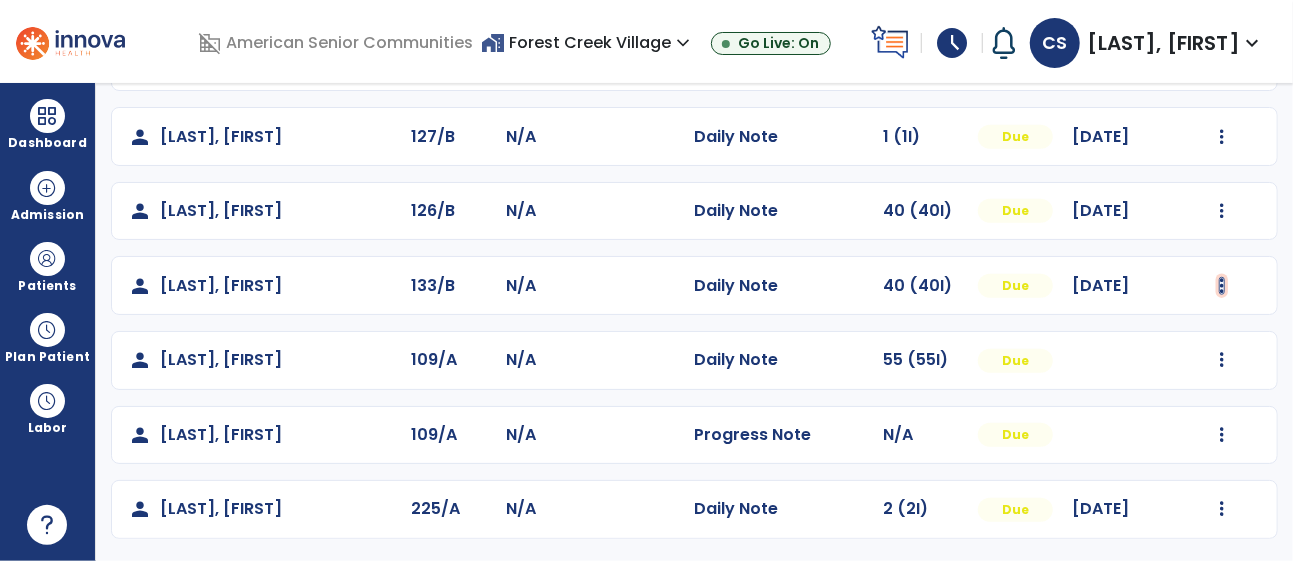 click at bounding box center (1222, -460) 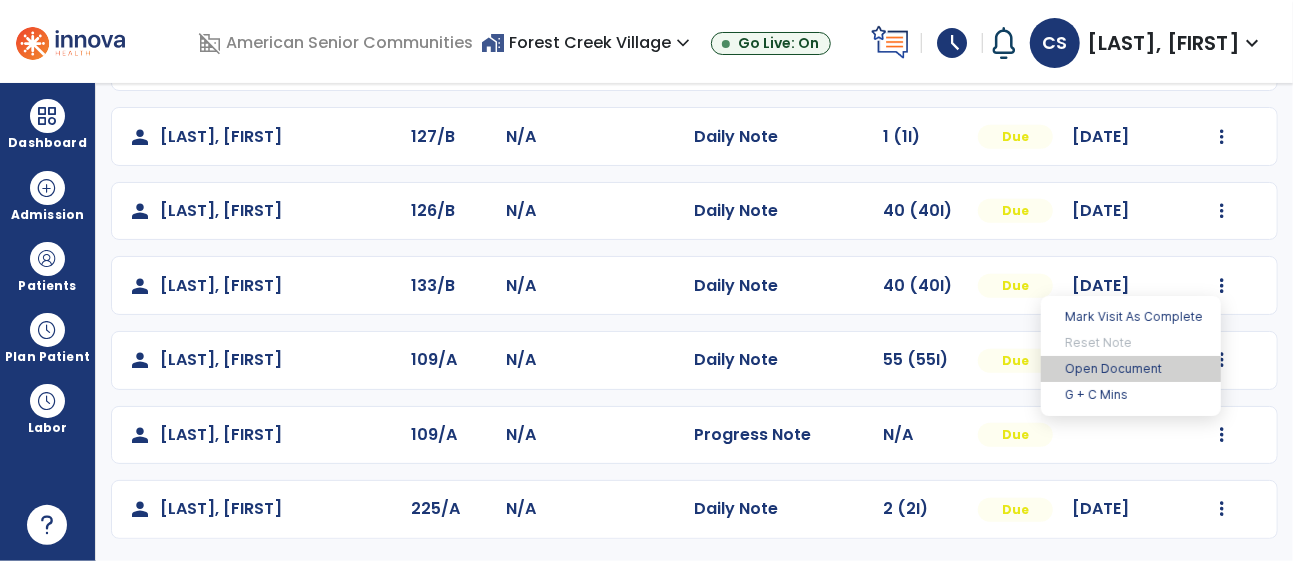 click on "Open Document" at bounding box center [1131, 369] 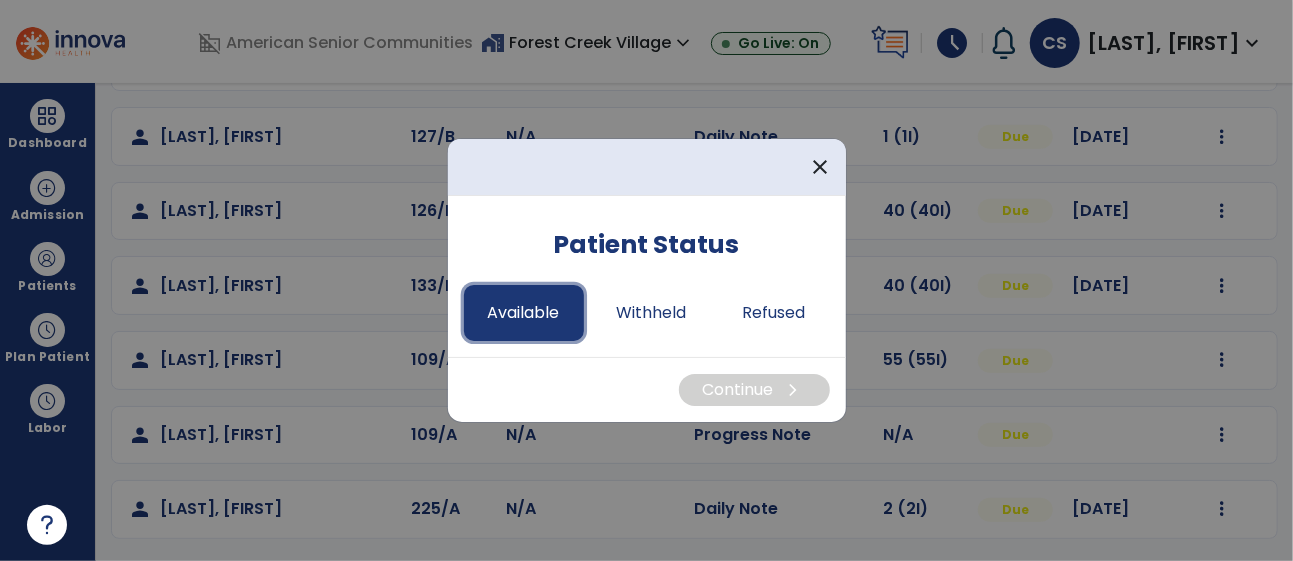 click on "Available" at bounding box center [524, 313] 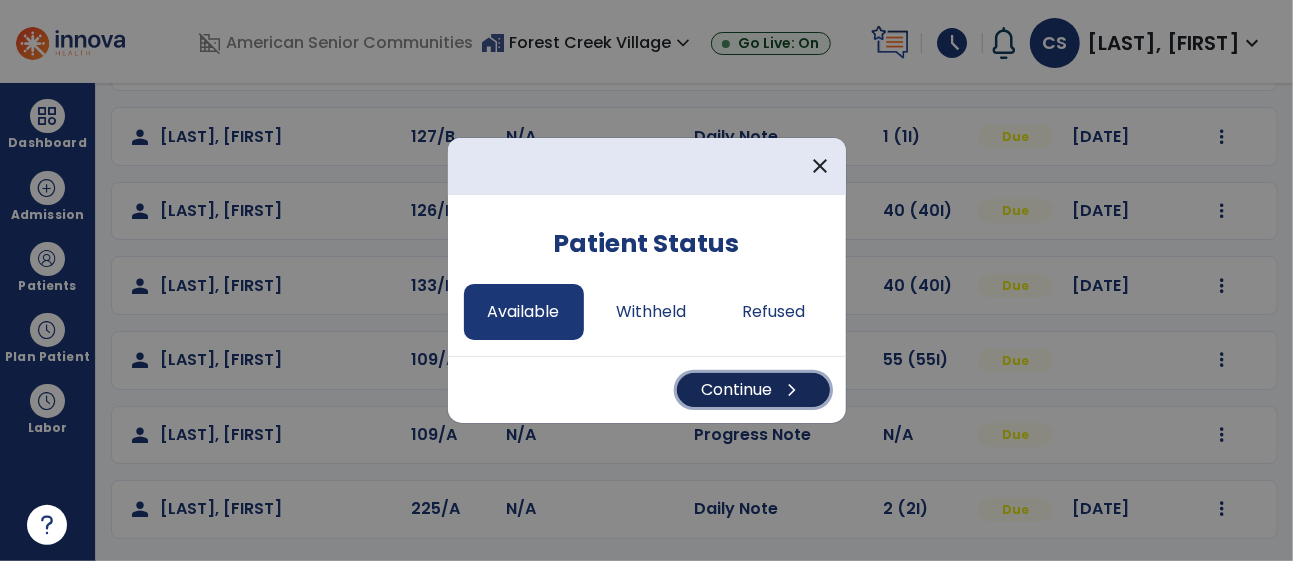 click on "Continue   chevron_right" at bounding box center [753, 390] 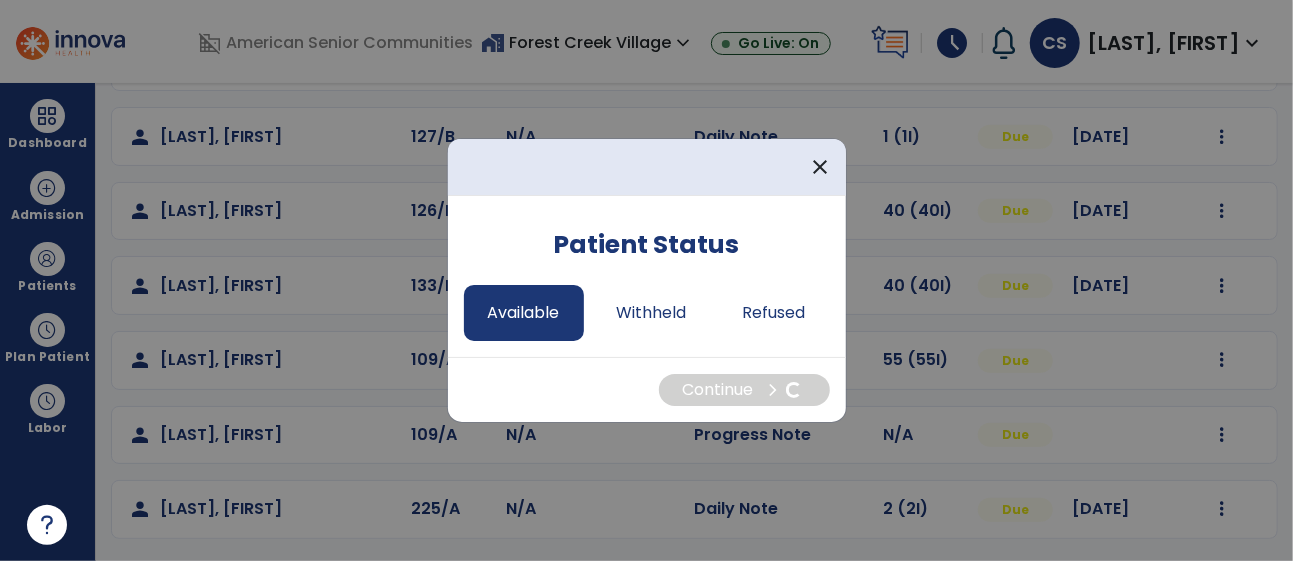 select on "*" 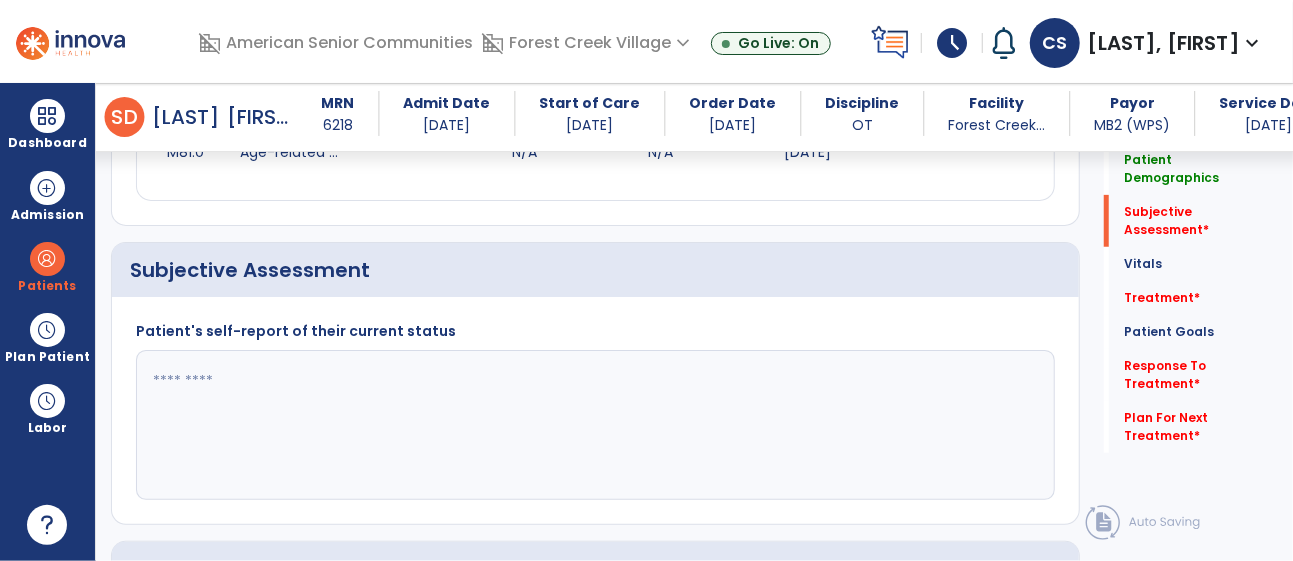 scroll, scrollTop: 395, scrollLeft: 0, axis: vertical 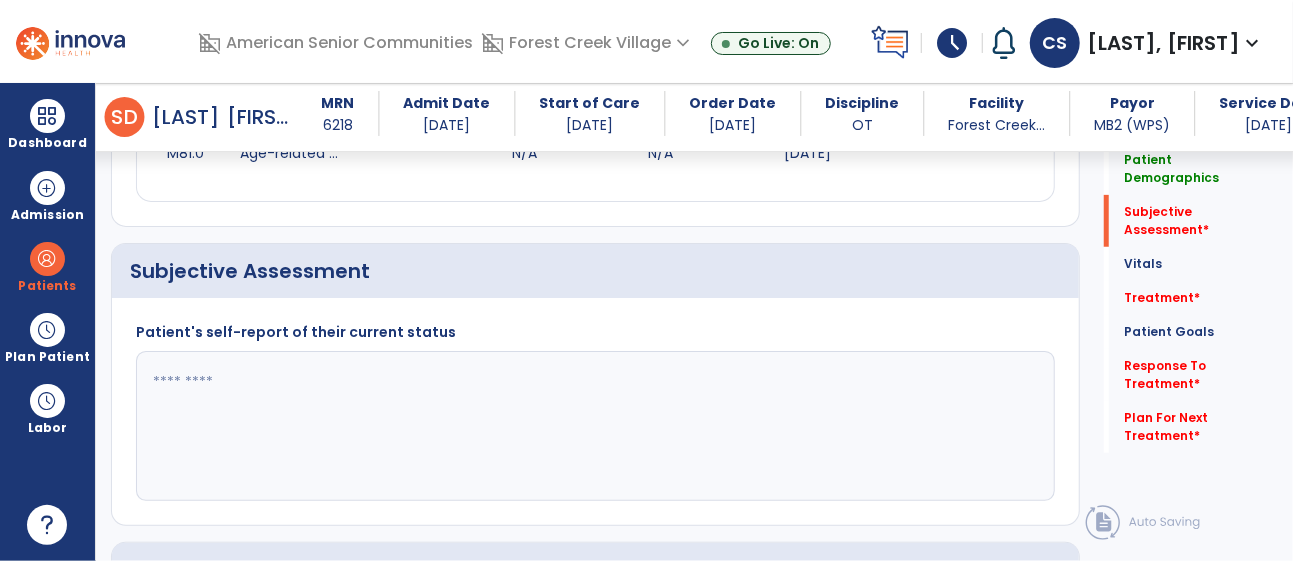 click 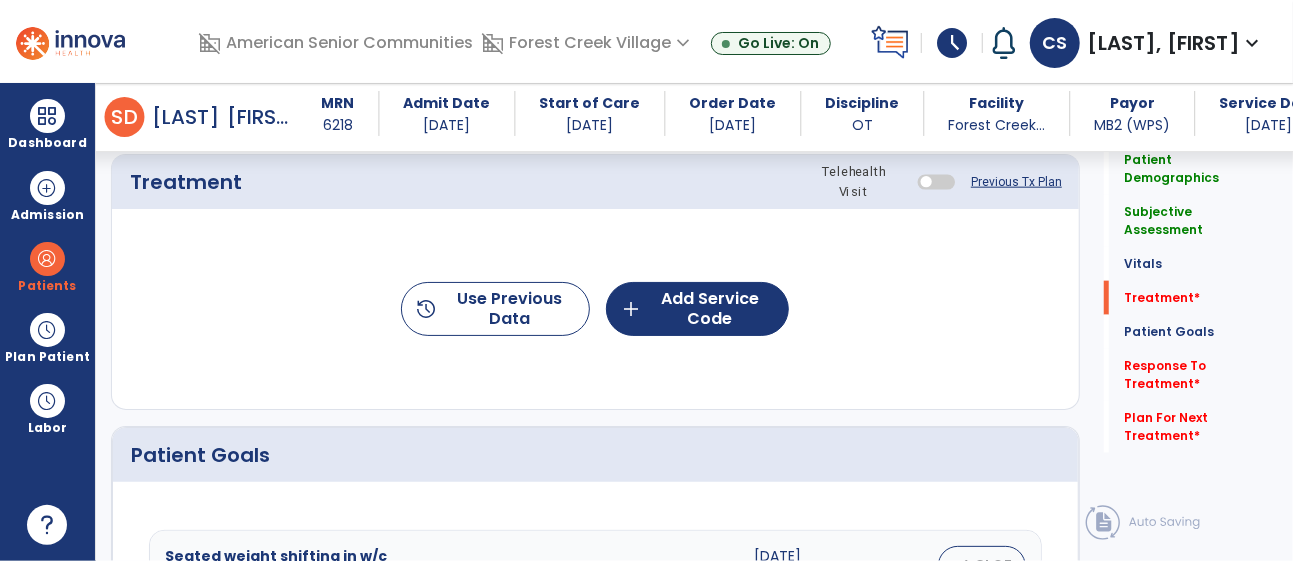 scroll, scrollTop: 1204, scrollLeft: 0, axis: vertical 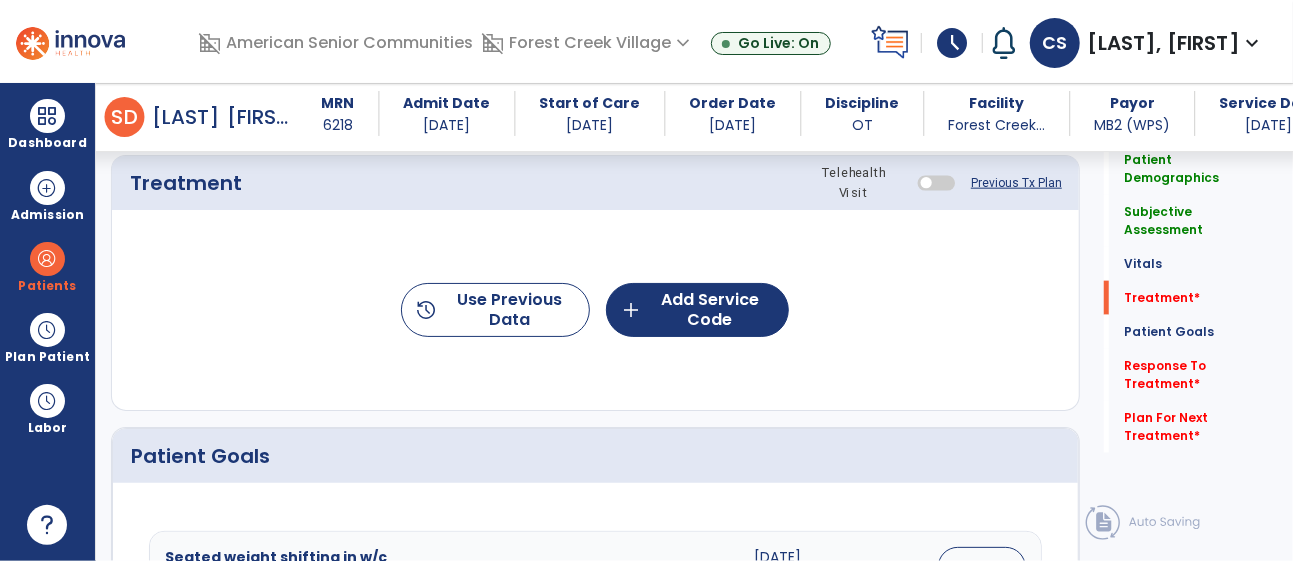 type on "**********" 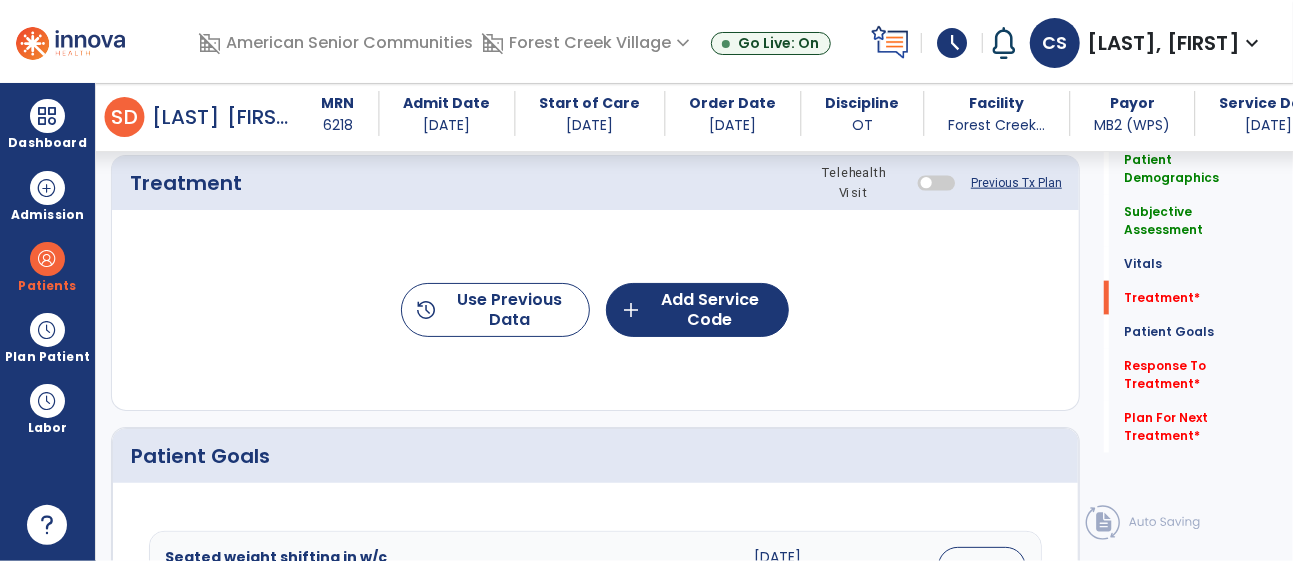 scroll, scrollTop: 0, scrollLeft: 0, axis: both 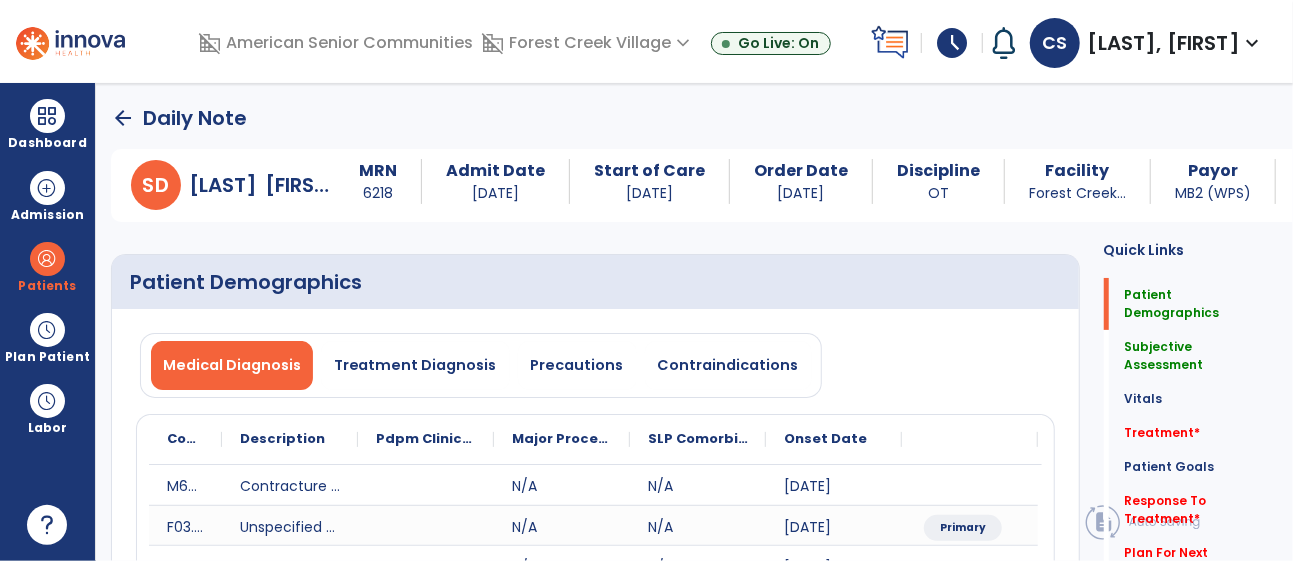 click on "arrow_back" 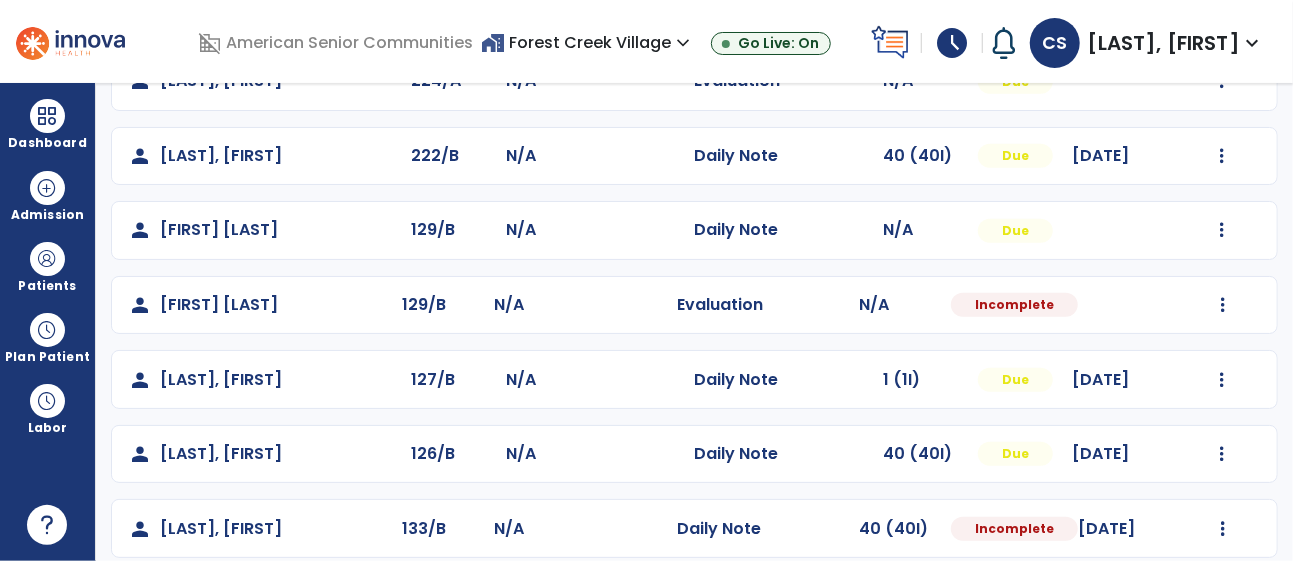 scroll, scrollTop: 686, scrollLeft: 0, axis: vertical 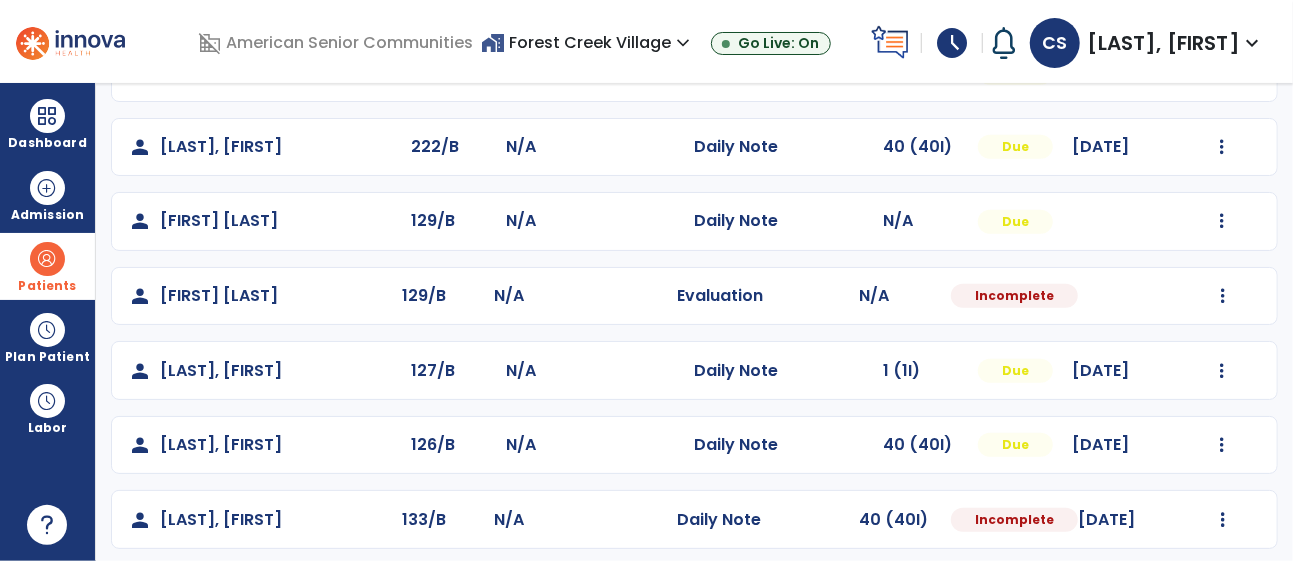 click at bounding box center [47, 259] 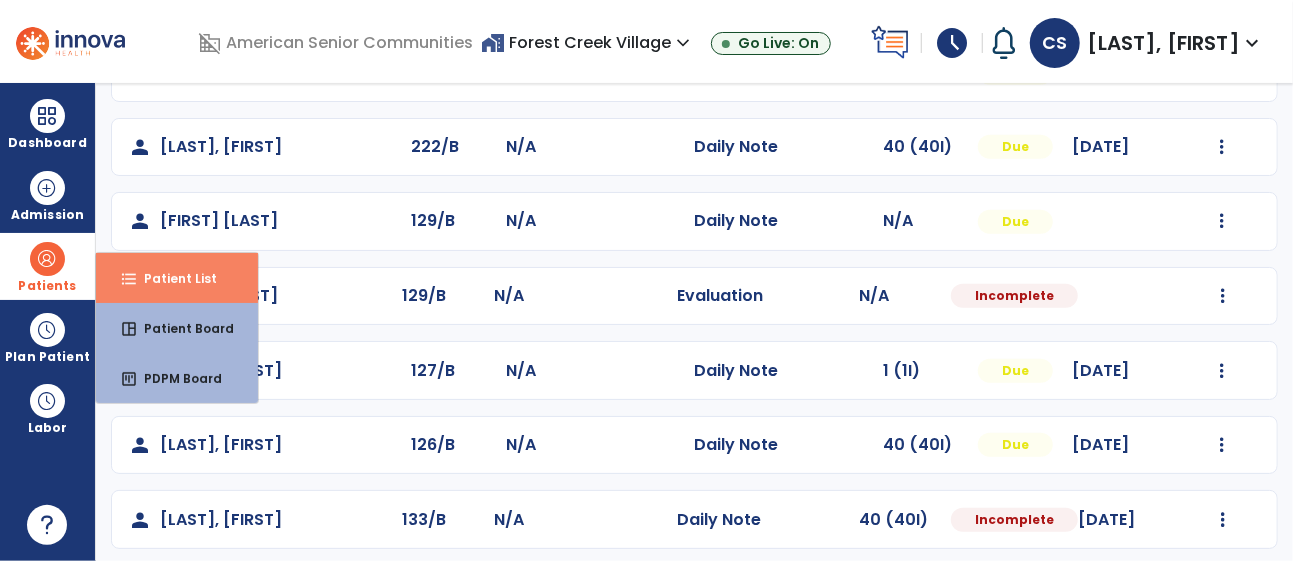 click on "Patient List" at bounding box center (172, 278) 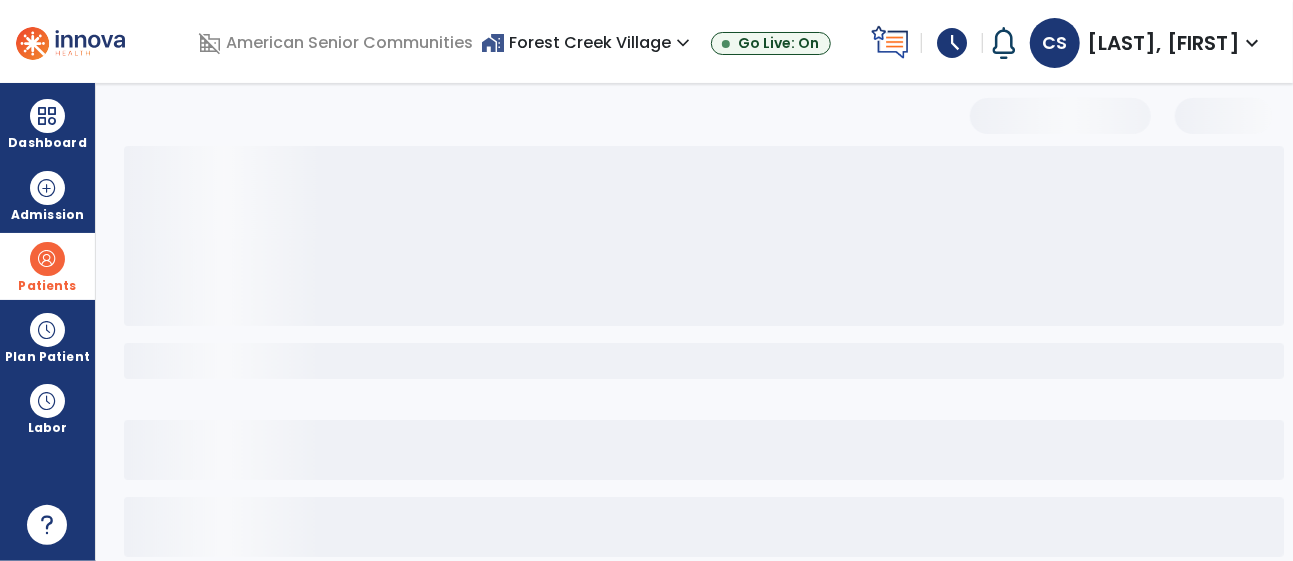 scroll, scrollTop: 180, scrollLeft: 0, axis: vertical 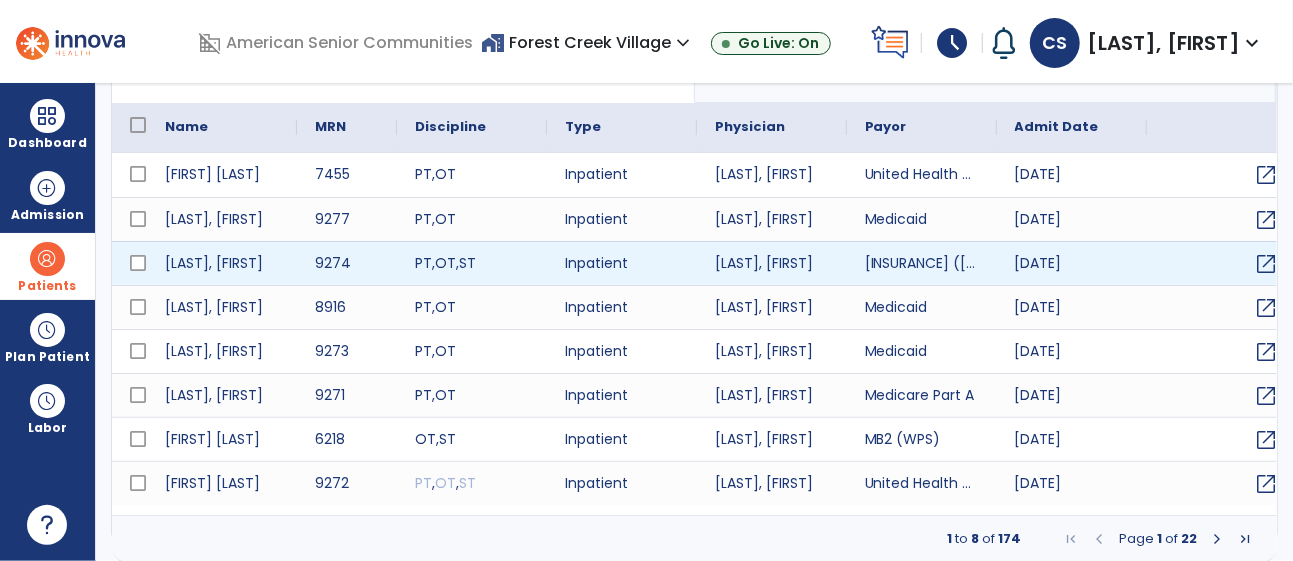 select on "***" 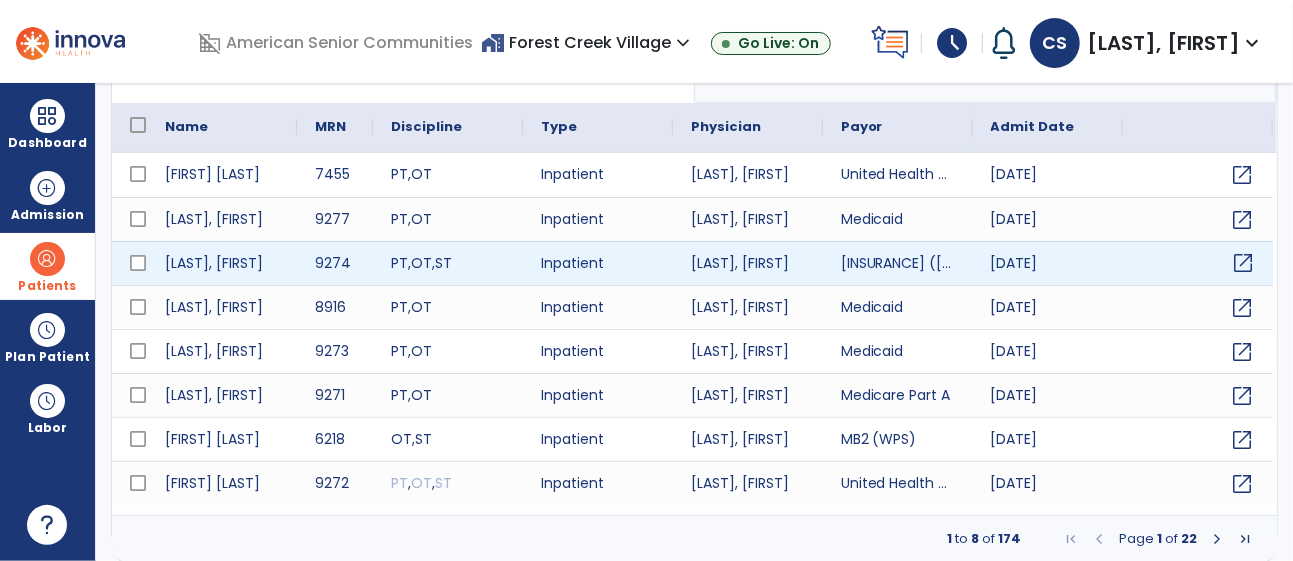 click on "open_in_new" at bounding box center [1244, 263] 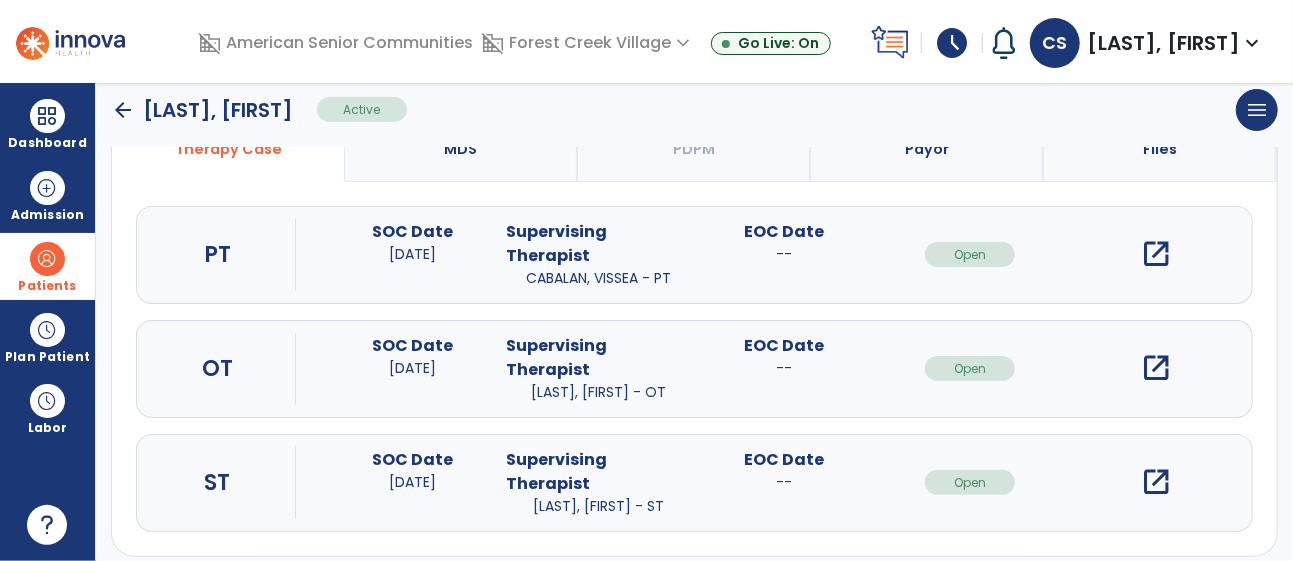 click on "open_in_new" at bounding box center [1156, 368] 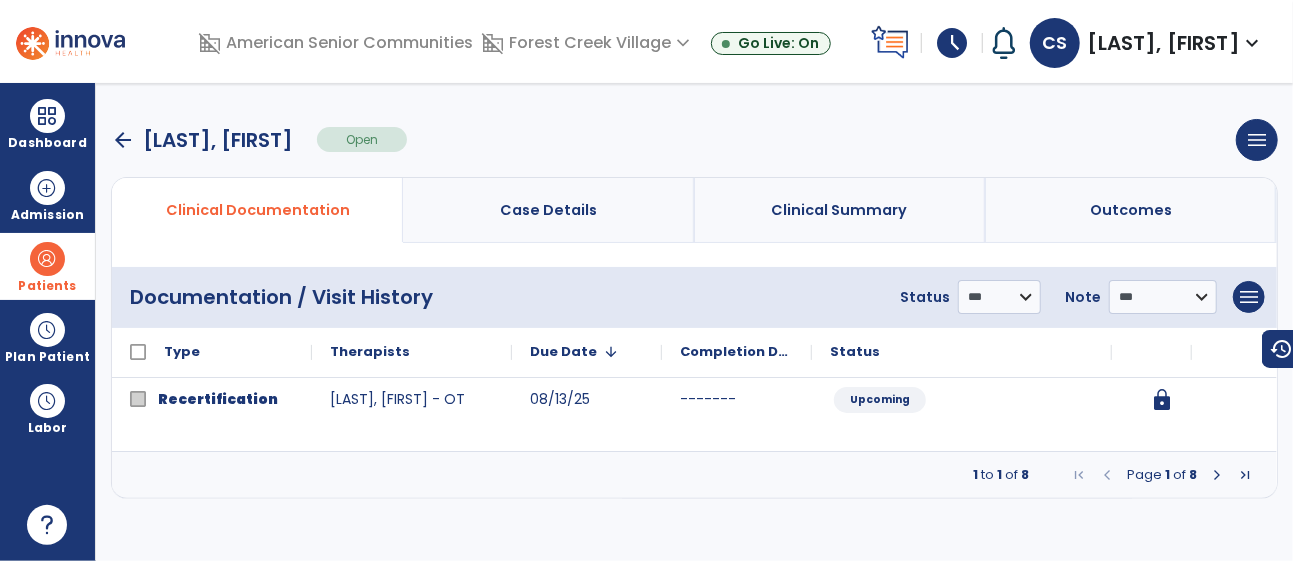 scroll, scrollTop: 0, scrollLeft: 0, axis: both 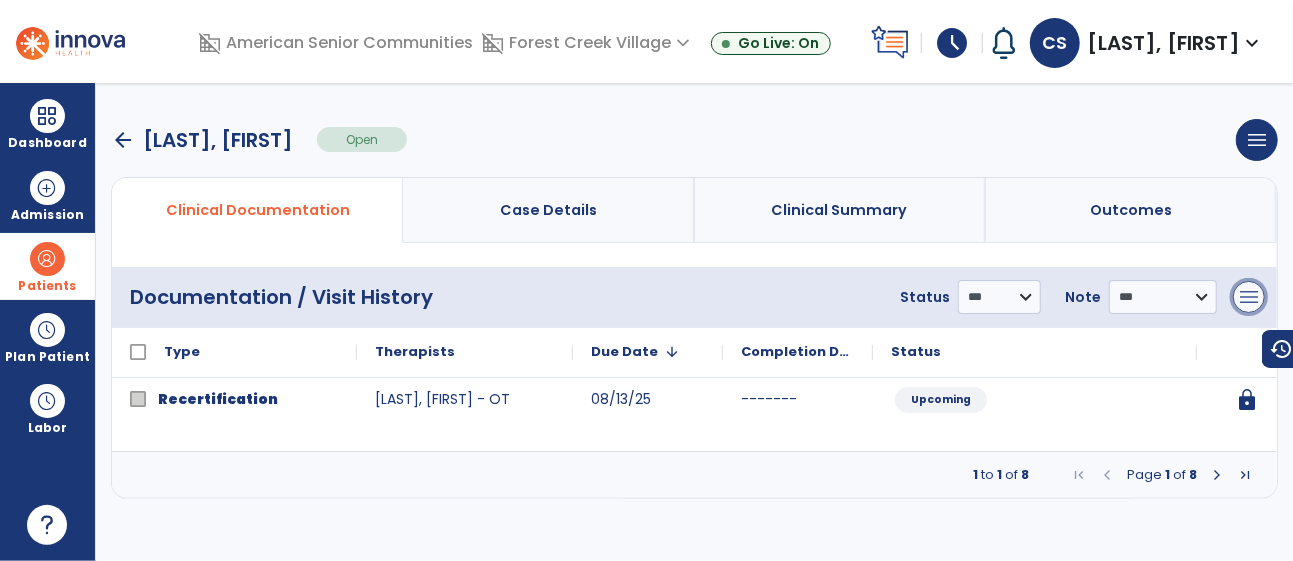 click on "menu" at bounding box center (1249, 297) 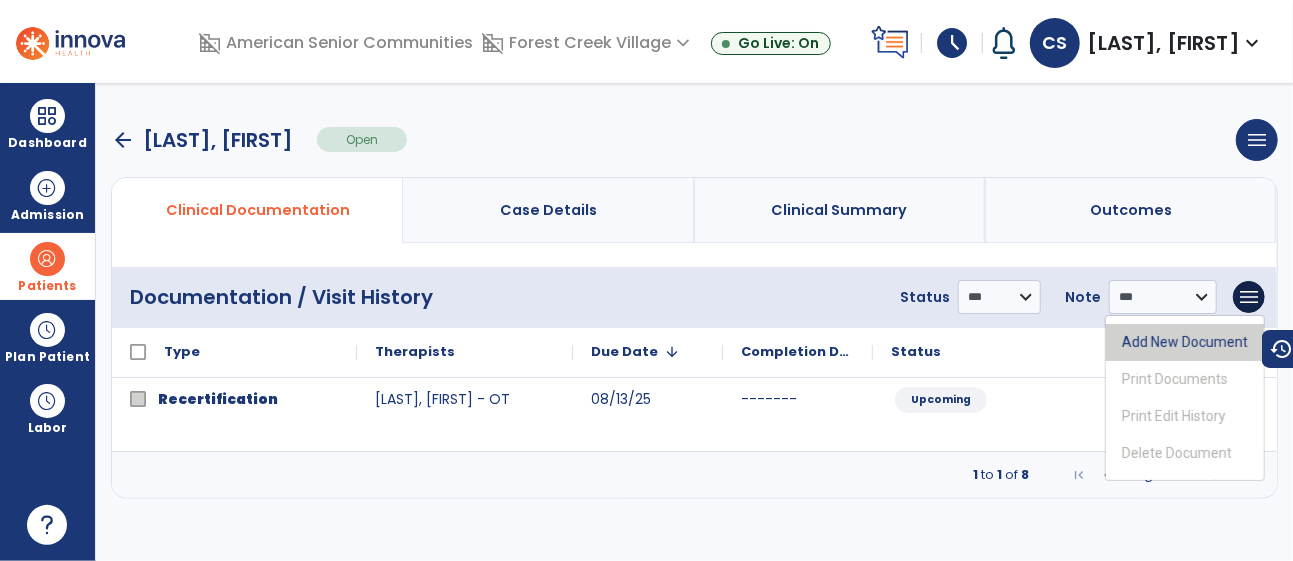 click on "Add New Document" at bounding box center (1185, 342) 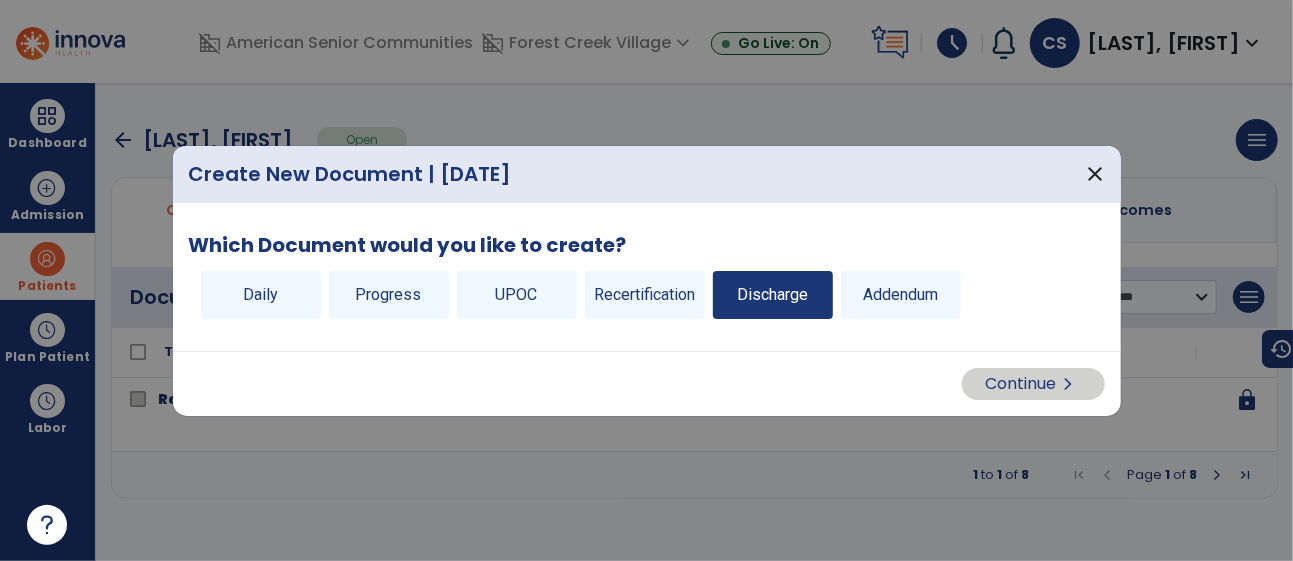 click on "Discharge" at bounding box center [773, 295] 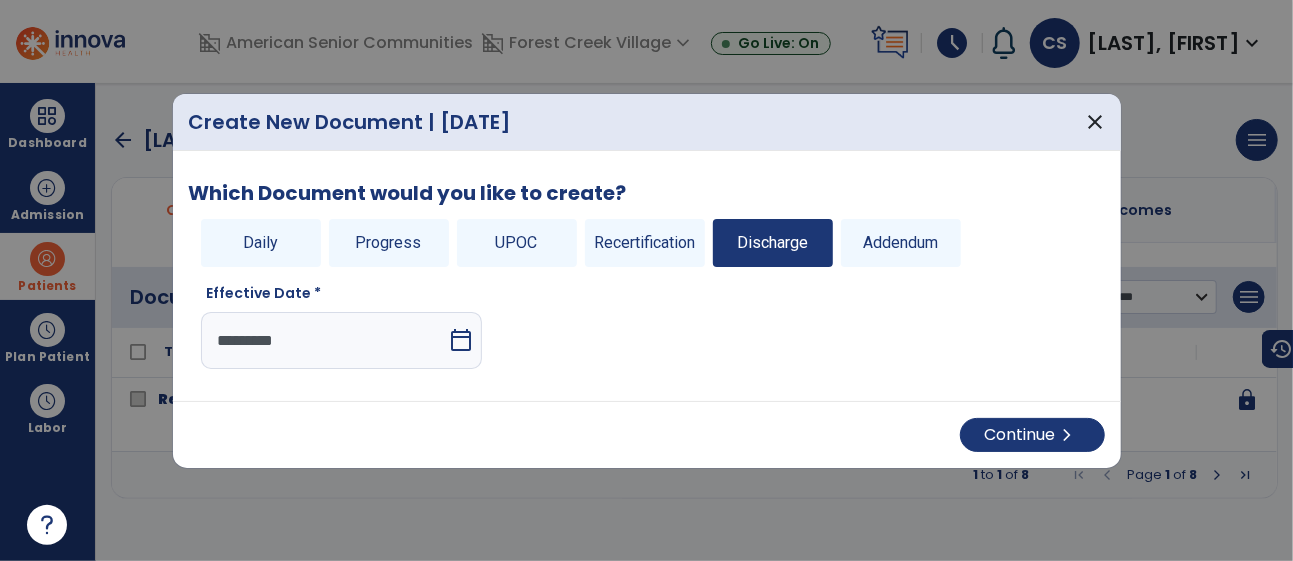 click on "calendar_today" at bounding box center (461, 340) 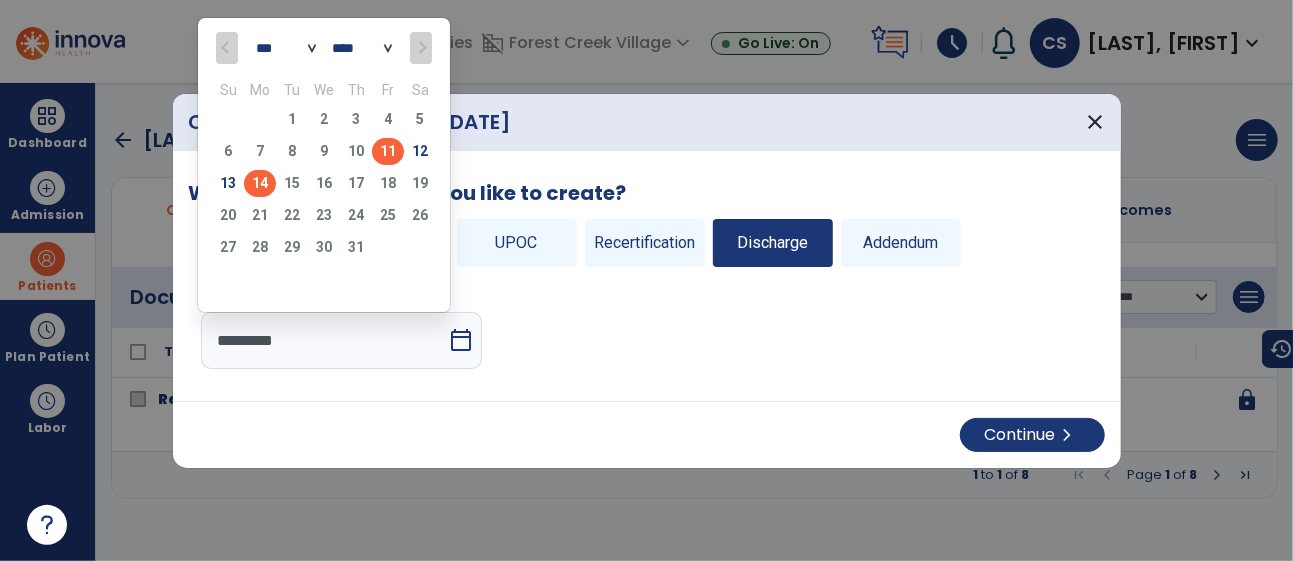 click on "11" 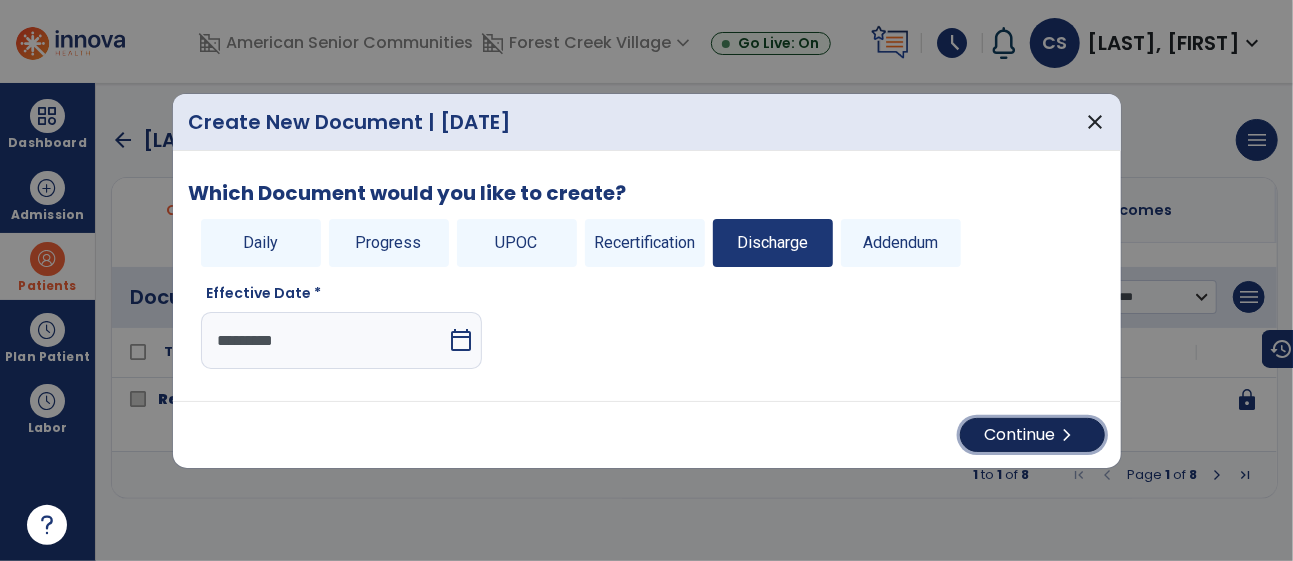 click on "Continue   chevron_right" at bounding box center [1032, 435] 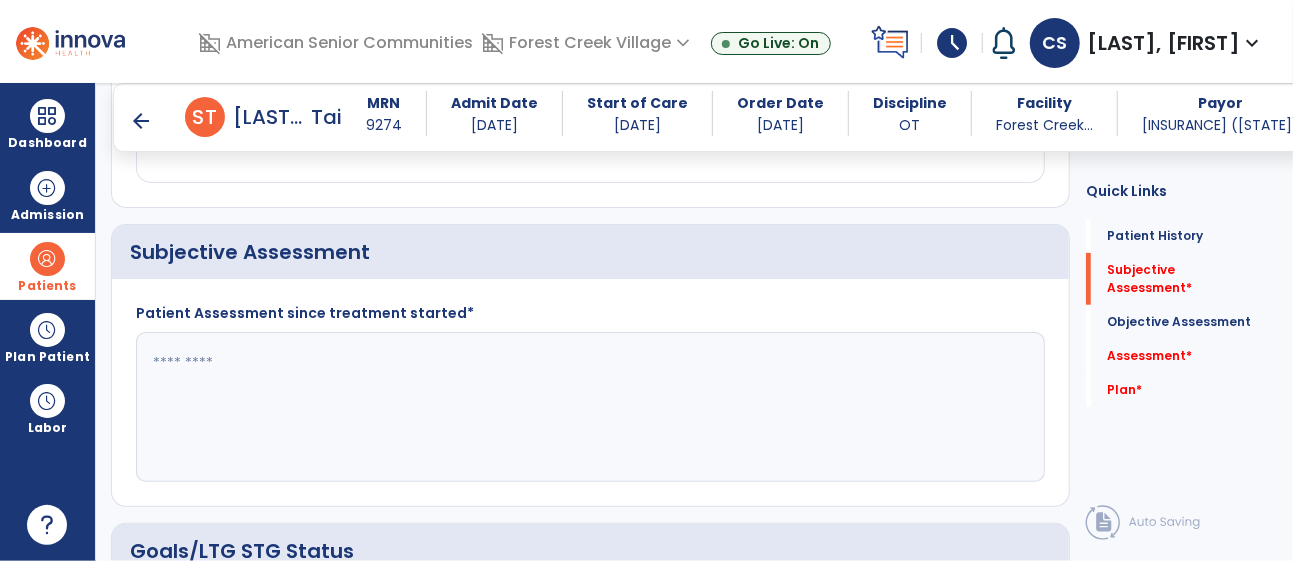 scroll, scrollTop: 409, scrollLeft: 0, axis: vertical 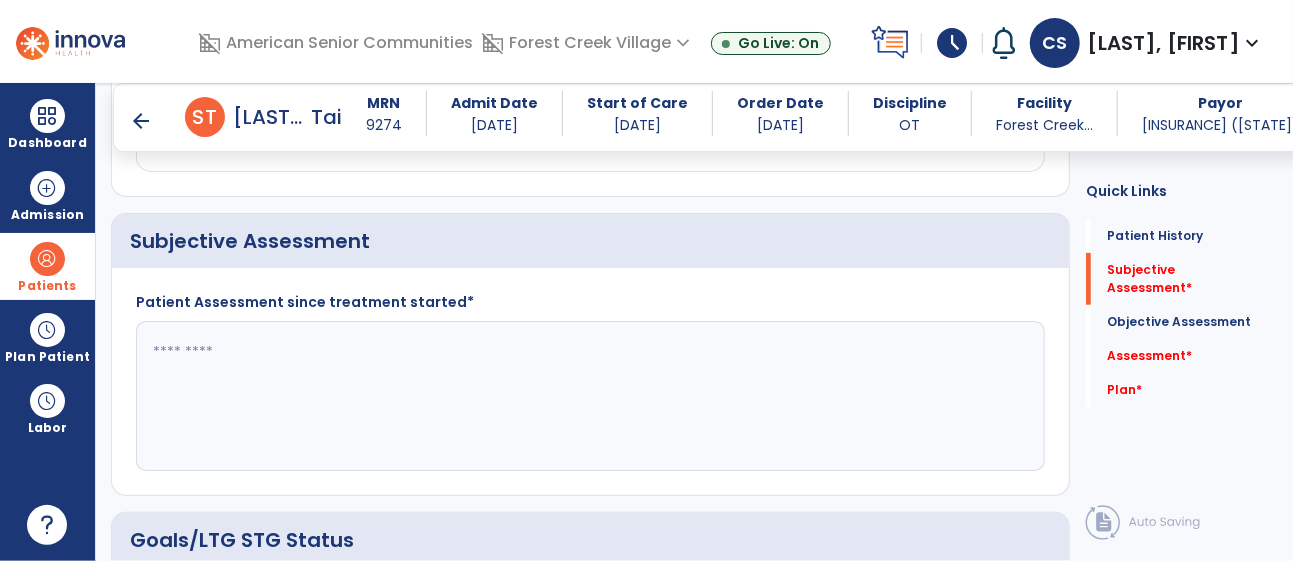 click 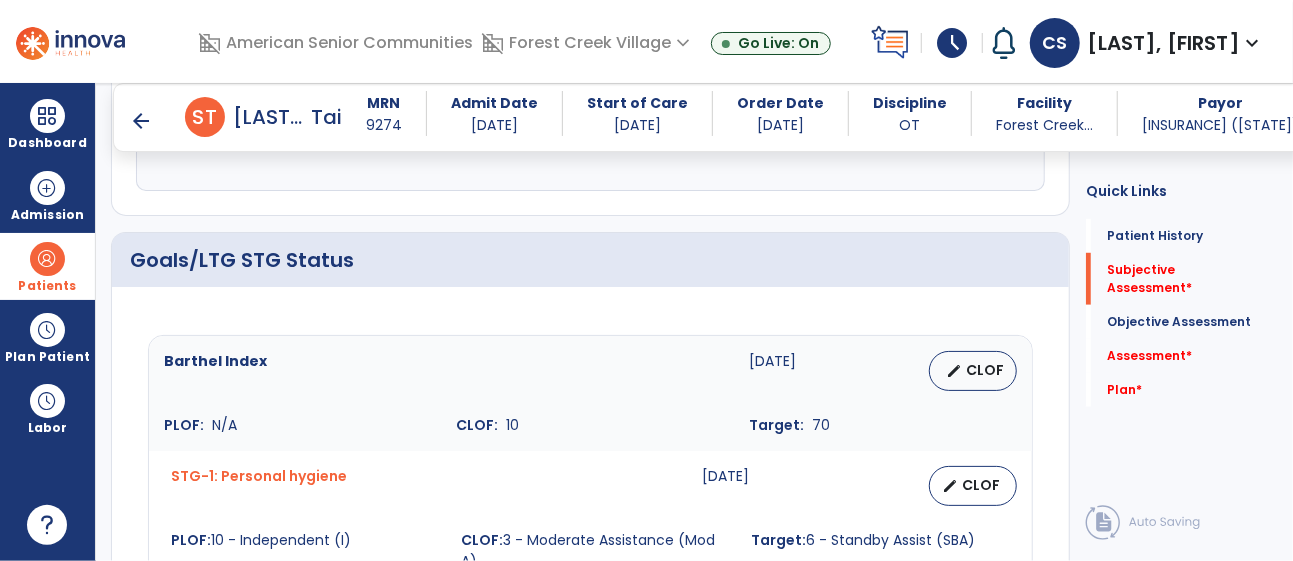 scroll, scrollTop: 690, scrollLeft: 0, axis: vertical 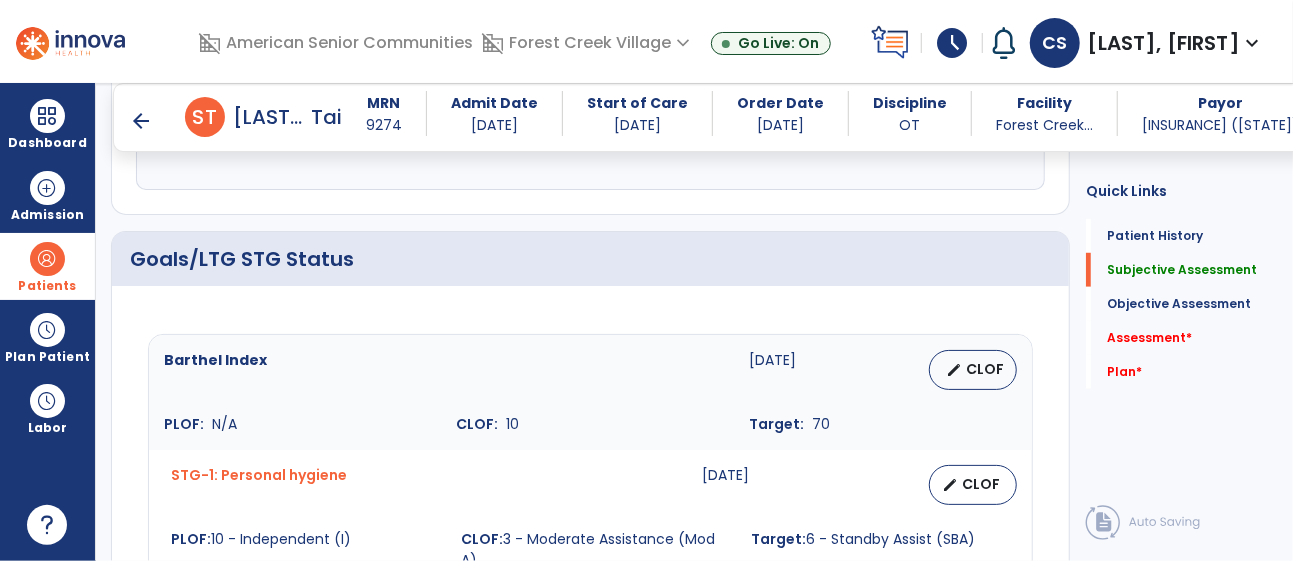 type on "**********" 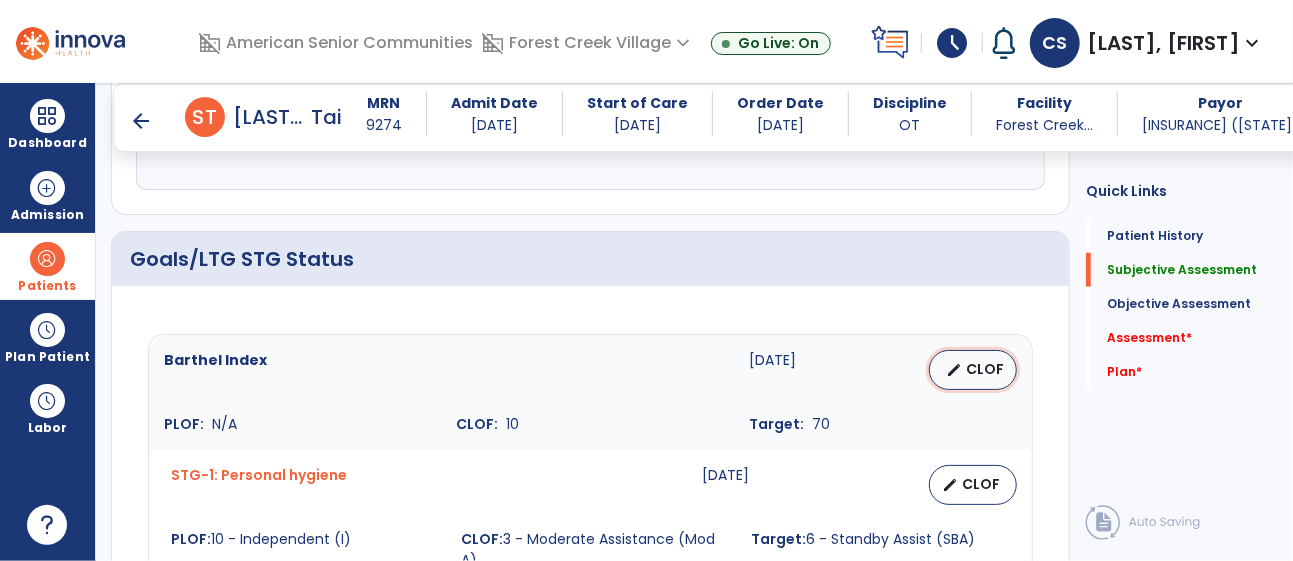 click on "edit" at bounding box center [954, 370] 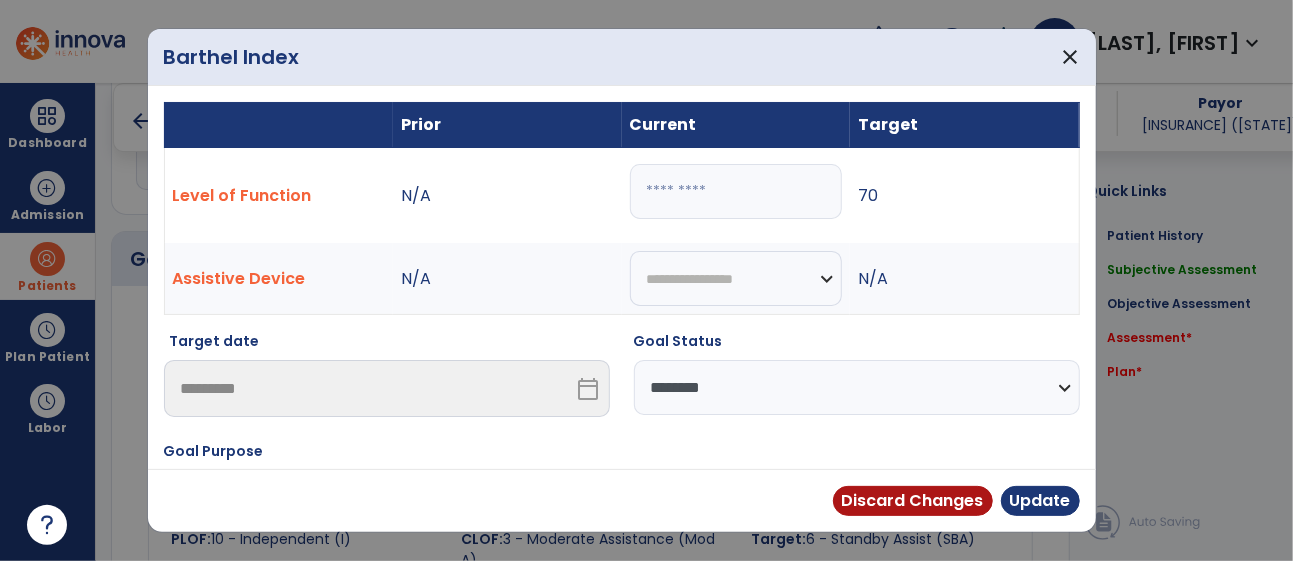 click on "**********" at bounding box center [857, 387] 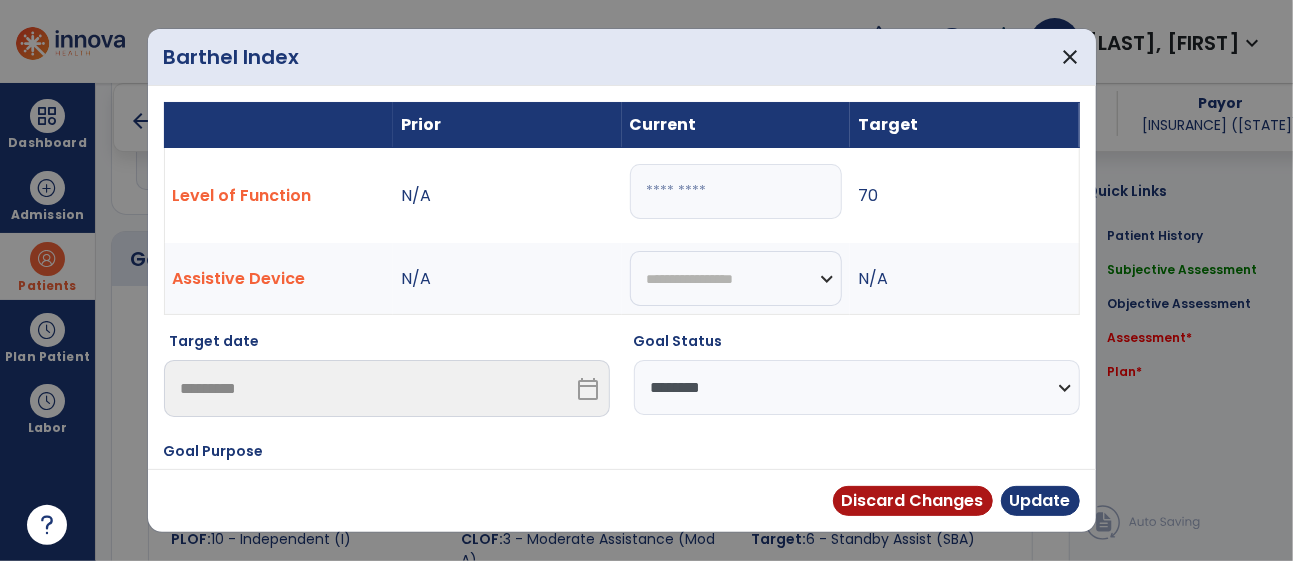 select on "**********" 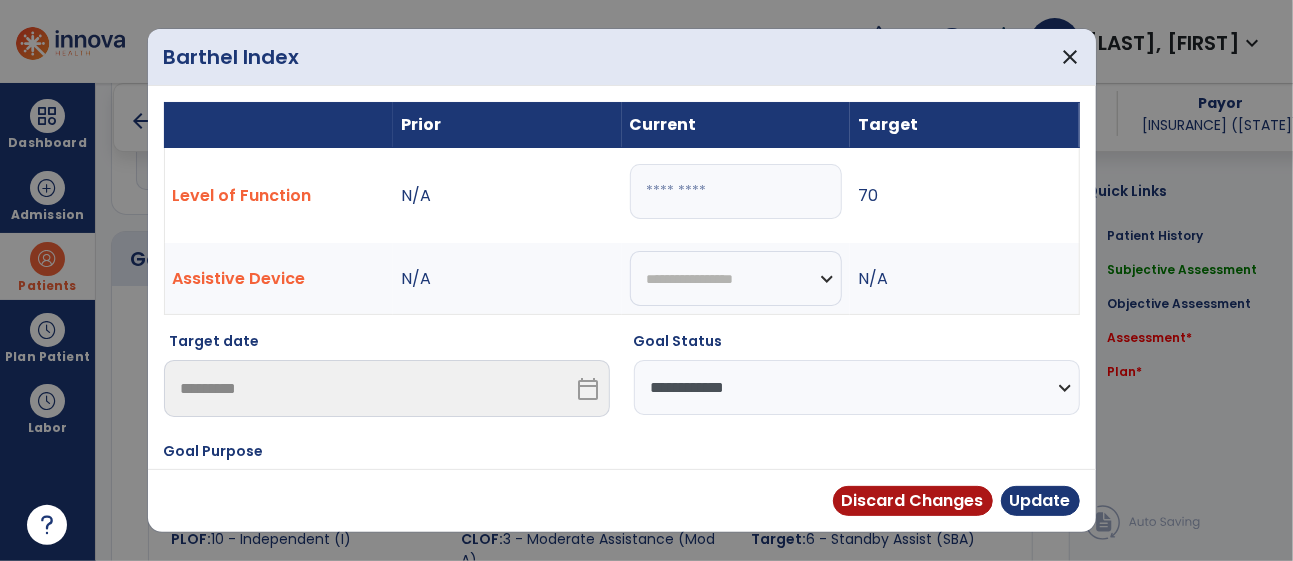 click on "**********" at bounding box center [857, 387] 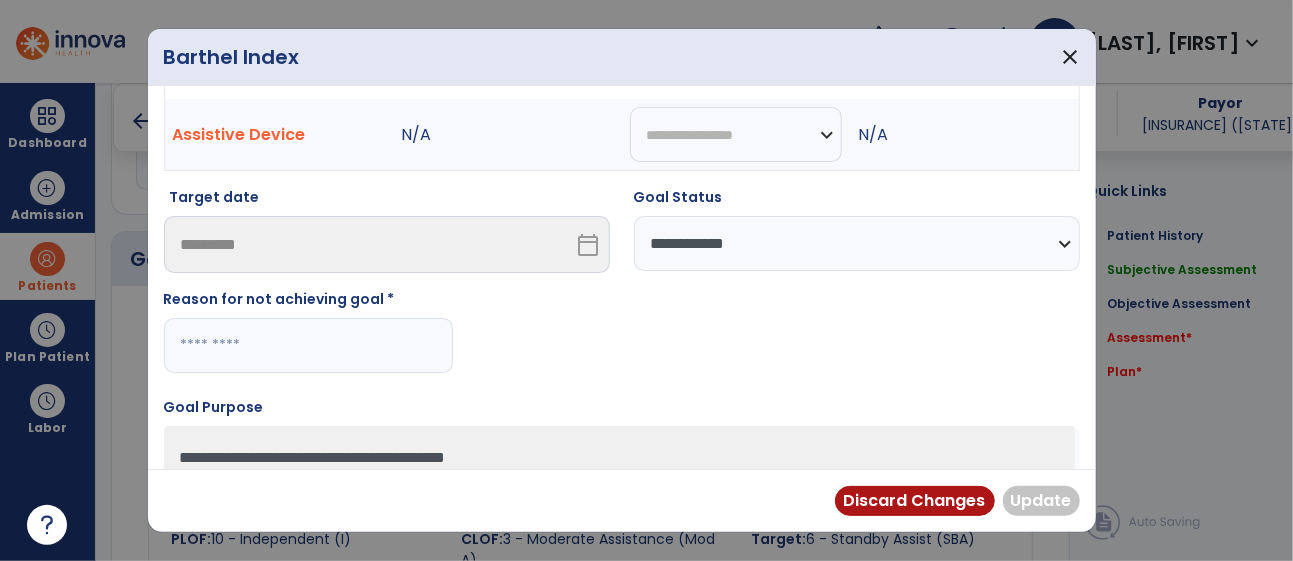 scroll, scrollTop: 157, scrollLeft: 0, axis: vertical 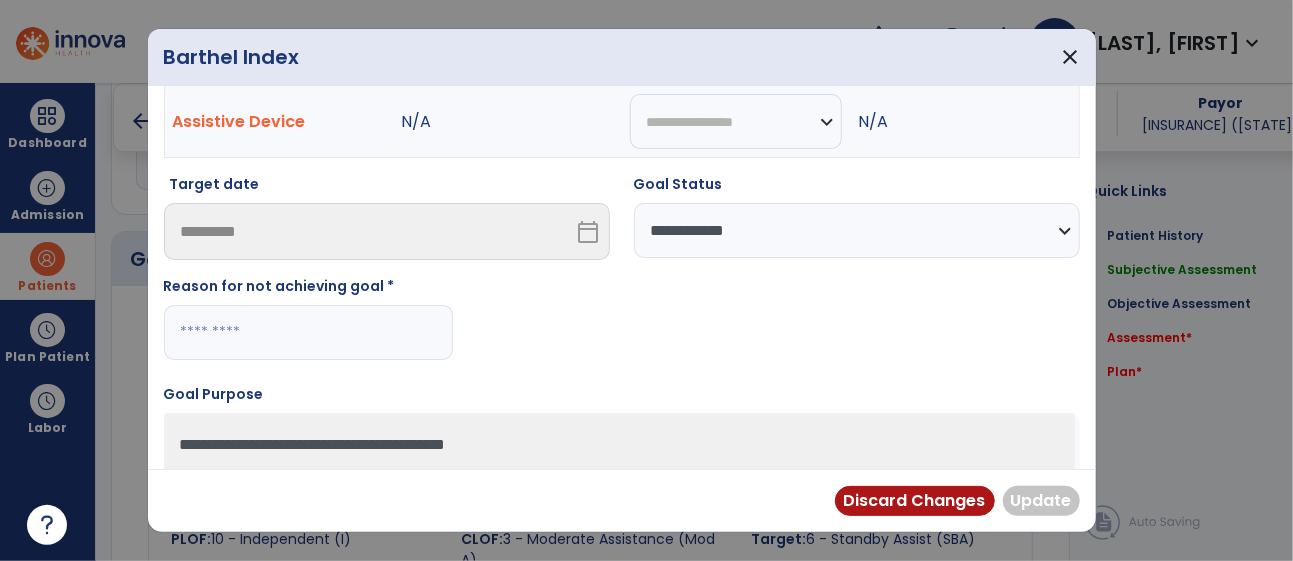 click at bounding box center (308, 332) 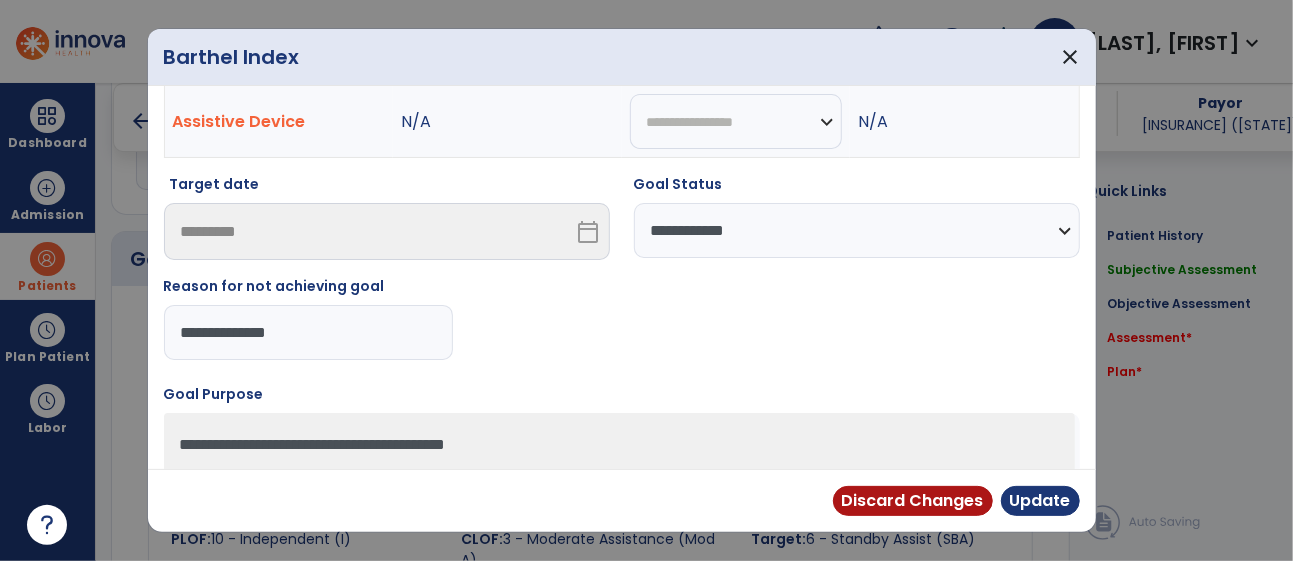 type on "**********" 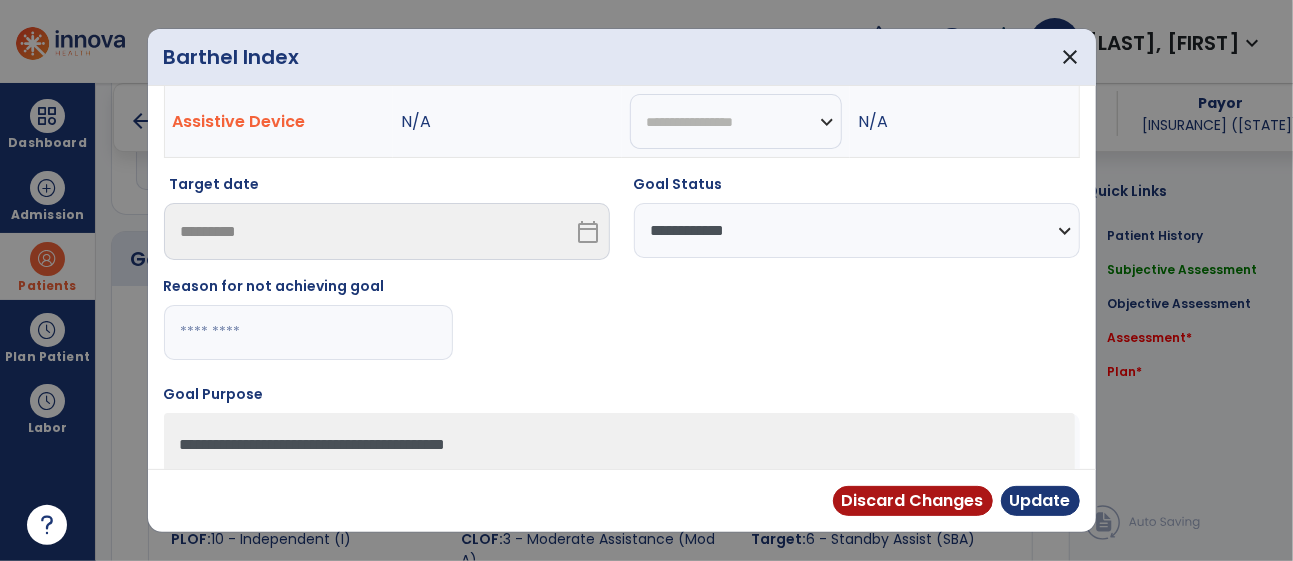 type on "**********" 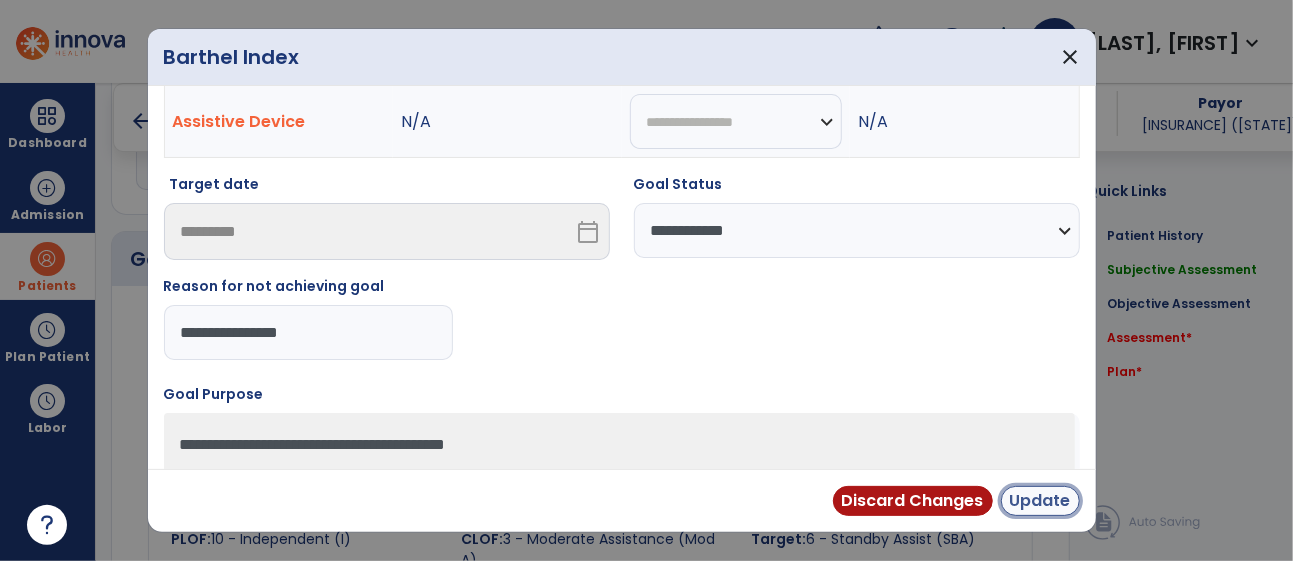 click on "Update" at bounding box center [1040, 501] 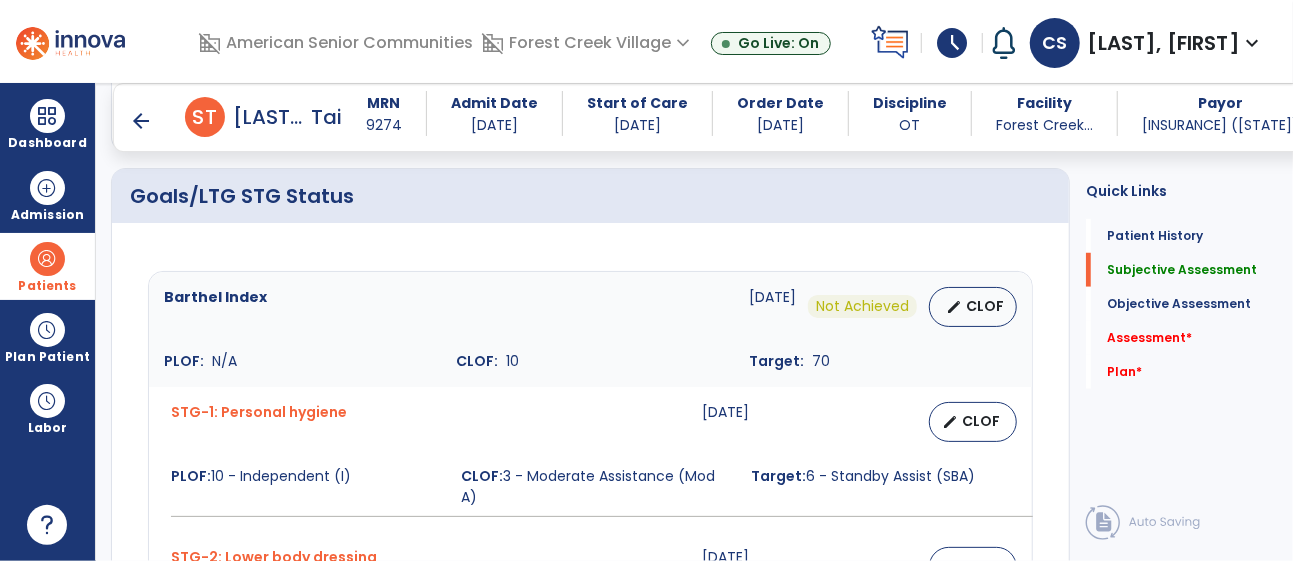 scroll, scrollTop: 761, scrollLeft: 0, axis: vertical 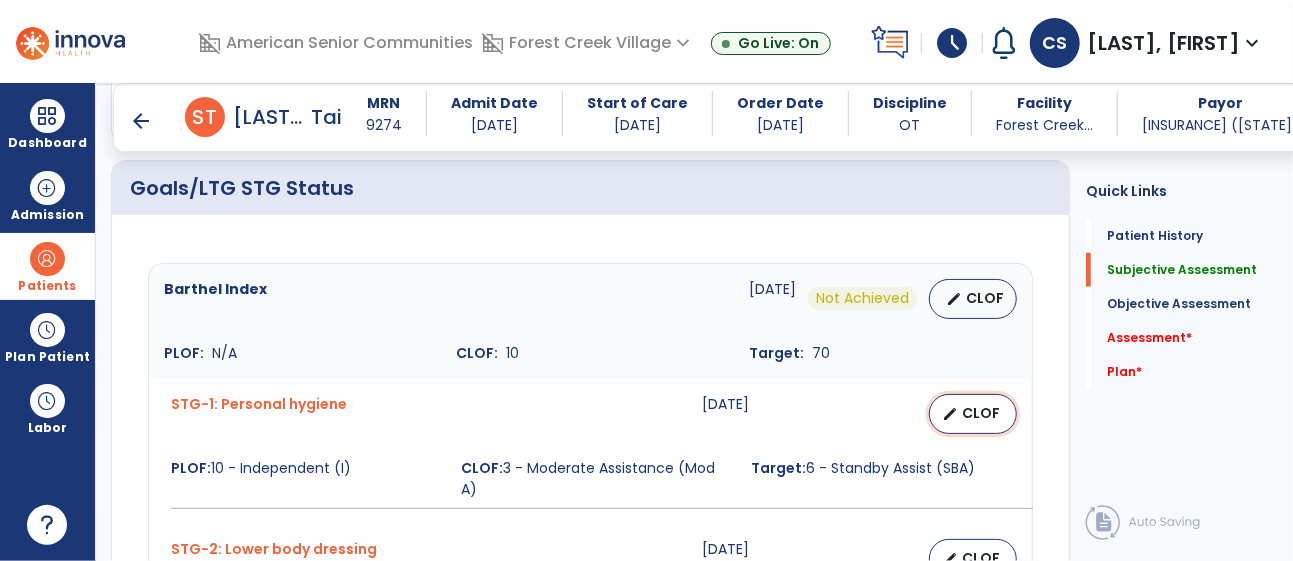 click on "edit   CLOF" at bounding box center (973, 414) 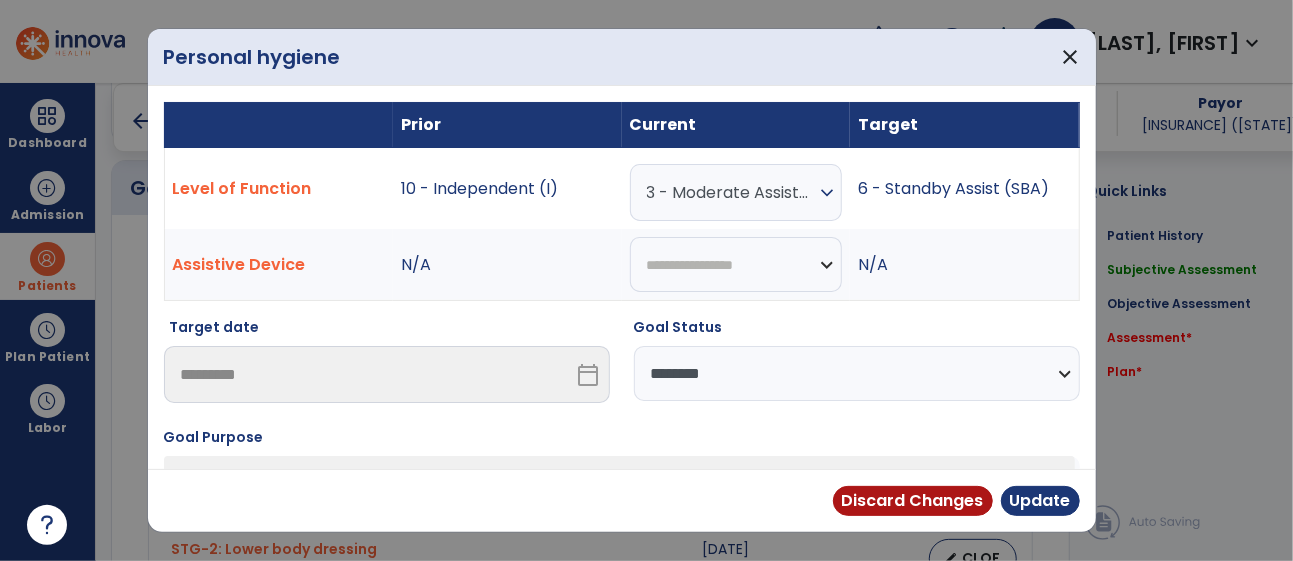 click on "**********" at bounding box center (857, 373) 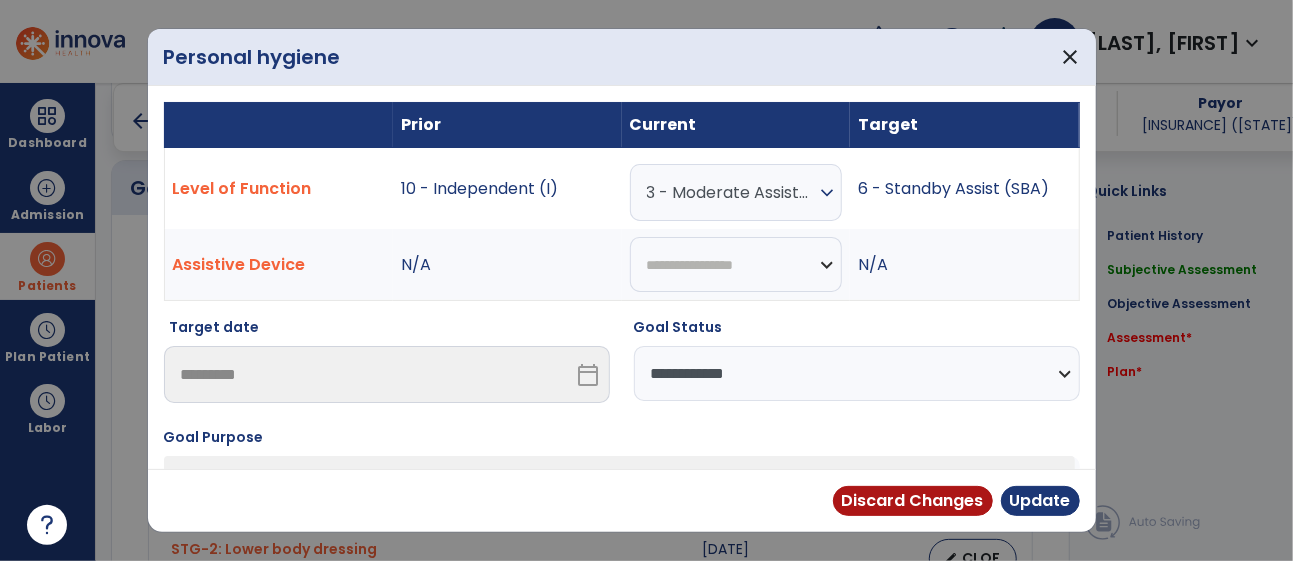 click on "**********" at bounding box center (857, 373) 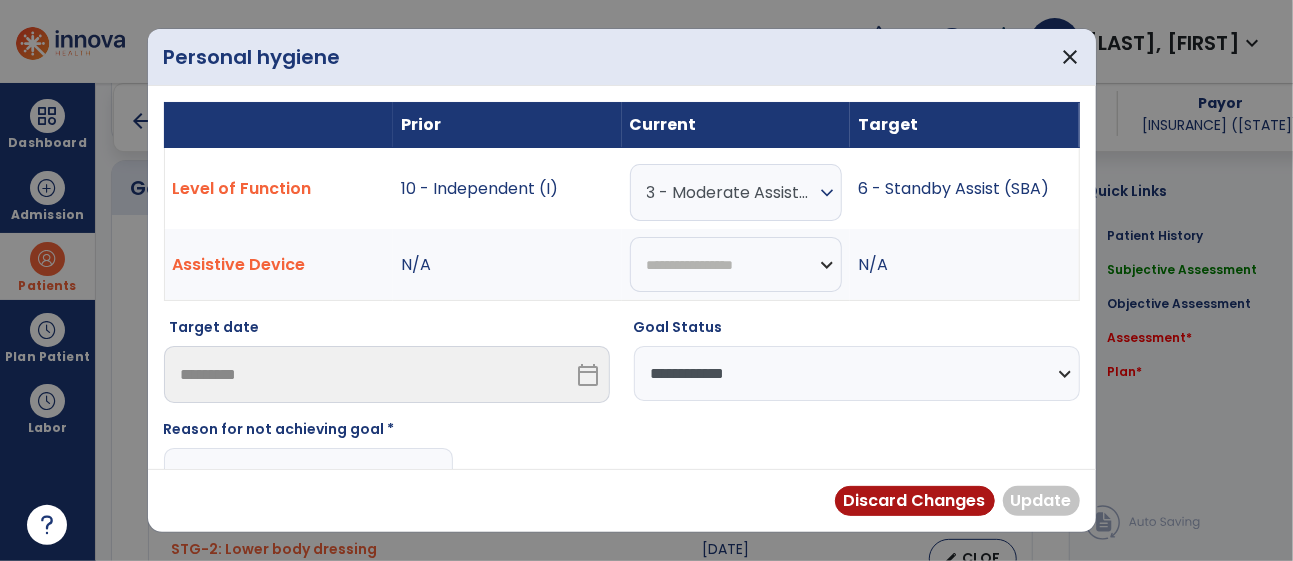 scroll, scrollTop: 74, scrollLeft: 0, axis: vertical 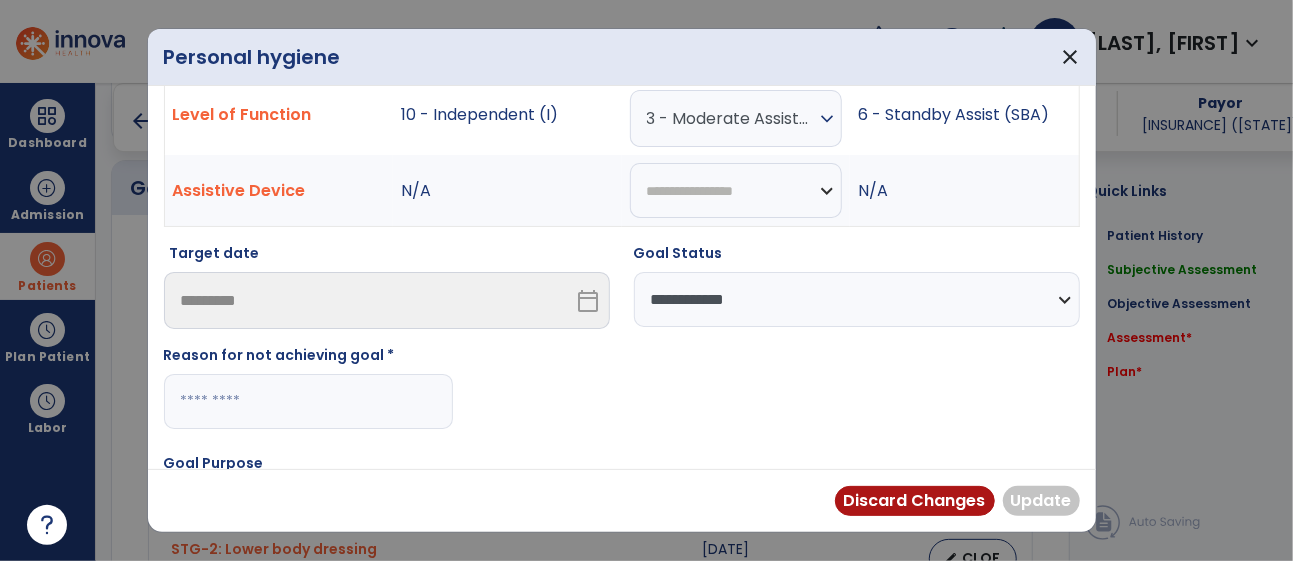 click at bounding box center [308, 401] 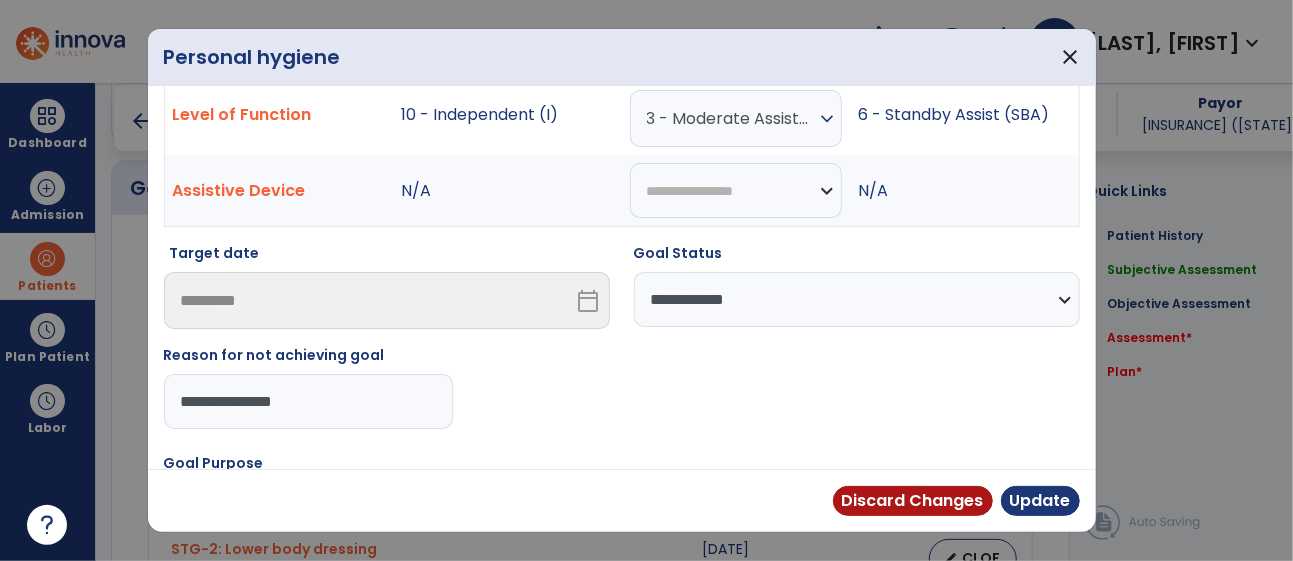 type on "**********" 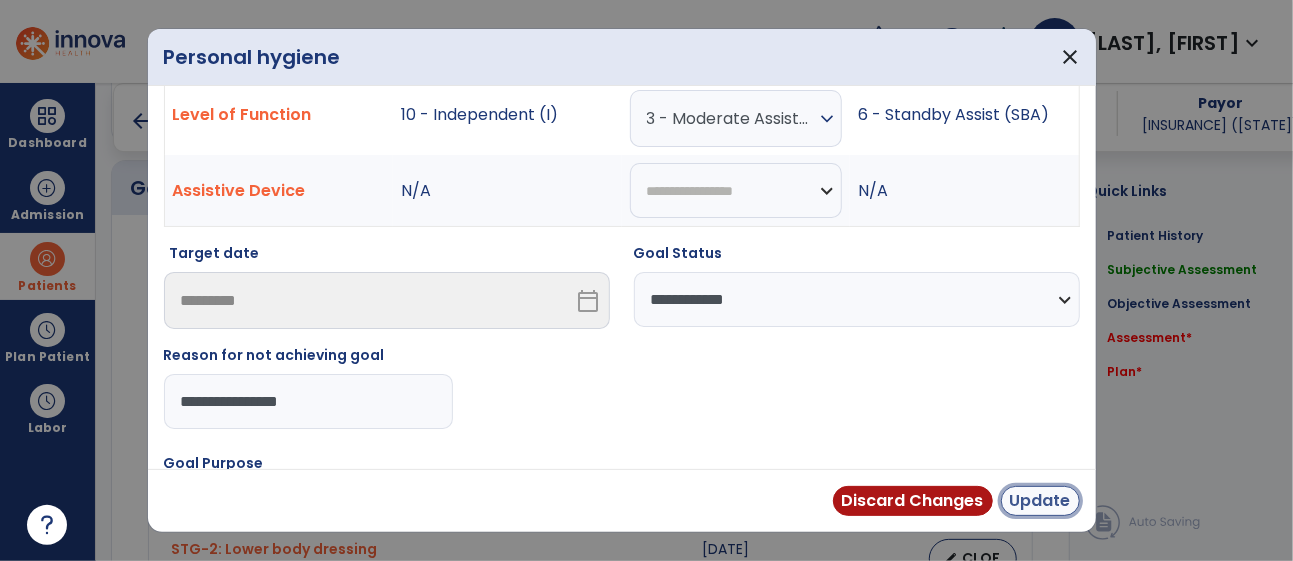 click on "Update" at bounding box center (1040, 501) 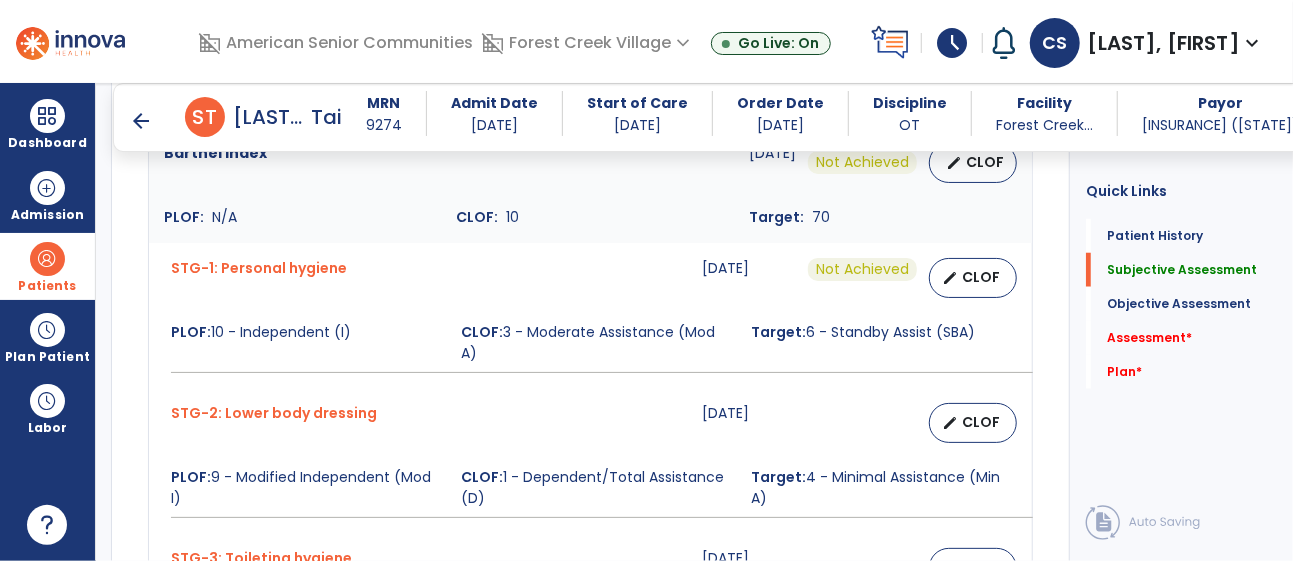 scroll, scrollTop: 898, scrollLeft: 0, axis: vertical 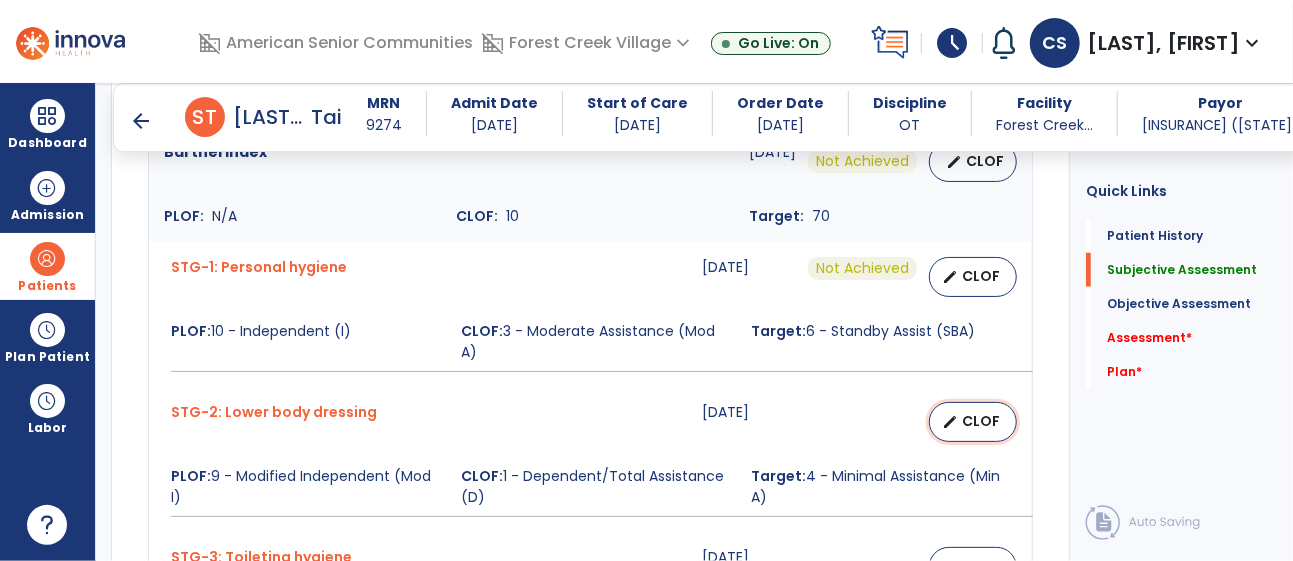 click on "edit   CLOF" at bounding box center [973, 422] 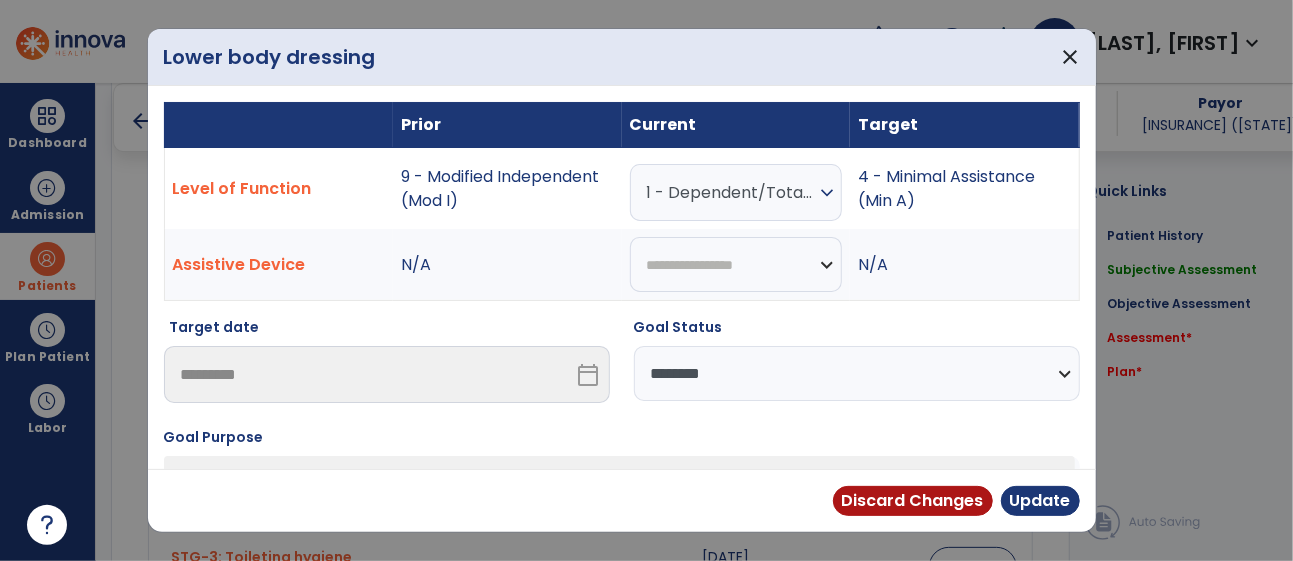 click on "**********" at bounding box center (857, 373) 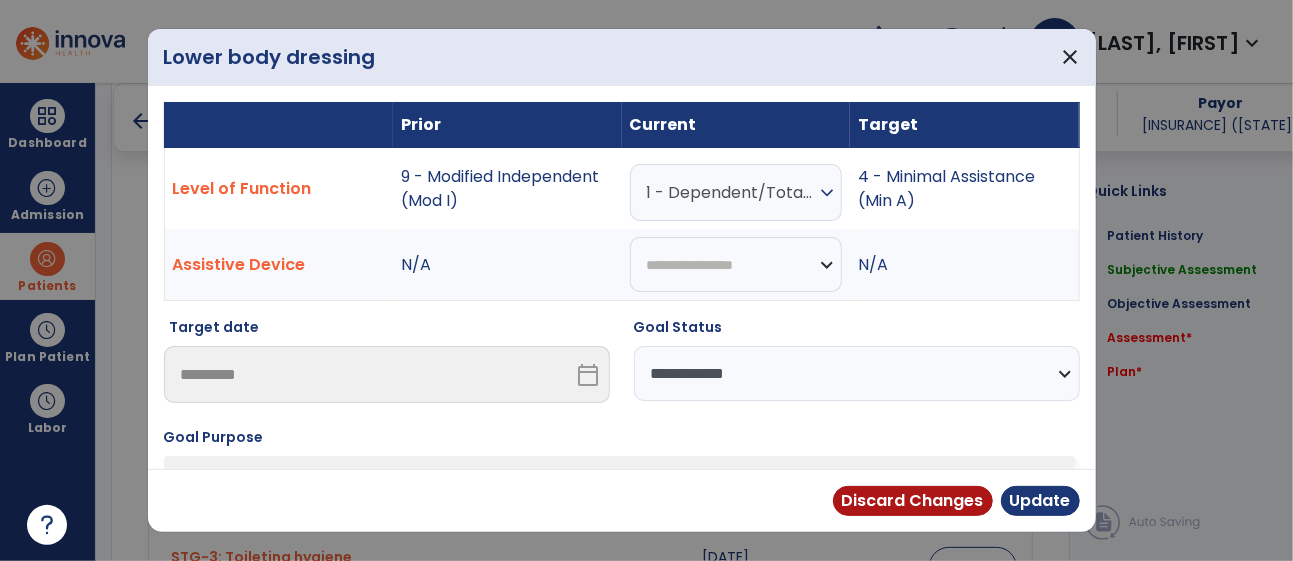 click on "**********" at bounding box center [857, 373] 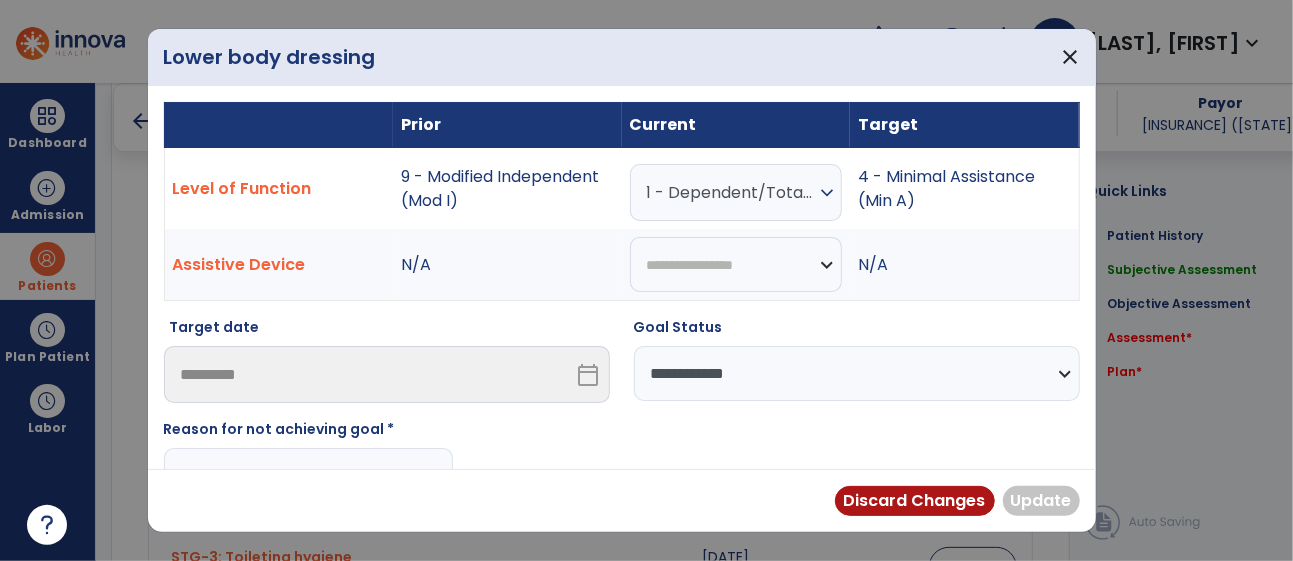 scroll, scrollTop: 156, scrollLeft: 0, axis: vertical 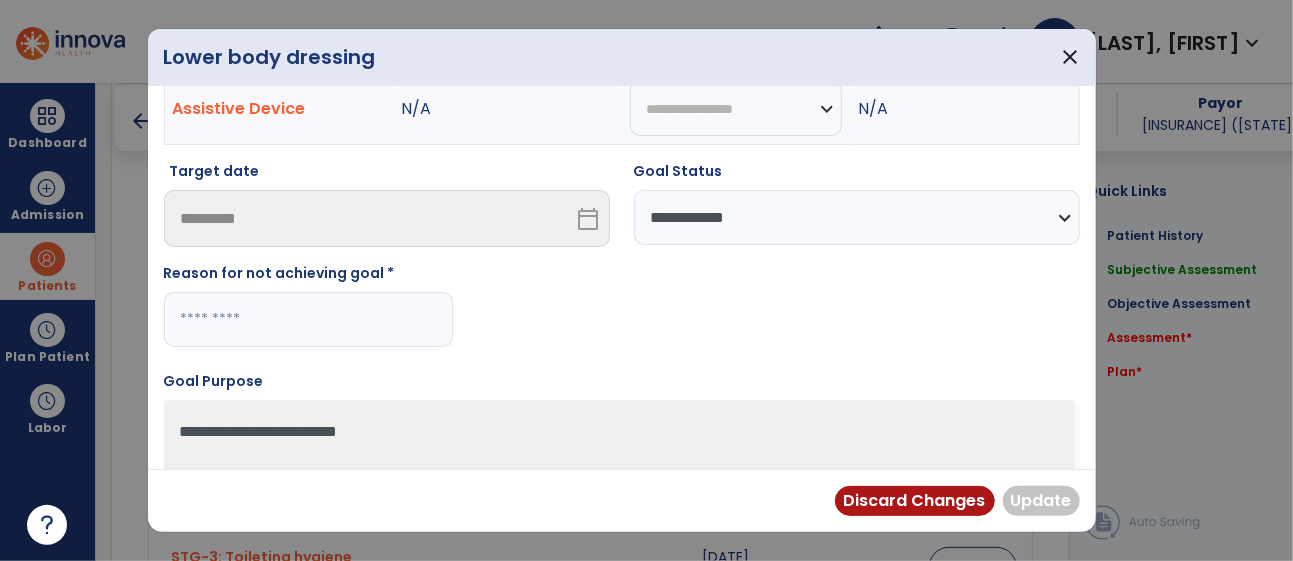 click at bounding box center [308, 319] 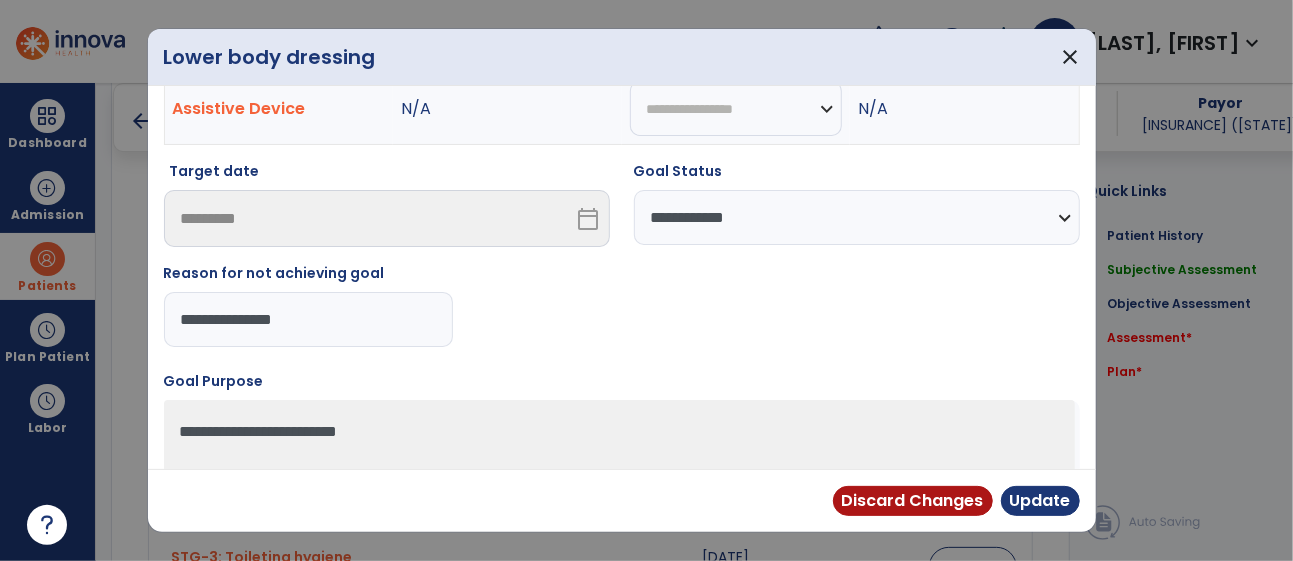 type on "**********" 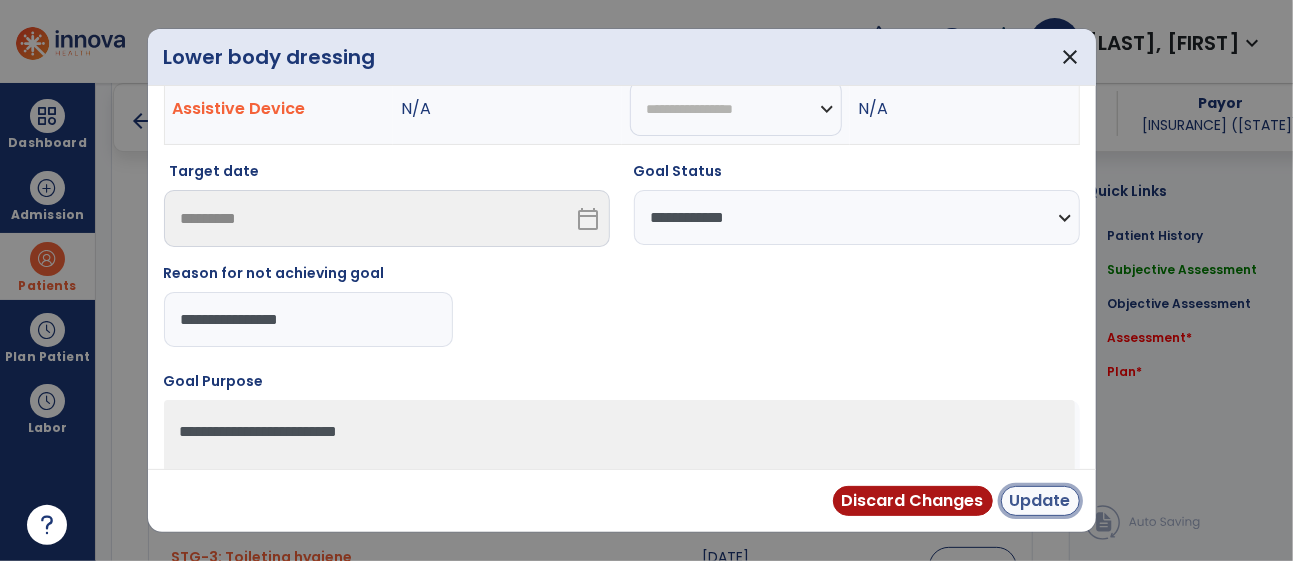 click on "Update" at bounding box center [1040, 501] 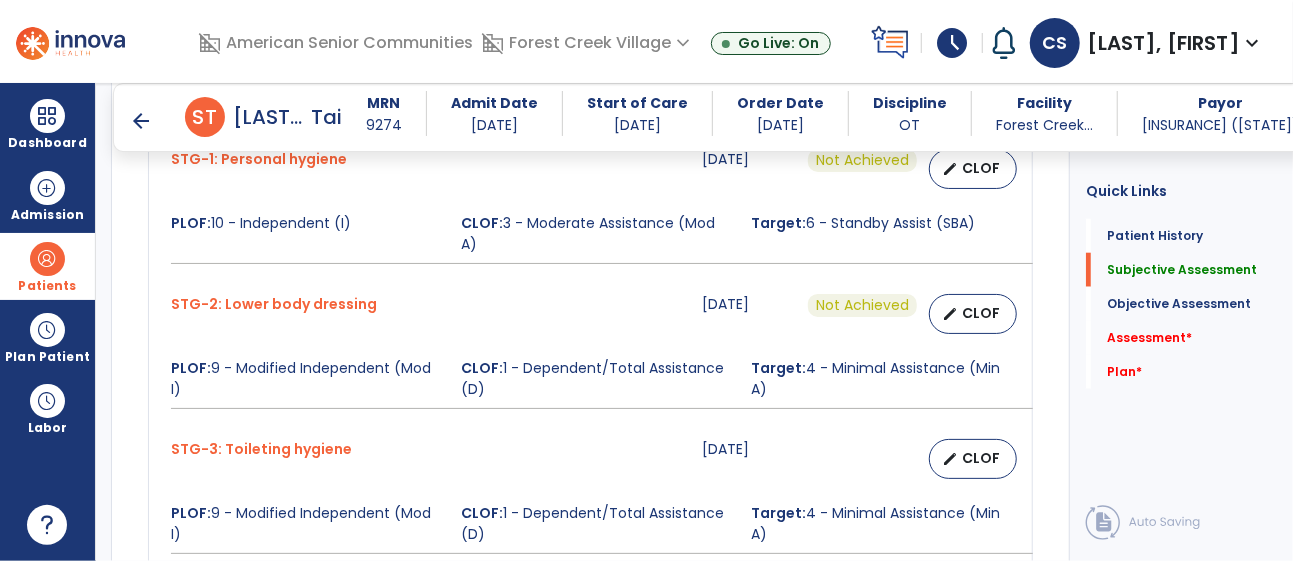 scroll, scrollTop: 1008, scrollLeft: 0, axis: vertical 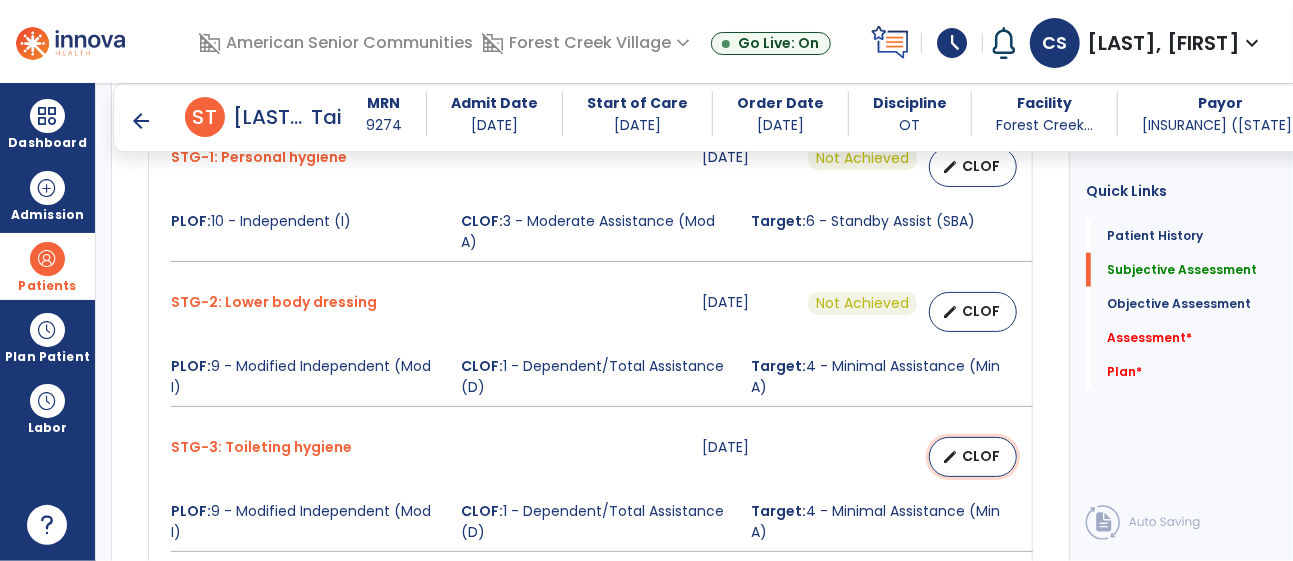 click on "edit" at bounding box center (950, 457) 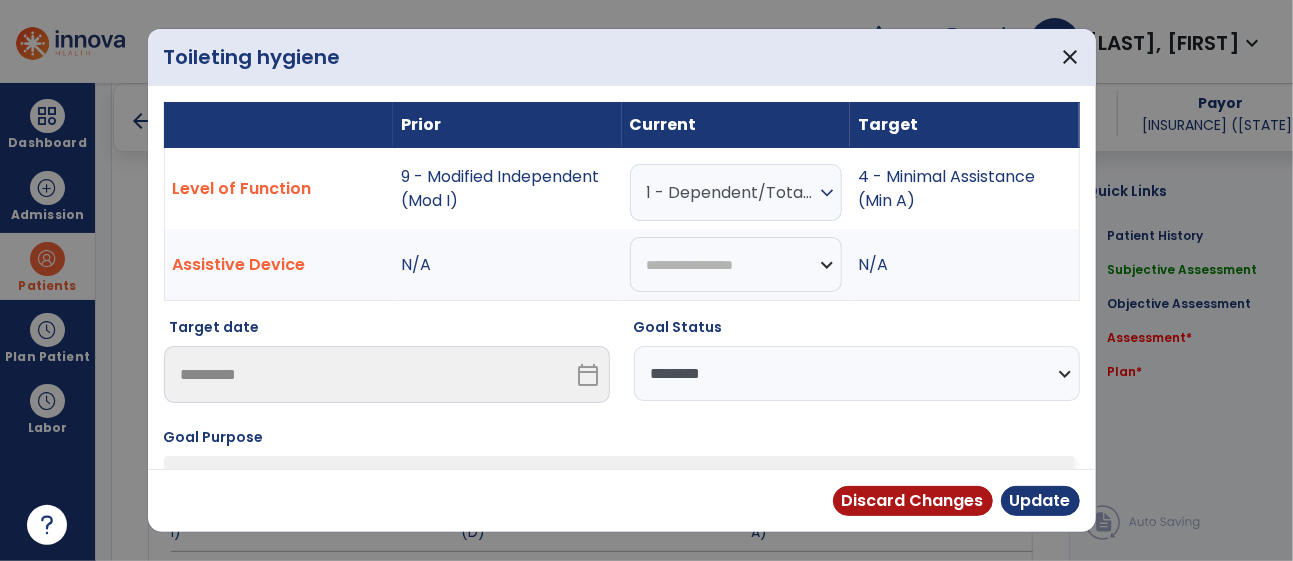 click on "**********" at bounding box center (857, 373) 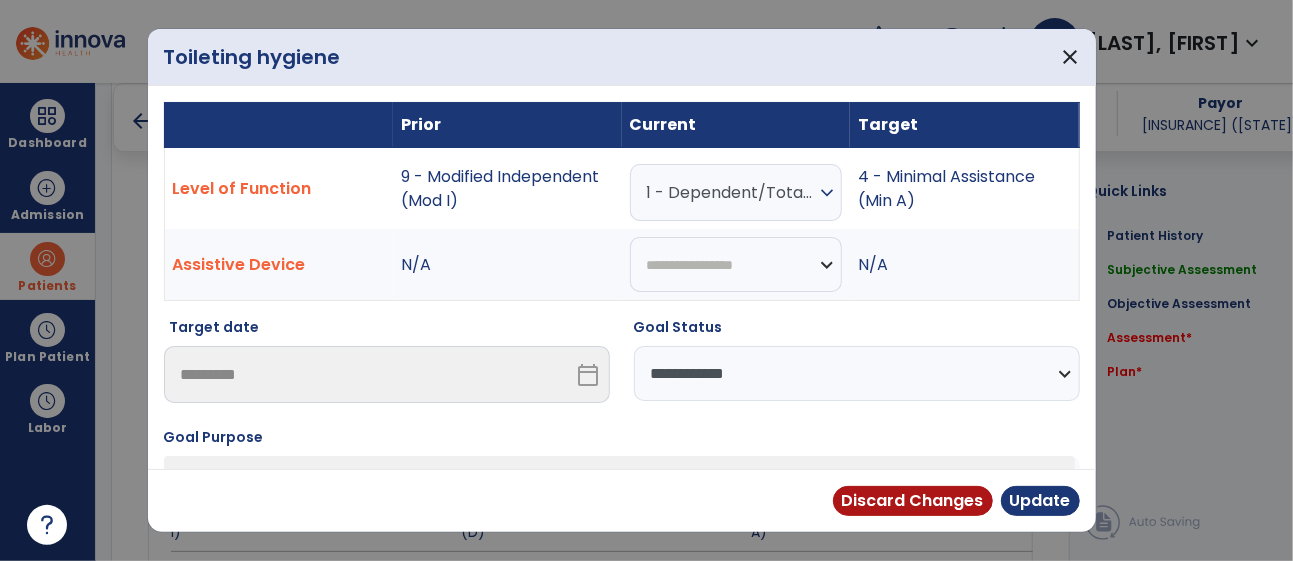 click on "**********" at bounding box center [857, 373] 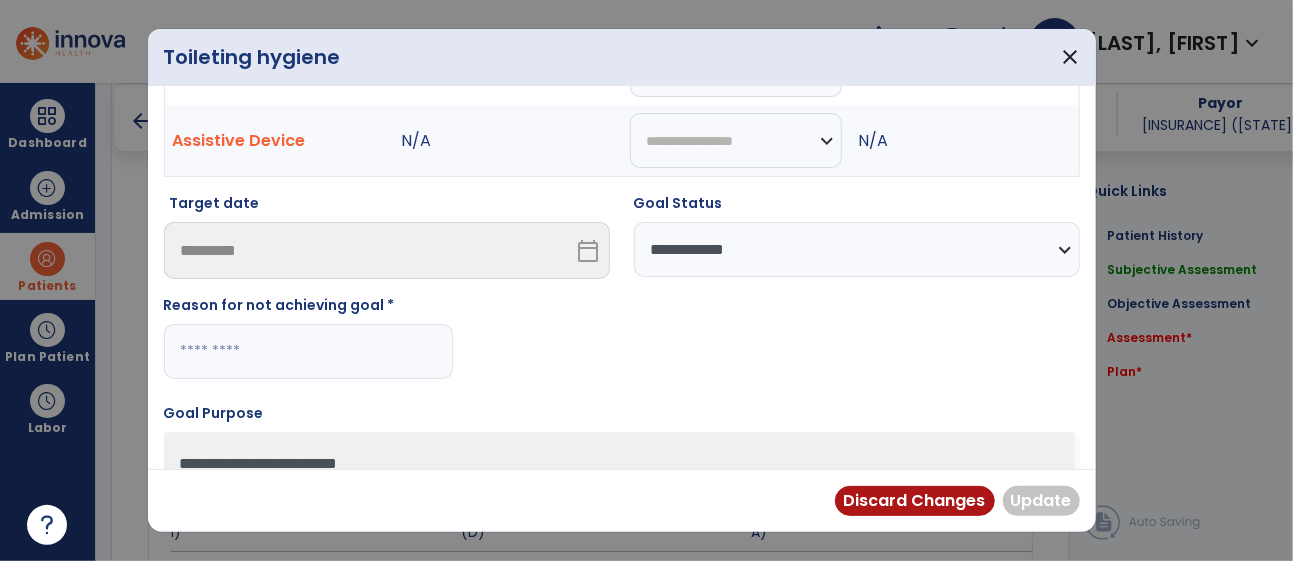 scroll, scrollTop: 148, scrollLeft: 0, axis: vertical 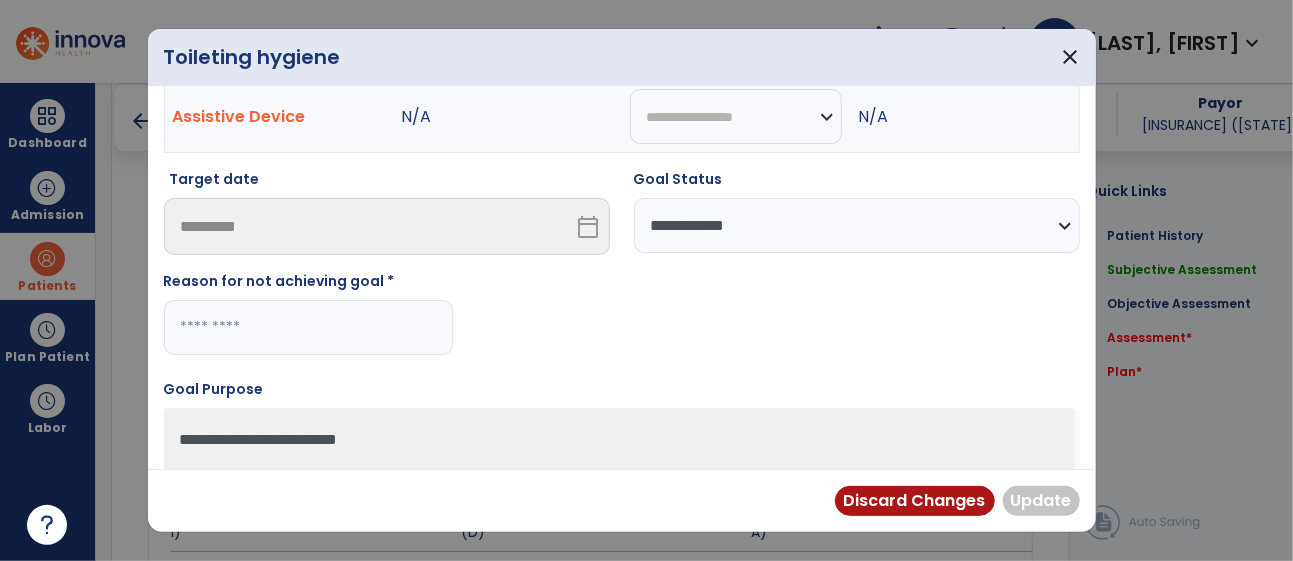 click at bounding box center (308, 327) 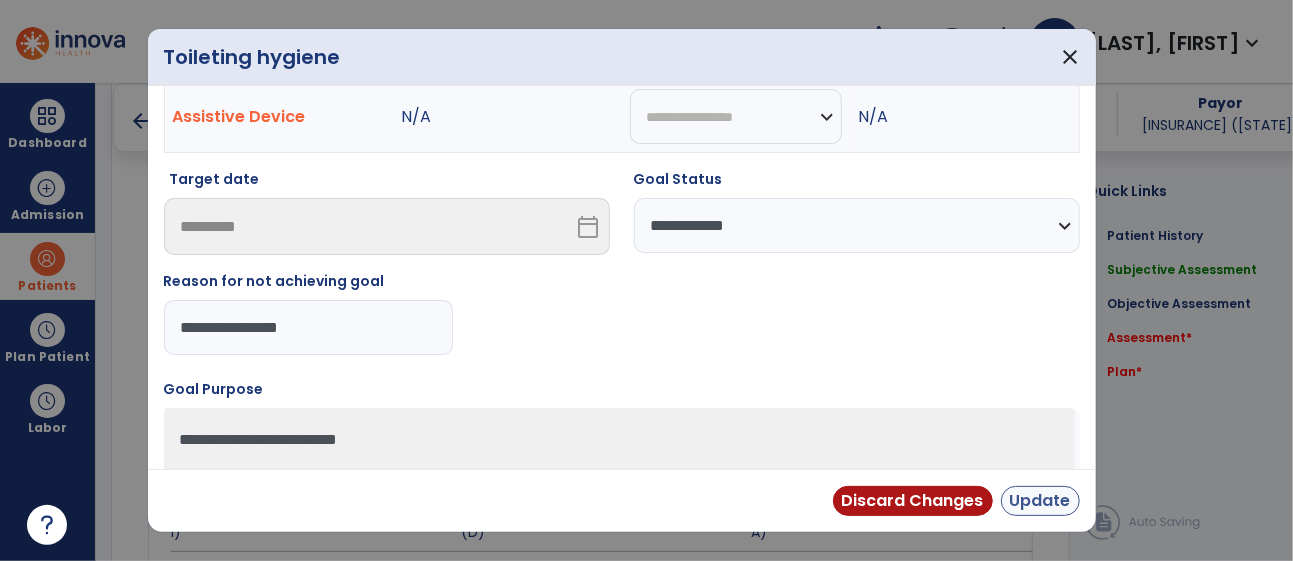 type on "**********" 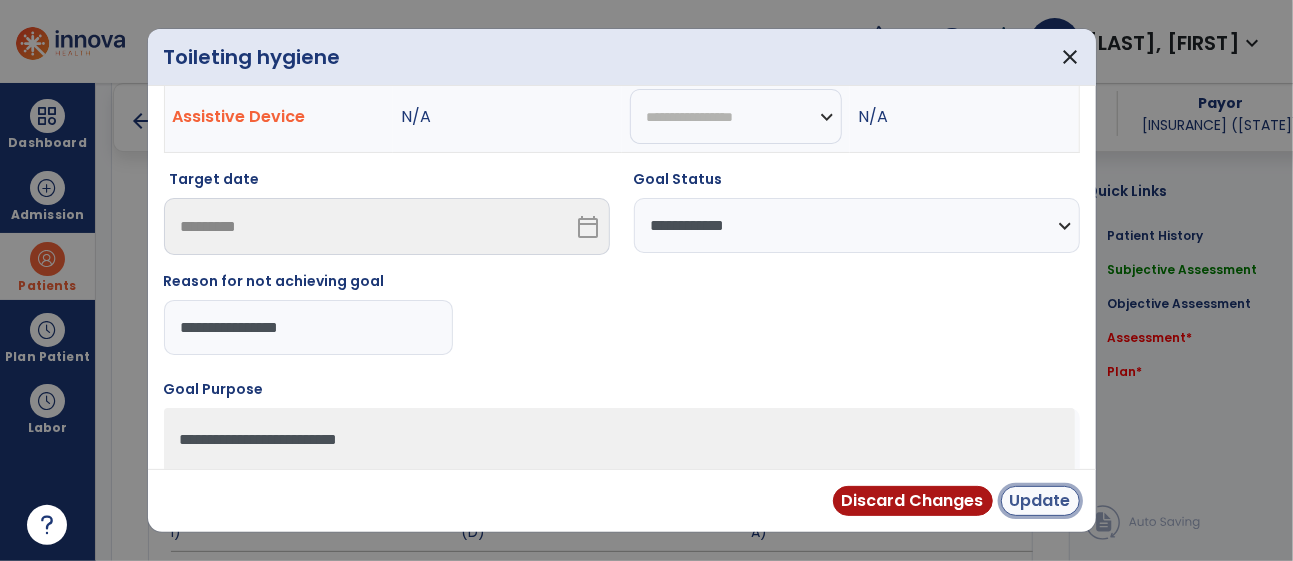 click on "Update" at bounding box center (1040, 501) 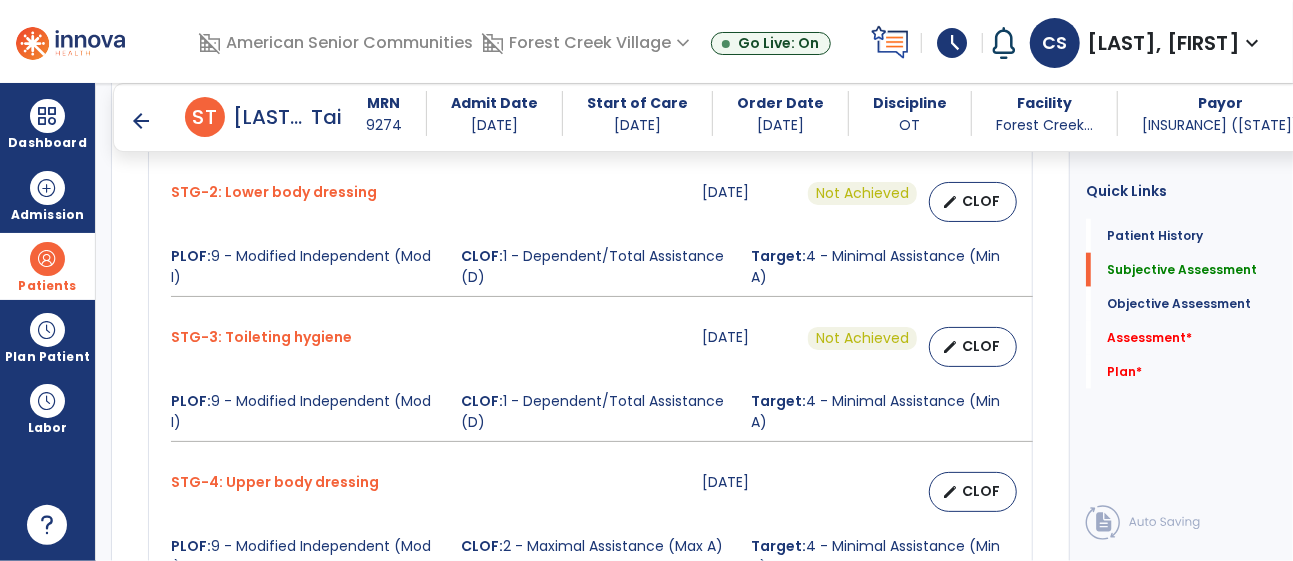 scroll, scrollTop: 1169, scrollLeft: 0, axis: vertical 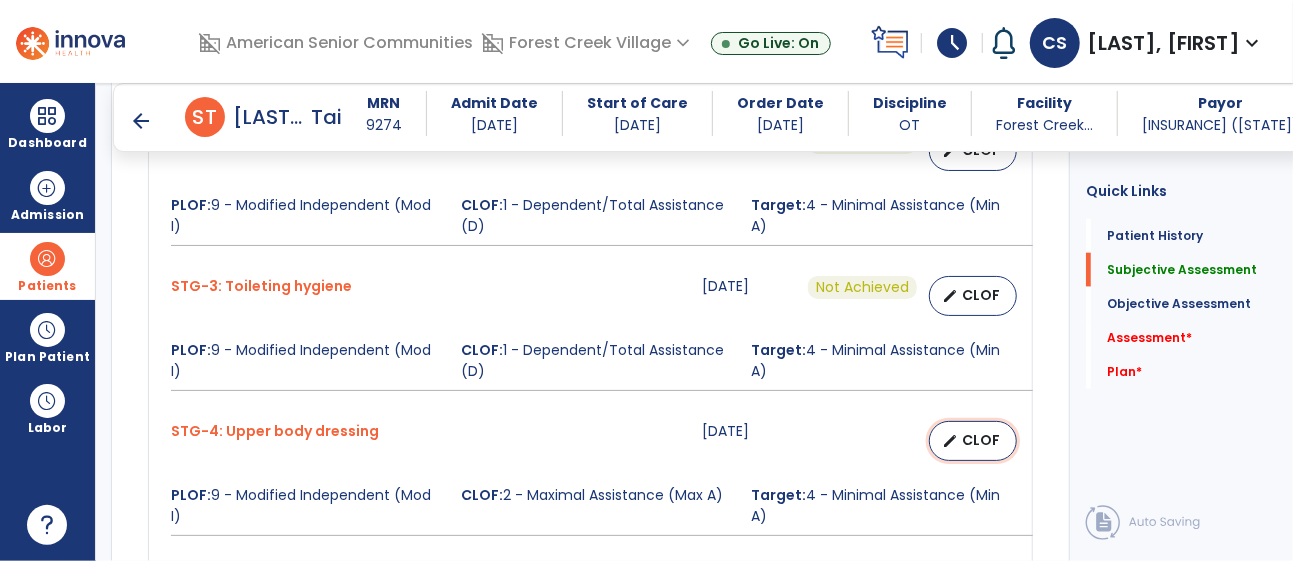 click on "CLOF" at bounding box center (981, 440) 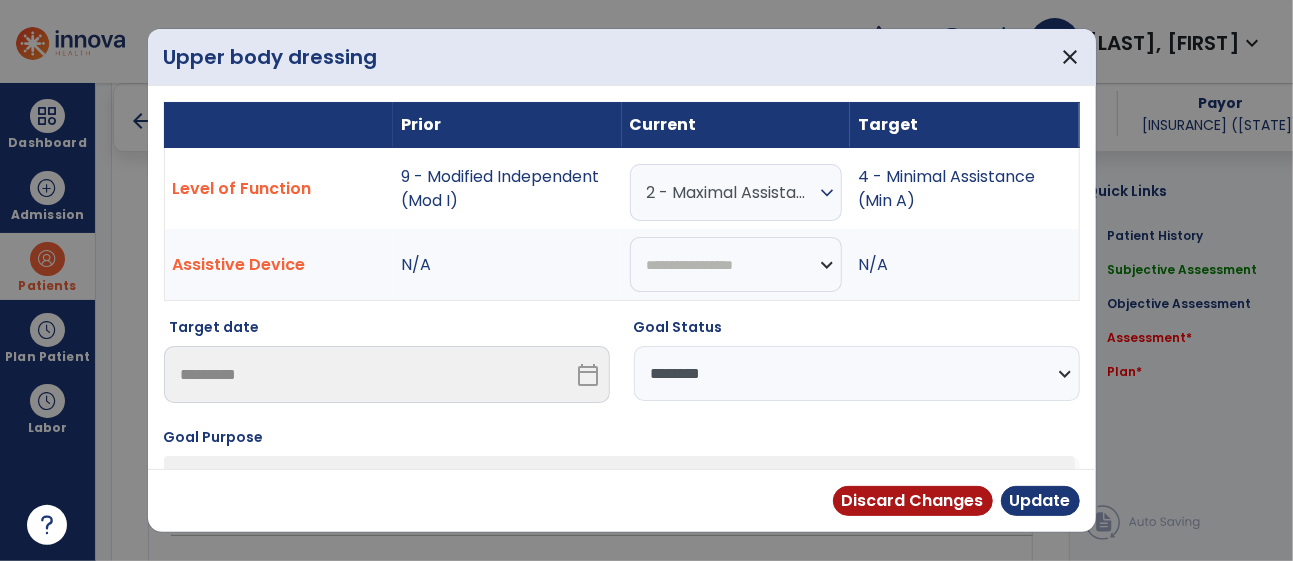 click on "**********" at bounding box center [857, 373] 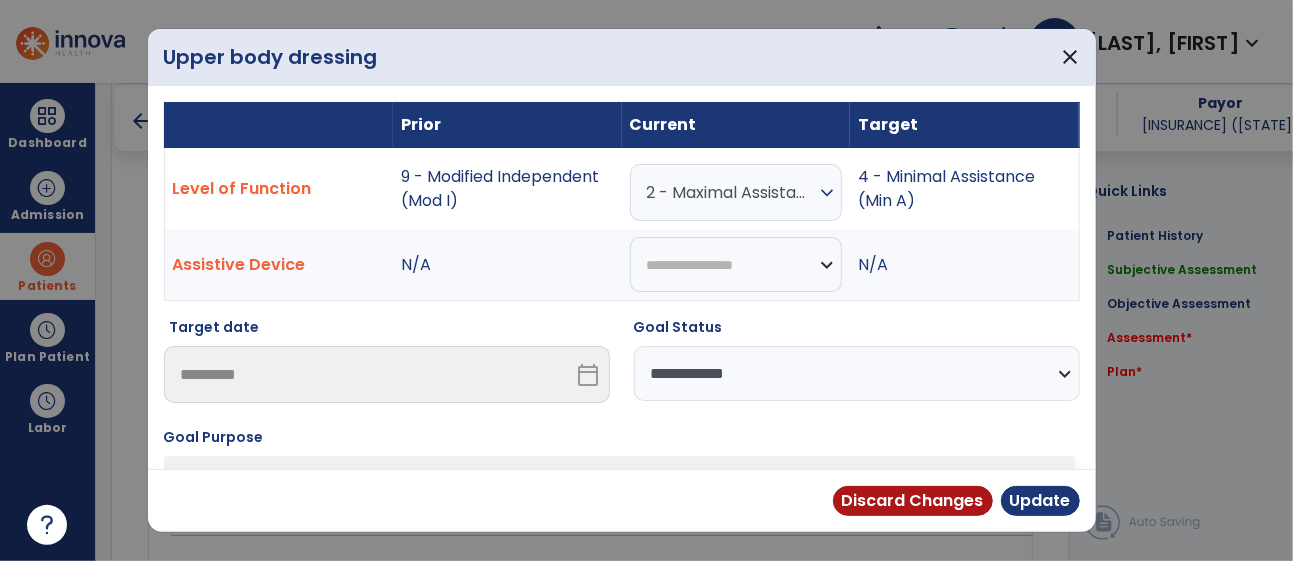 click on "**********" at bounding box center (857, 373) 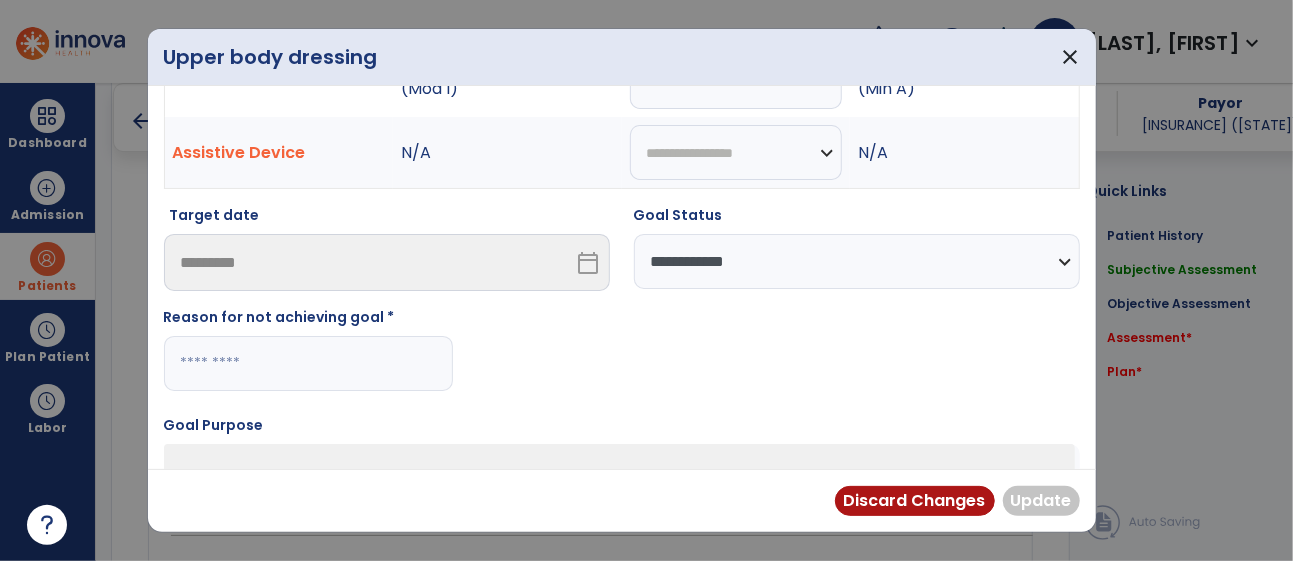 scroll, scrollTop: 126, scrollLeft: 0, axis: vertical 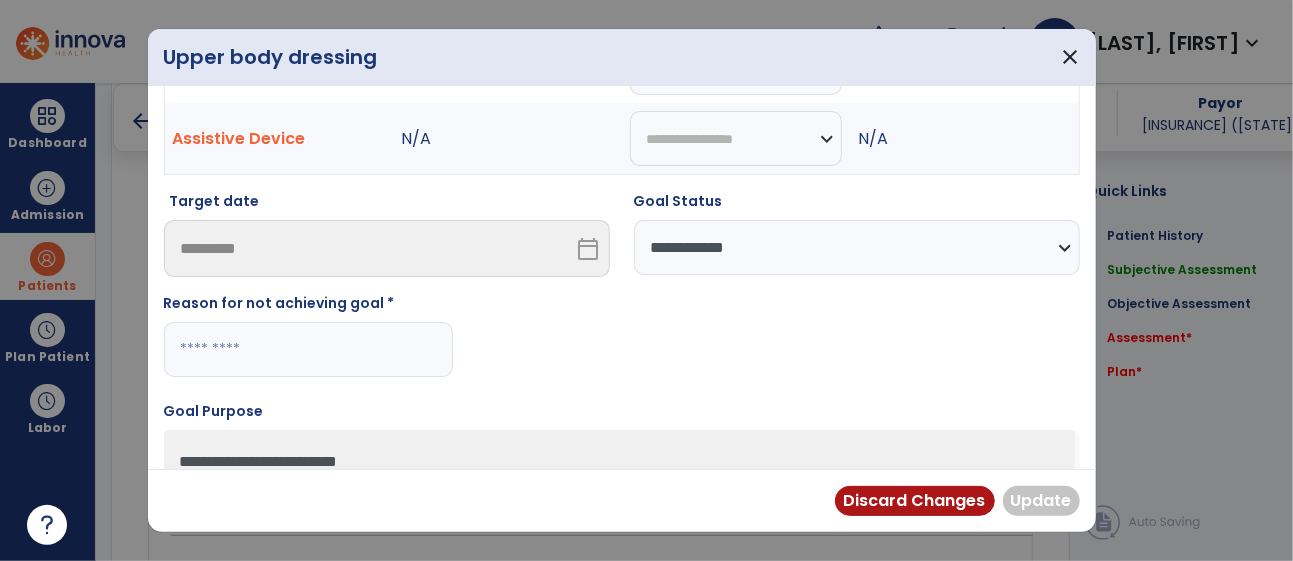 click at bounding box center (308, 349) 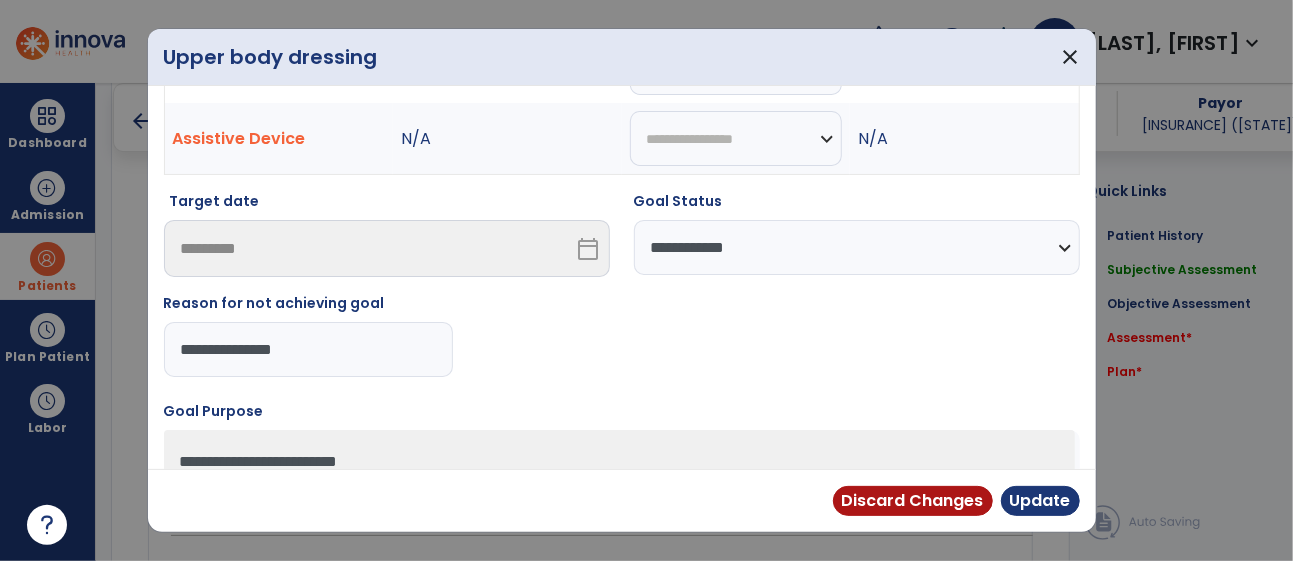 type on "**********" 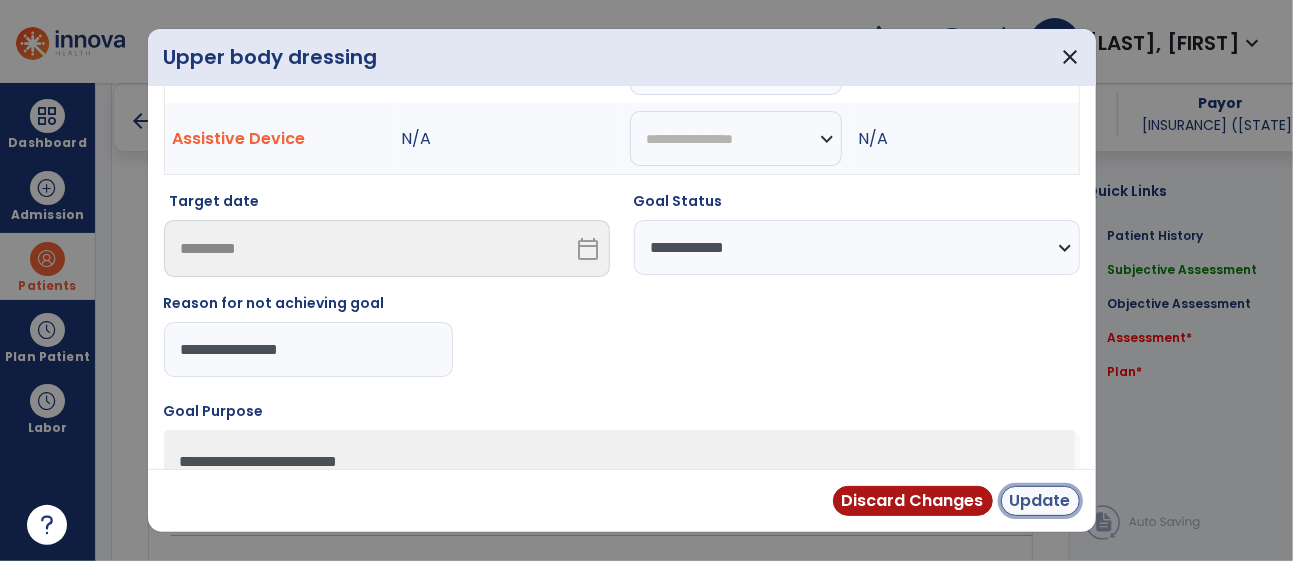 click on "Update" at bounding box center [1040, 501] 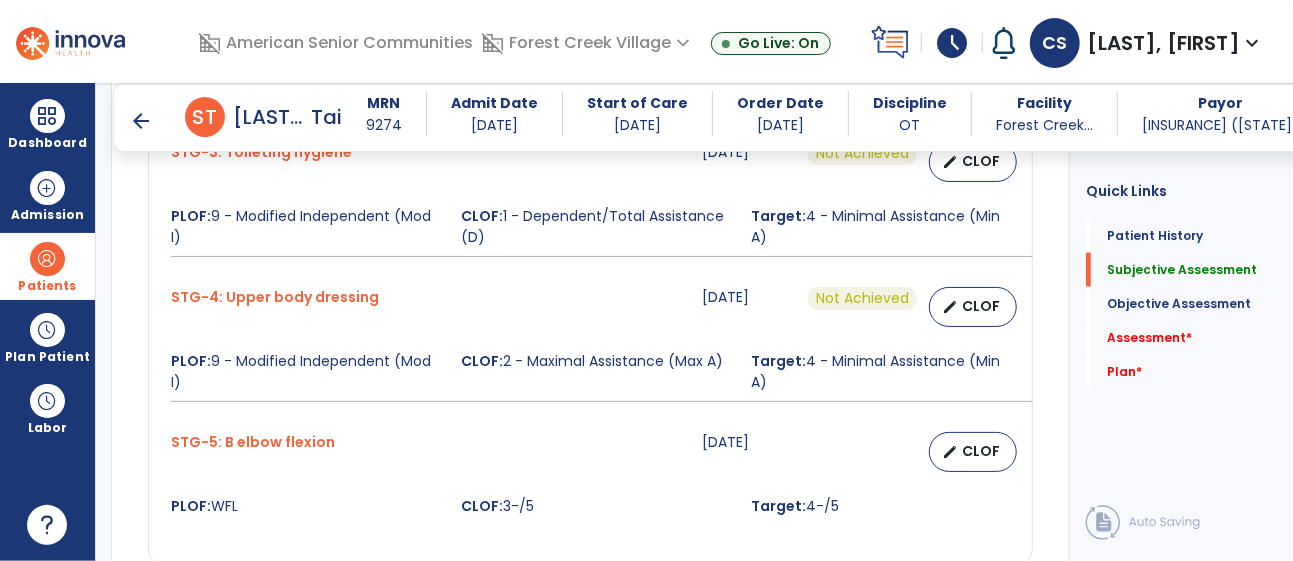 scroll, scrollTop: 1309, scrollLeft: 0, axis: vertical 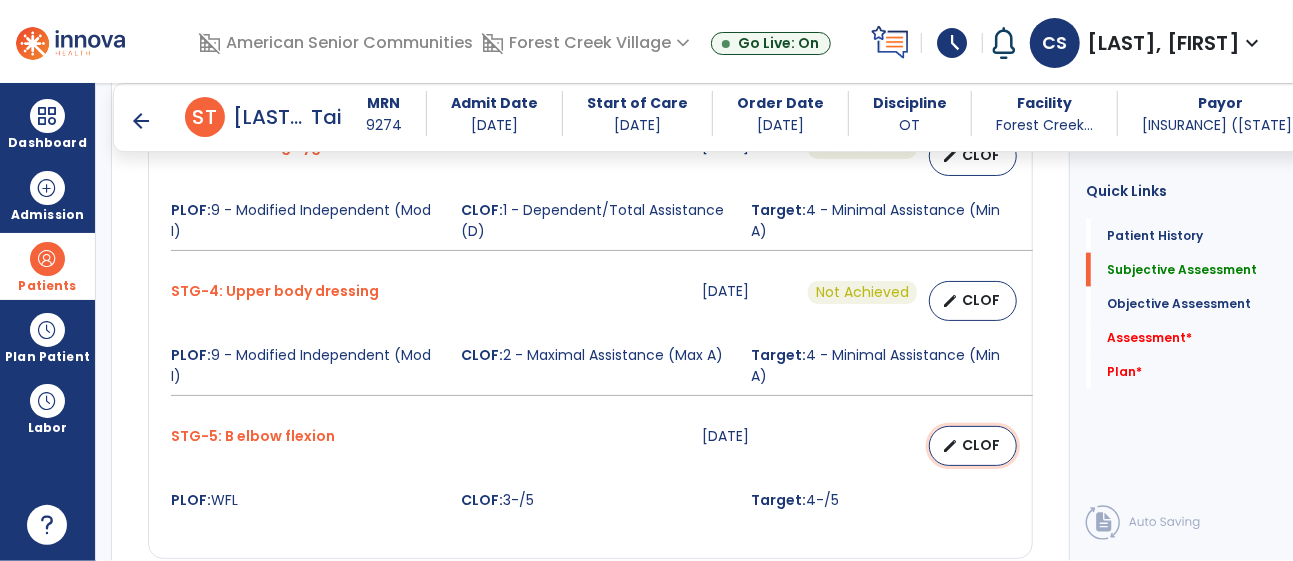 click on "edit   CLOF" at bounding box center (973, 446) 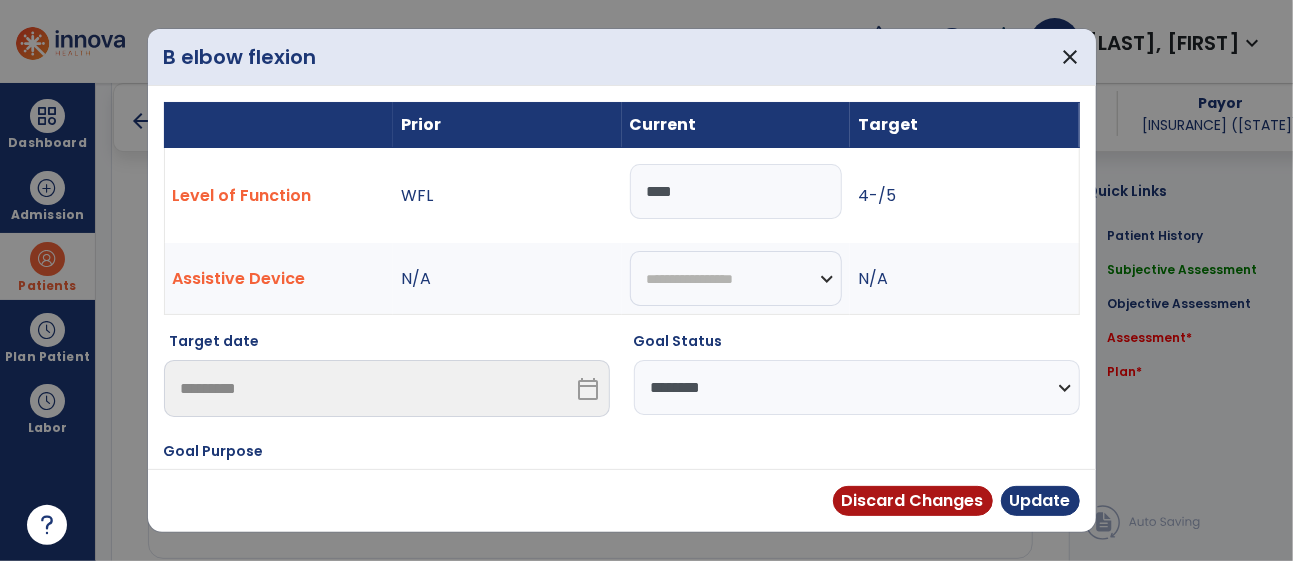 click on "**********" at bounding box center (857, 387) 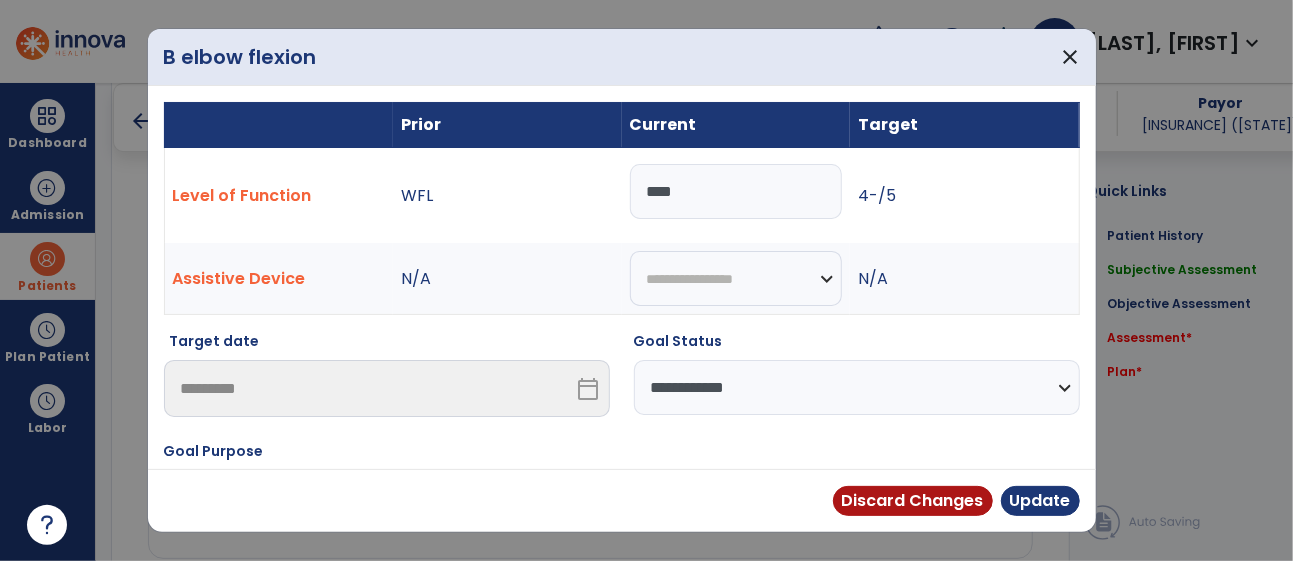 click on "**********" at bounding box center (857, 387) 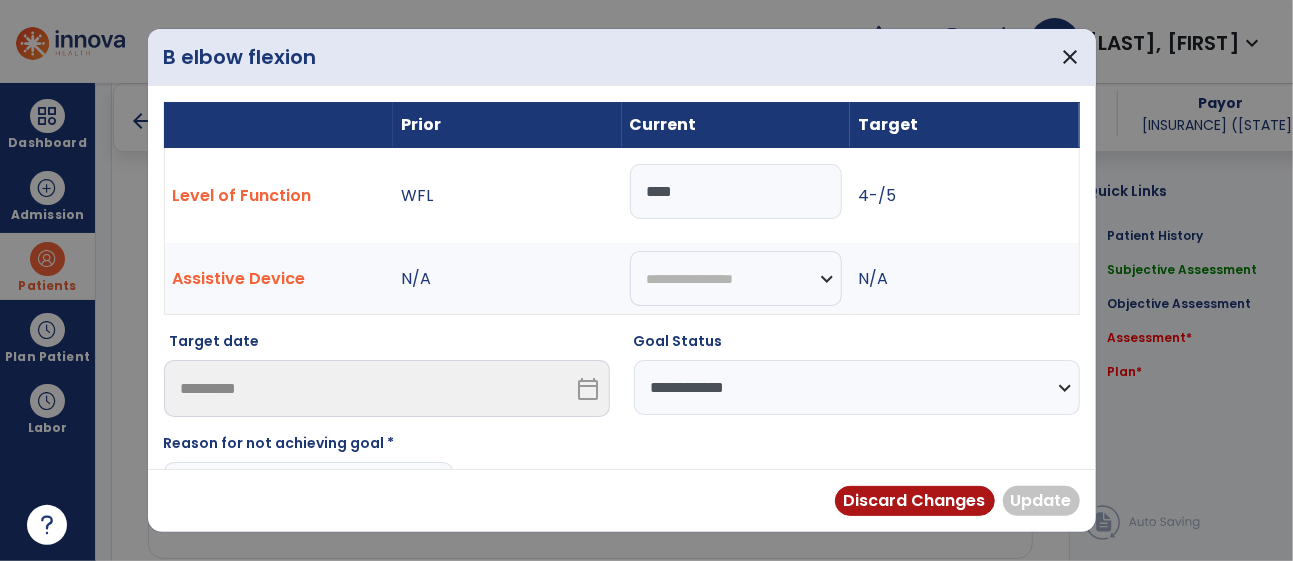scroll, scrollTop: 126, scrollLeft: 0, axis: vertical 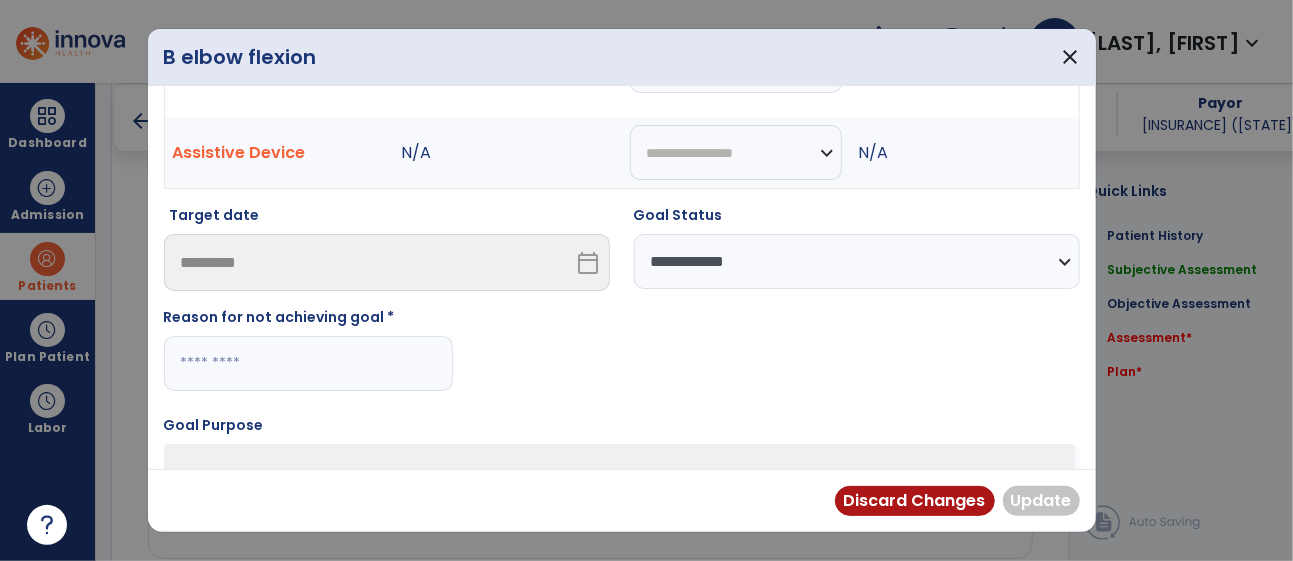 click at bounding box center (308, 363) 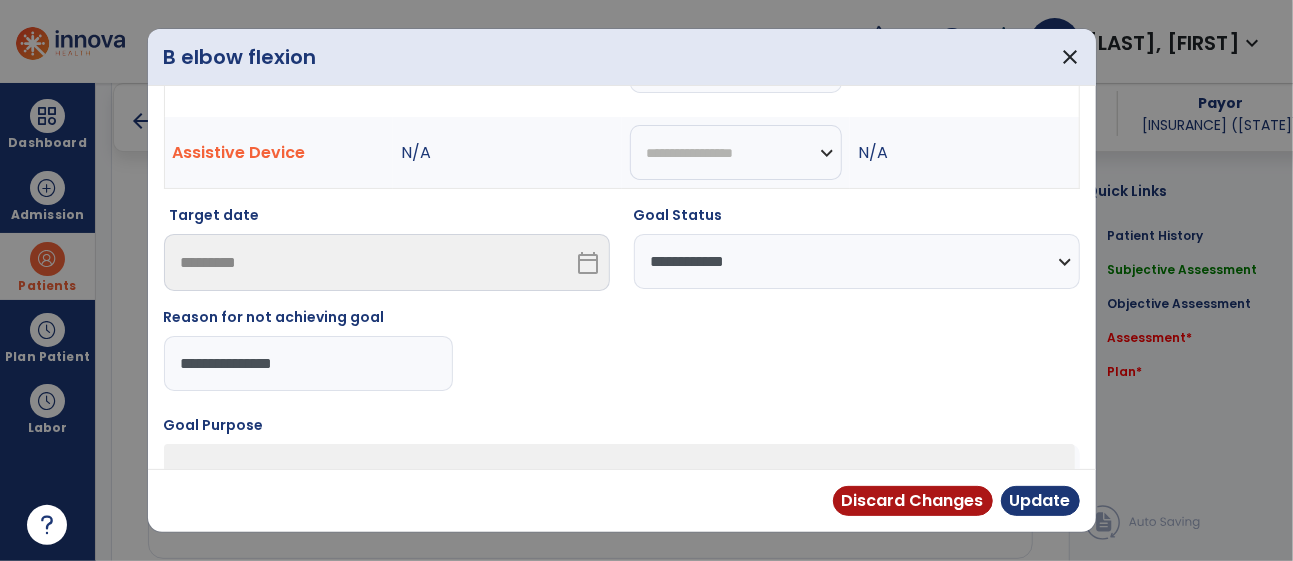 type on "**********" 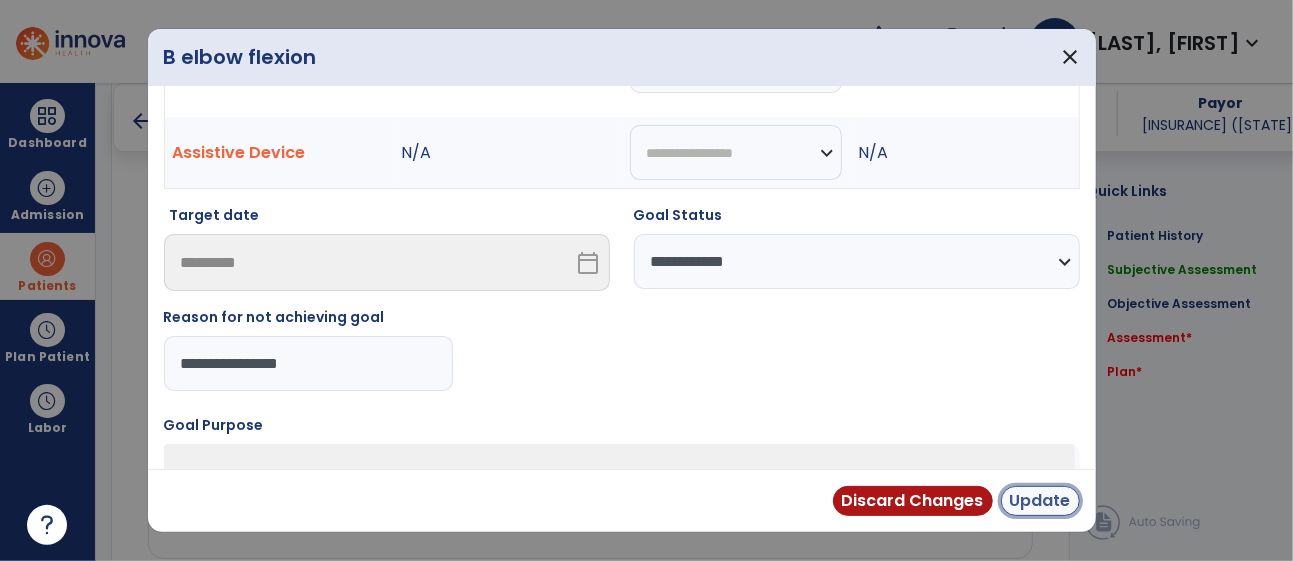 click on "Update" at bounding box center [1040, 501] 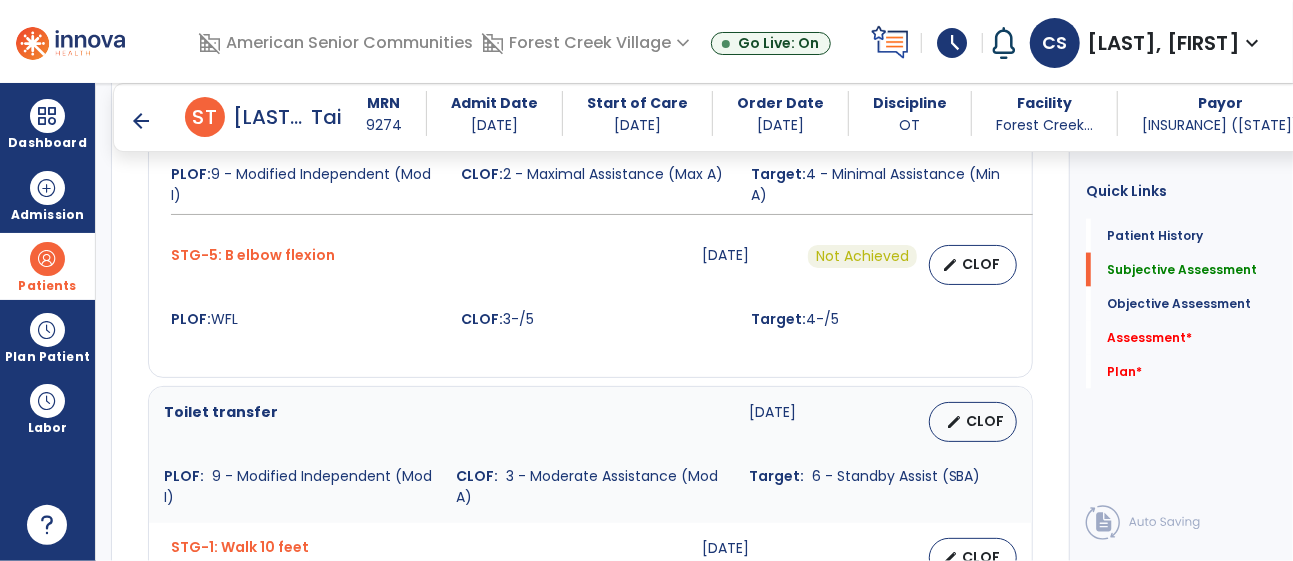 scroll, scrollTop: 1488, scrollLeft: 0, axis: vertical 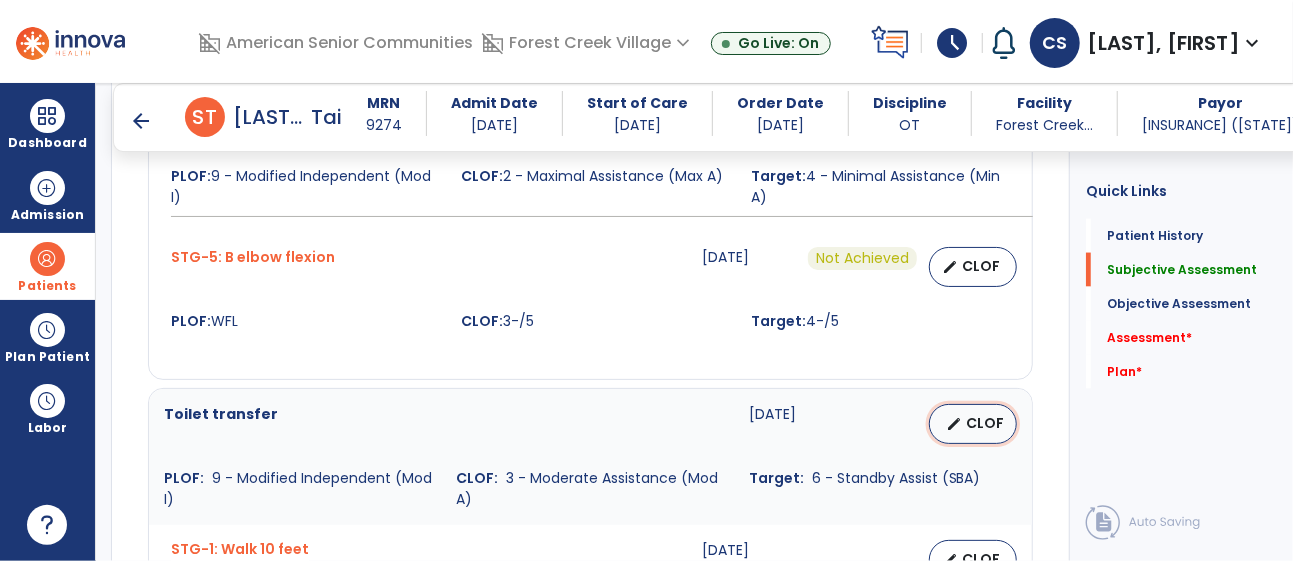 click on "CLOF" at bounding box center (985, 423) 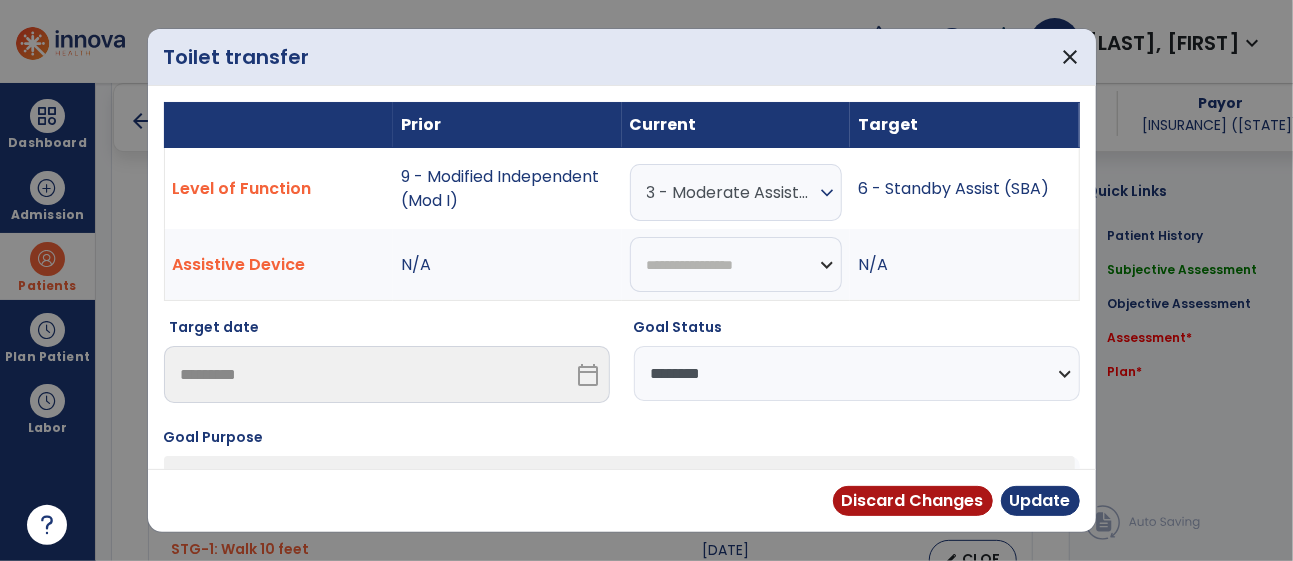 click on "**********" at bounding box center [857, 373] 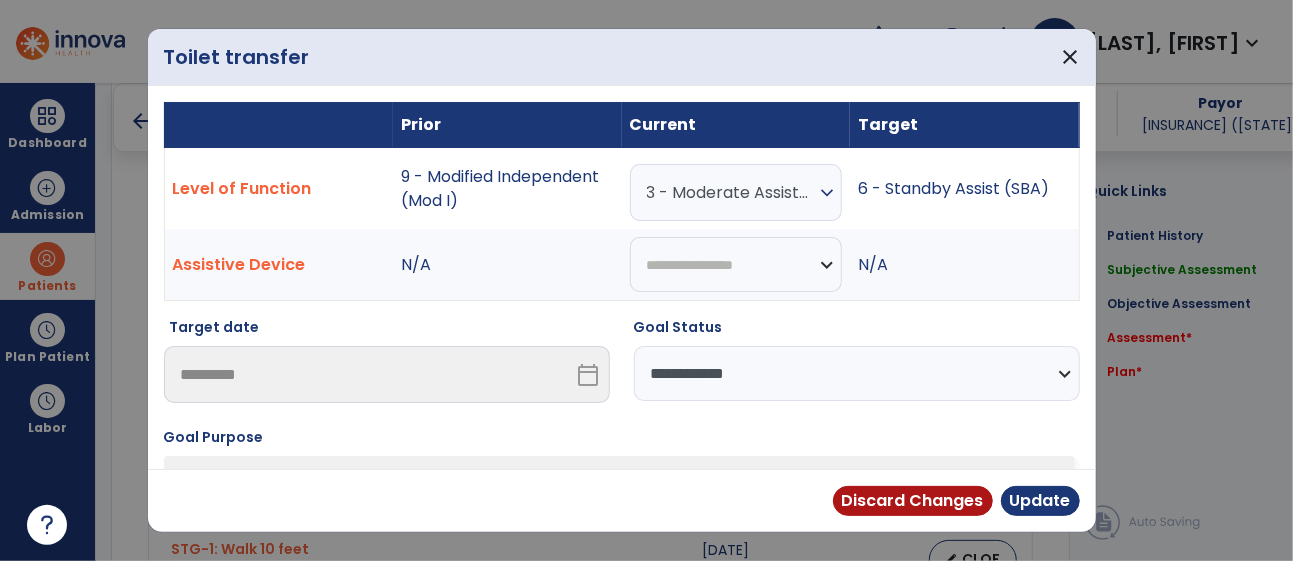 click on "**********" at bounding box center [857, 373] 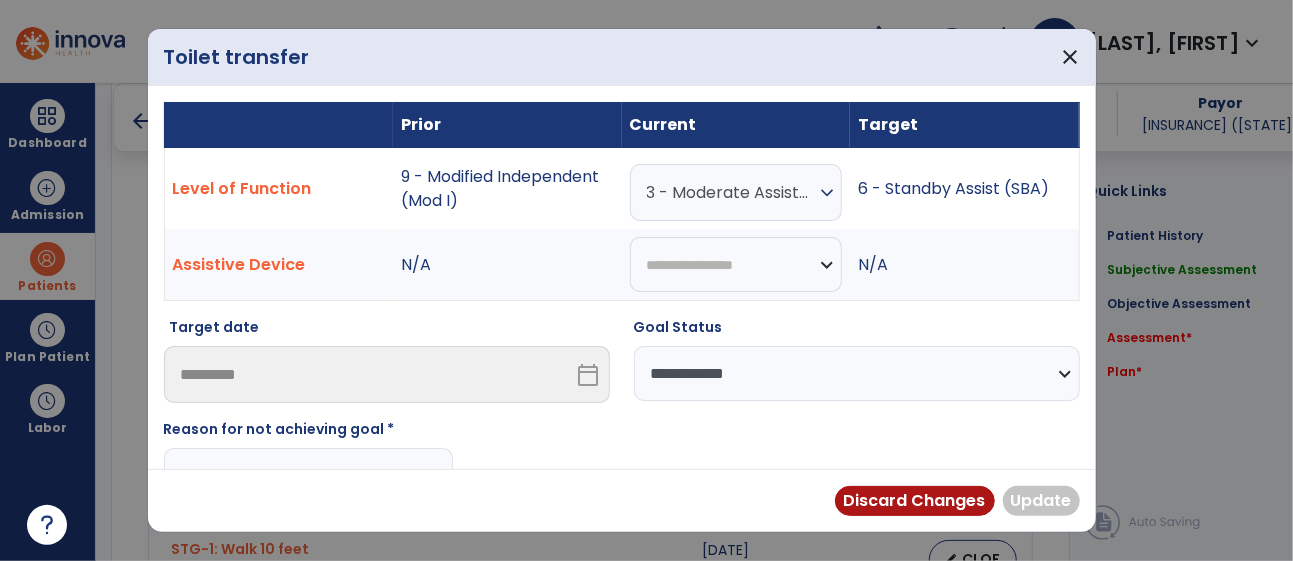 scroll, scrollTop: 196, scrollLeft: 0, axis: vertical 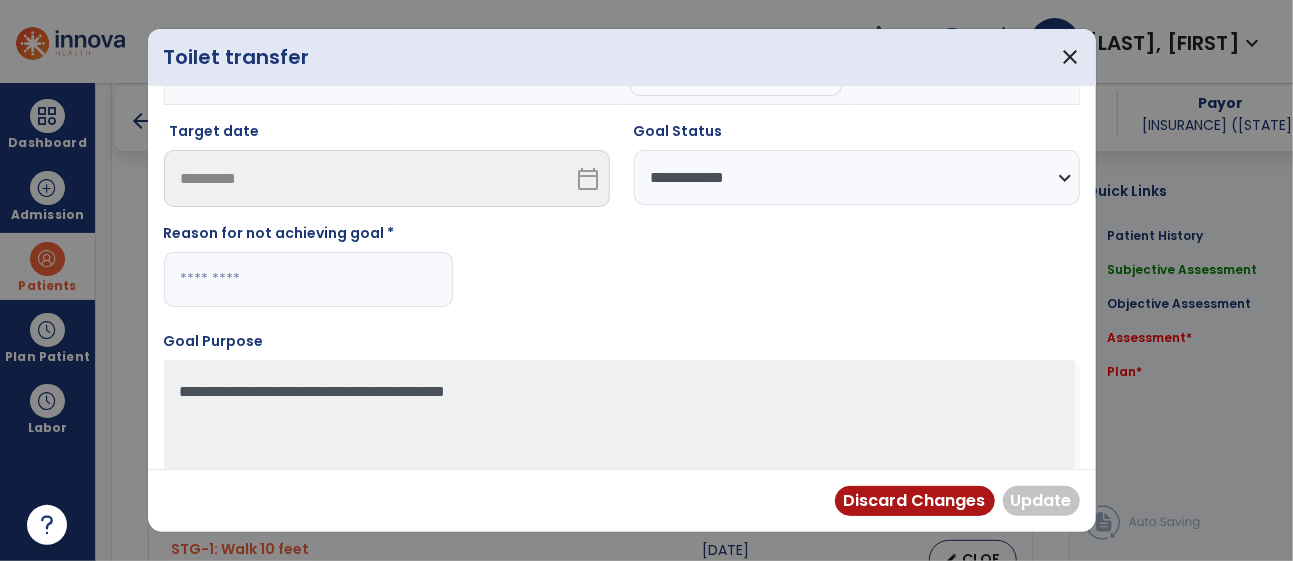 click at bounding box center [308, 279] 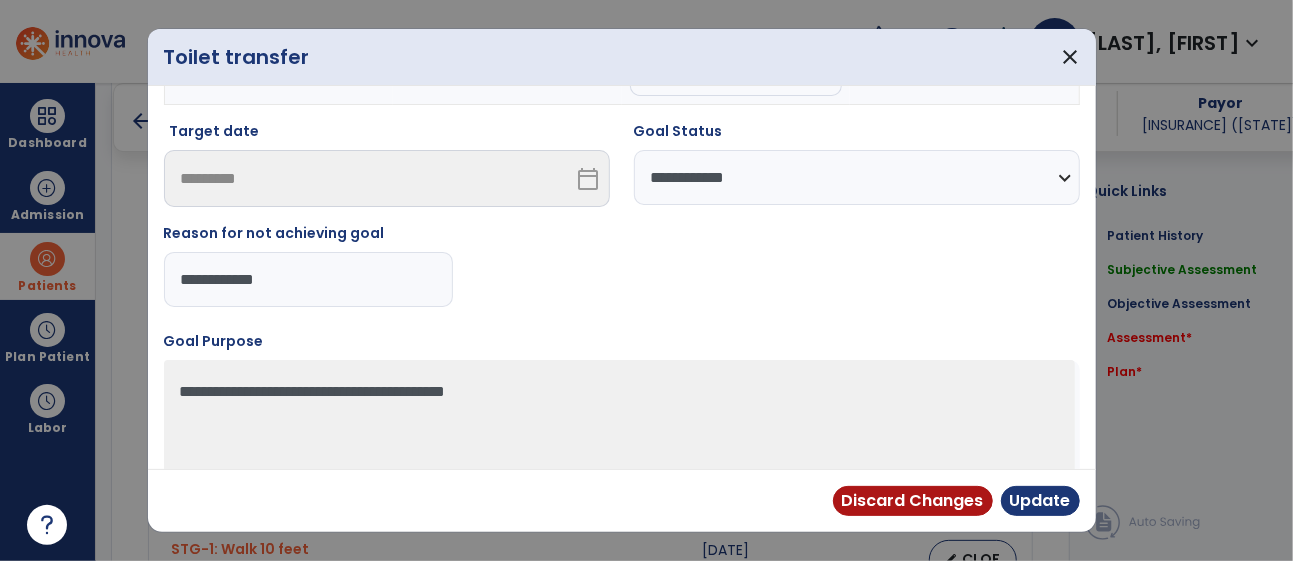 type on "**********" 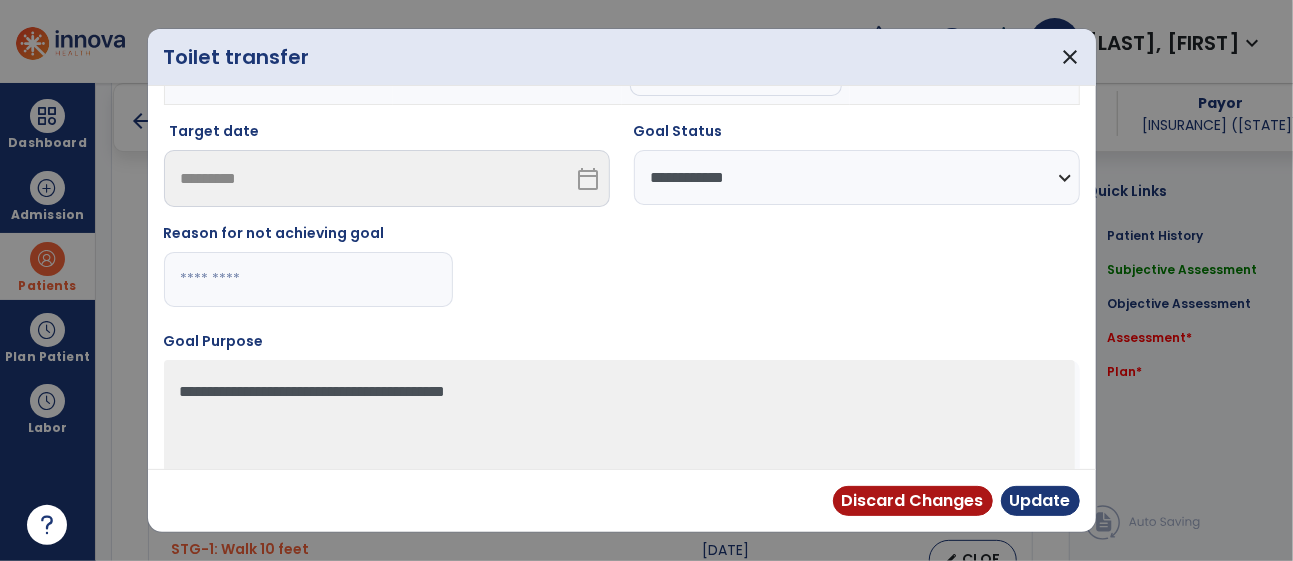 type on "**********" 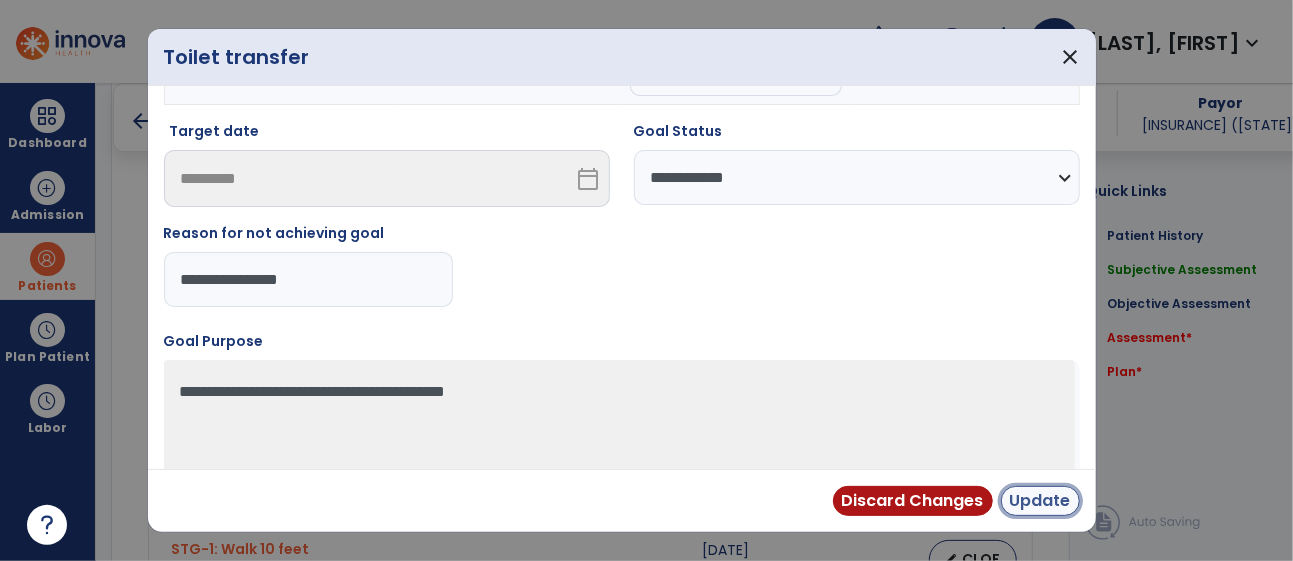 click on "Update" at bounding box center (1040, 501) 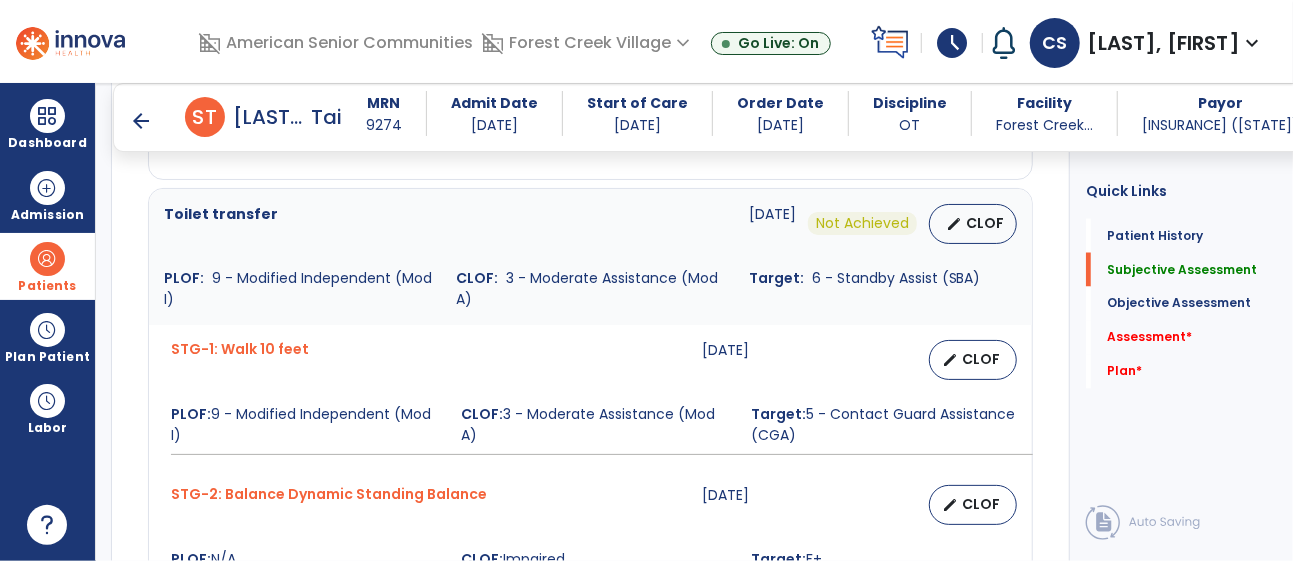 scroll, scrollTop: 1692, scrollLeft: 0, axis: vertical 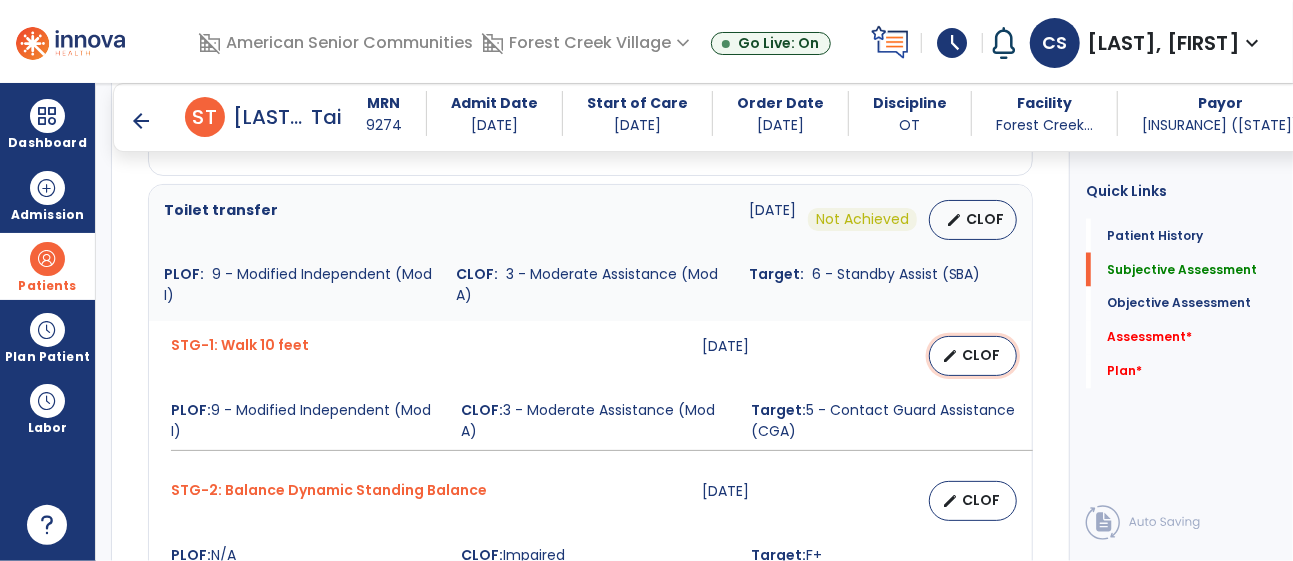 click on "edit   CLOF" at bounding box center (973, 356) 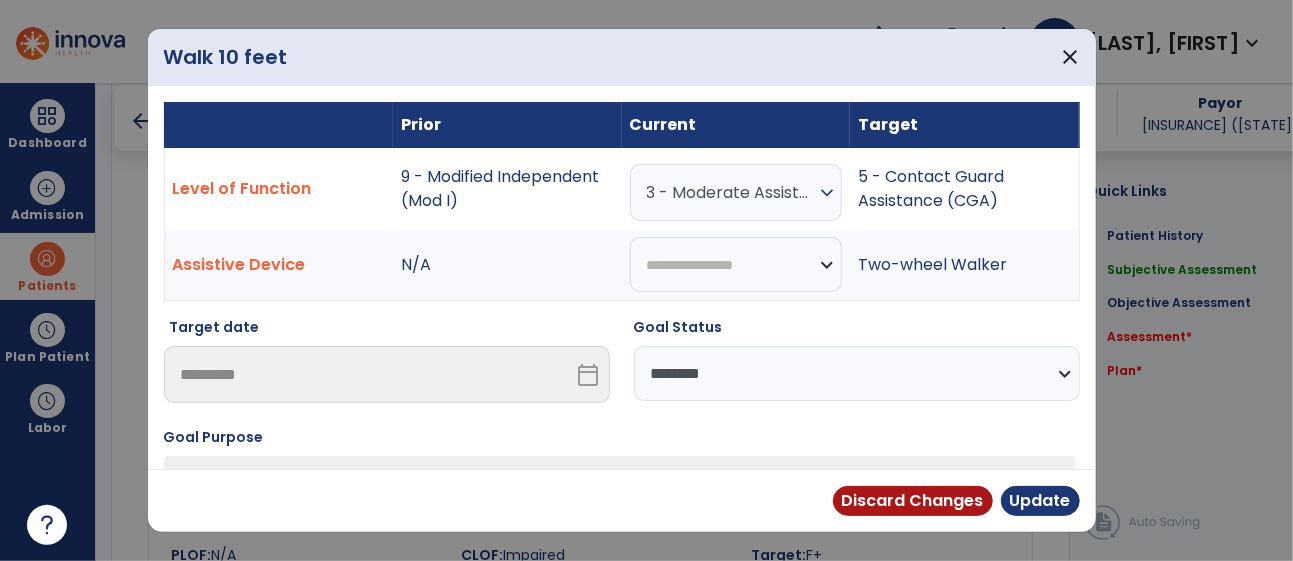 click on "**********" at bounding box center [857, 373] 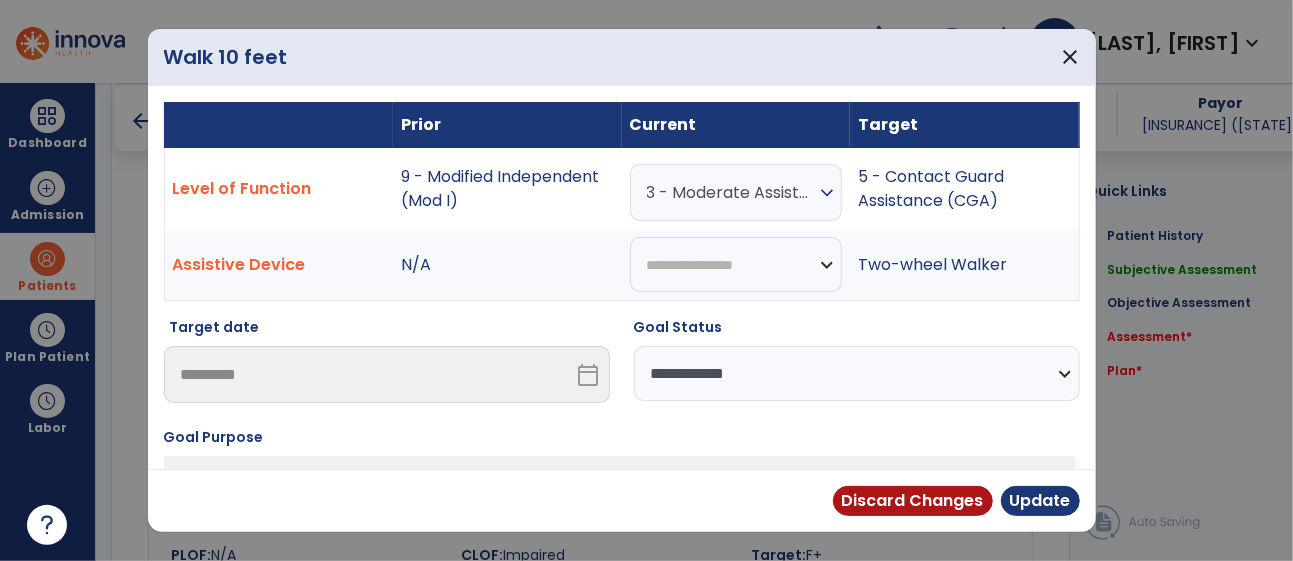 click on "**********" at bounding box center (857, 373) 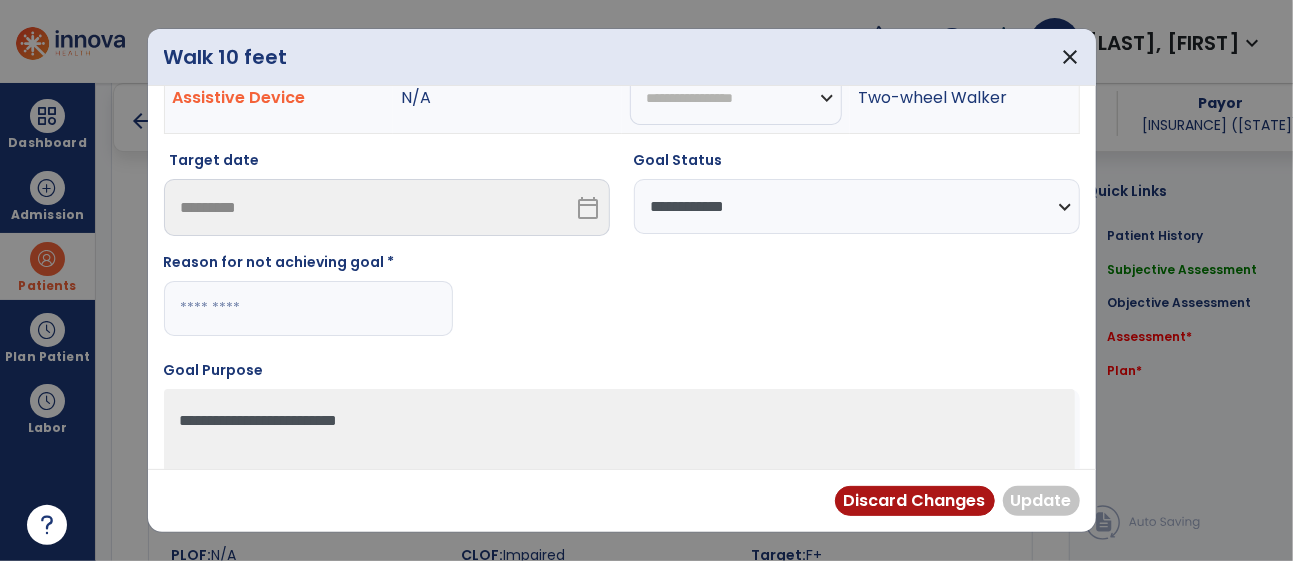 scroll, scrollTop: 171, scrollLeft: 0, axis: vertical 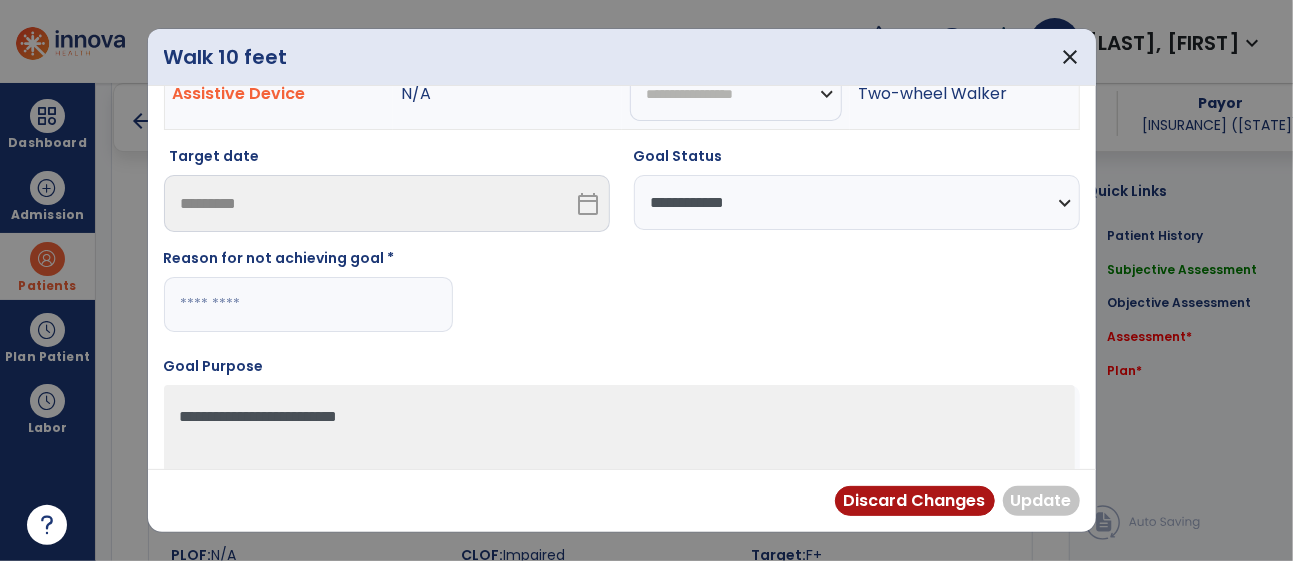 click at bounding box center [308, 304] 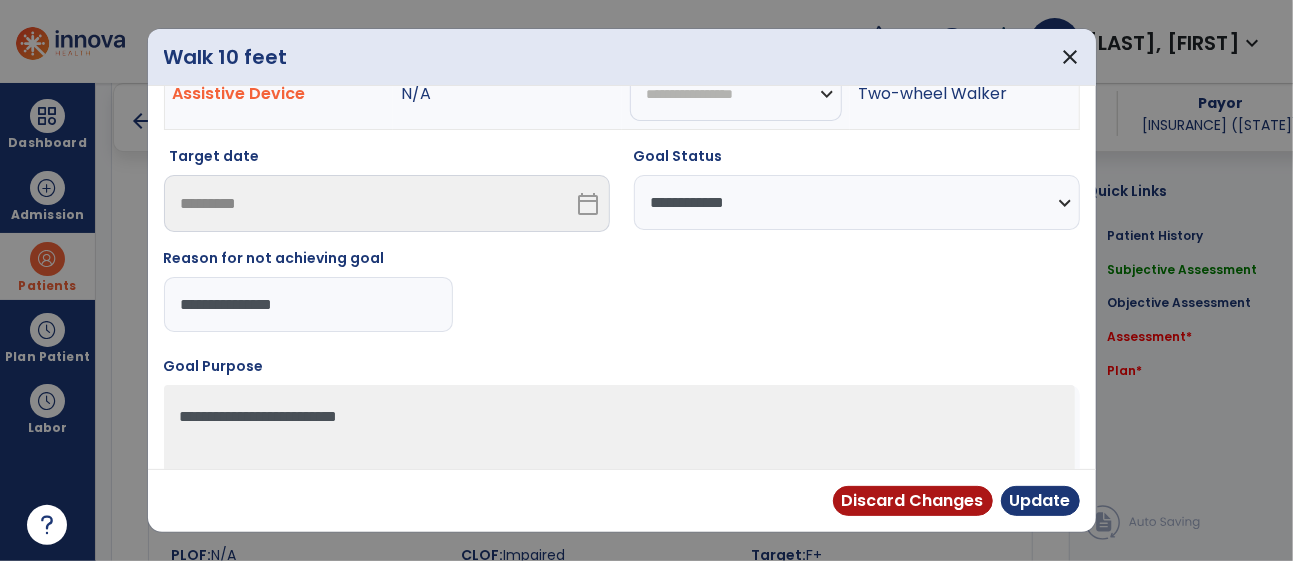 type on "**********" 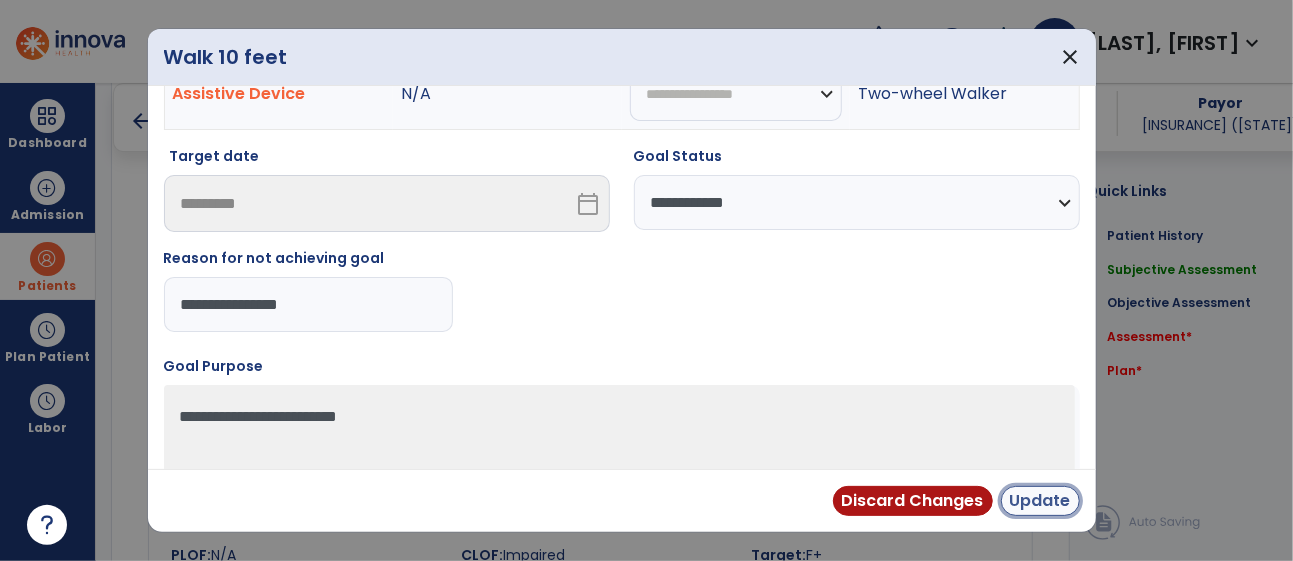 click on "Update" at bounding box center (1040, 501) 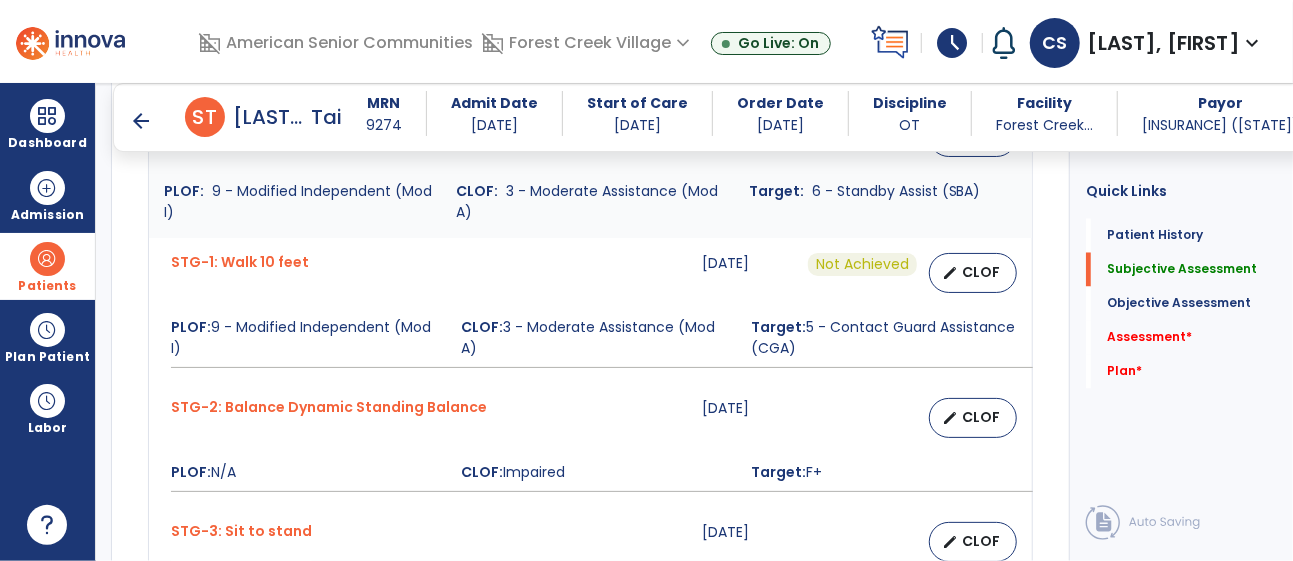 scroll, scrollTop: 1778, scrollLeft: 0, axis: vertical 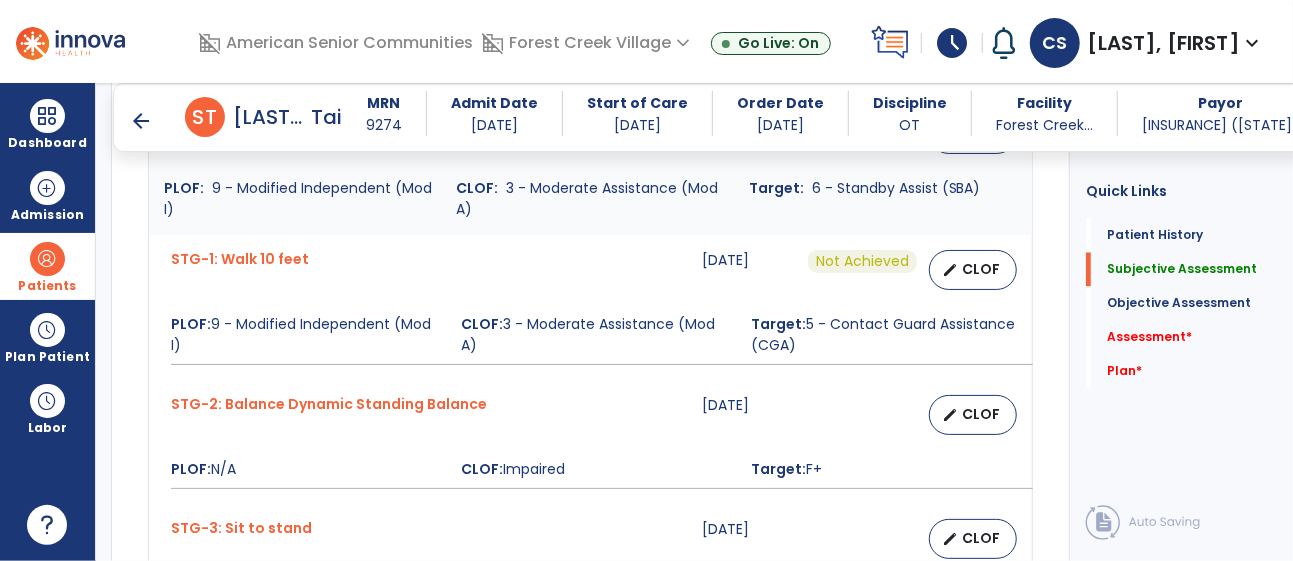 click on "STG-2:  Balance  Dynamic Standing Balance  07-30-2025   edit   CLOF PLOF:  N/A  CLOF:  Impaired  Target:  F+" at bounding box center (590, 442) 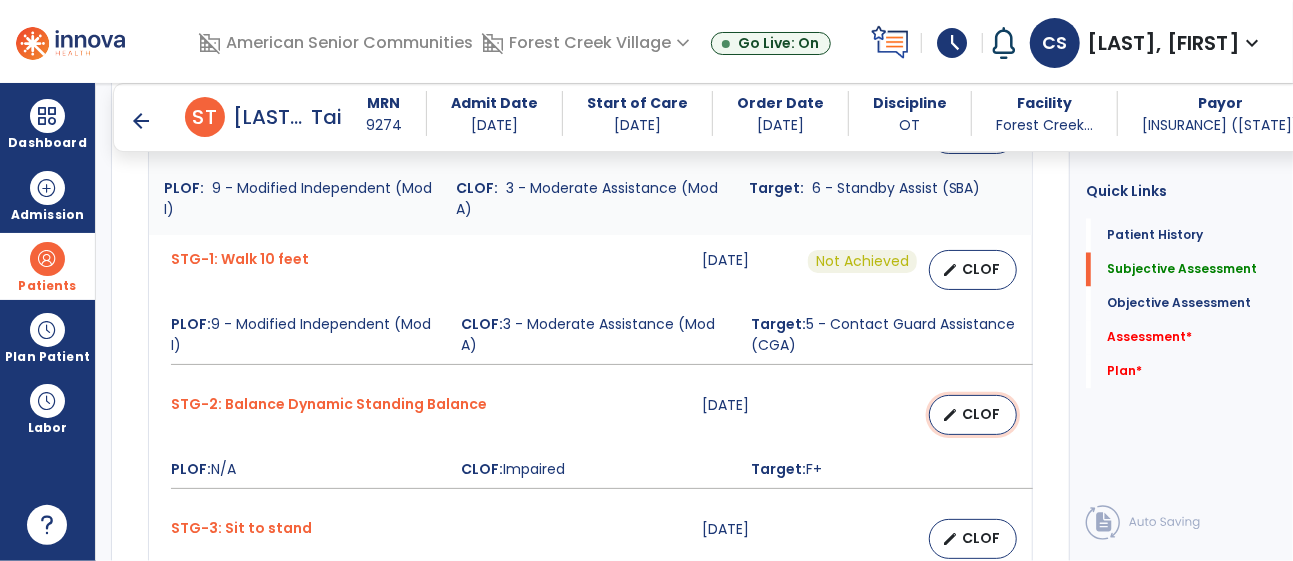 click on "edit   CLOF" at bounding box center [973, 415] 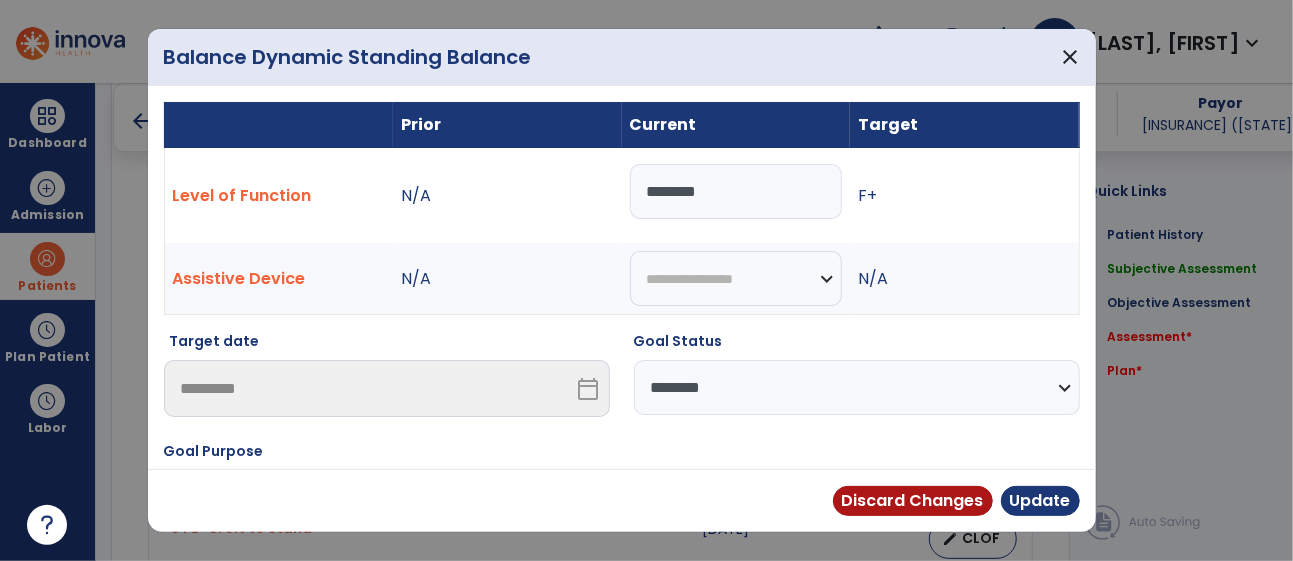 click on "**********" at bounding box center (857, 387) 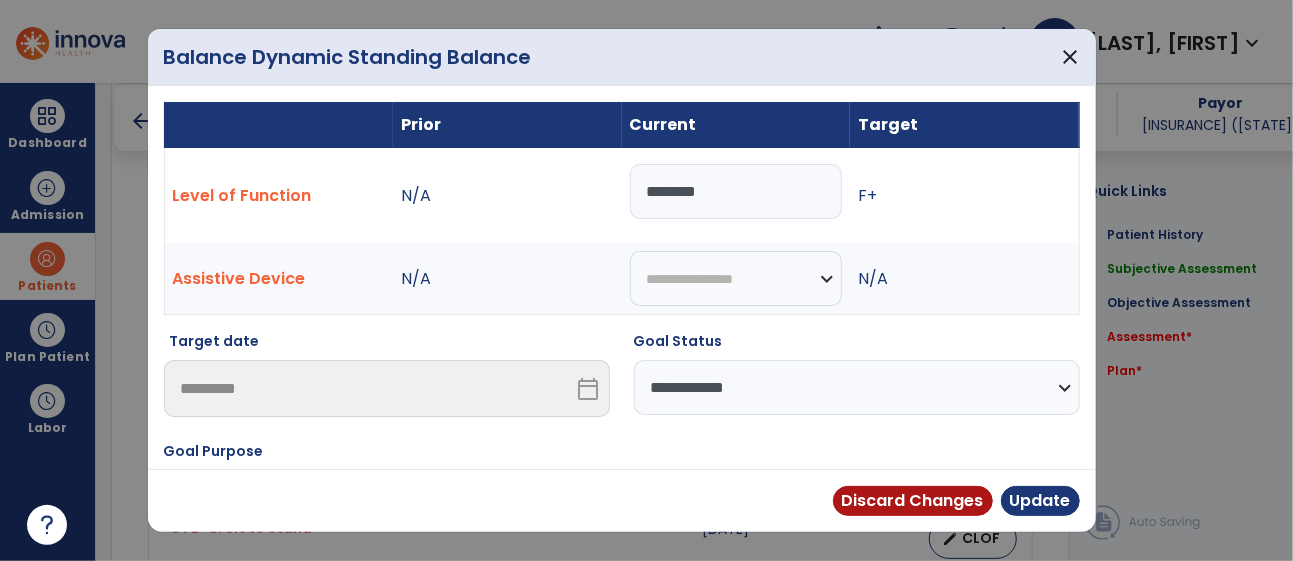 click on "**********" at bounding box center (857, 387) 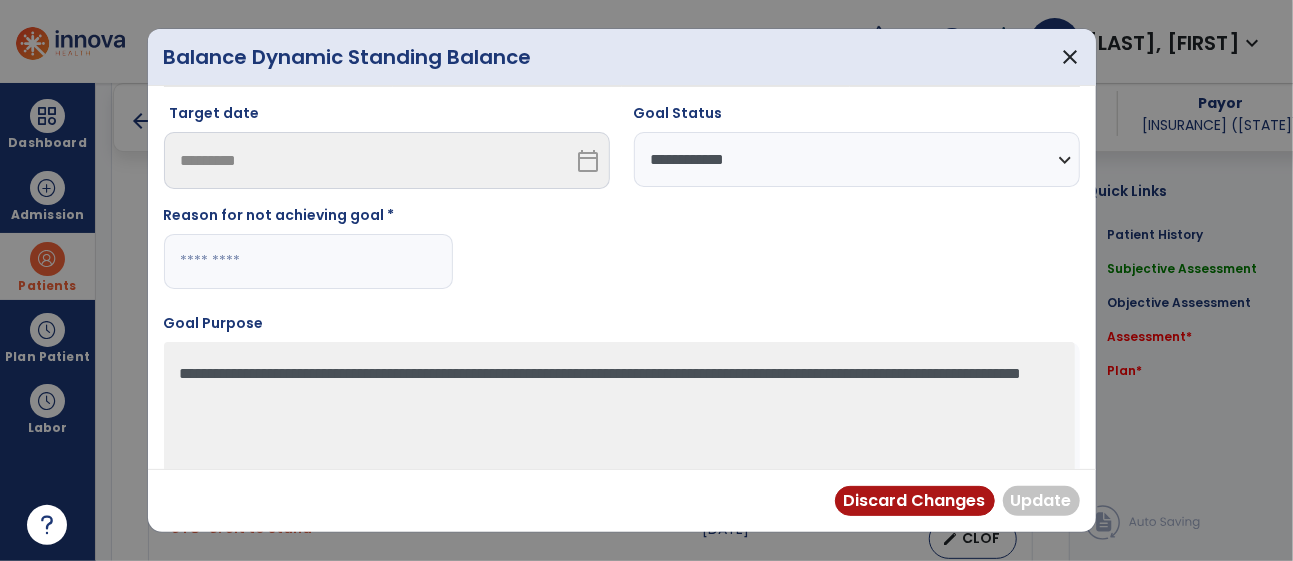 scroll, scrollTop: 262, scrollLeft: 0, axis: vertical 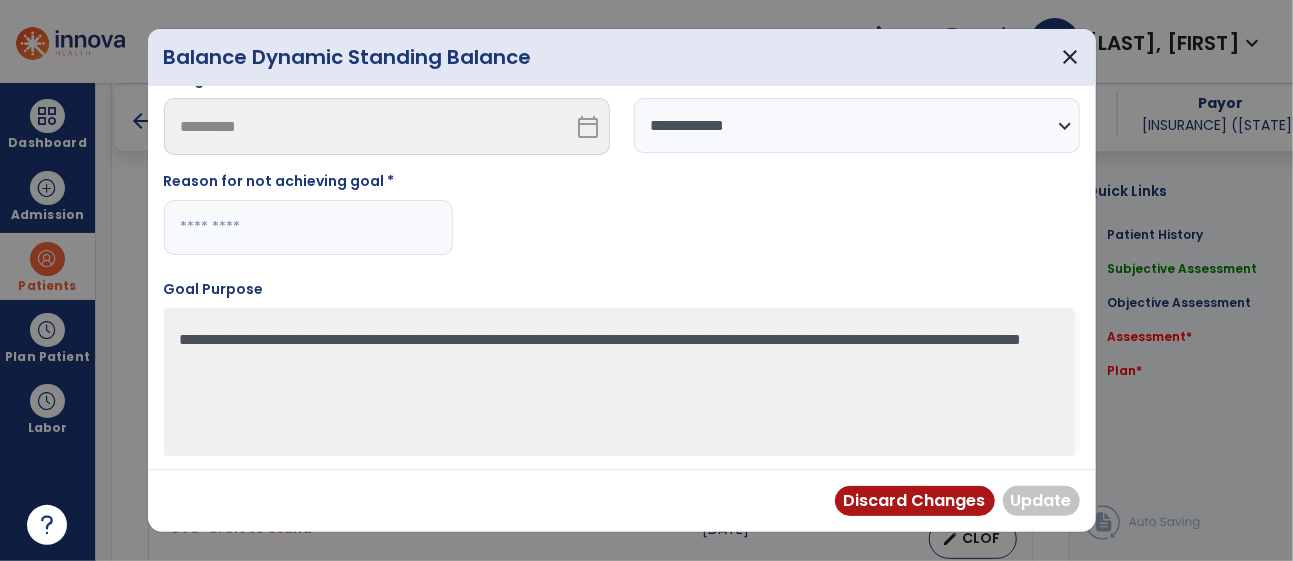 click at bounding box center (308, 227) 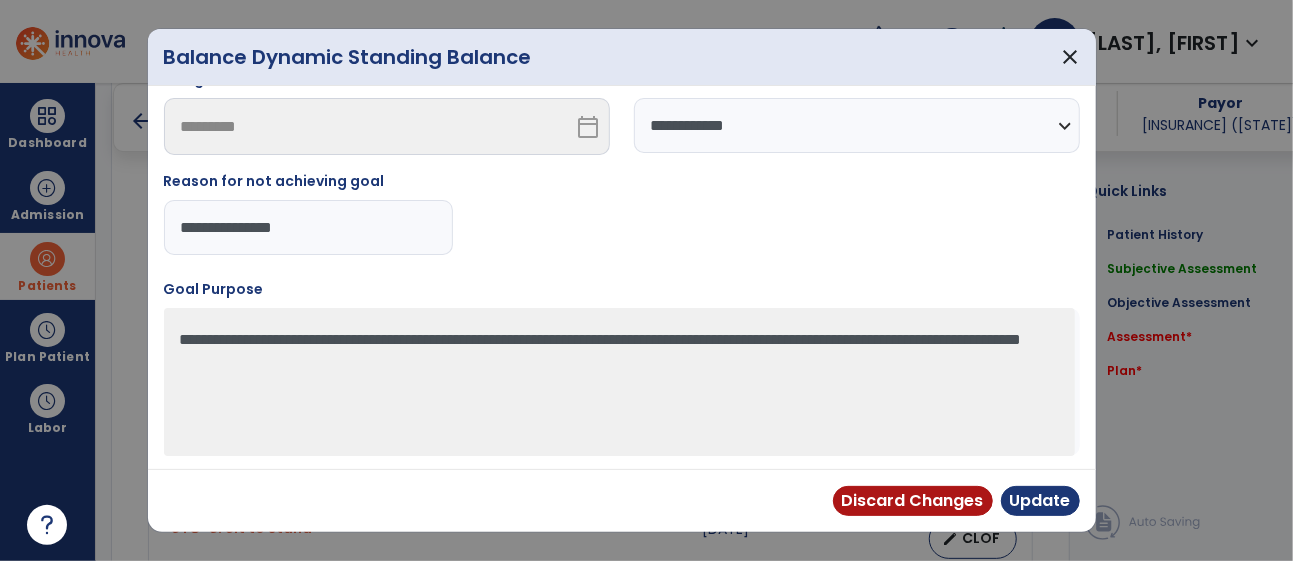 type on "**********" 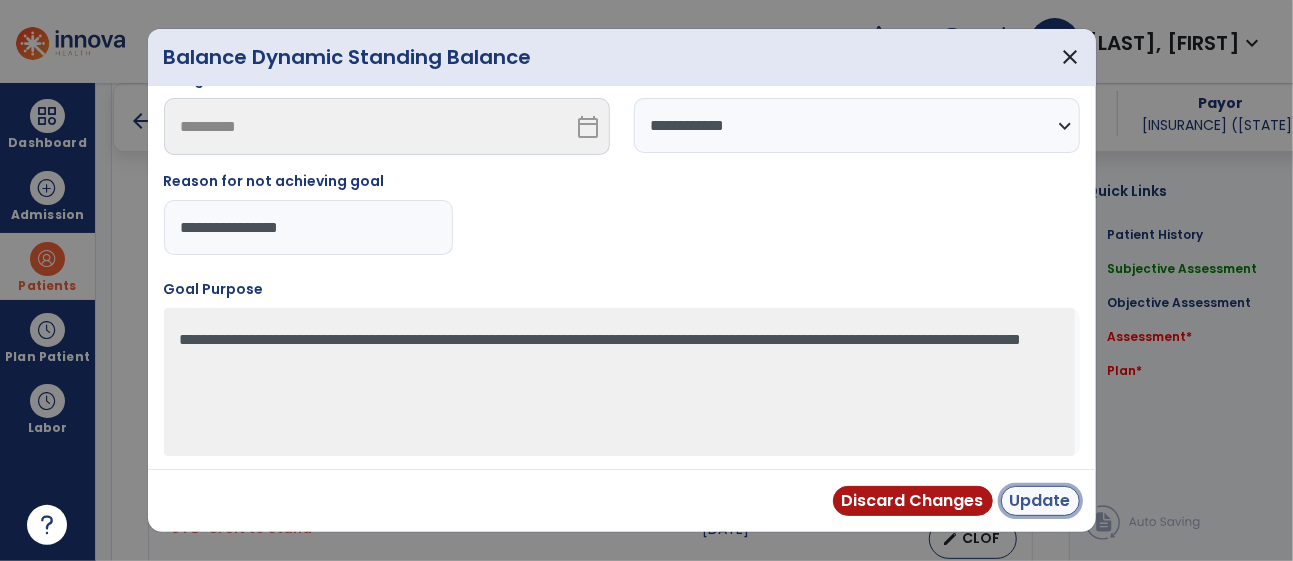 click on "Update" at bounding box center (1040, 501) 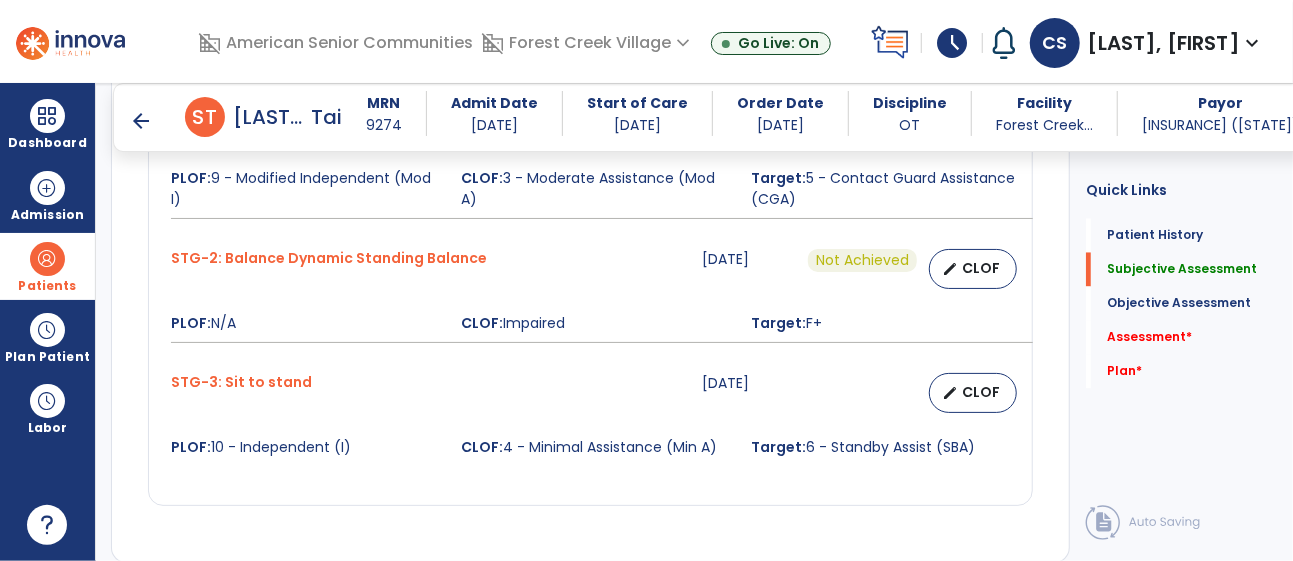 scroll, scrollTop: 1933, scrollLeft: 0, axis: vertical 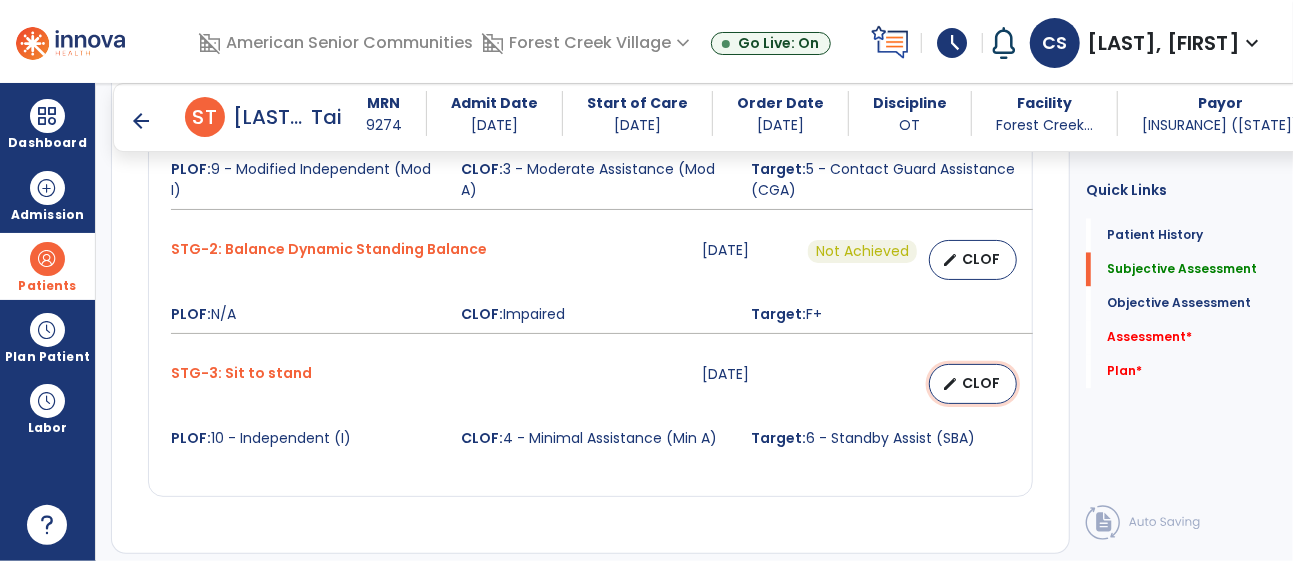 click on "edit   CLOF" at bounding box center [973, 384] 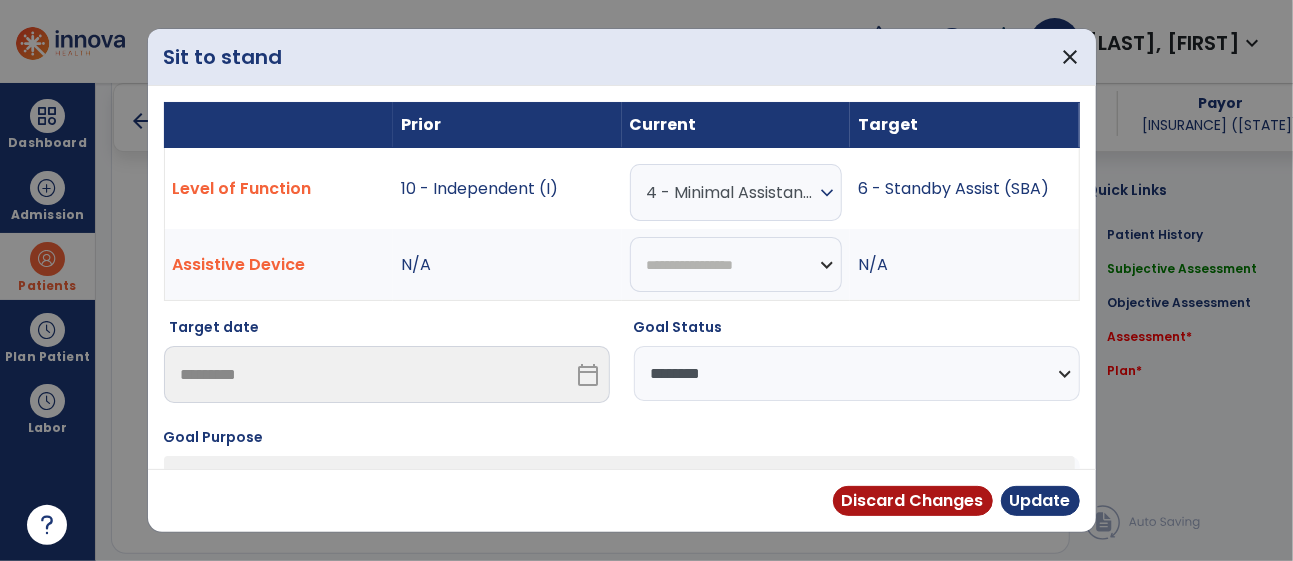 click on "**********" at bounding box center (857, 373) 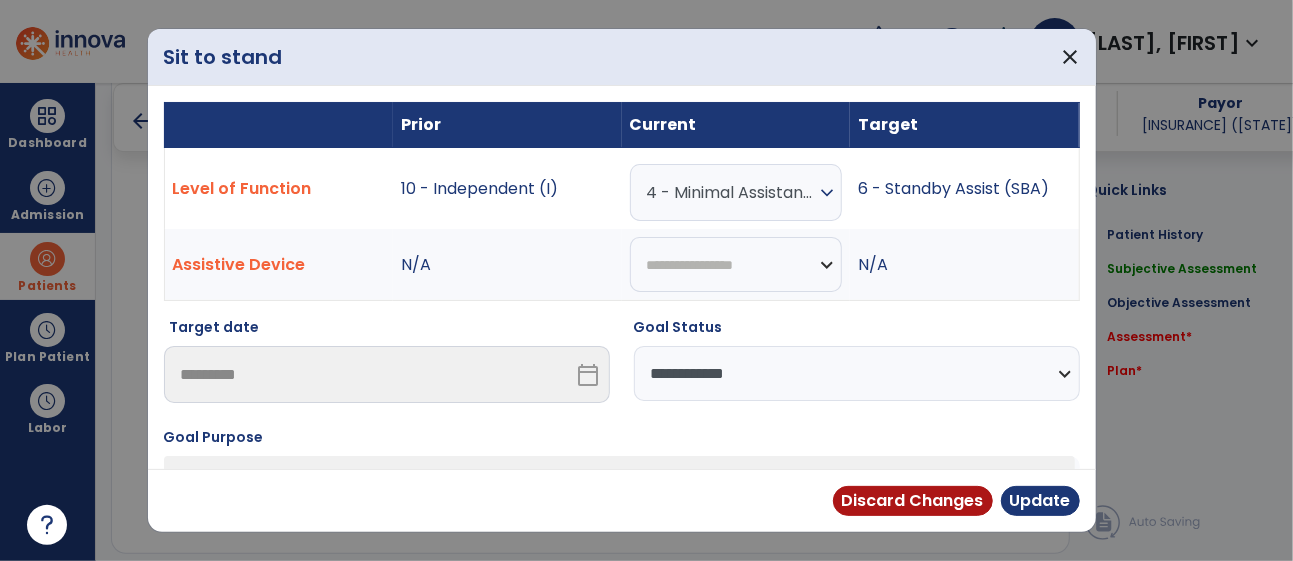 click on "**********" at bounding box center (857, 373) 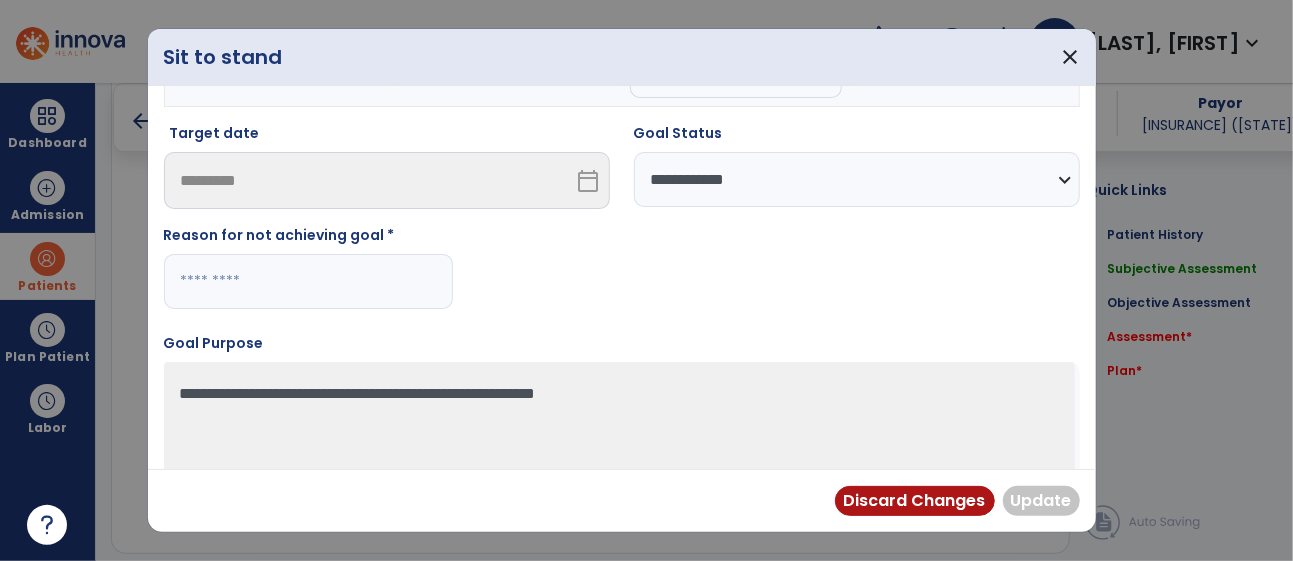 scroll, scrollTop: 249, scrollLeft: 0, axis: vertical 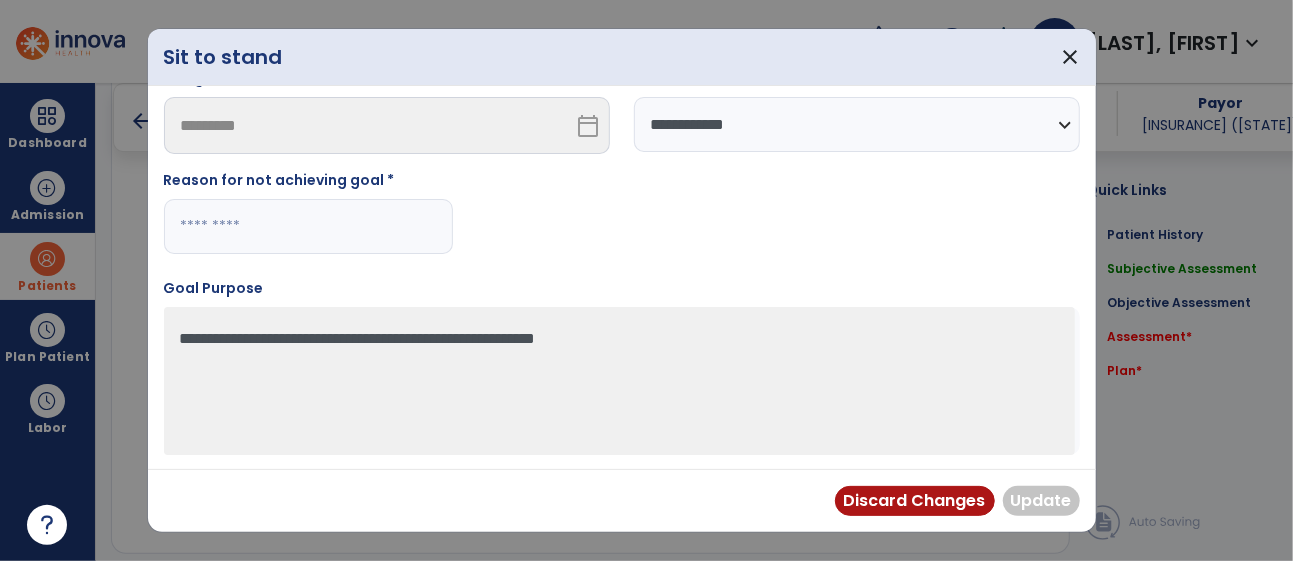 click at bounding box center (308, 226) 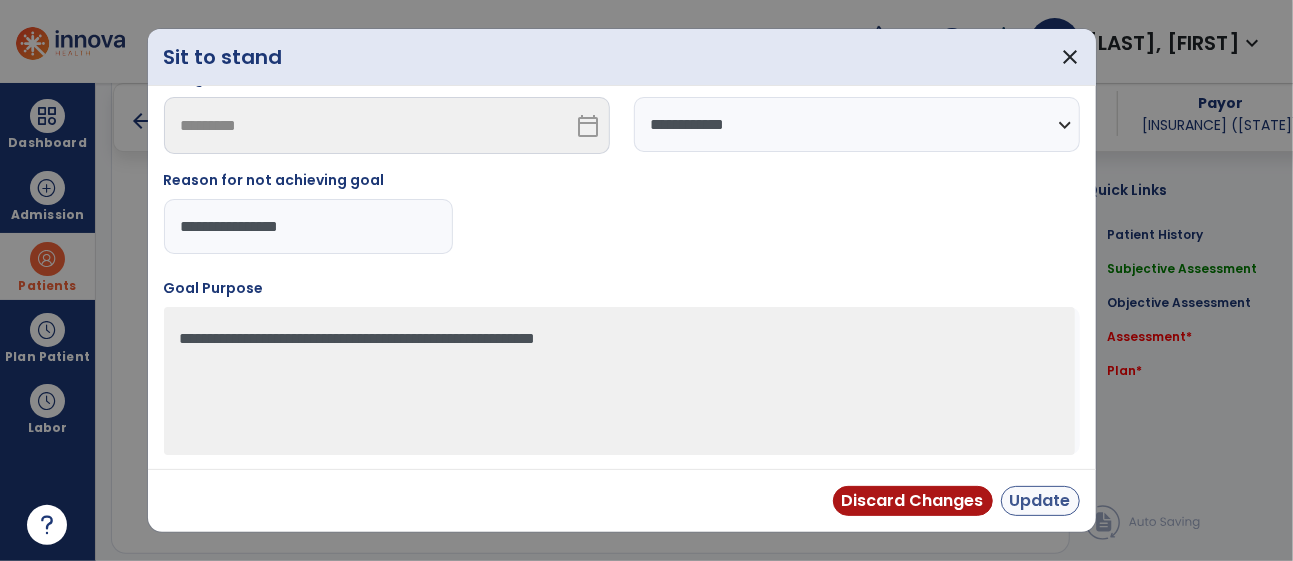 type on "**********" 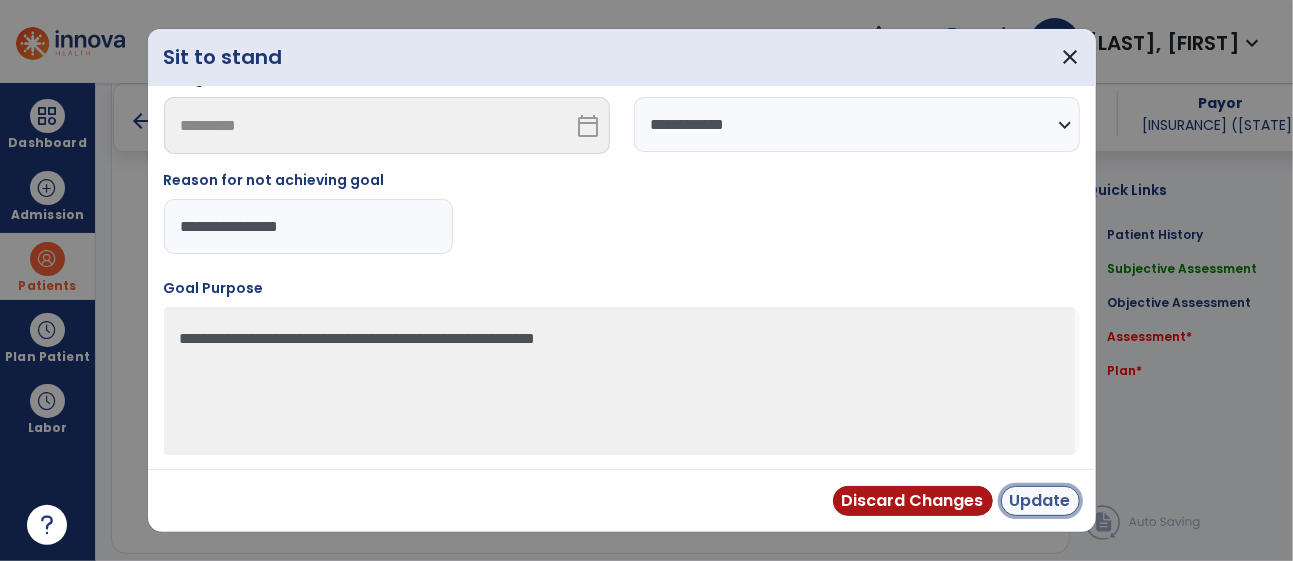 click on "Update" at bounding box center [1040, 501] 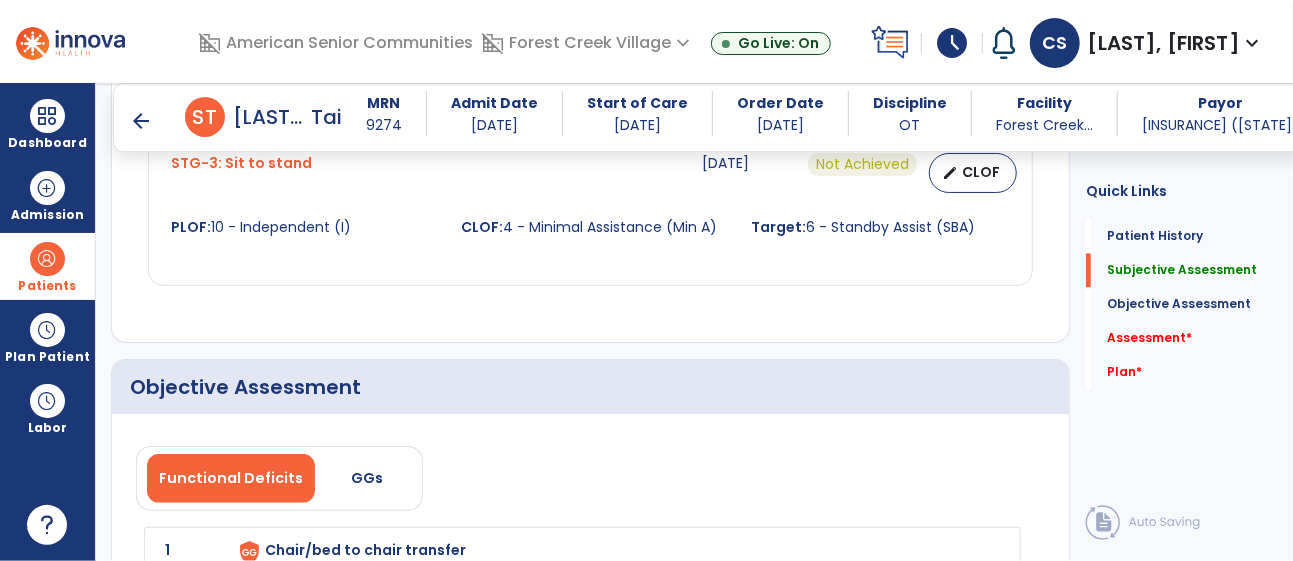 click on "Functional Deficits   GGs" 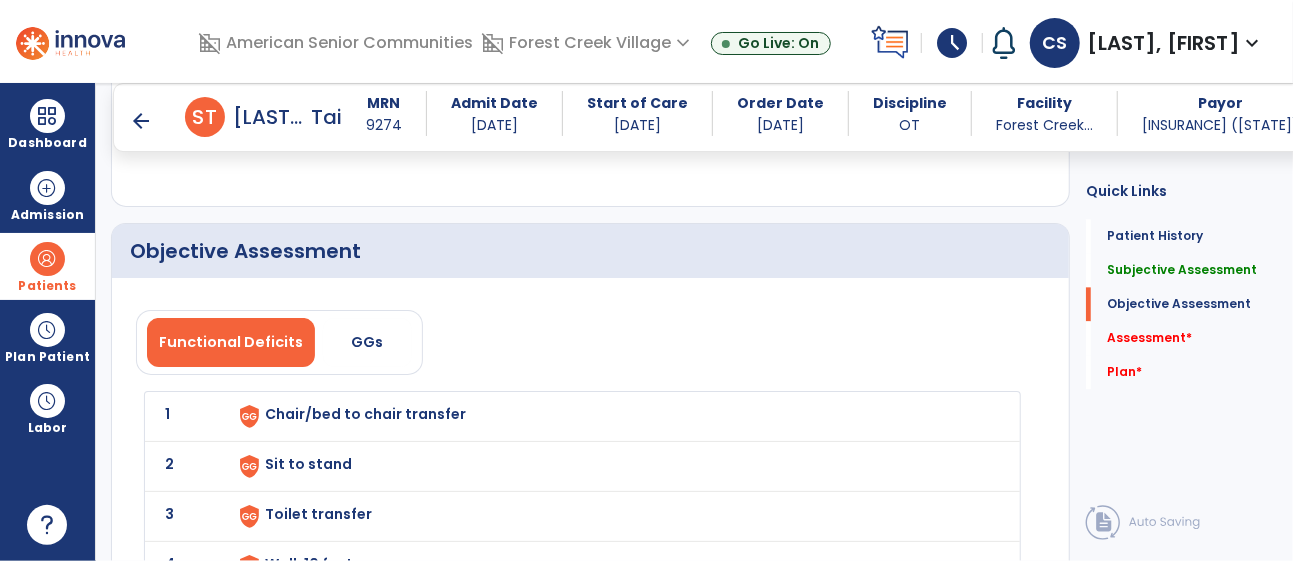 scroll, scrollTop: 2288, scrollLeft: 0, axis: vertical 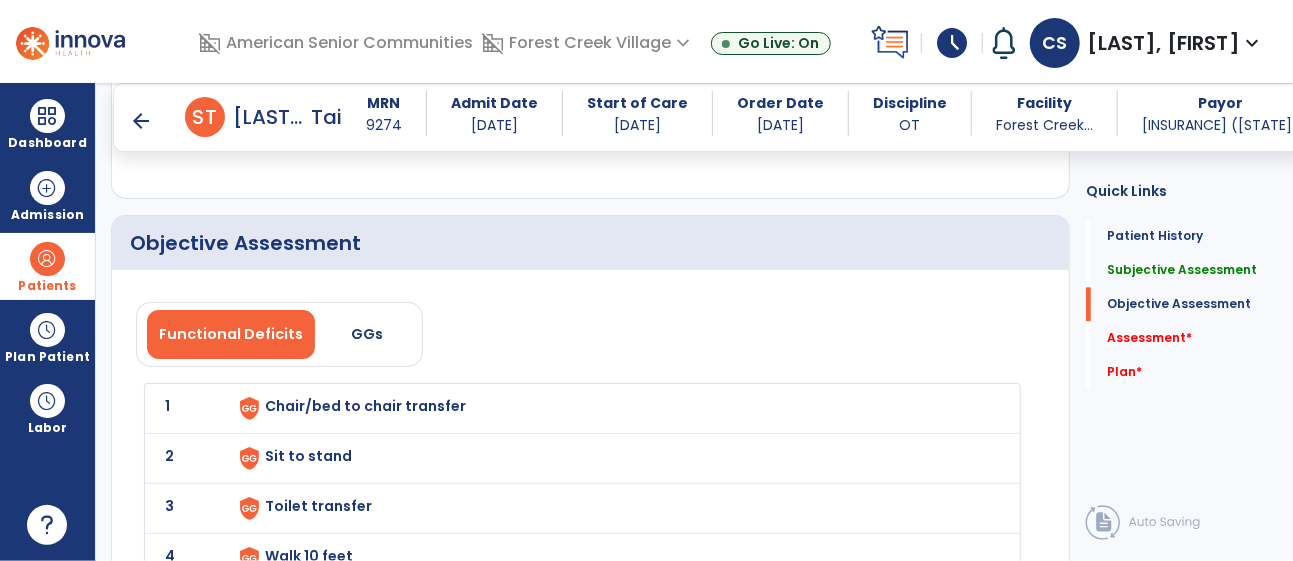click on "Chair/bed to chair transfer" at bounding box center [611, 408] 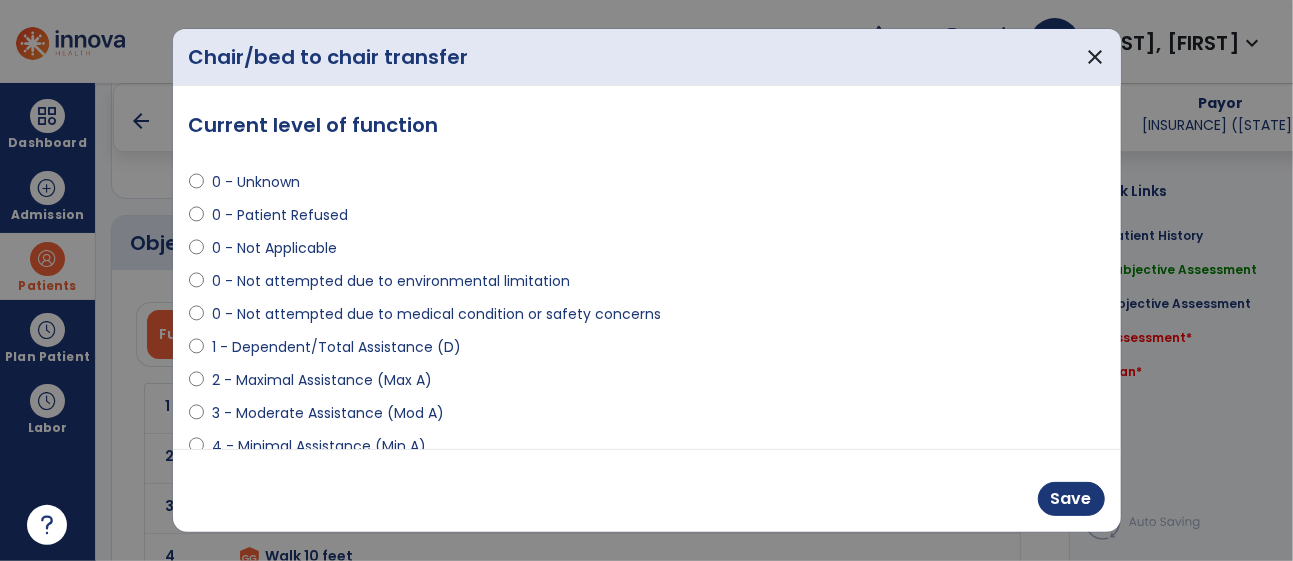 select on "**********" 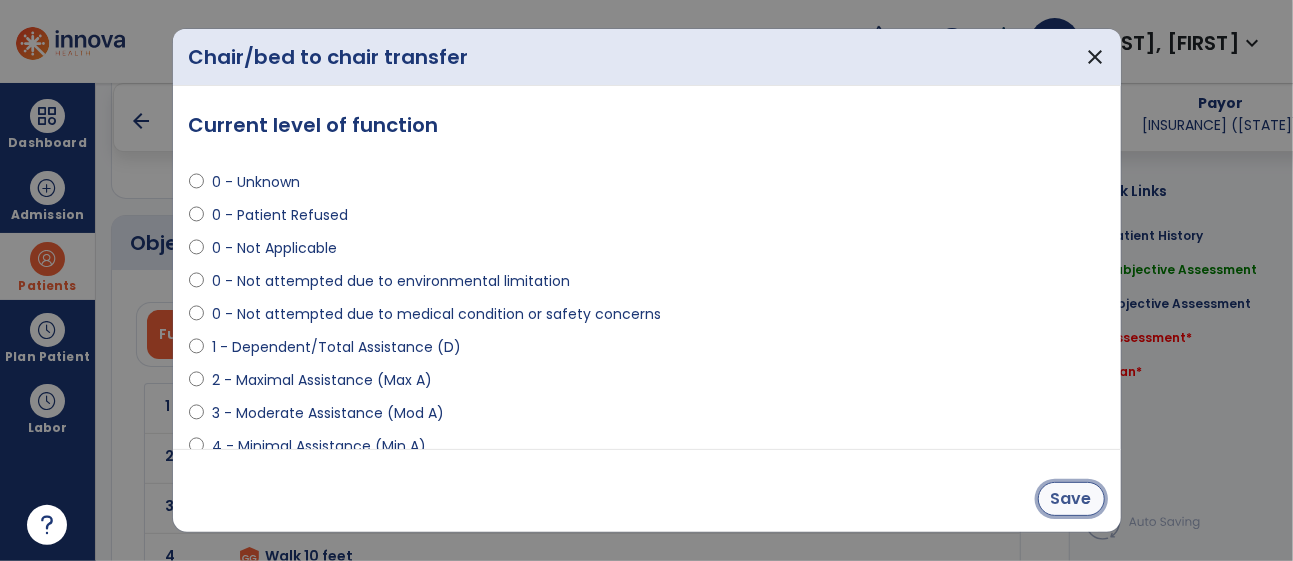 click on "Save" at bounding box center [1071, 499] 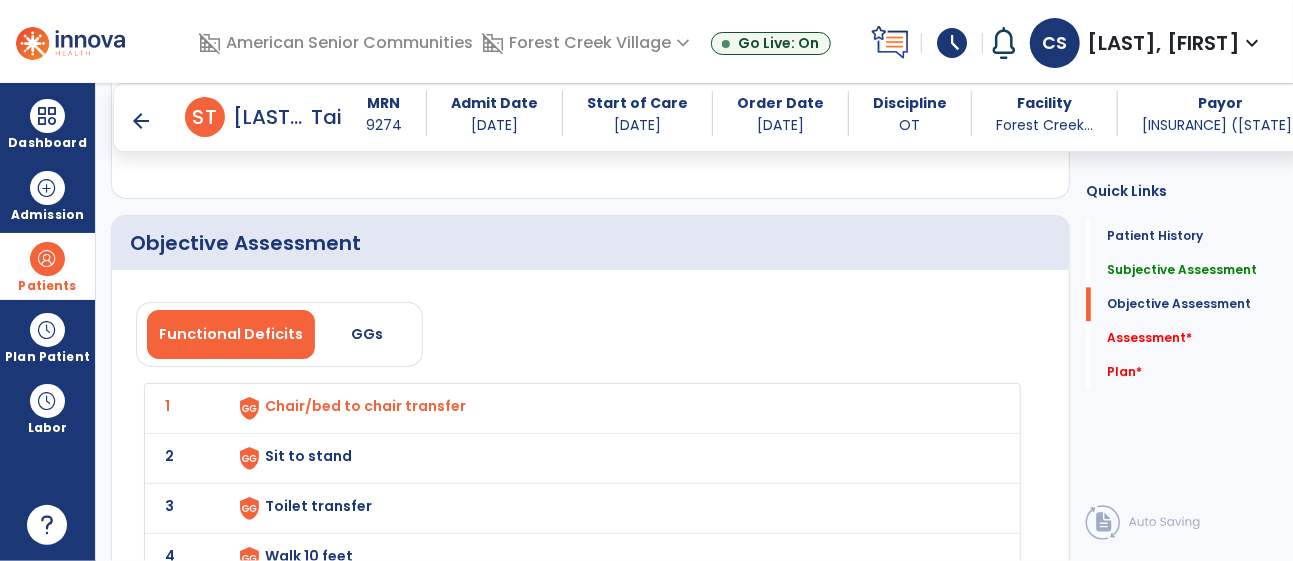 click on "Sit to stand" at bounding box center (611, 408) 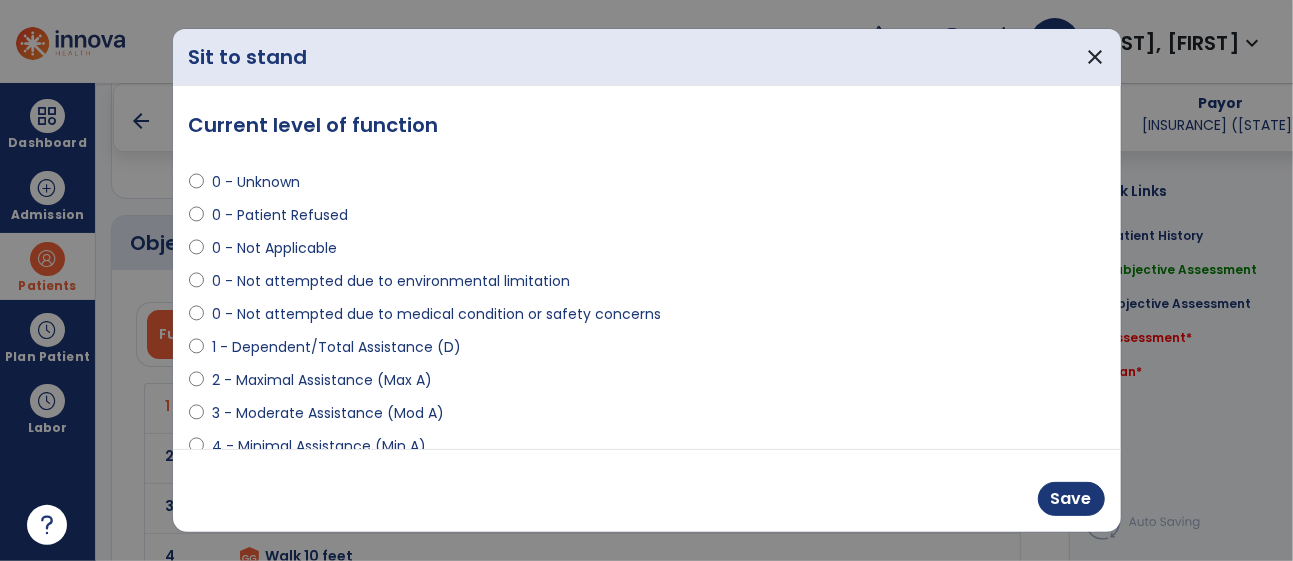 select on "**********" 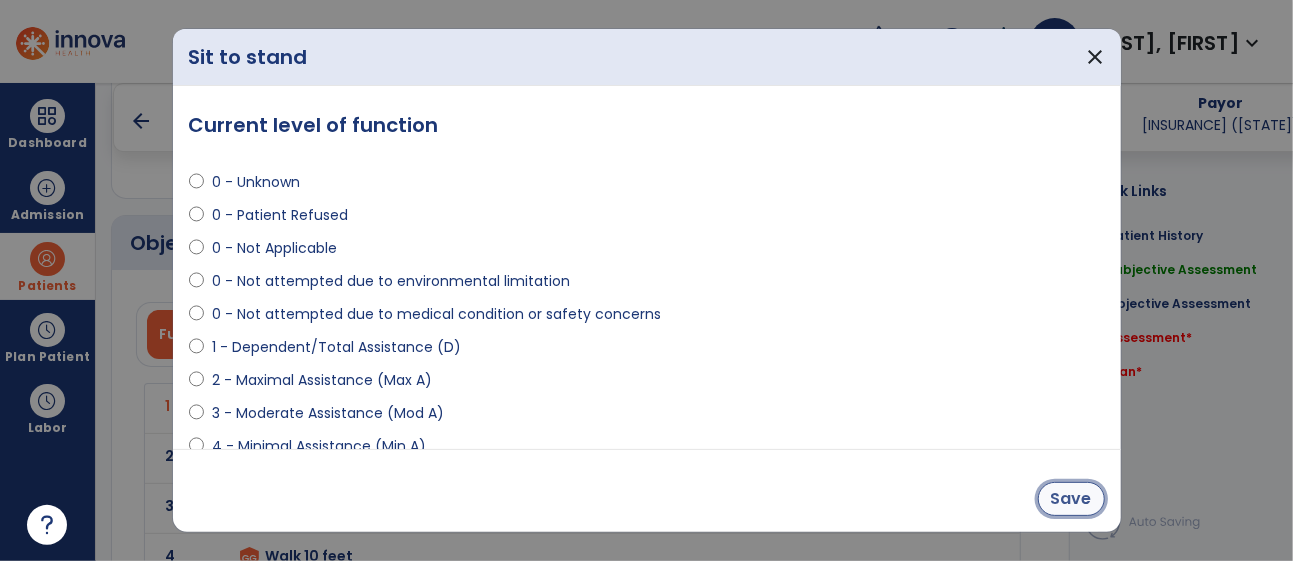click on "Save" at bounding box center (1071, 499) 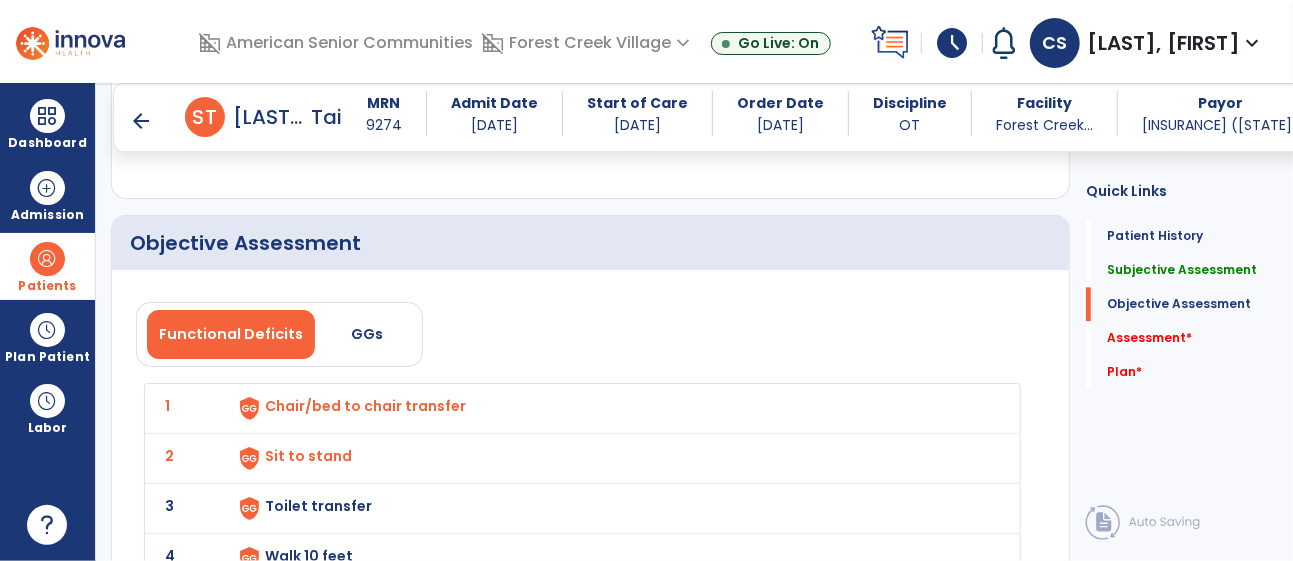 click on "Toilet transfer" at bounding box center (611, 408) 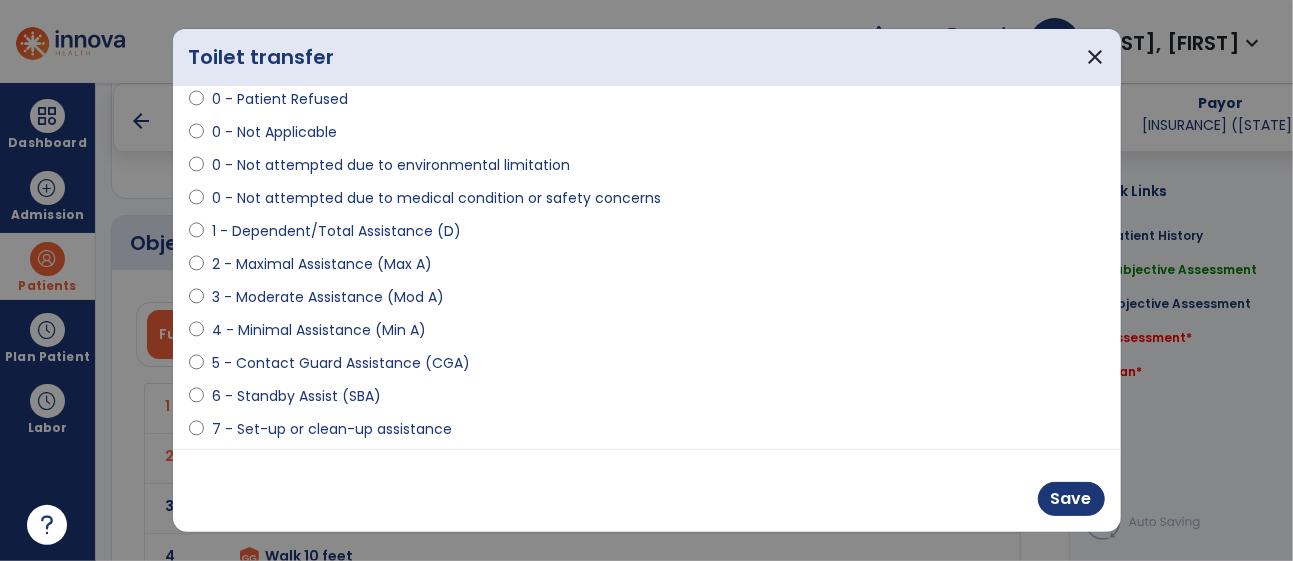 scroll, scrollTop: 153, scrollLeft: 0, axis: vertical 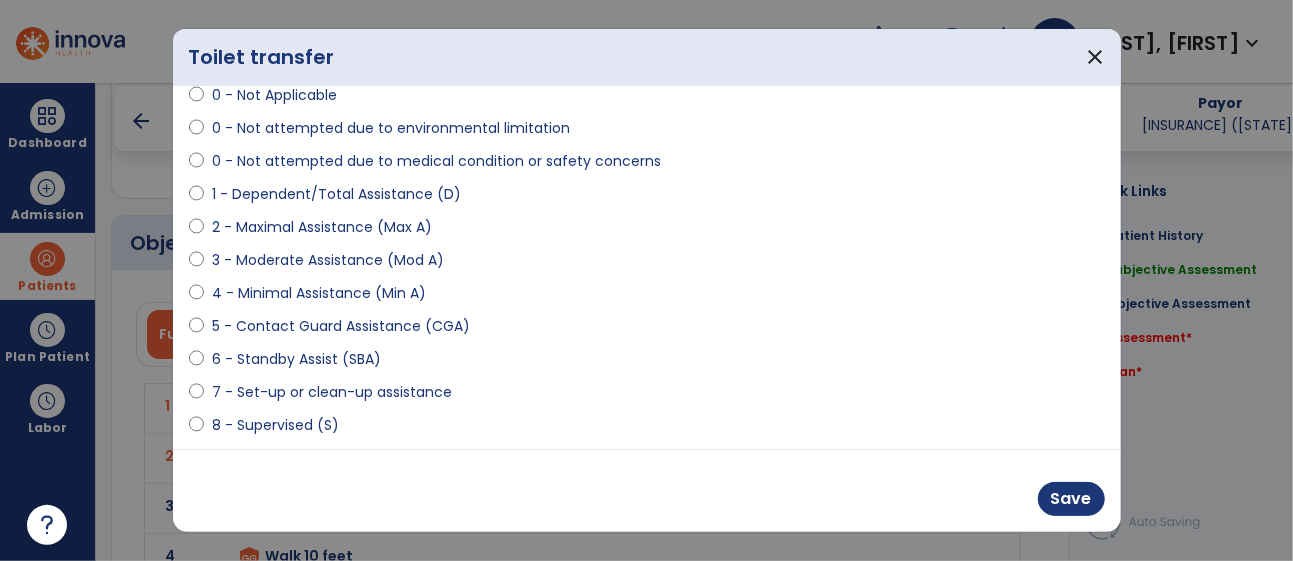 select on "**********" 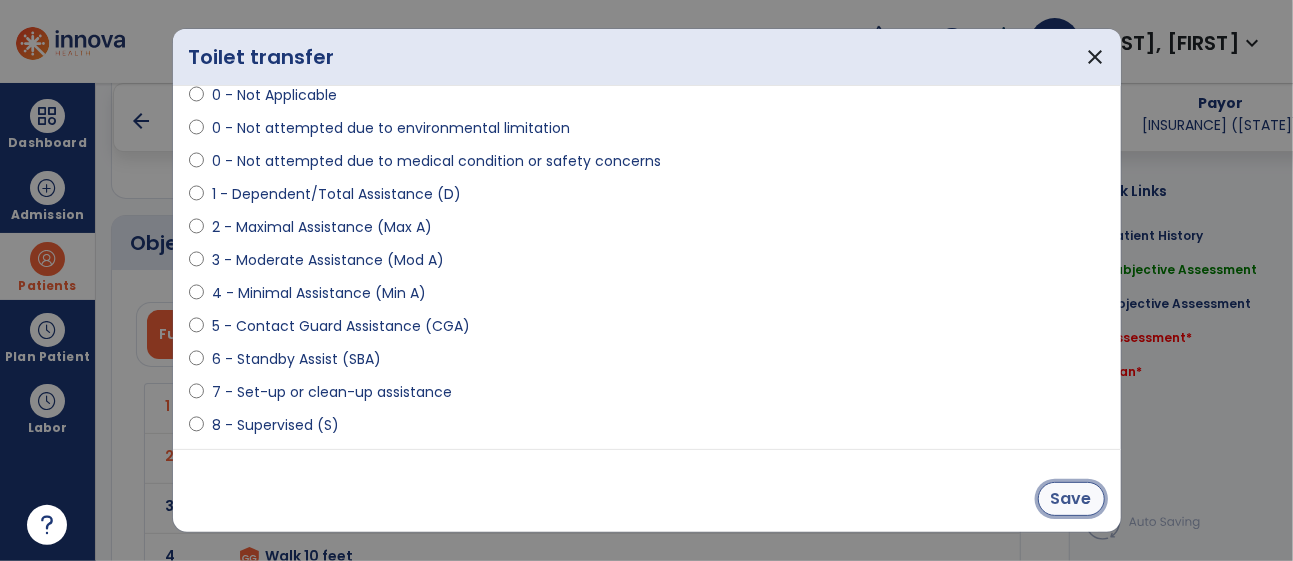 click on "Save" at bounding box center (1071, 499) 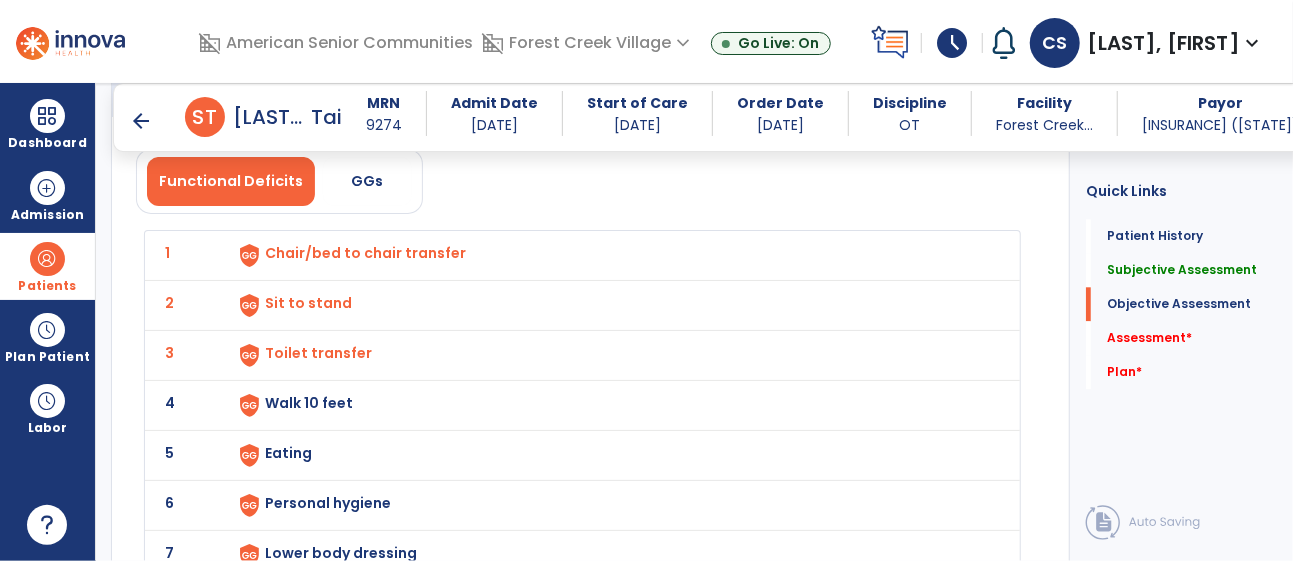 scroll, scrollTop: 2443, scrollLeft: 0, axis: vertical 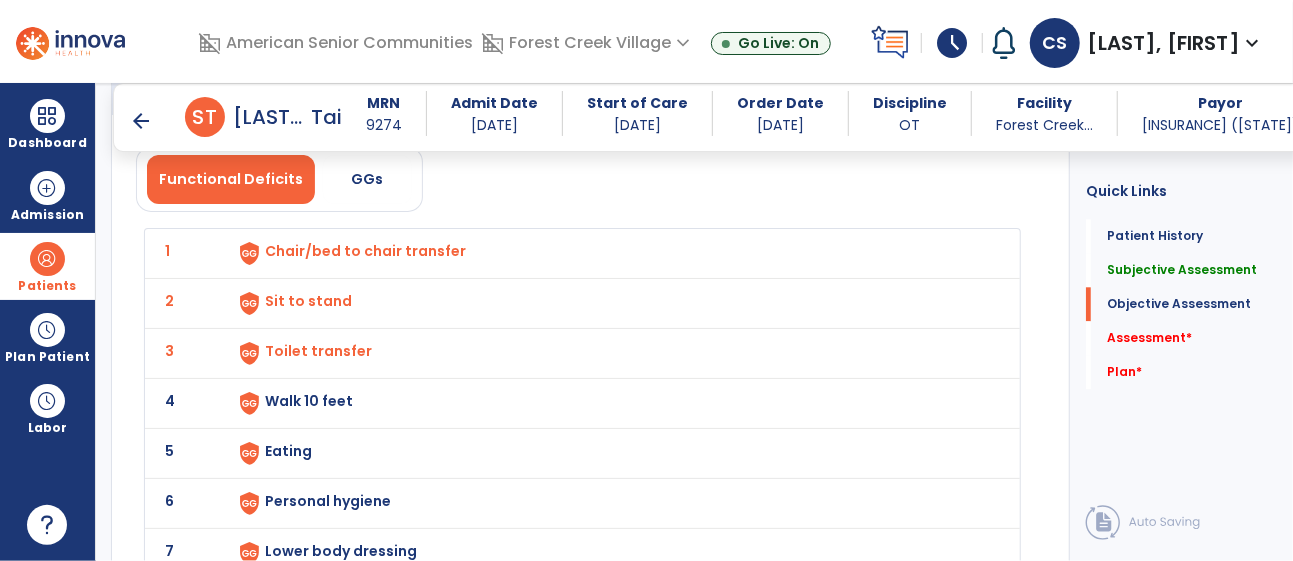 click on "Walk 10 feet" at bounding box center [611, 253] 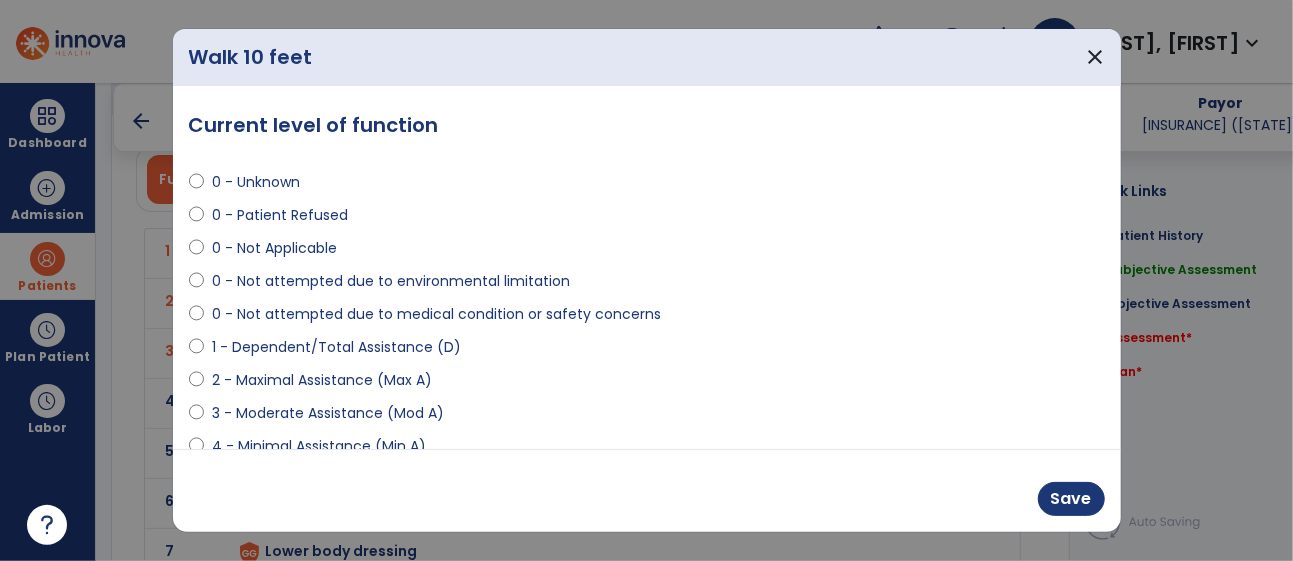 click on "3 - Moderate Assistance (Mod A)" at bounding box center [647, 417] 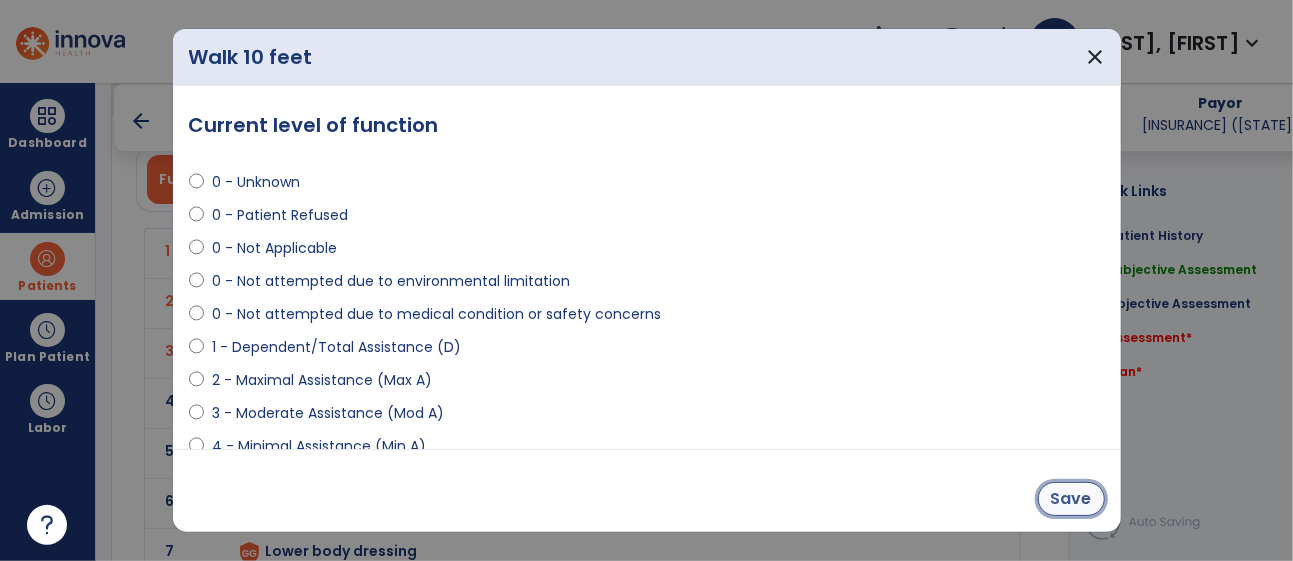 click on "Save" at bounding box center (1071, 499) 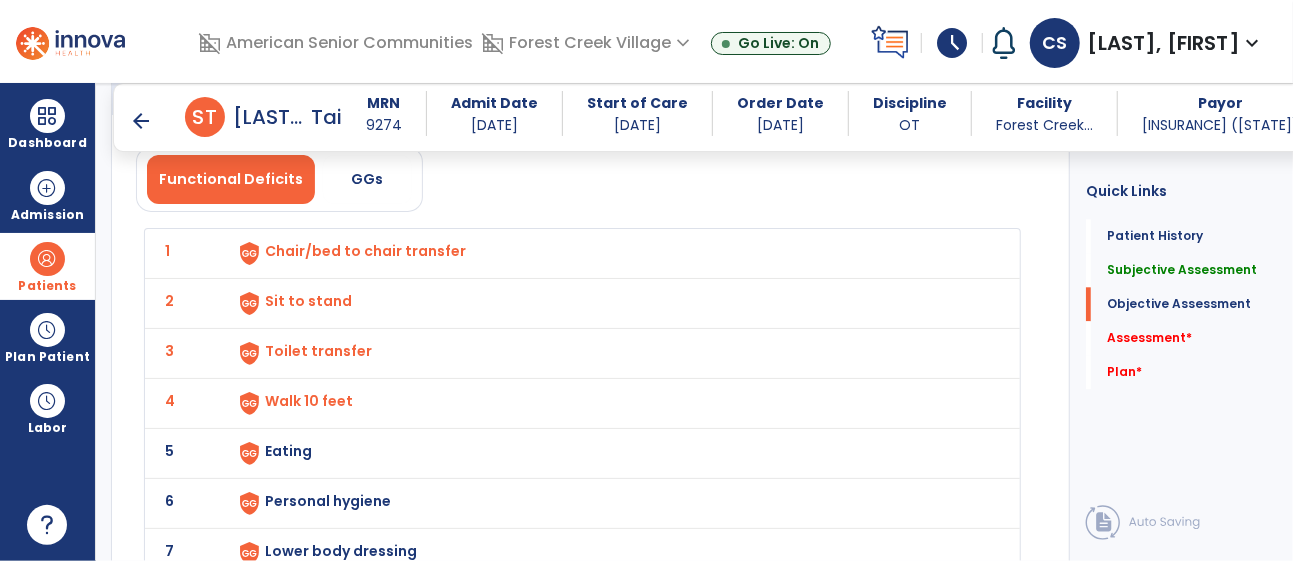 click on "Eating" at bounding box center [611, 253] 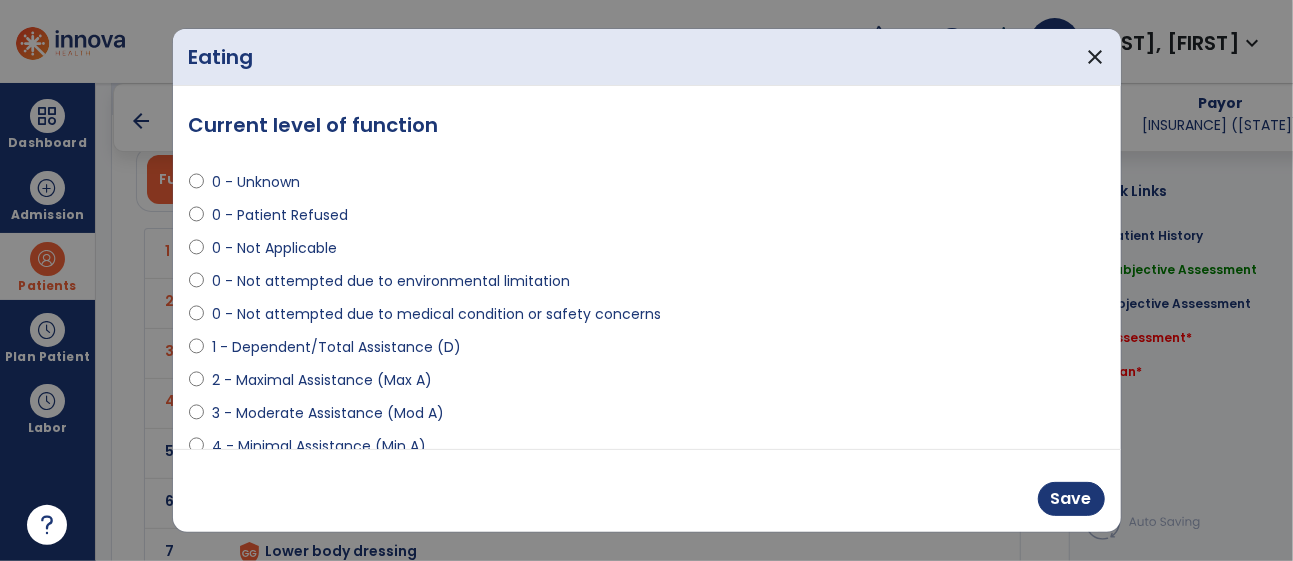 click on "3 - Moderate Assistance (Mod A)" at bounding box center [647, 417] 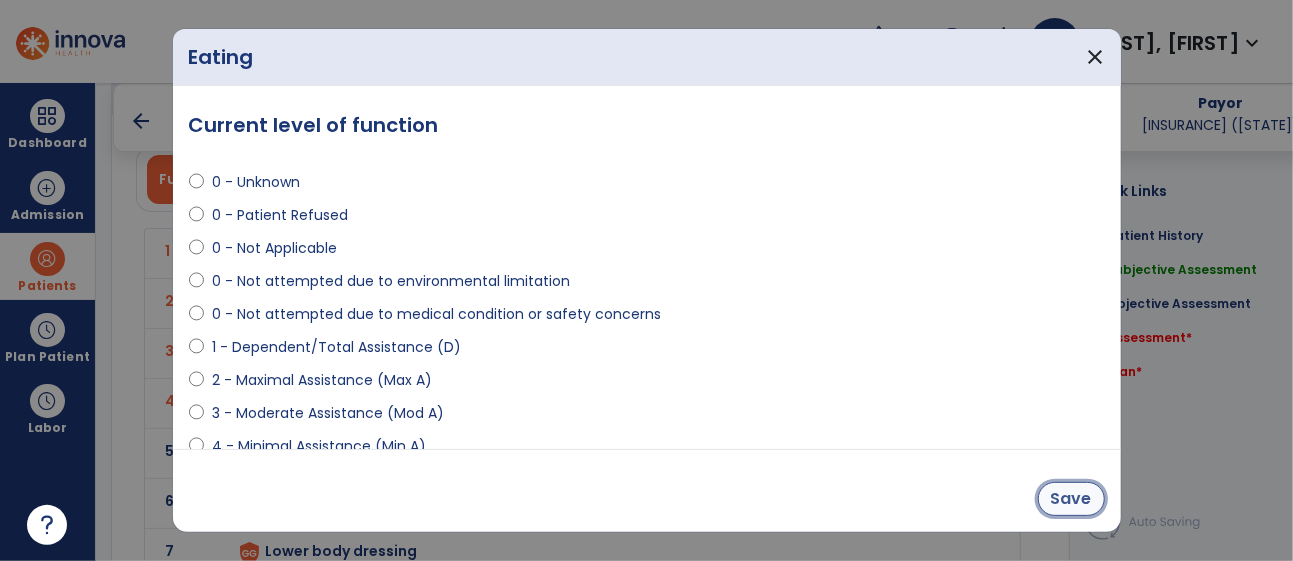 click on "Save" at bounding box center (1071, 499) 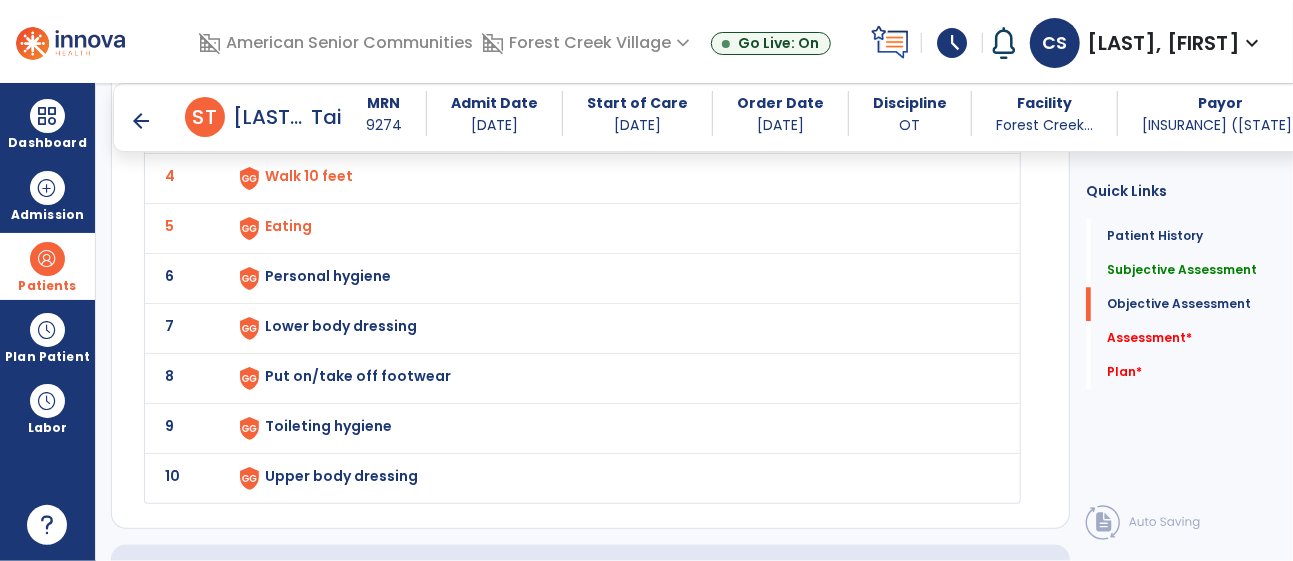 scroll, scrollTop: 2670, scrollLeft: 0, axis: vertical 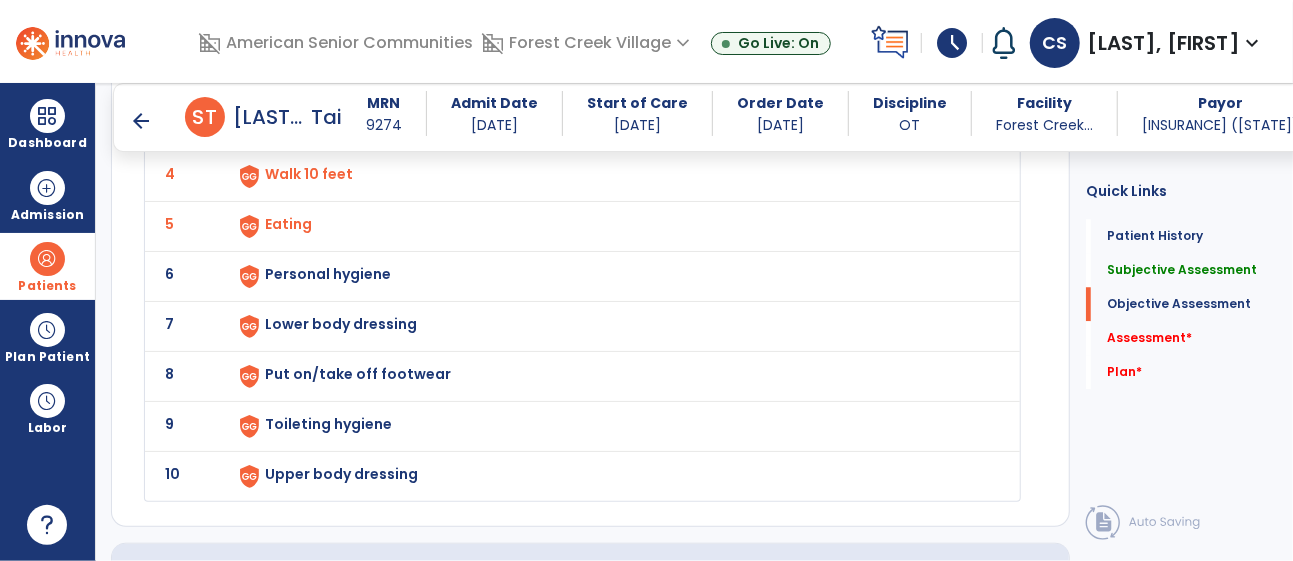 click on "Personal hygiene" at bounding box center [611, 26] 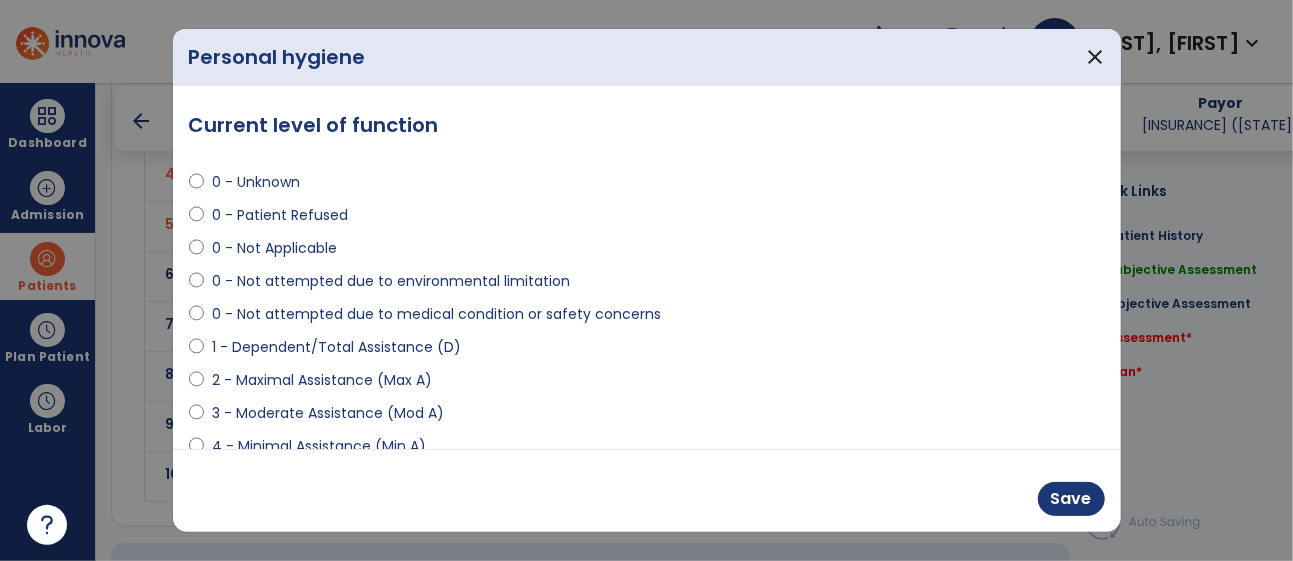 select on "**********" 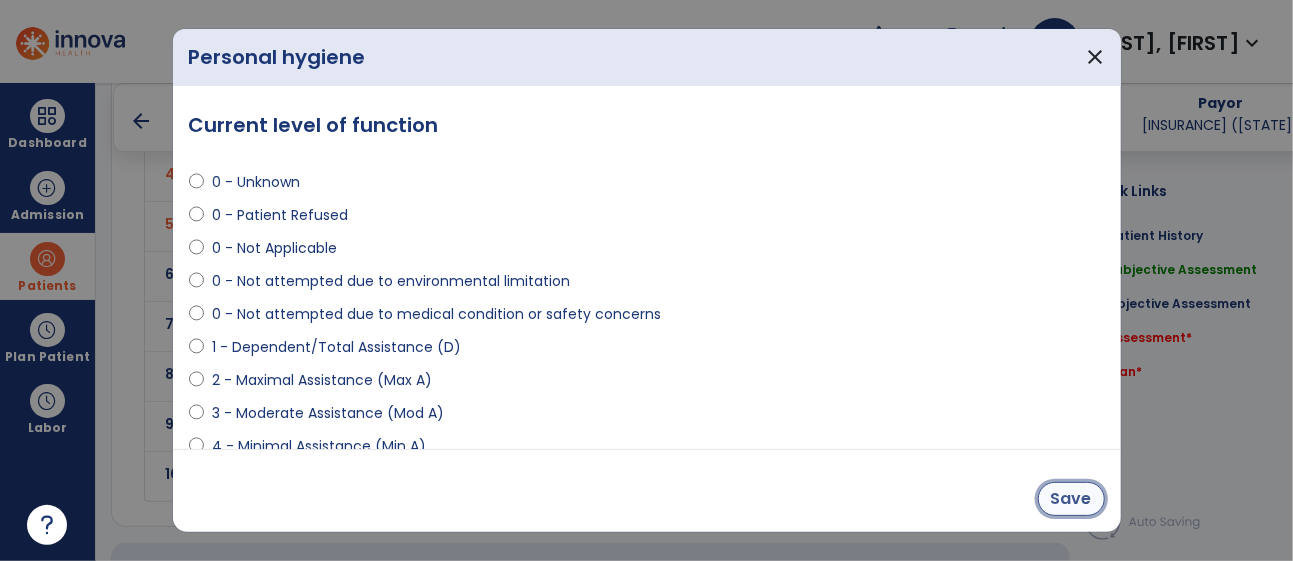 click on "Save" at bounding box center (1071, 499) 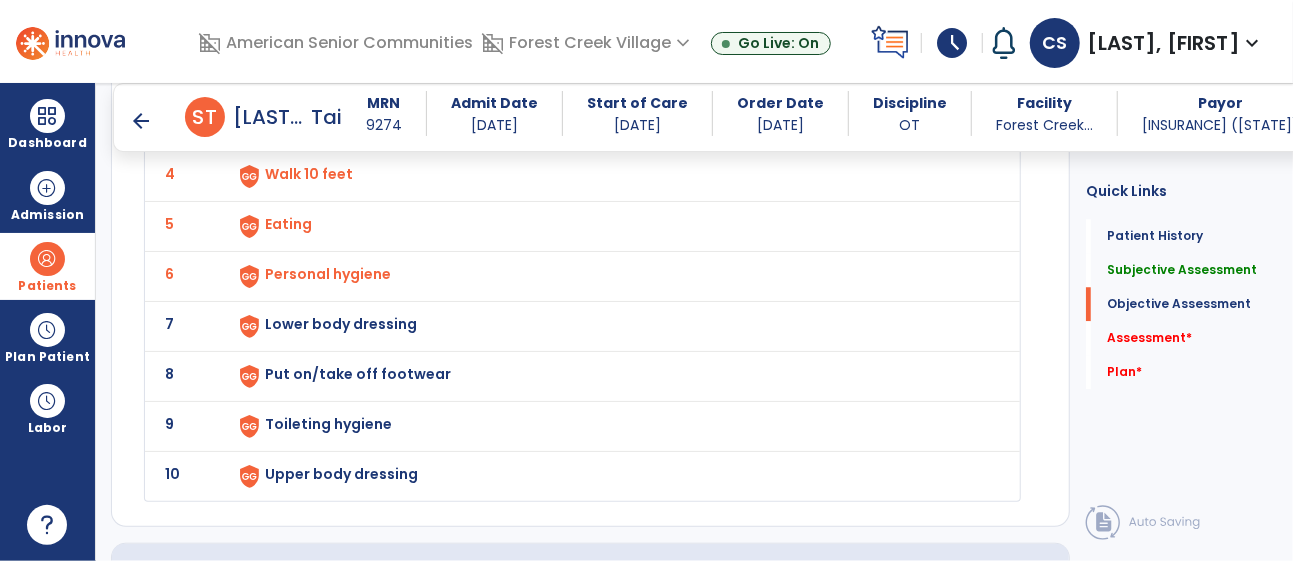 click on "Lower body dressing" at bounding box center (611, 26) 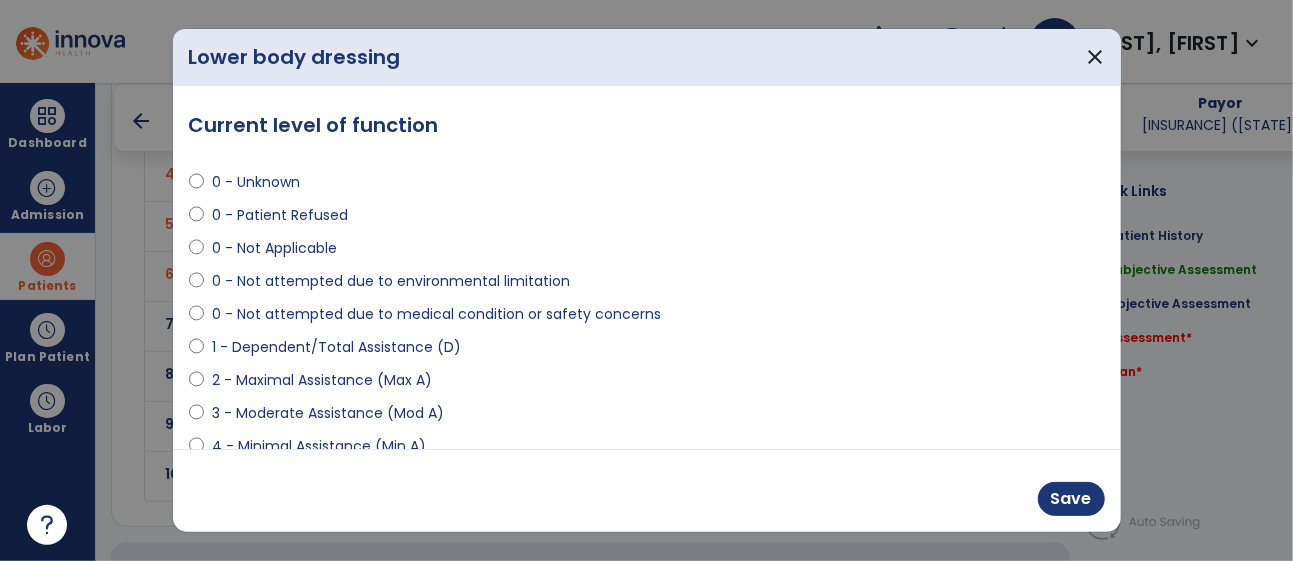 select on "**********" 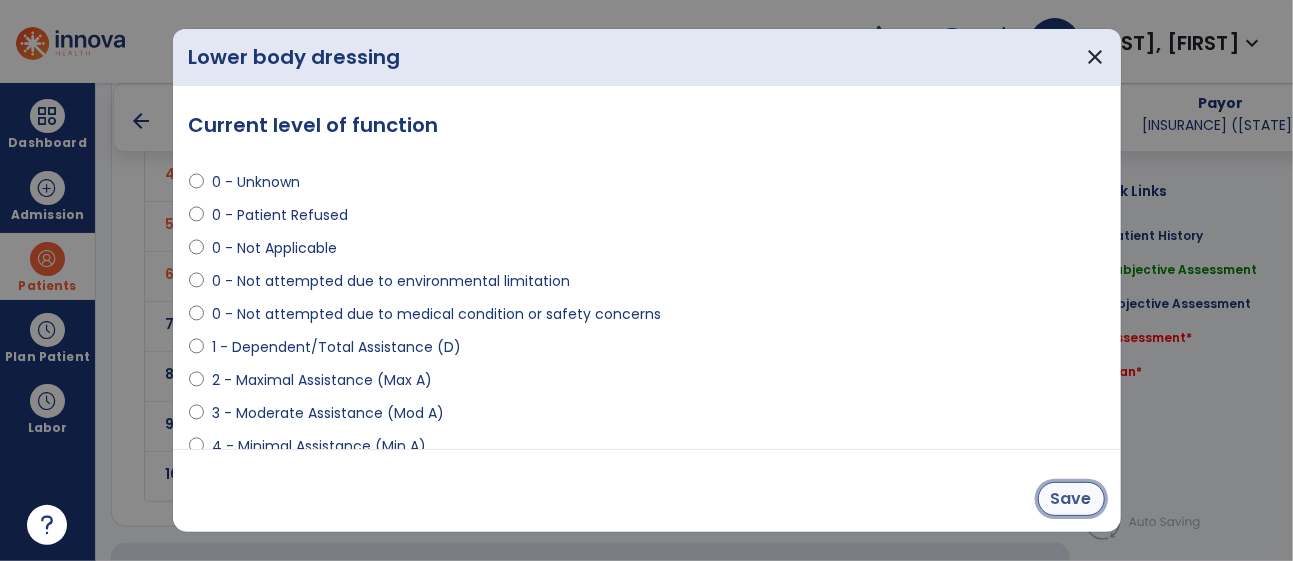 click on "Save" at bounding box center [1071, 499] 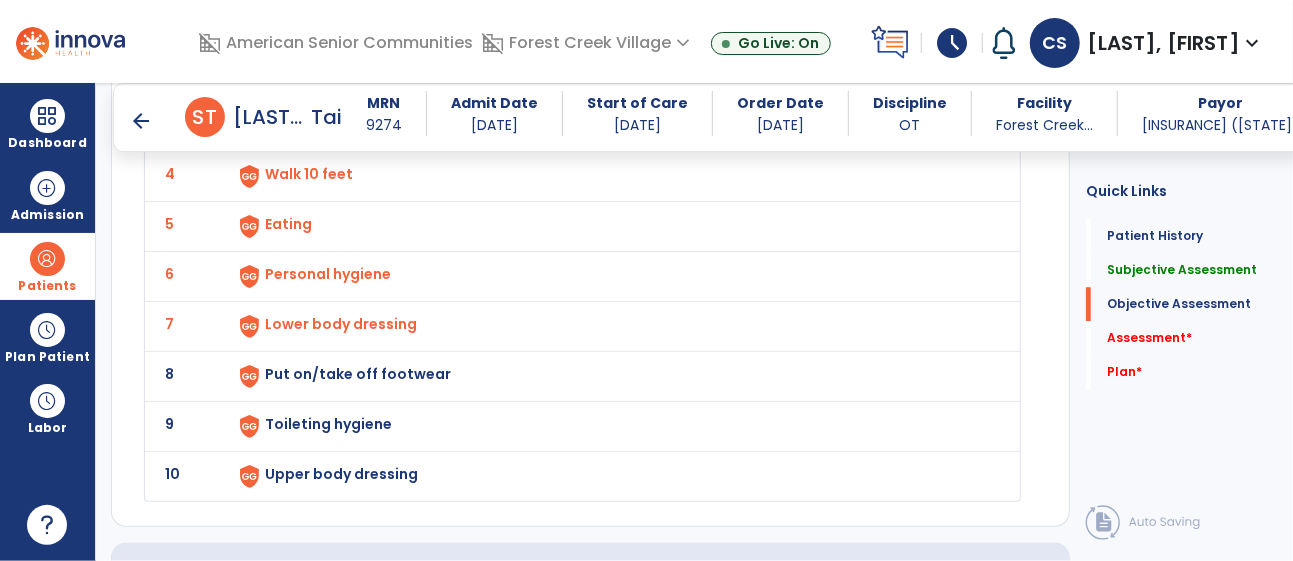 click on "Put on/take off footwear" at bounding box center (611, 26) 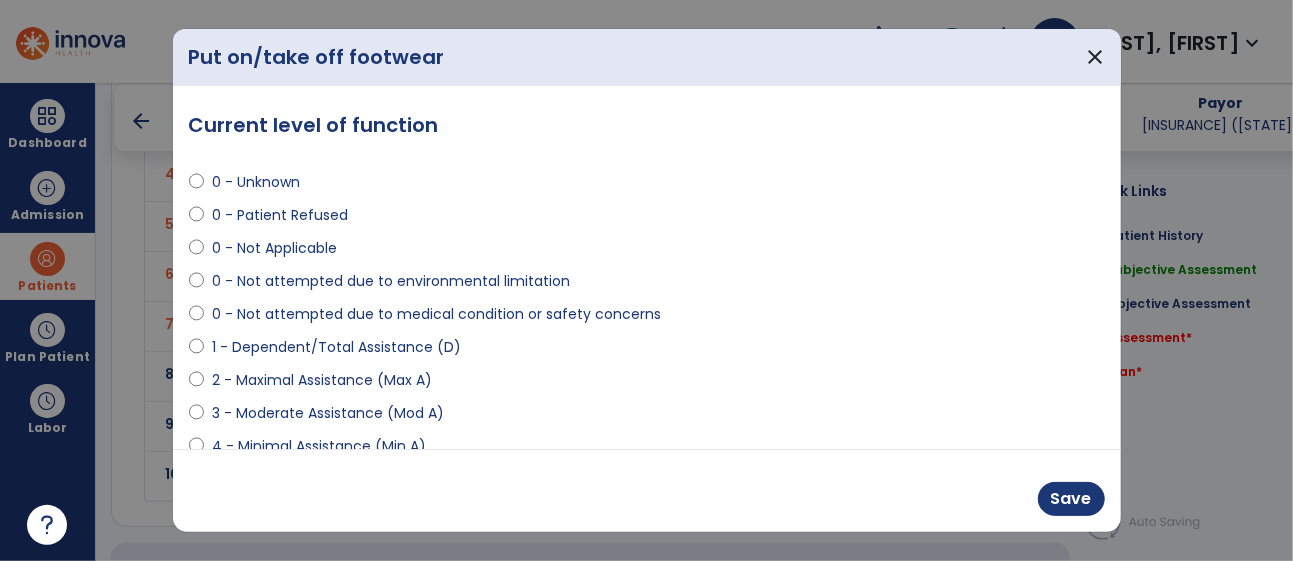 select on "**********" 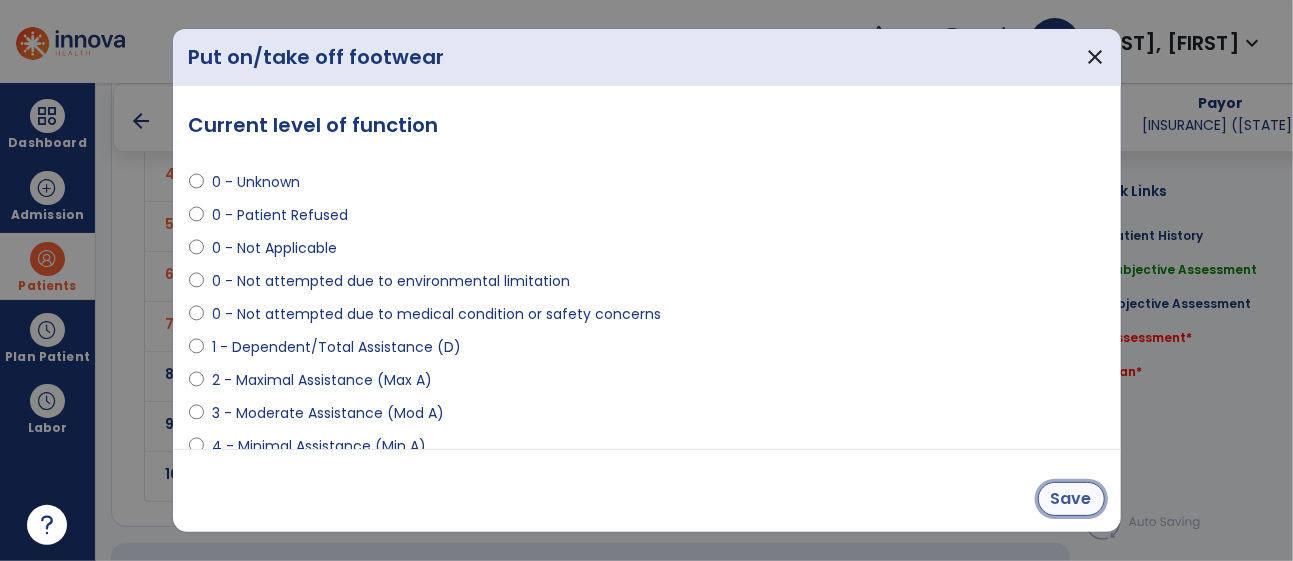 click on "Save" at bounding box center [1071, 499] 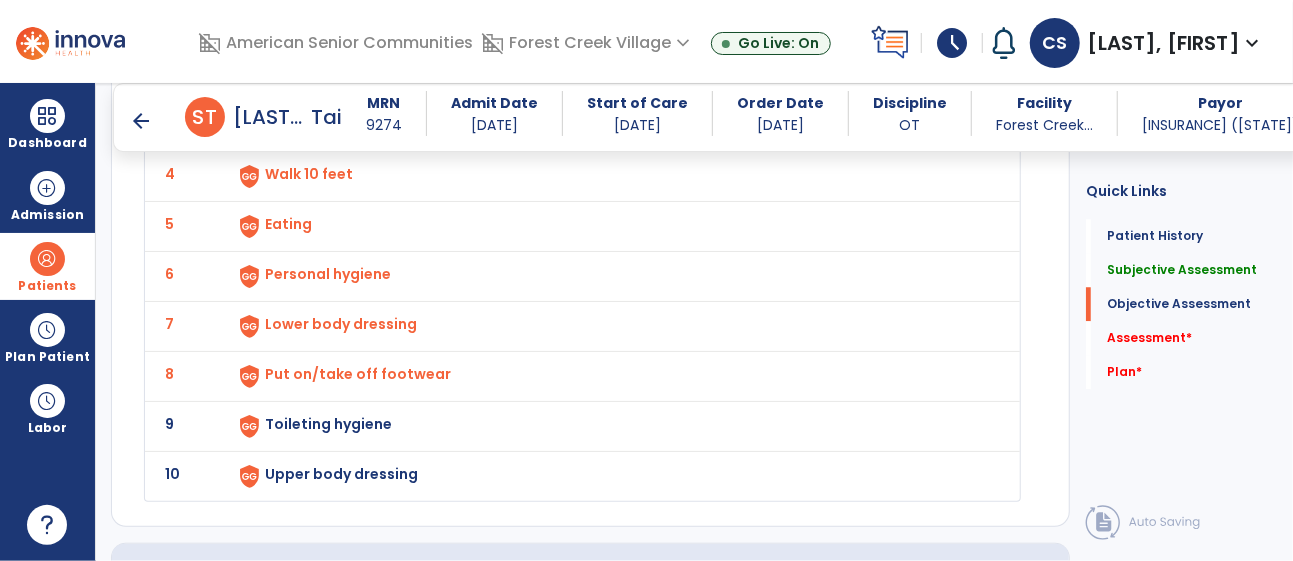 click on "Toileting hygiene" at bounding box center (611, 26) 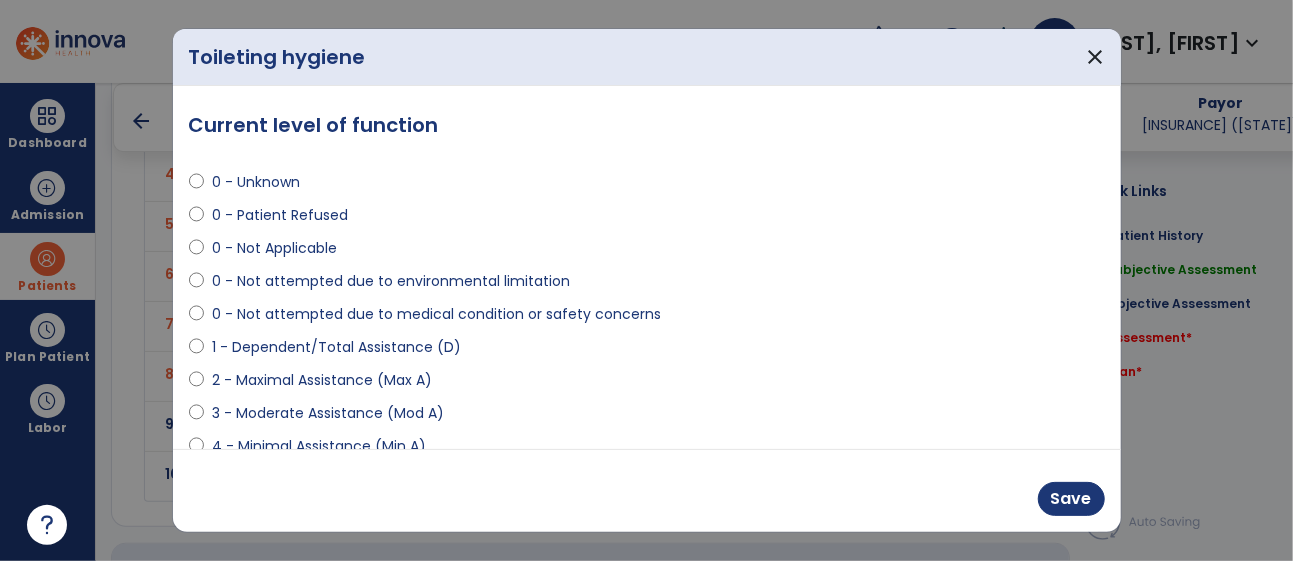 select on "**********" 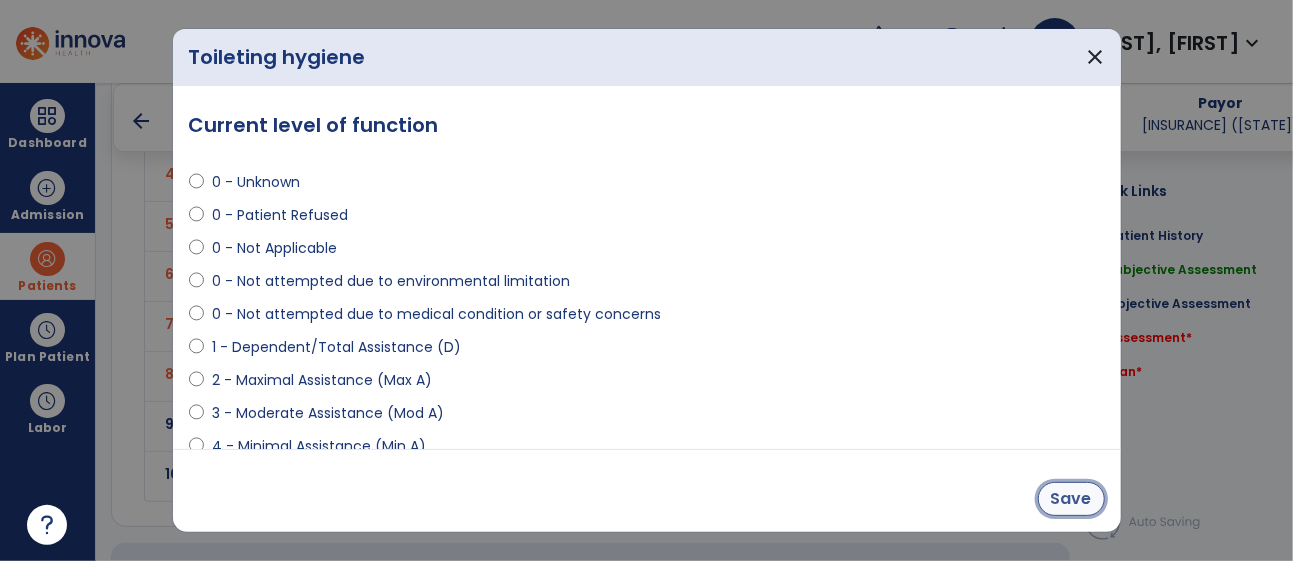 click on "Save" at bounding box center [1071, 499] 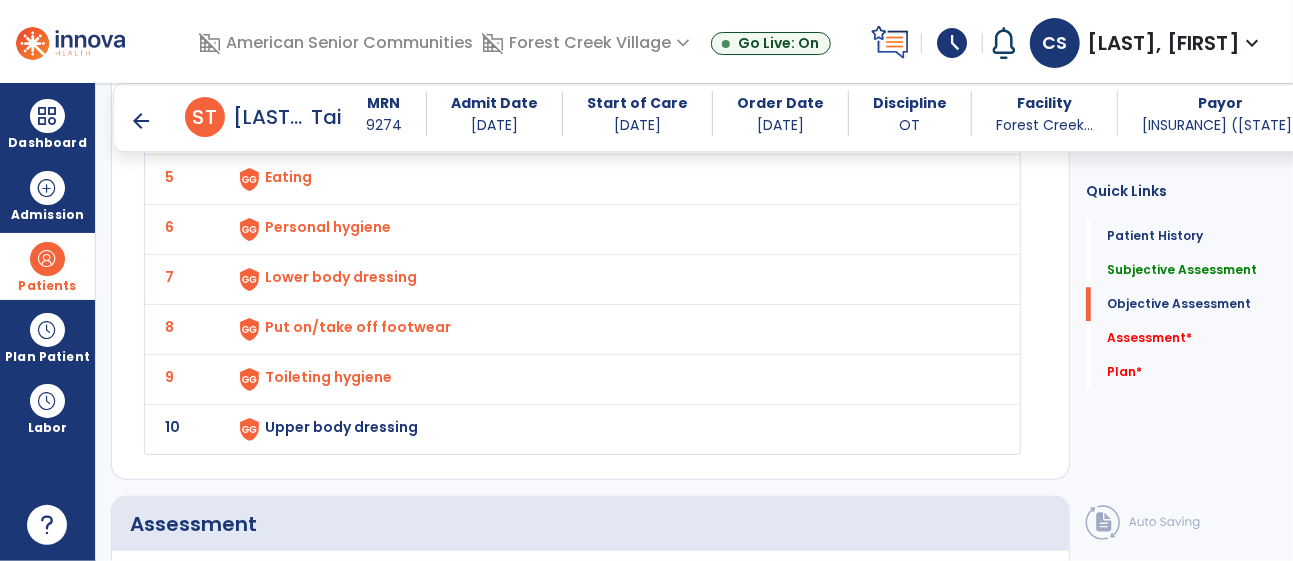 scroll, scrollTop: 2724, scrollLeft: 0, axis: vertical 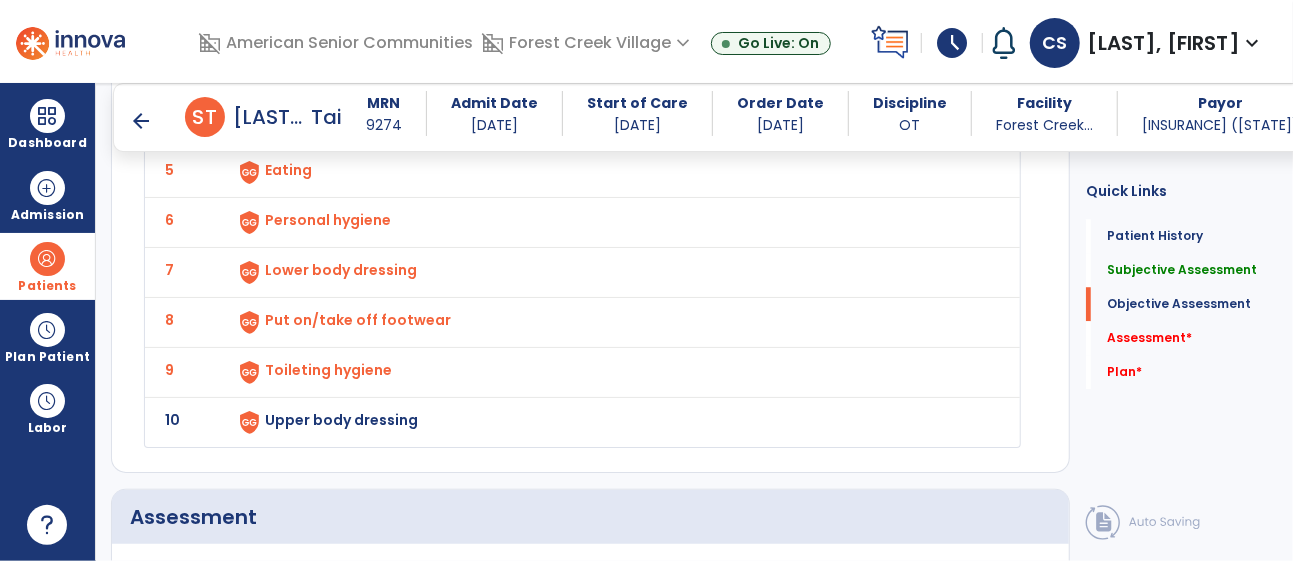 click on "Toileting hygiene" at bounding box center (611, -28) 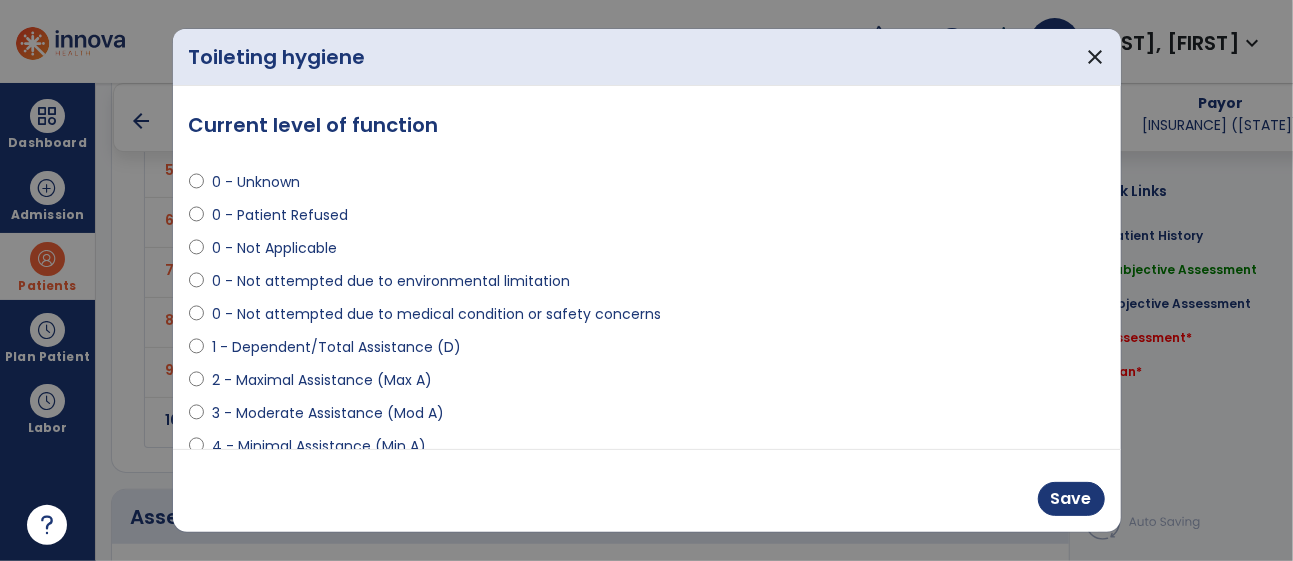 select on "**********" 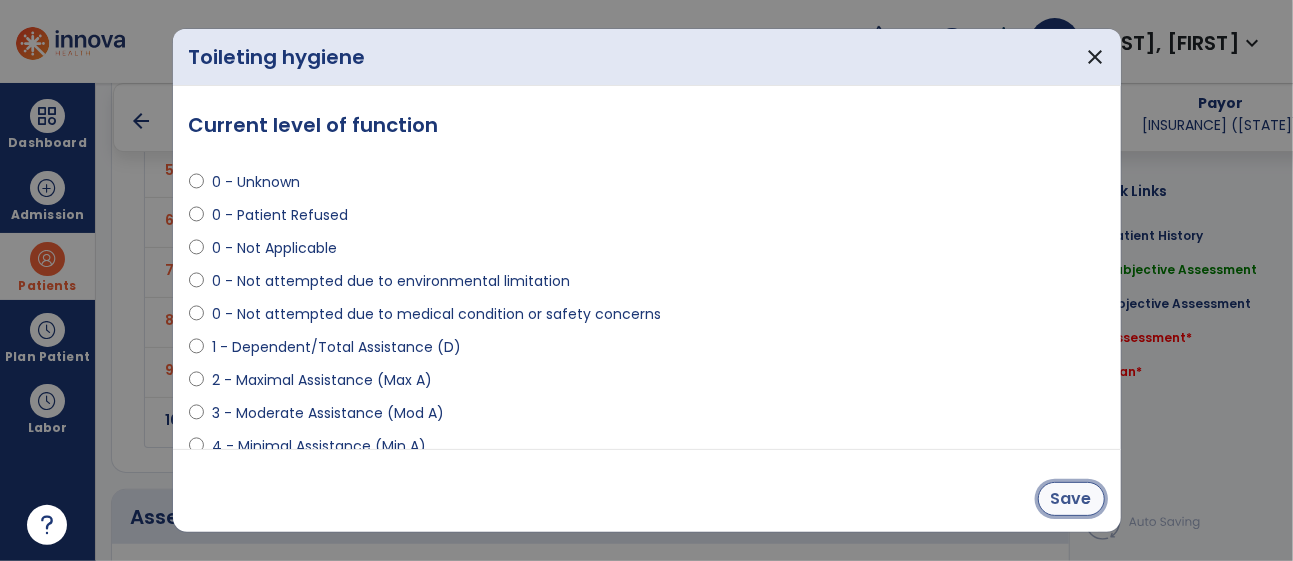 click on "Save" at bounding box center (1071, 499) 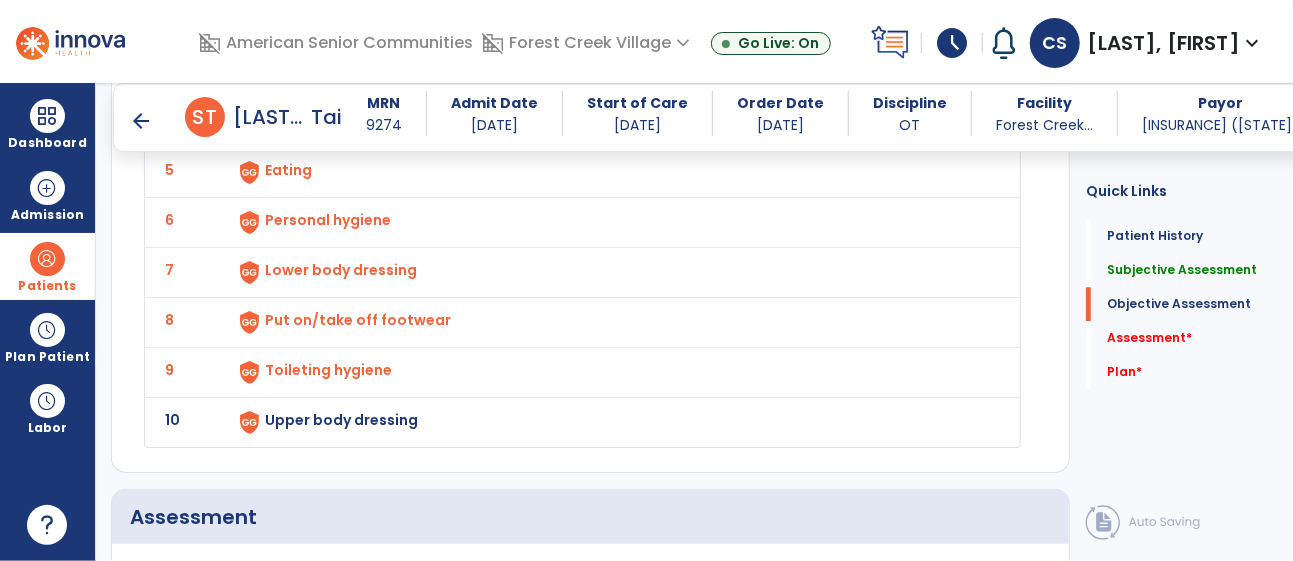 click on "Upper body dressing" at bounding box center (611, -28) 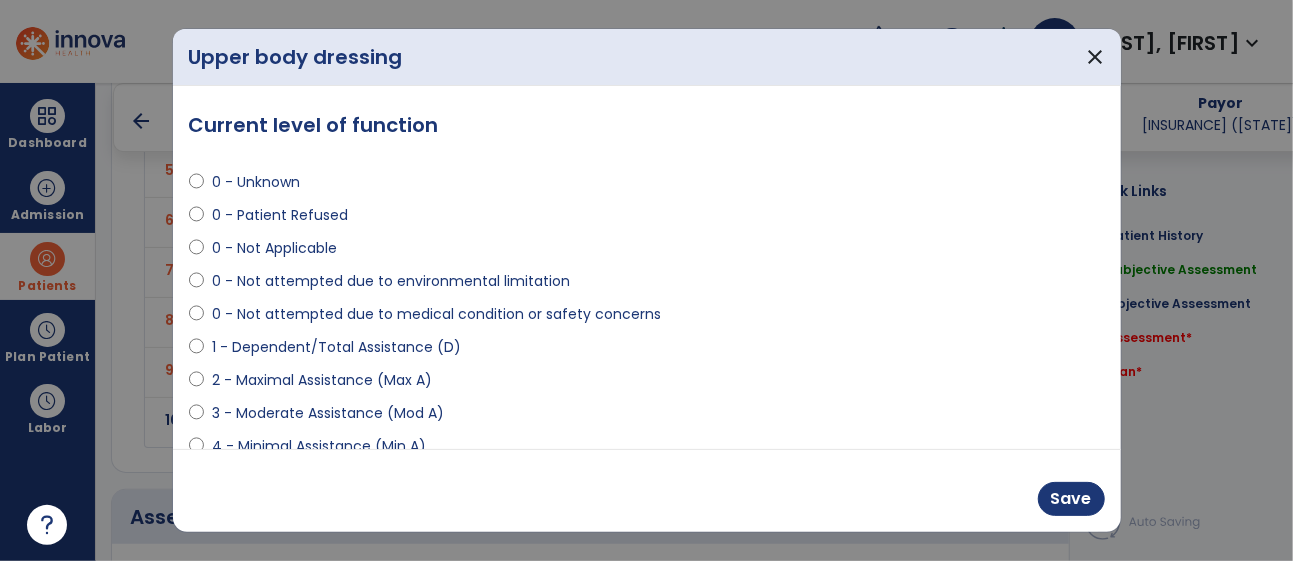select on "**********" 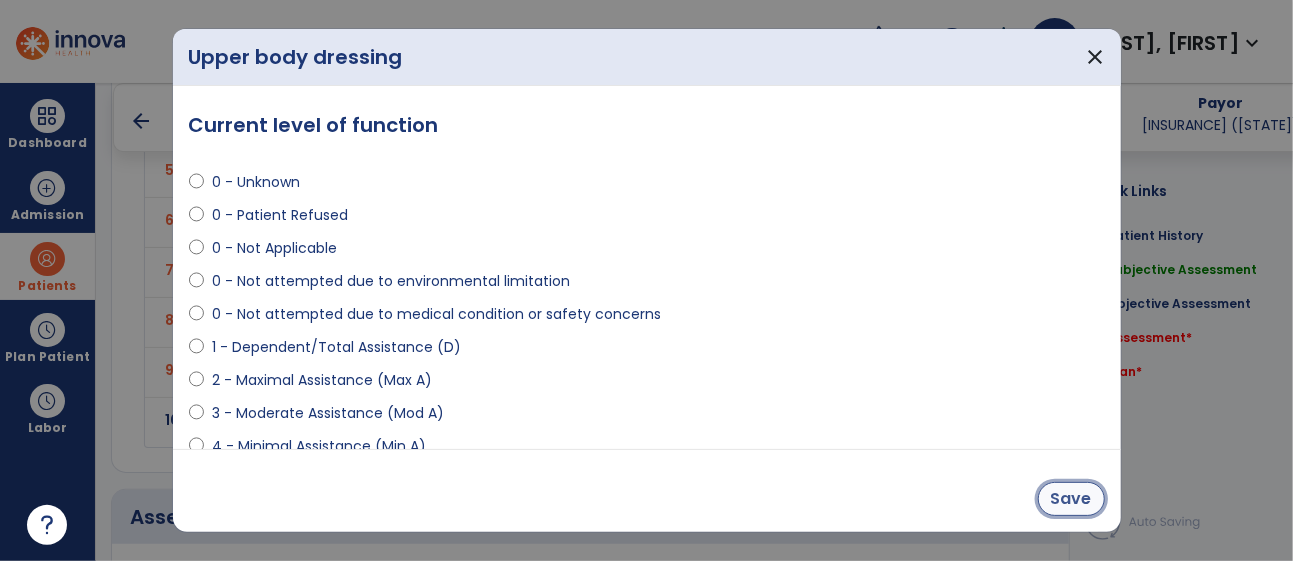 click on "Save" at bounding box center [1071, 499] 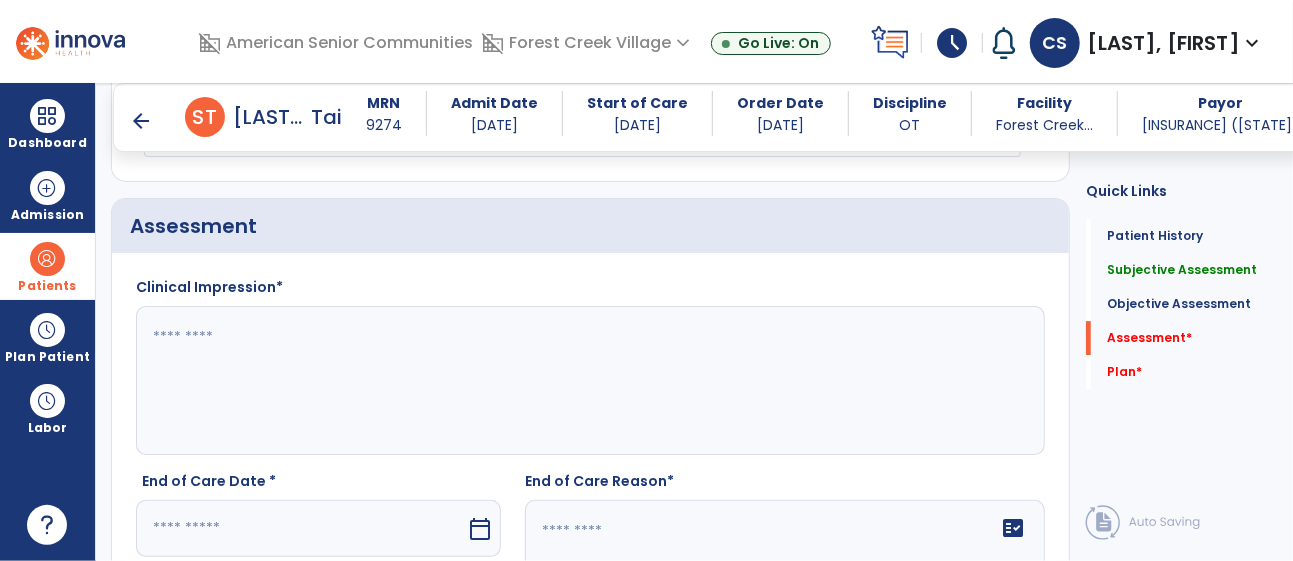 scroll, scrollTop: 3016, scrollLeft: 0, axis: vertical 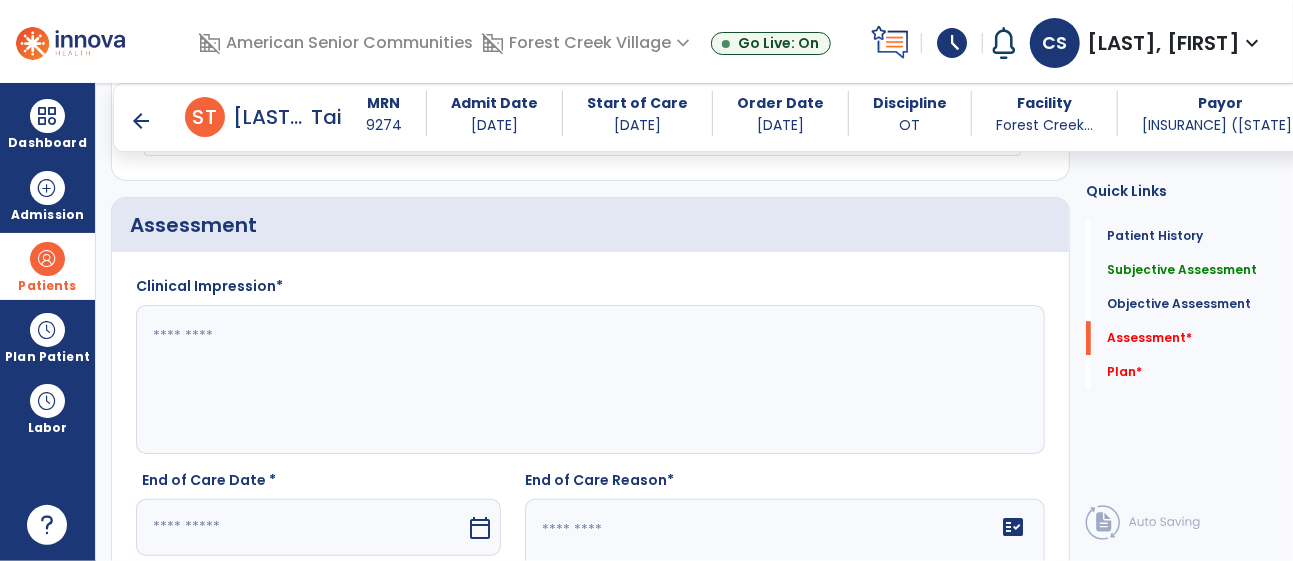 click 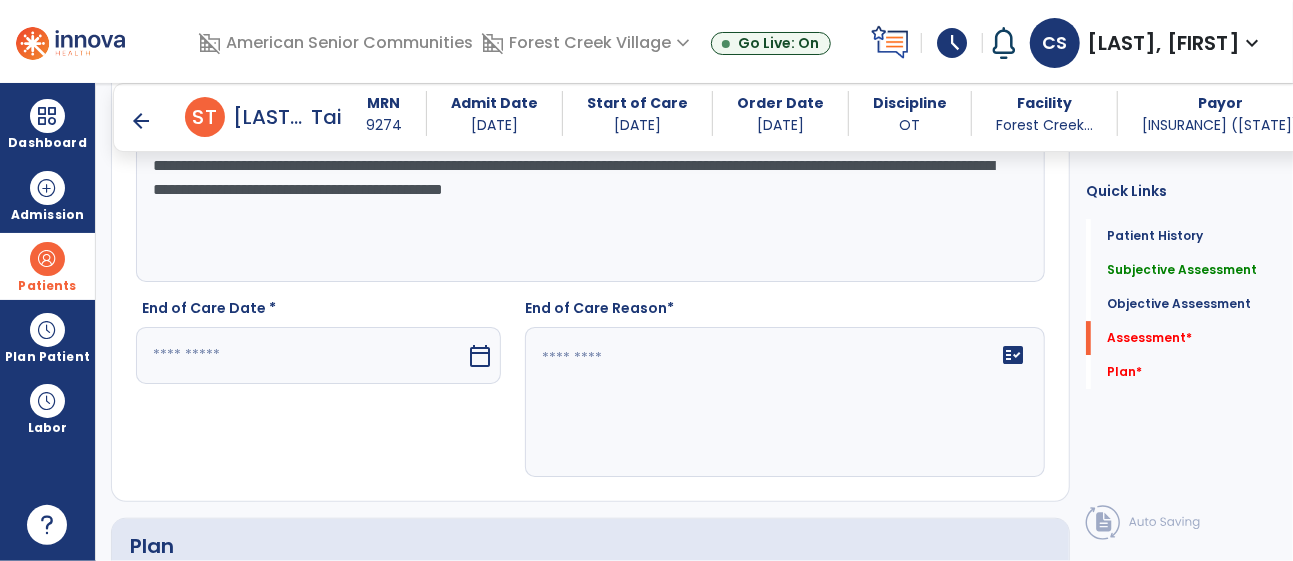scroll, scrollTop: 3189, scrollLeft: 0, axis: vertical 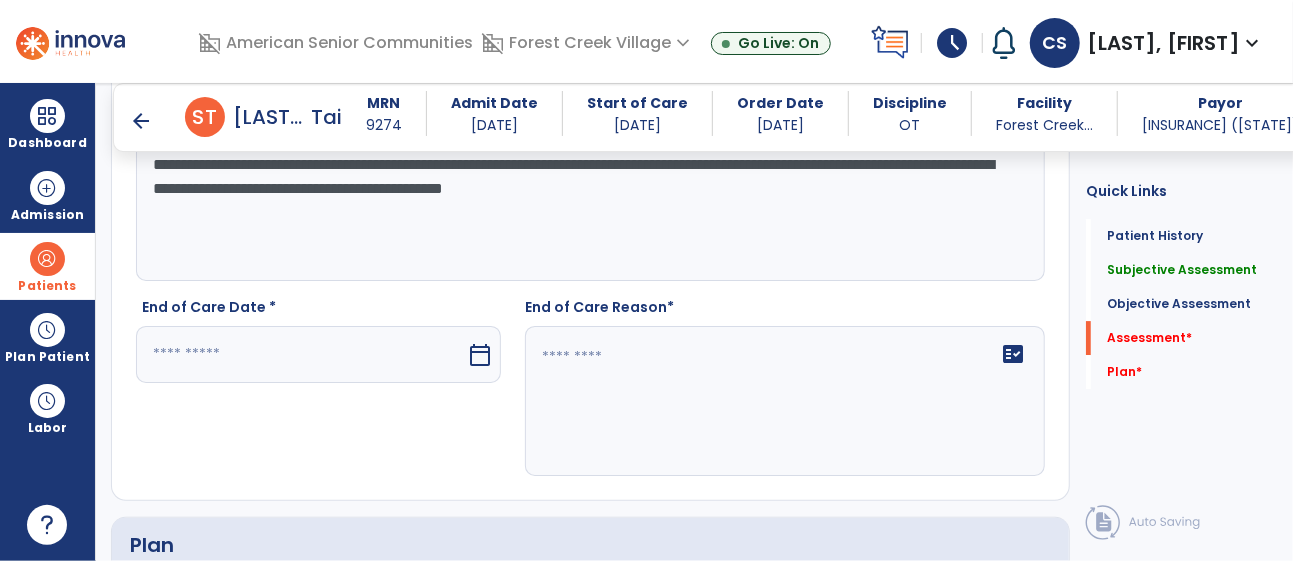 type on "**********" 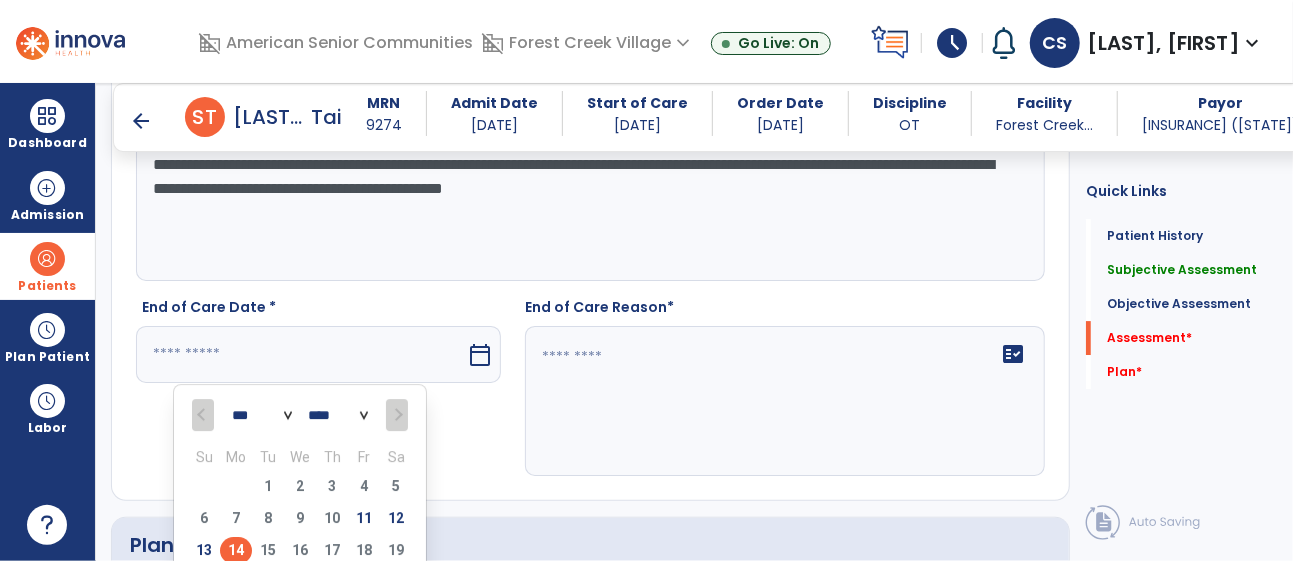 scroll, scrollTop: 3193, scrollLeft: 0, axis: vertical 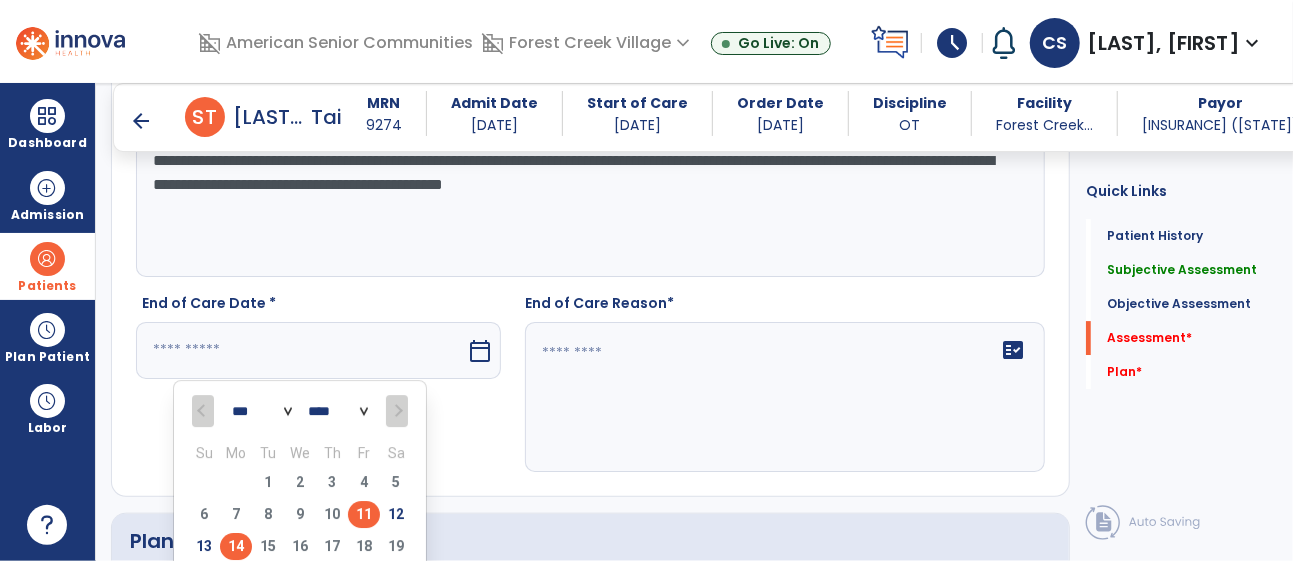 click on "11" at bounding box center [364, 514] 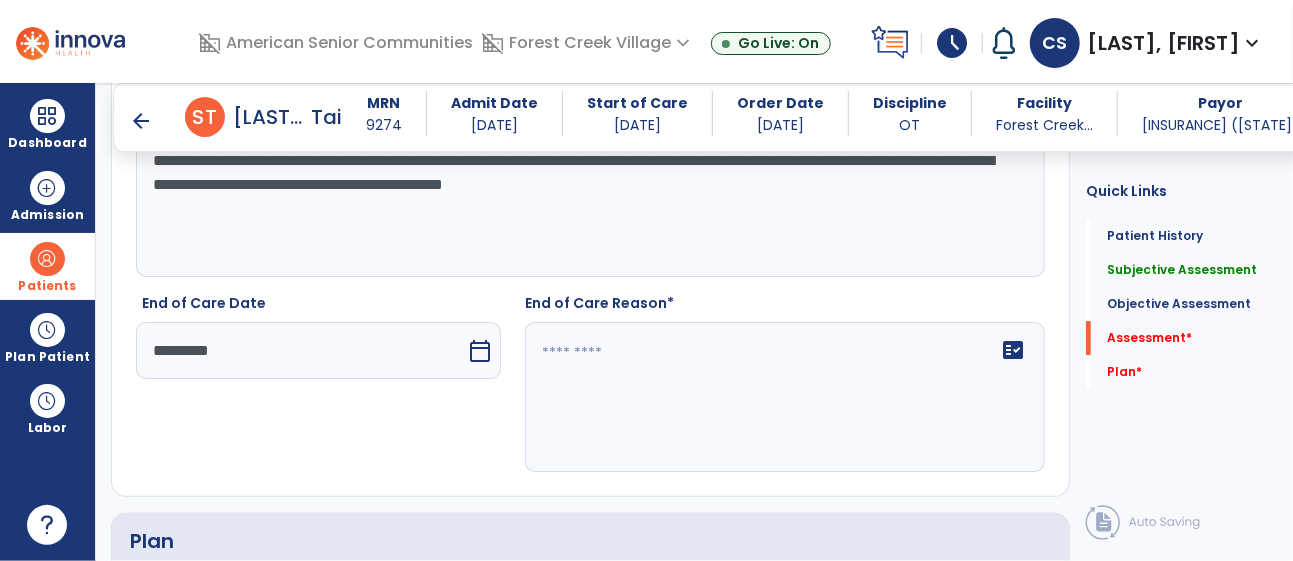 click on "fact_check" 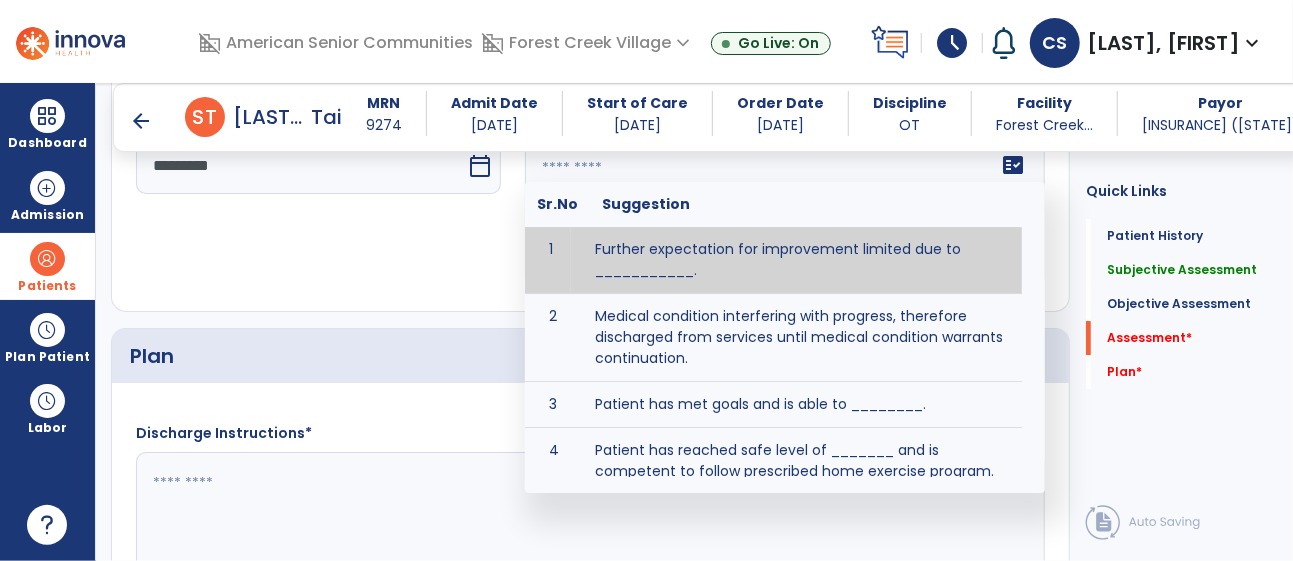 scroll, scrollTop: 3384, scrollLeft: 0, axis: vertical 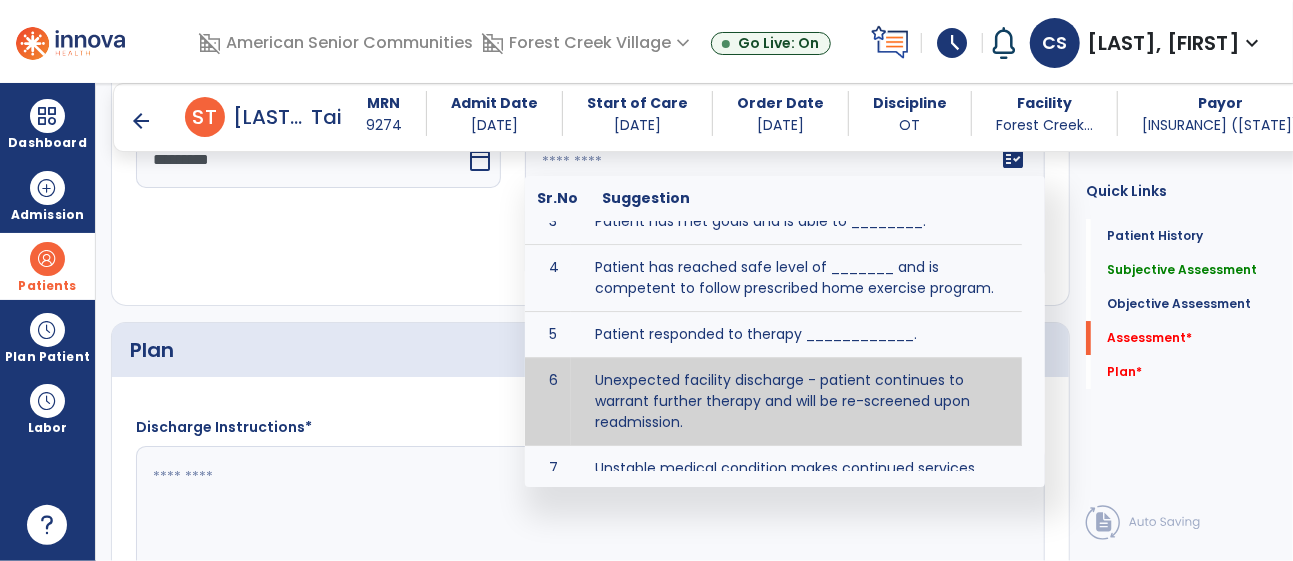 type on "**********" 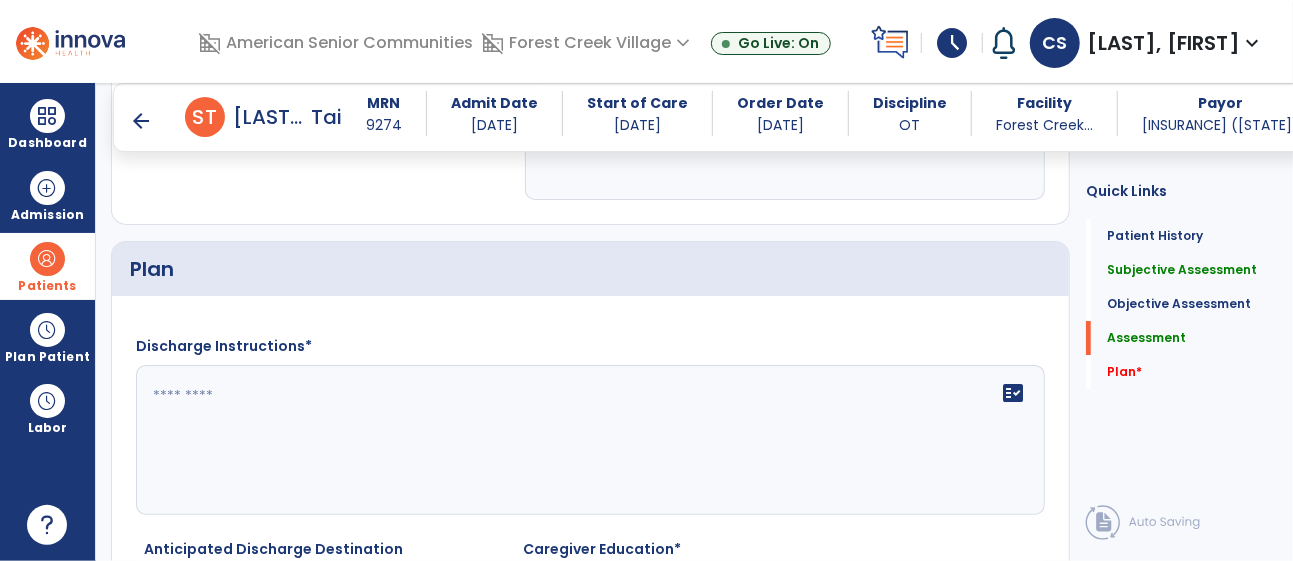 scroll, scrollTop: 3467, scrollLeft: 0, axis: vertical 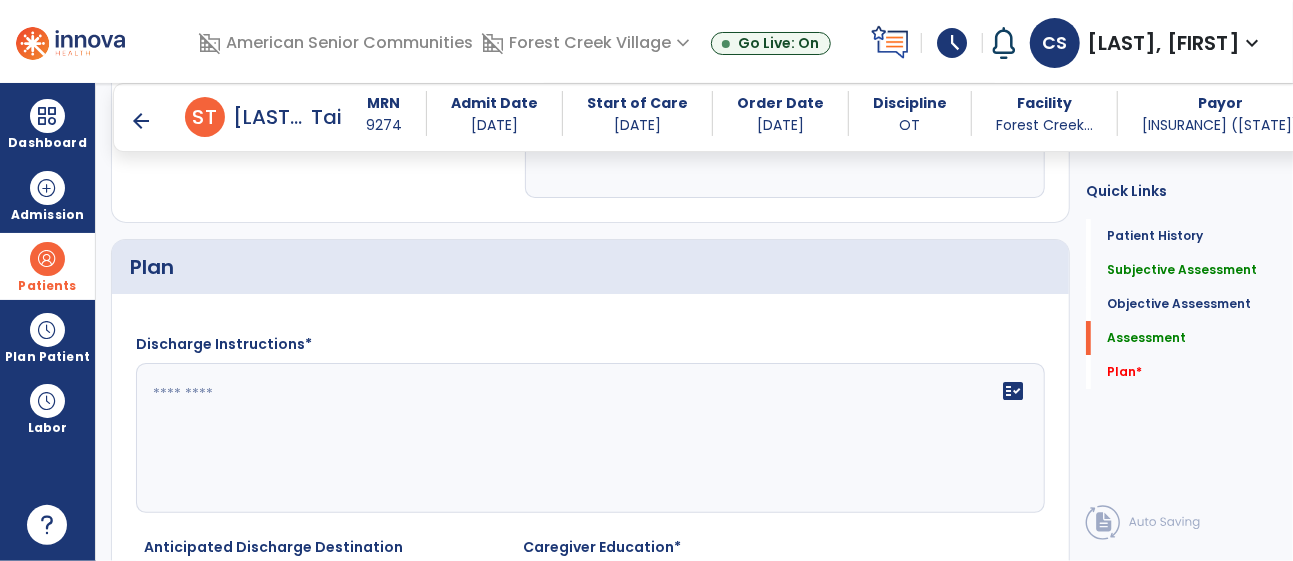 click 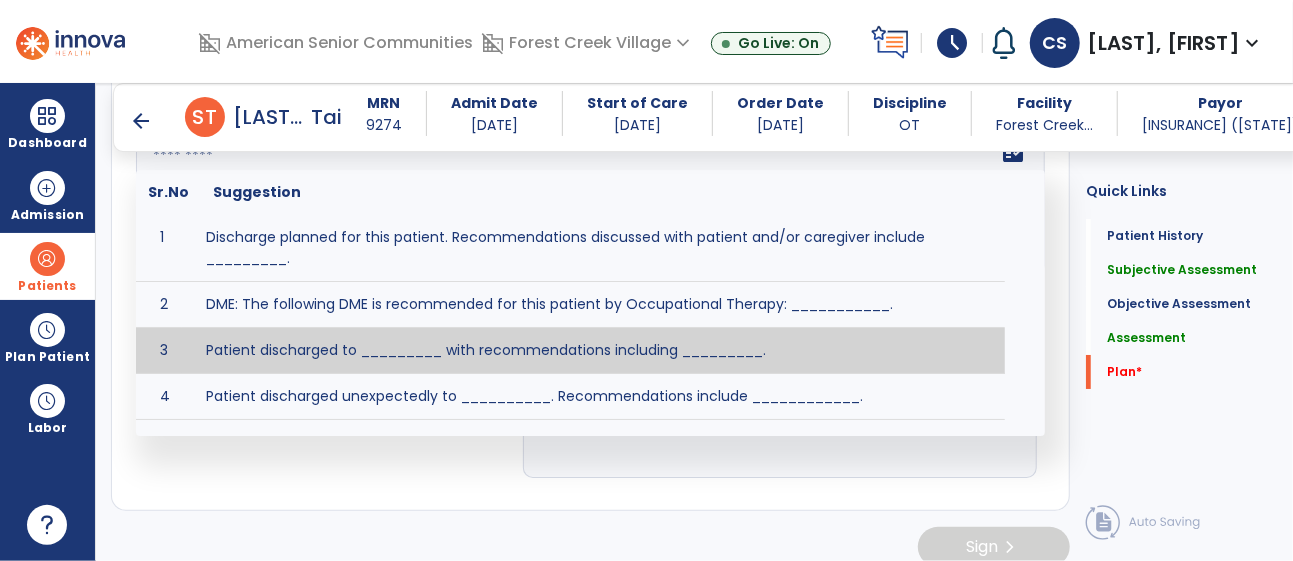 scroll, scrollTop: 3710, scrollLeft: 0, axis: vertical 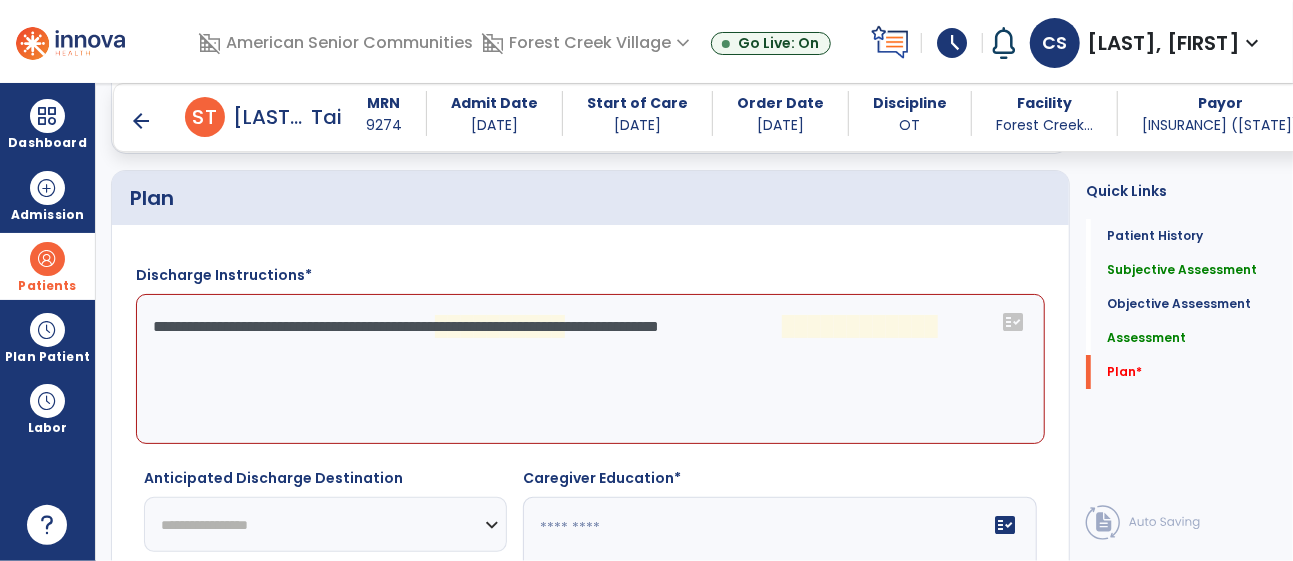 click on "**********" 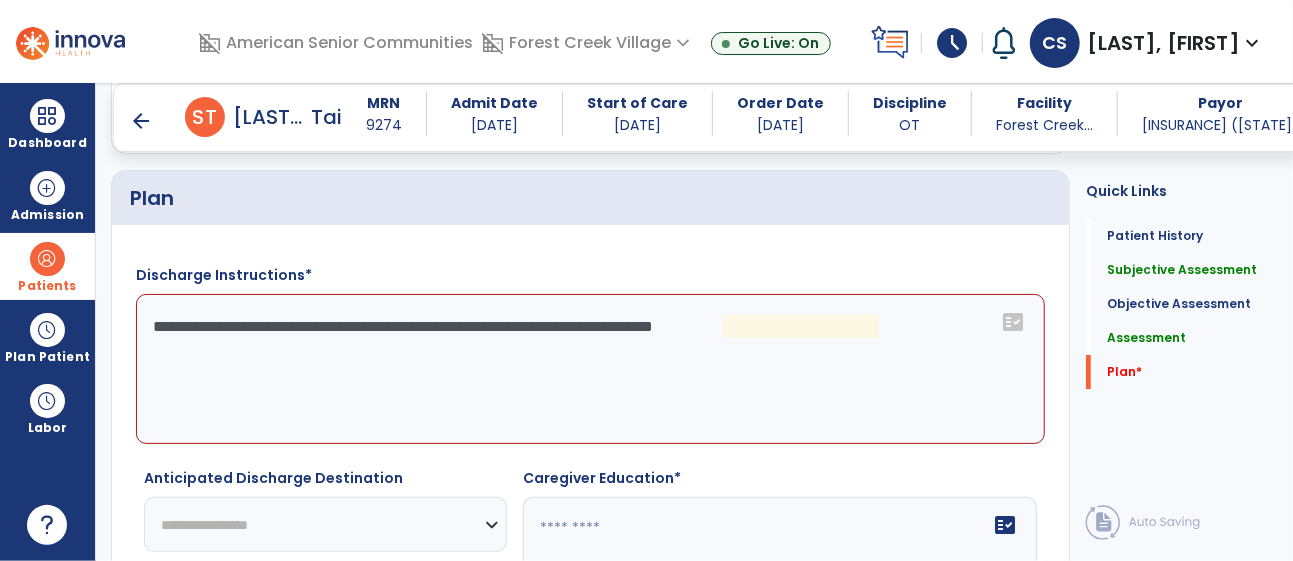 click on "**********" 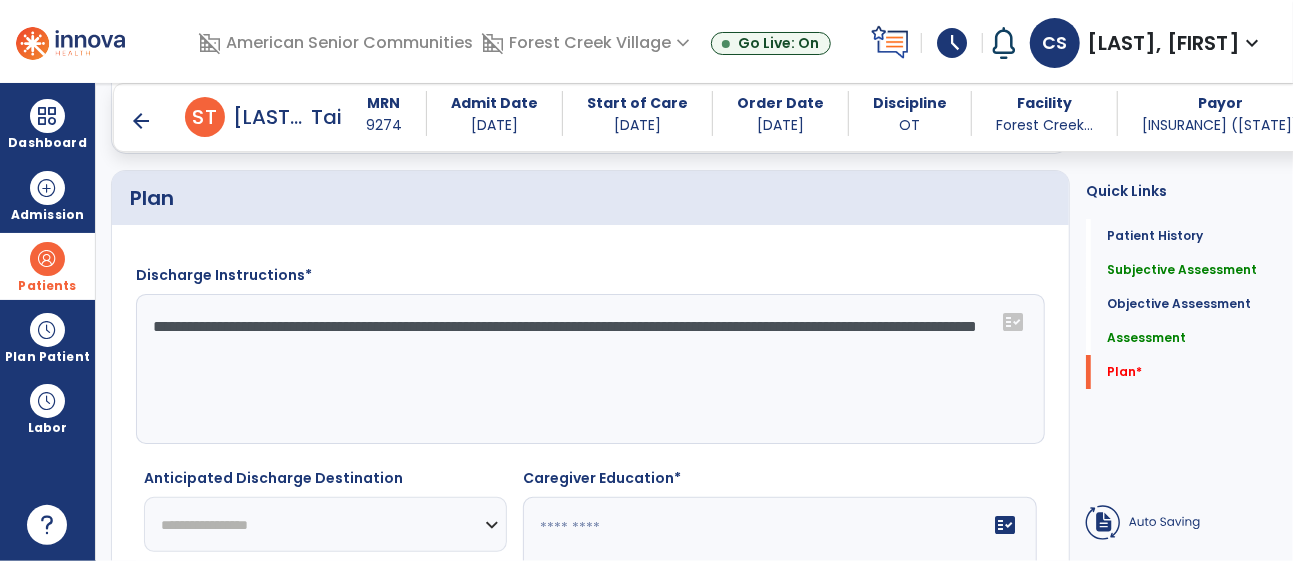 type on "**********" 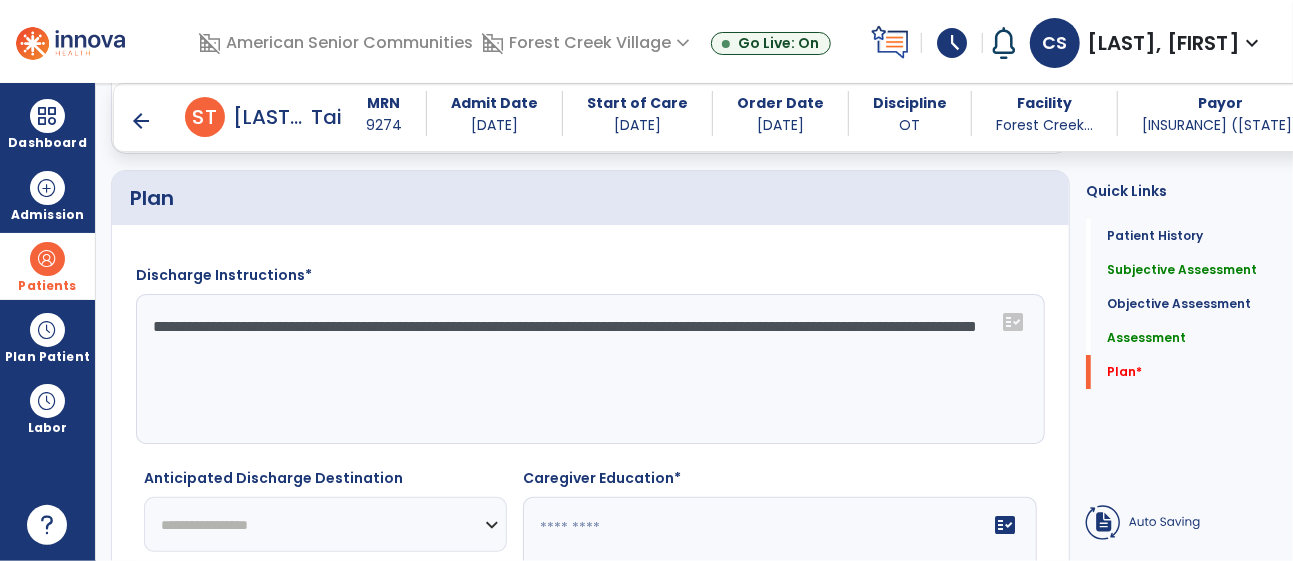click on "**********" 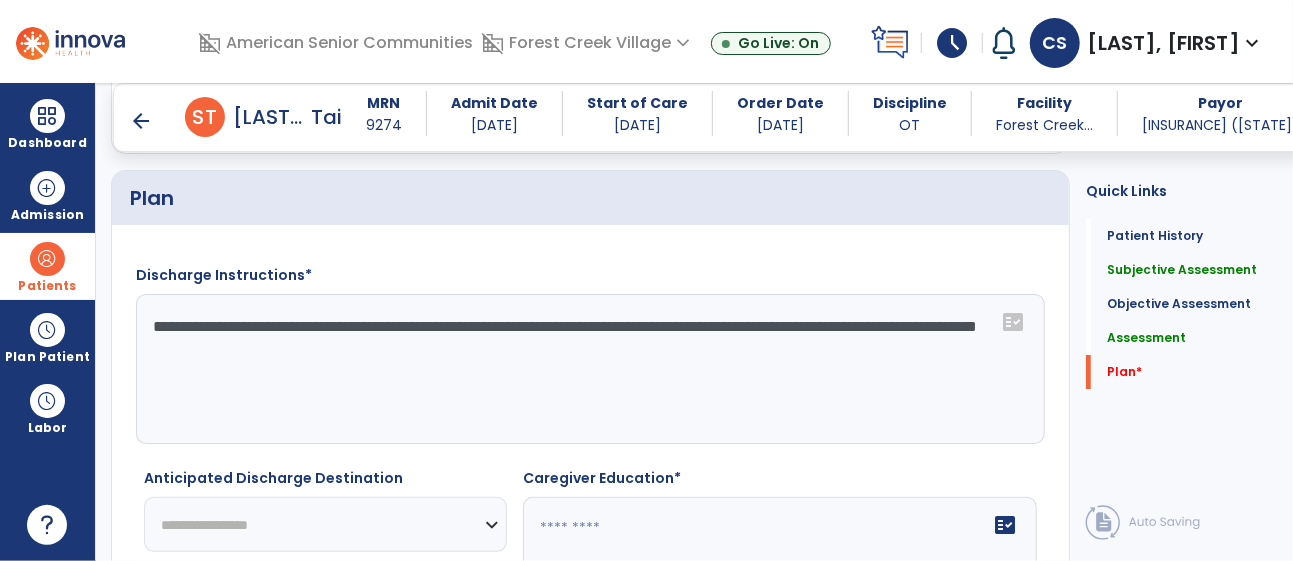 select on "********" 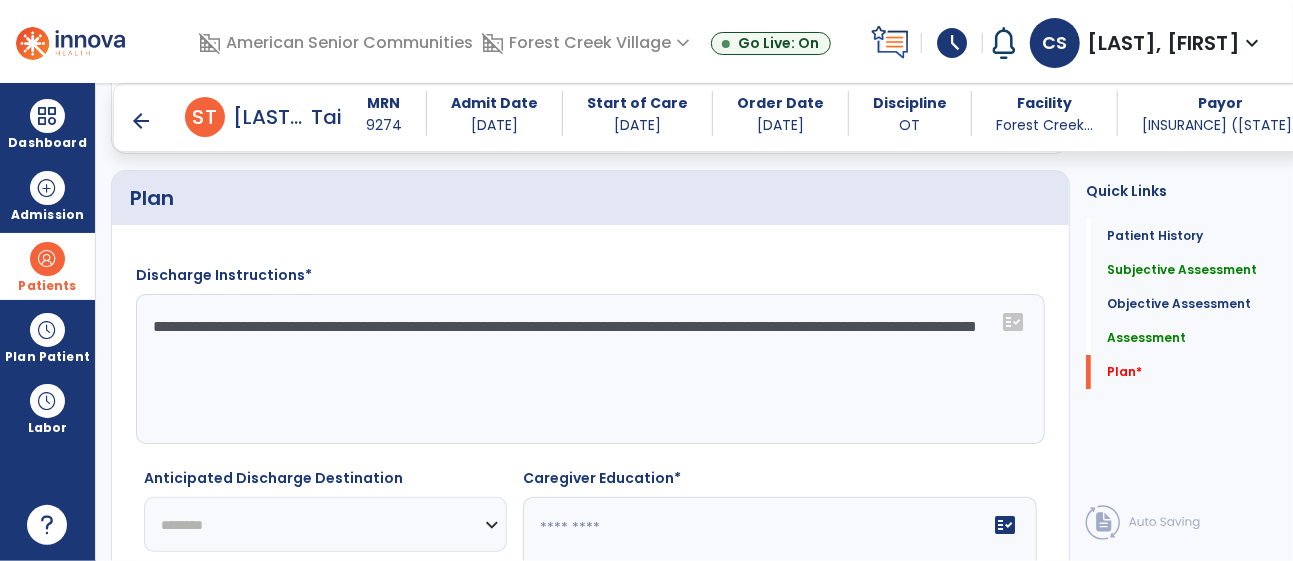 click on "**********" 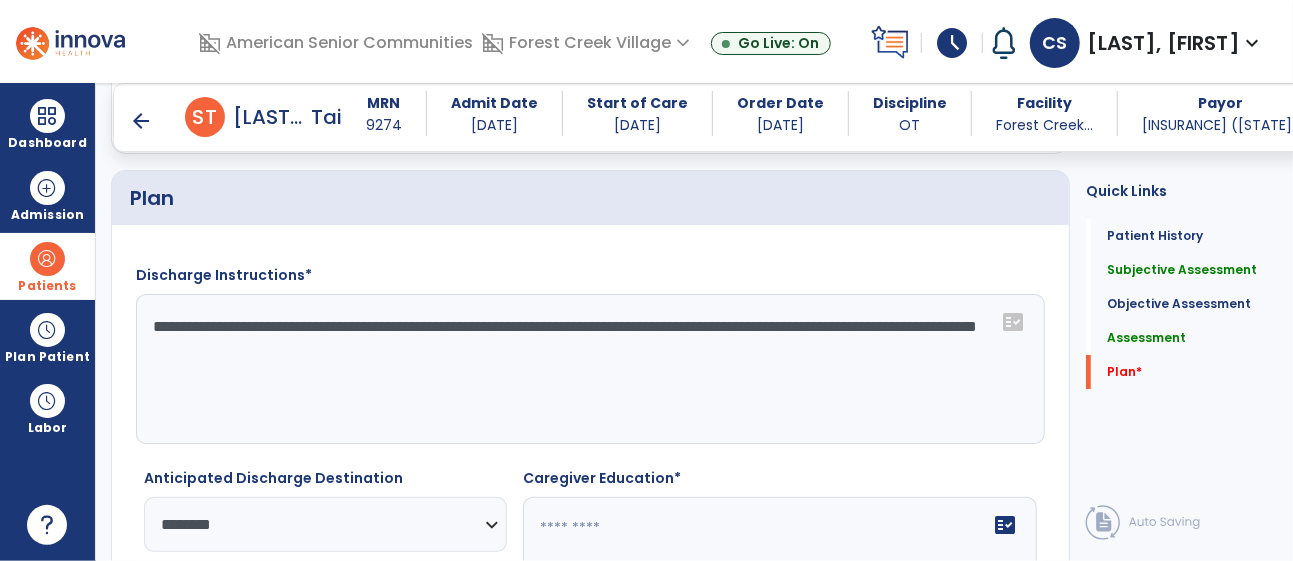 click 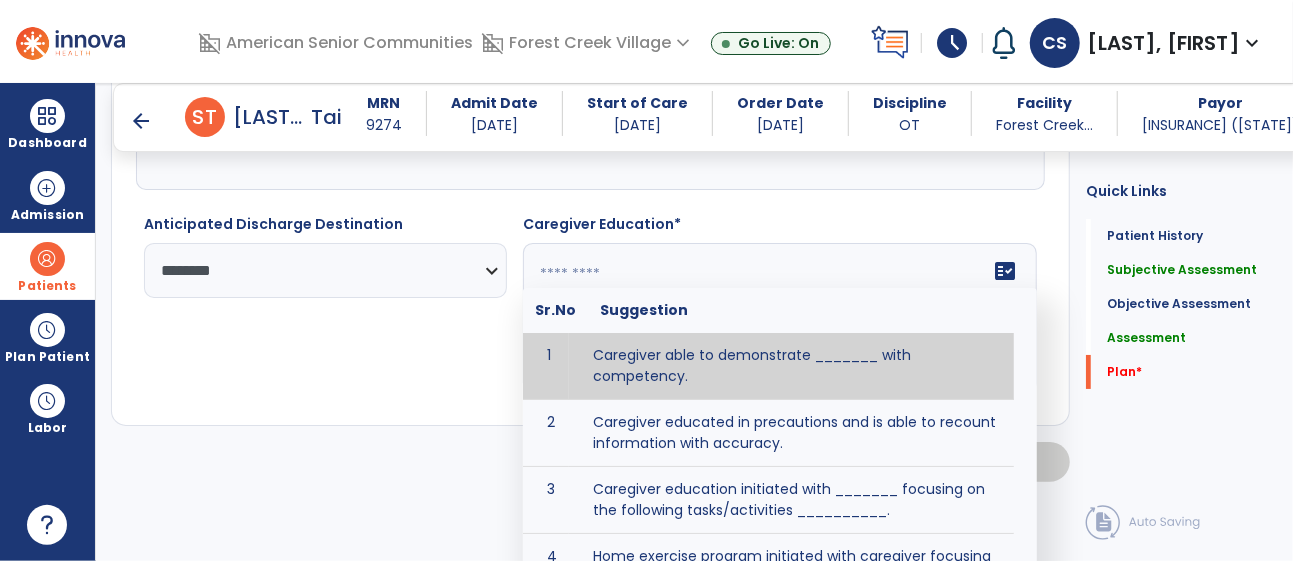 scroll, scrollTop: 3823, scrollLeft: 0, axis: vertical 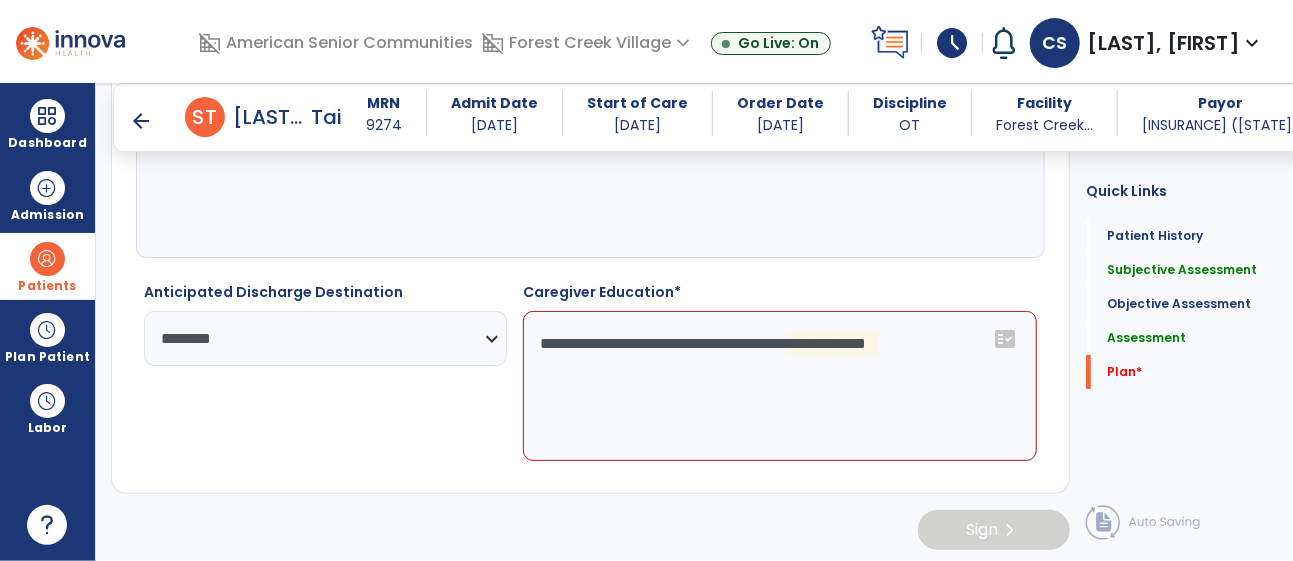 click on "**********" 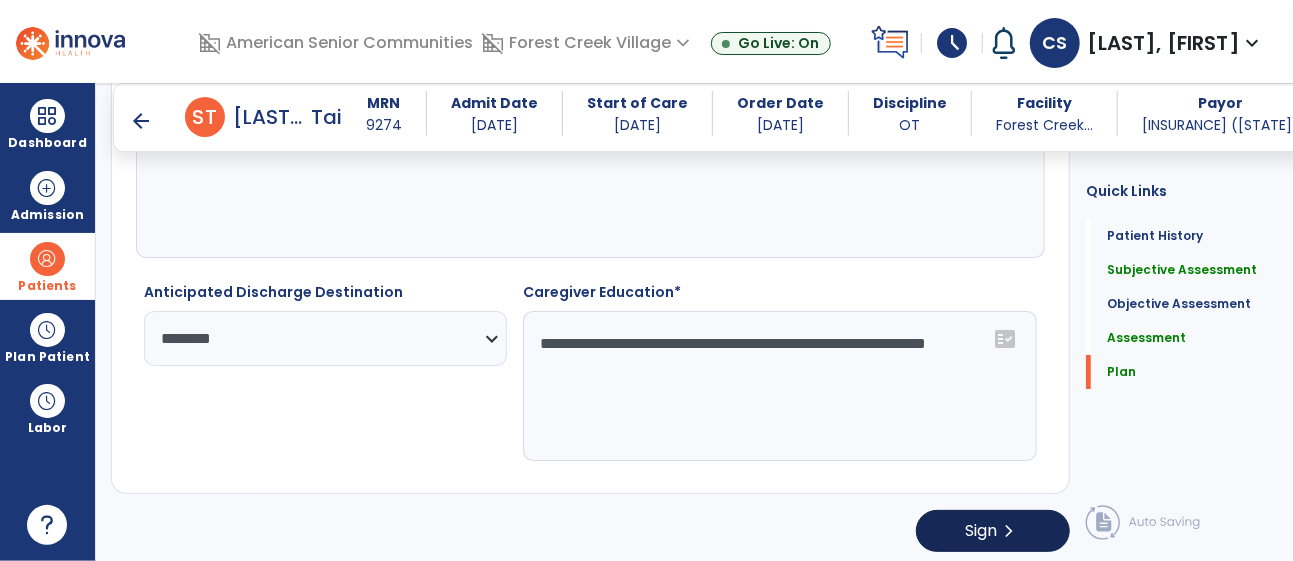type on "**********" 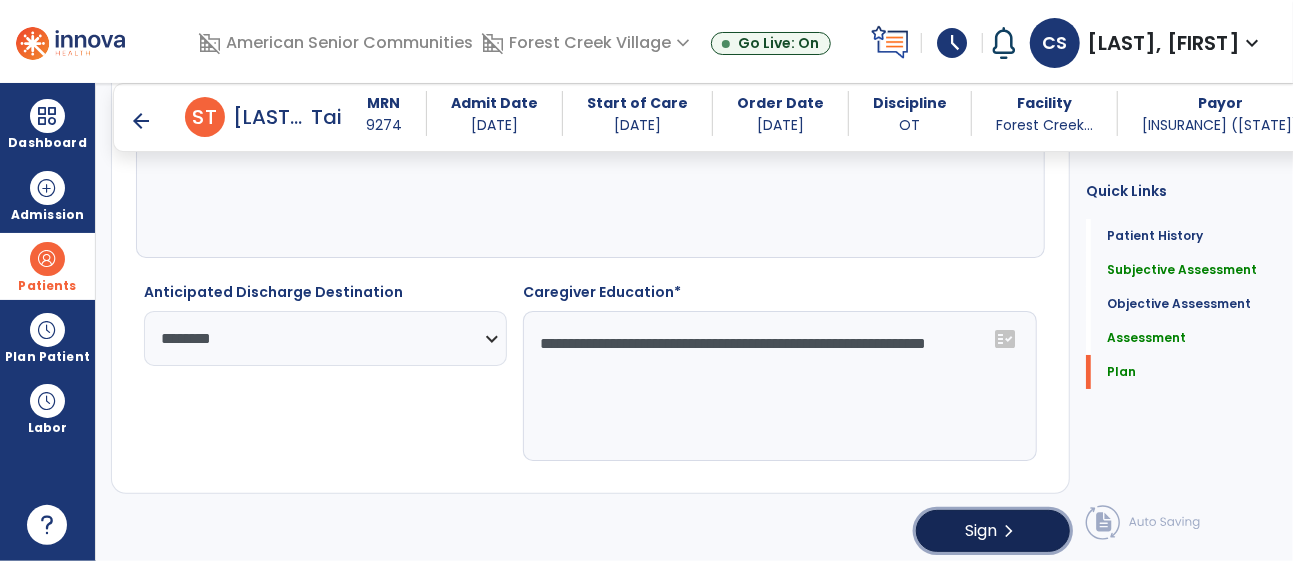 click on "Sign" 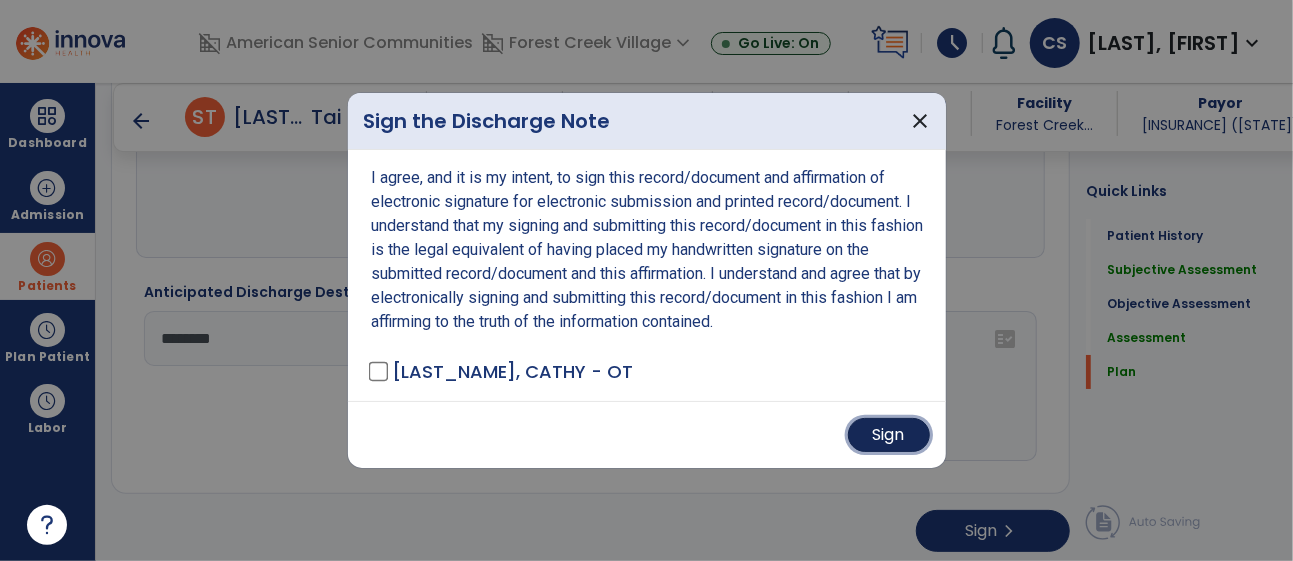 click on "Sign" at bounding box center (889, 435) 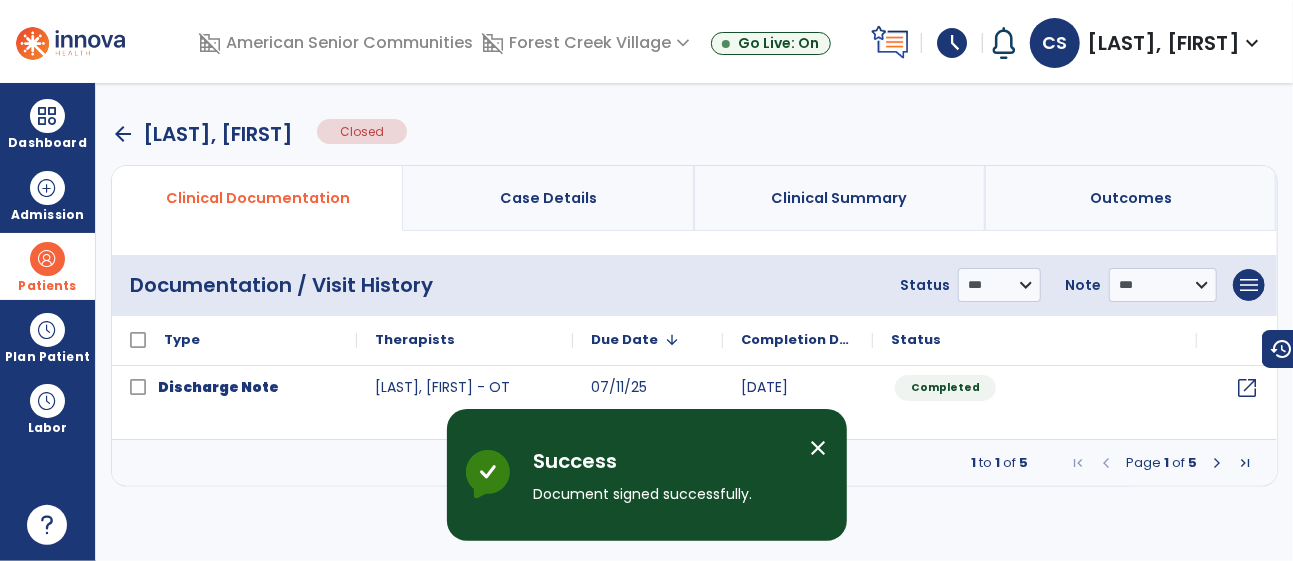 scroll, scrollTop: 0, scrollLeft: 0, axis: both 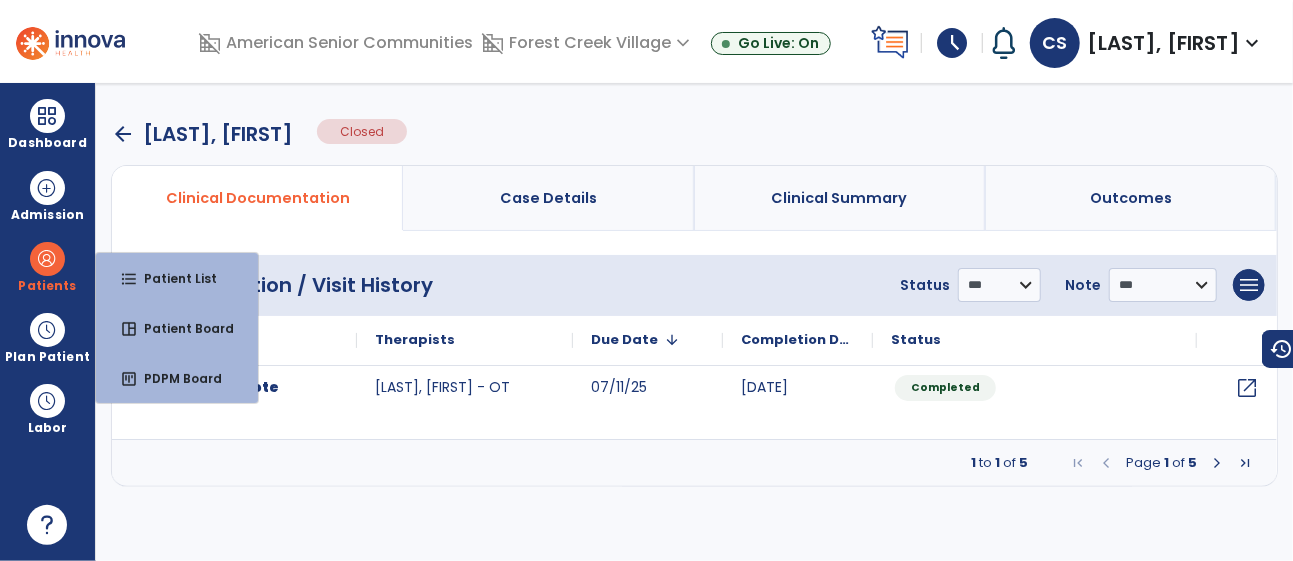 click on "arrow_back" at bounding box center [123, 134] 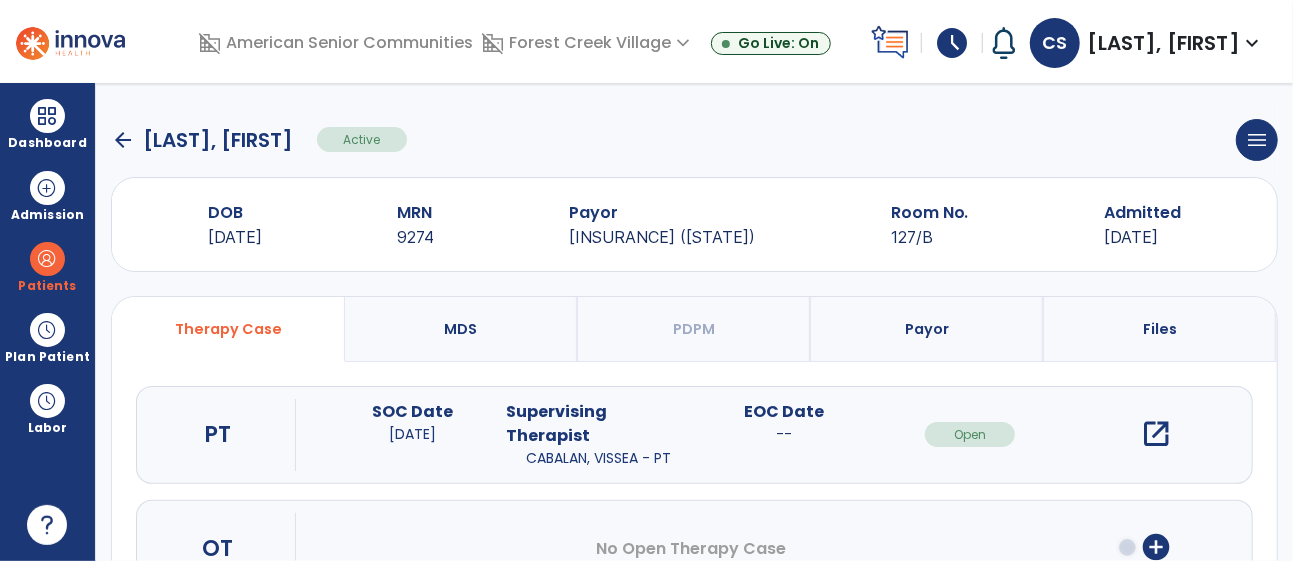 click on "arrow_back" 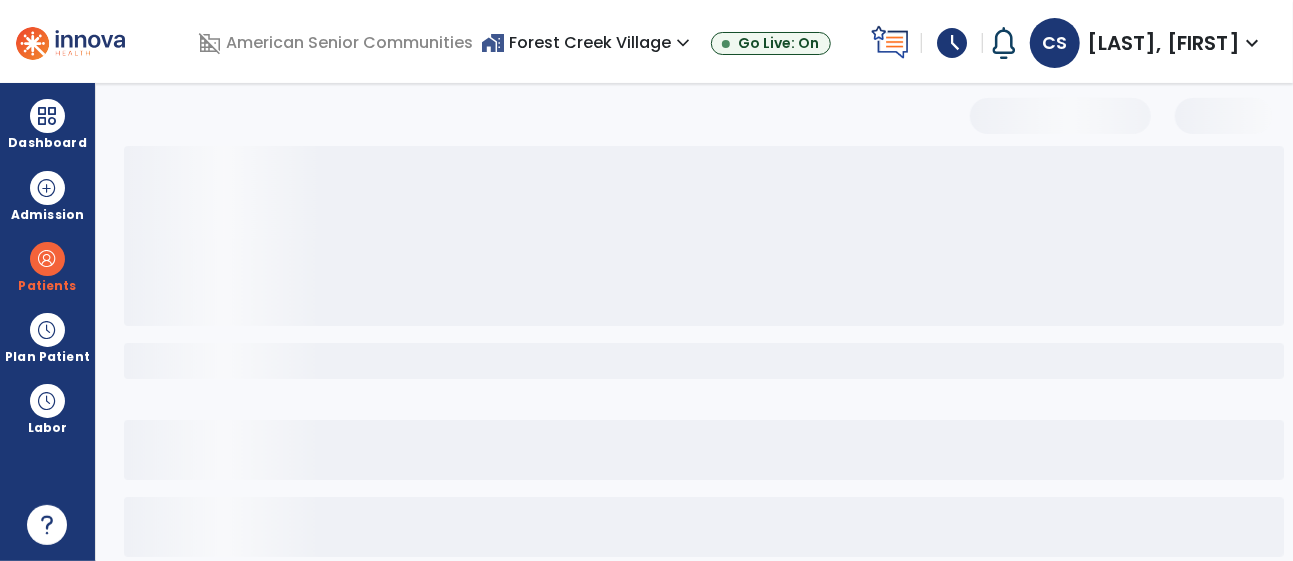 select on "***" 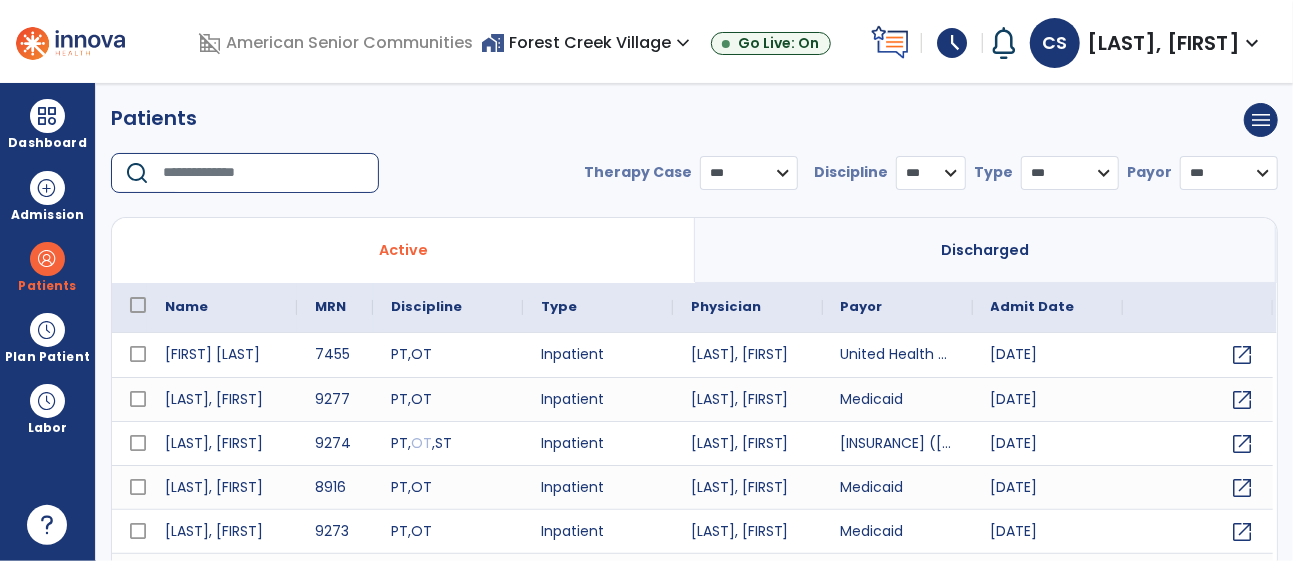 click at bounding box center (264, 173) 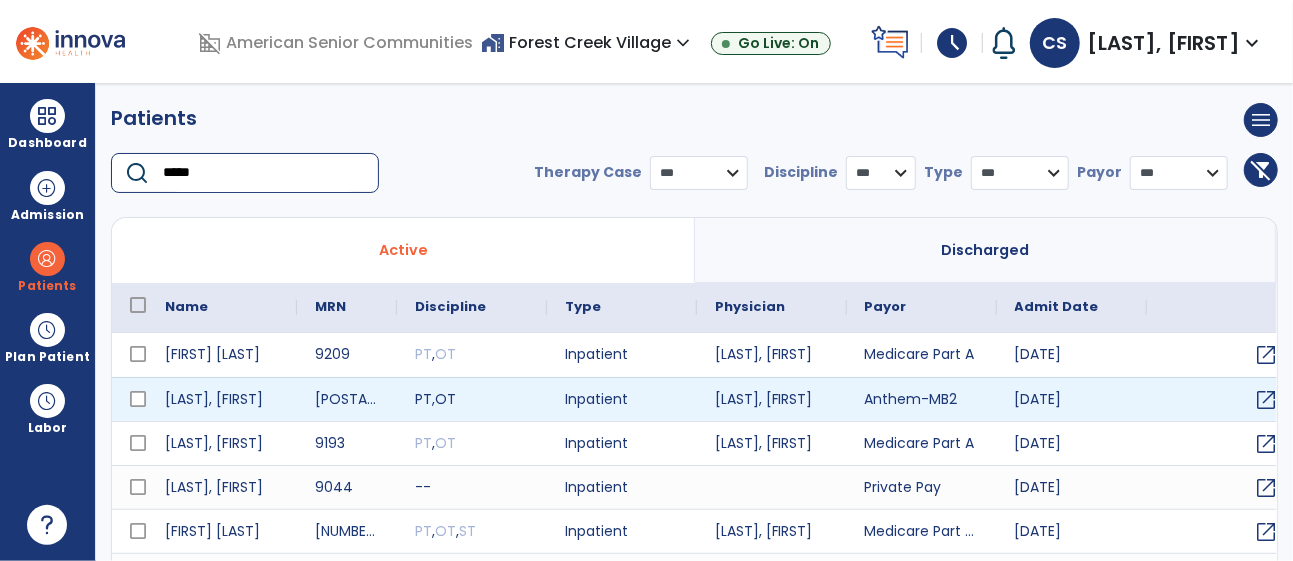 type on "*****" 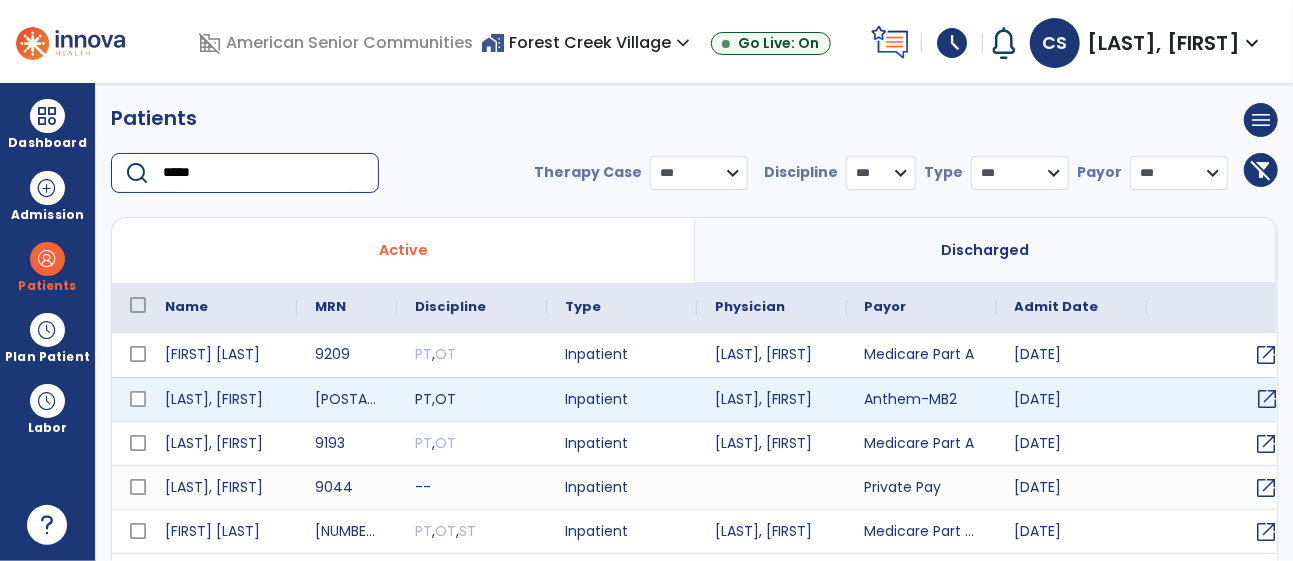 click on "open_in_new" at bounding box center (1268, 399) 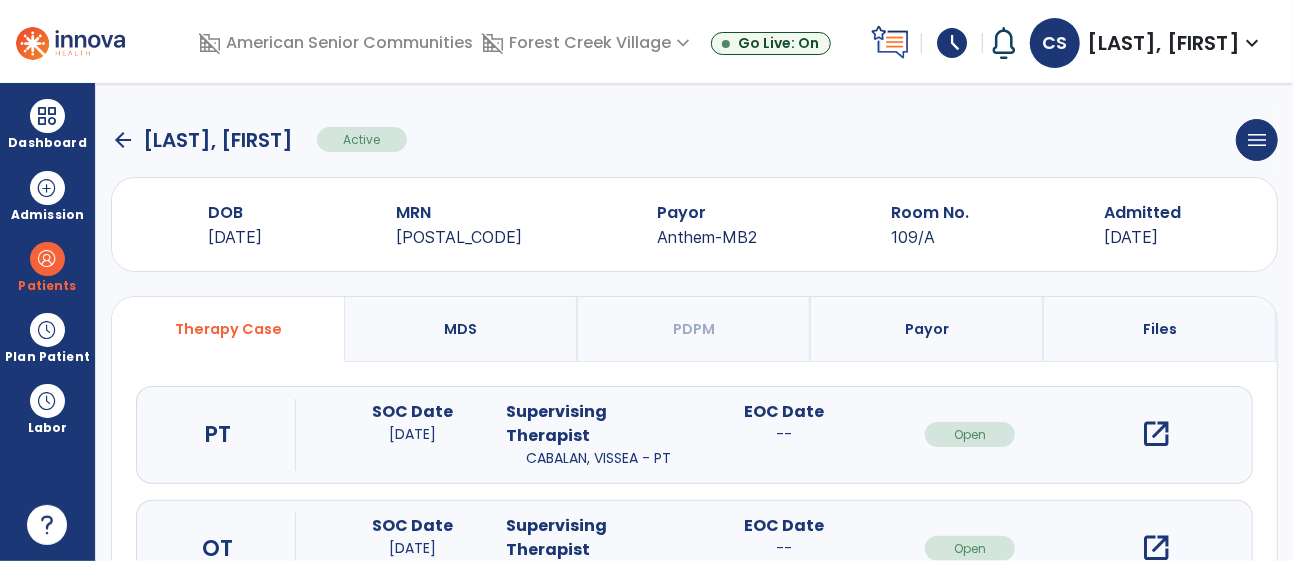 click on "open_in_new" at bounding box center (1156, 548) 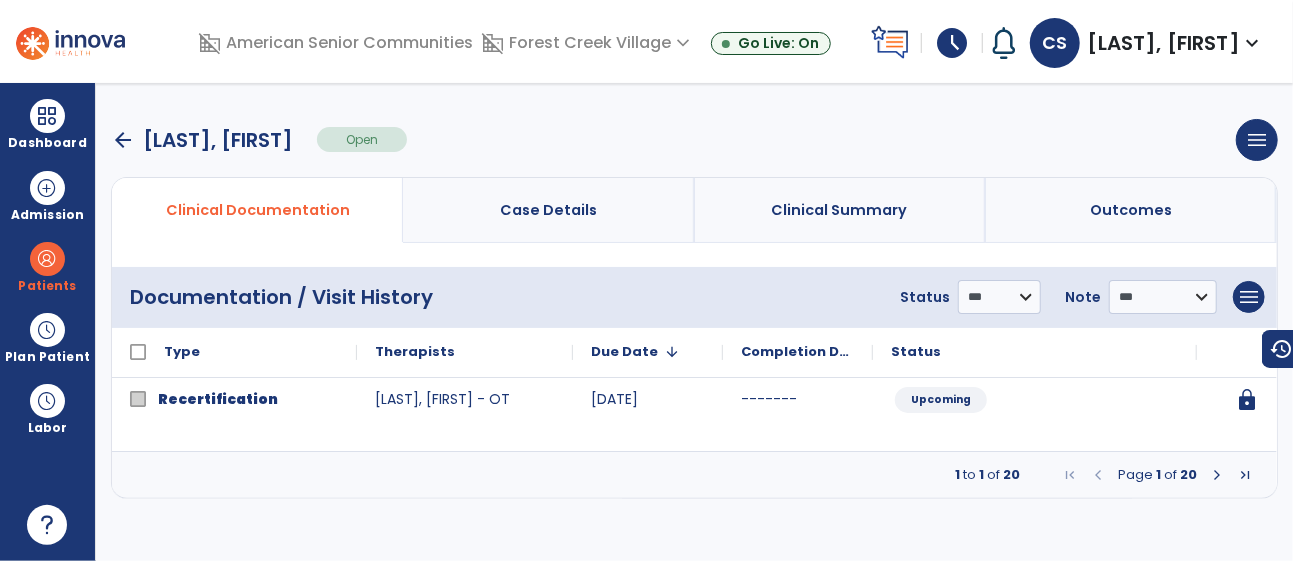click at bounding box center [1217, 475] 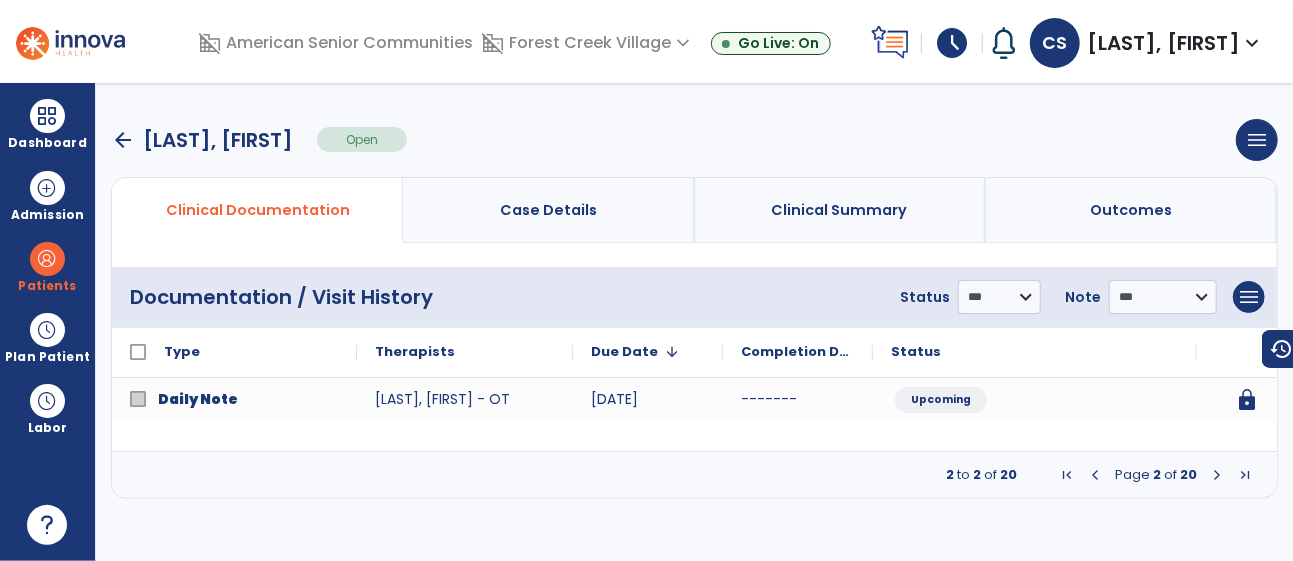 click at bounding box center [1217, 475] 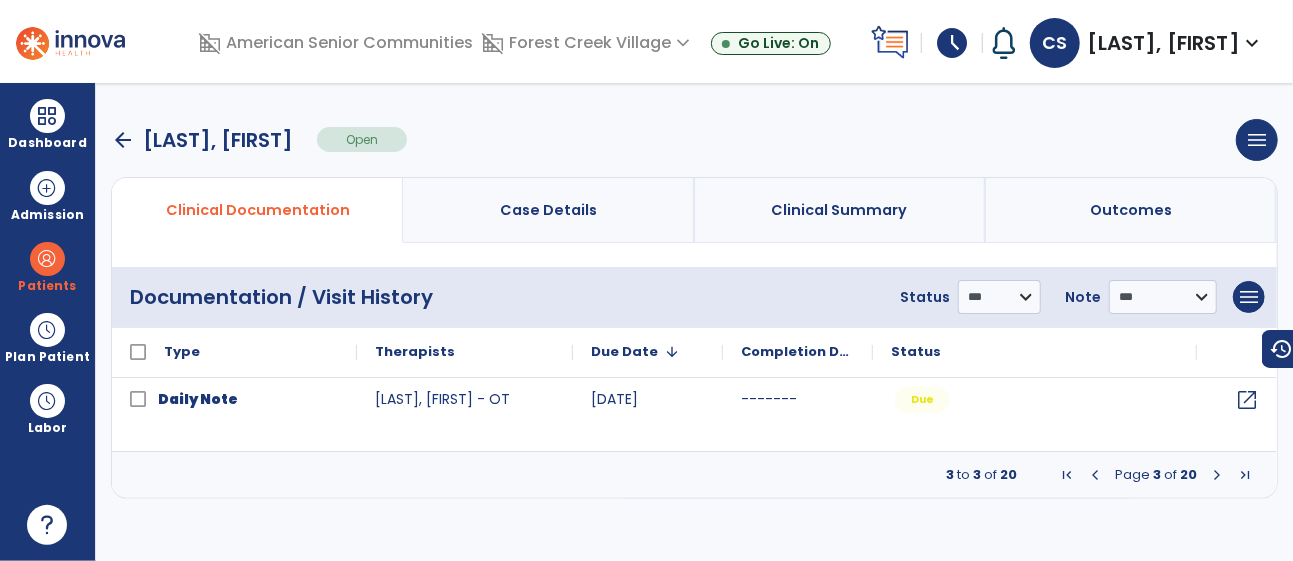 click at bounding box center [1217, 475] 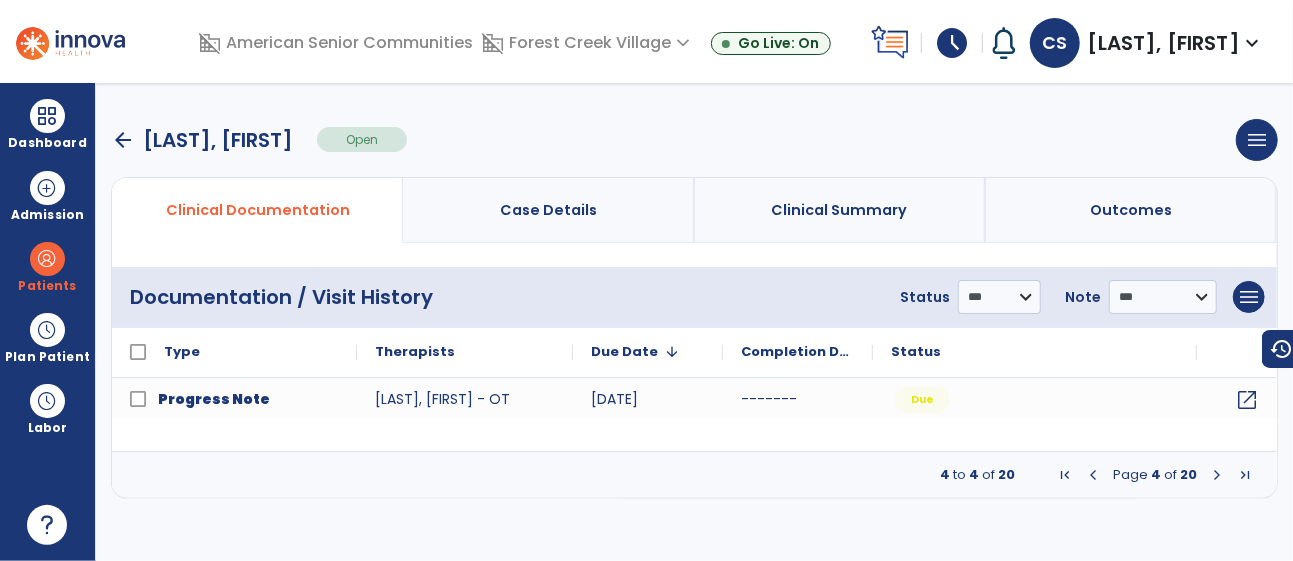 click at bounding box center [1217, 475] 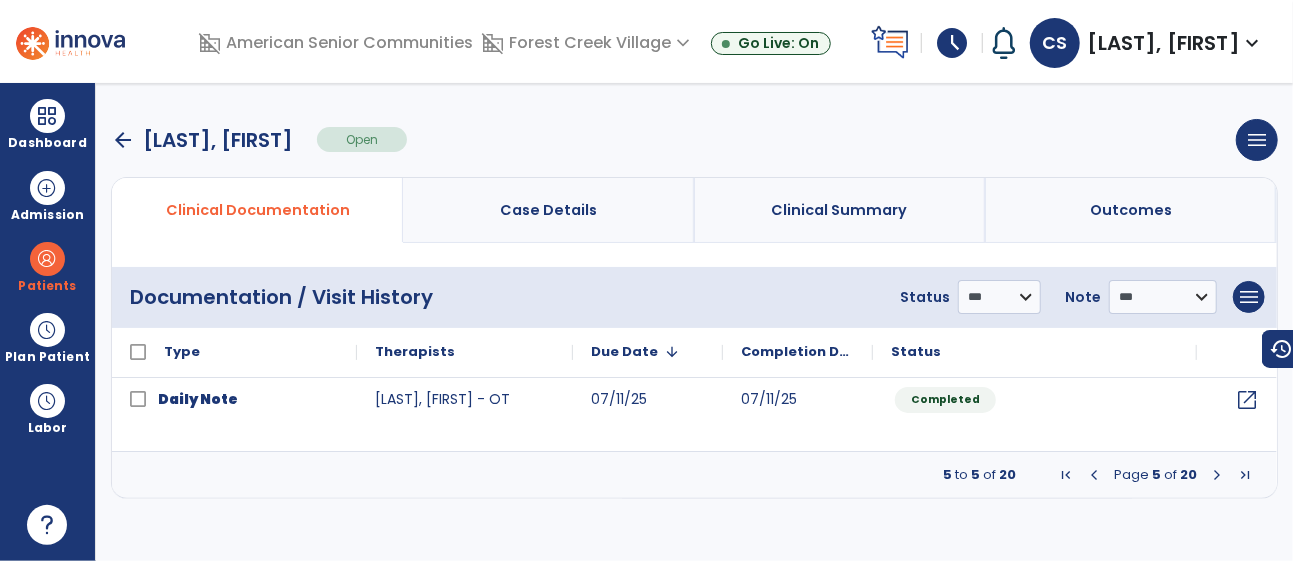 click at bounding box center (1217, 475) 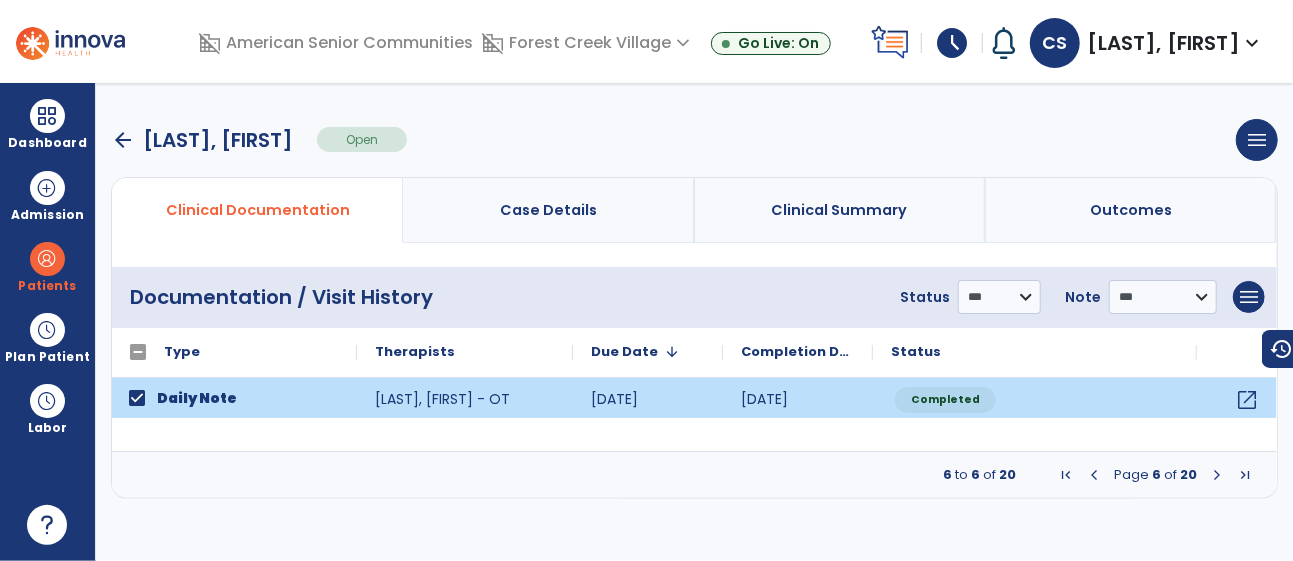click at bounding box center (1217, 475) 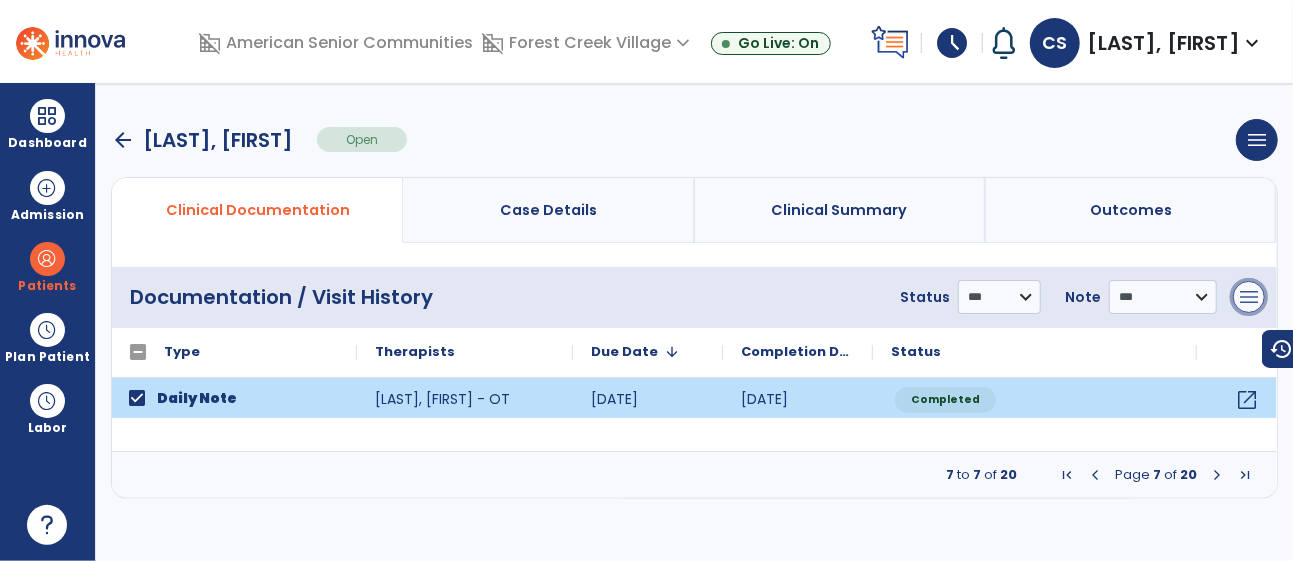 click on "menu" at bounding box center [1249, 297] 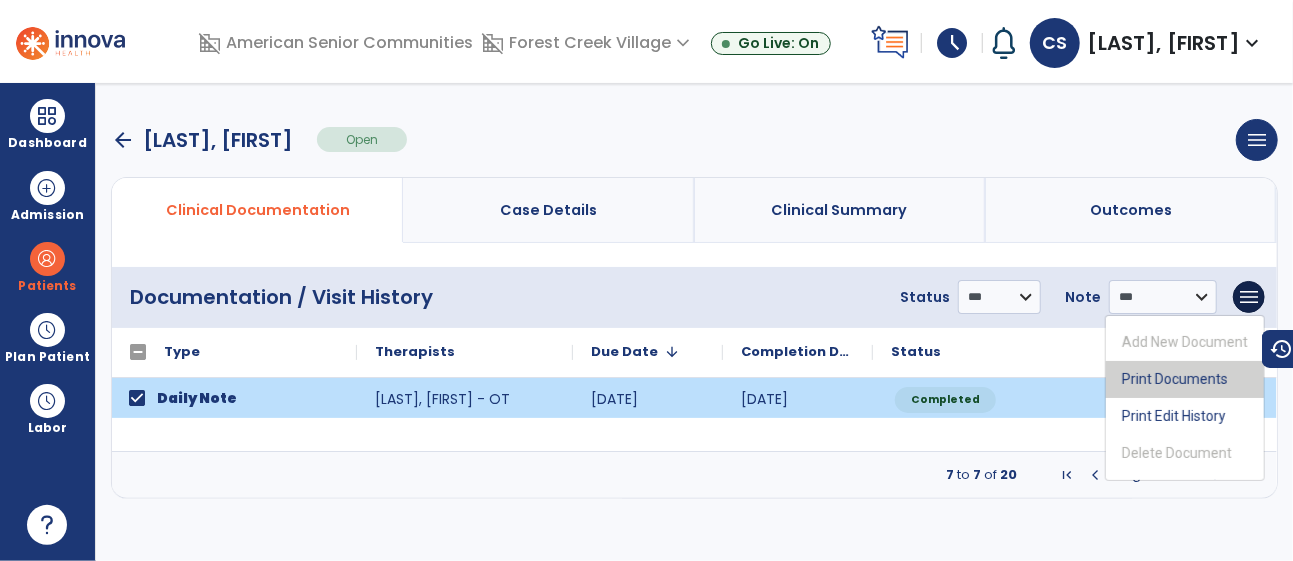 click on "Print Documents" at bounding box center [1185, 379] 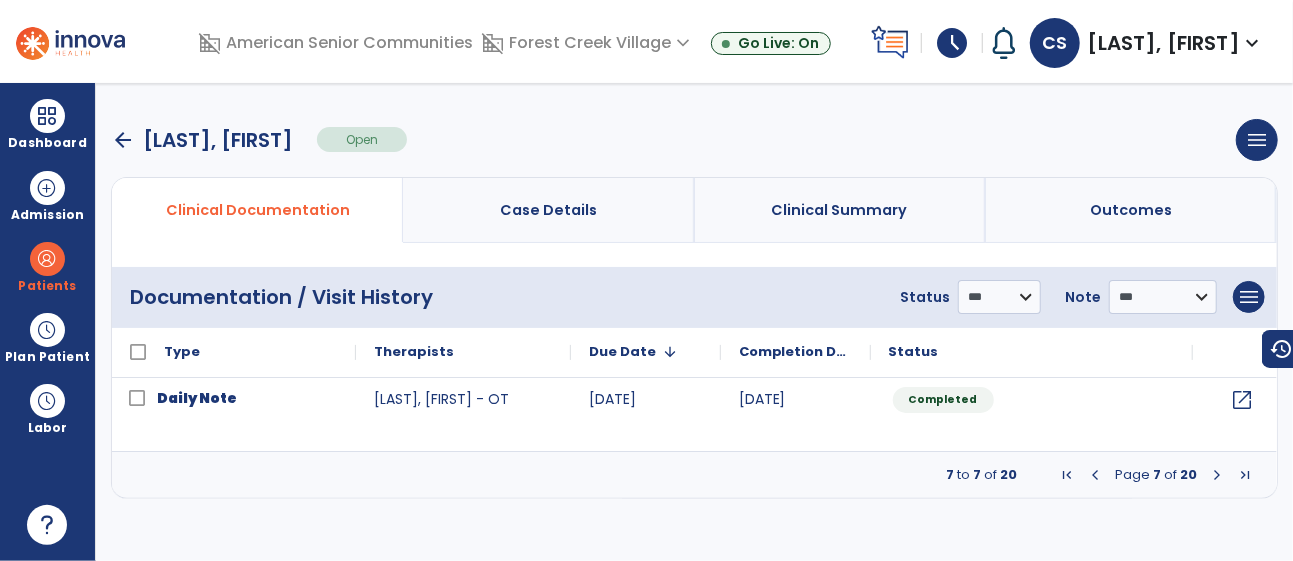 click on "arrow_back" at bounding box center [123, 140] 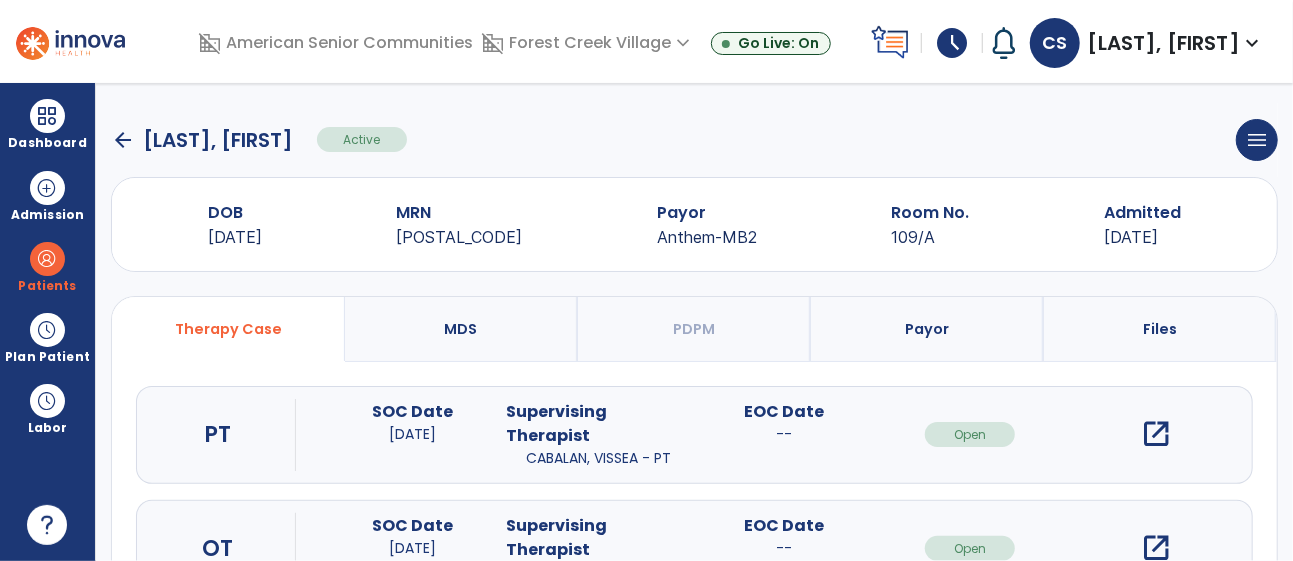 click on "arrow_back" 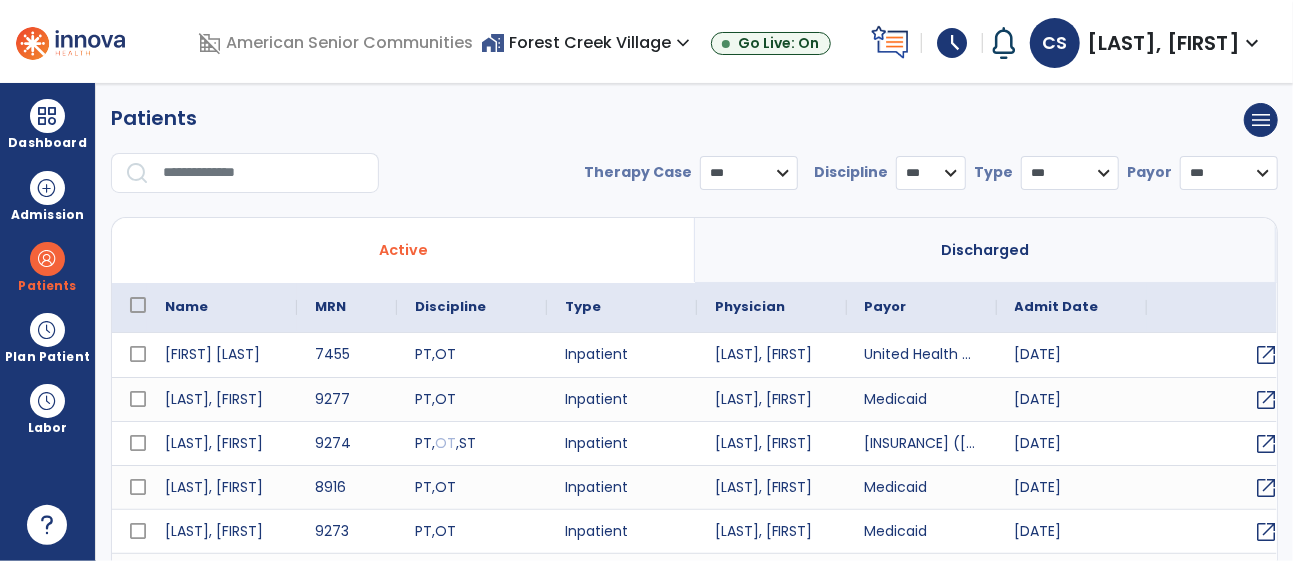 select on "***" 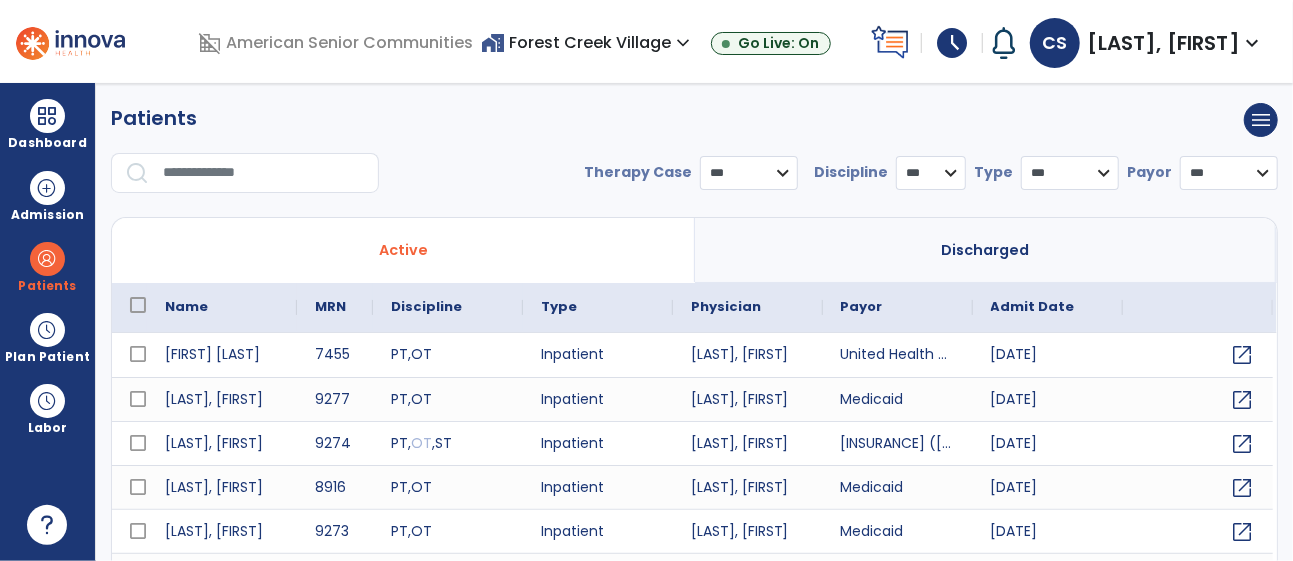 click at bounding box center (264, 173) 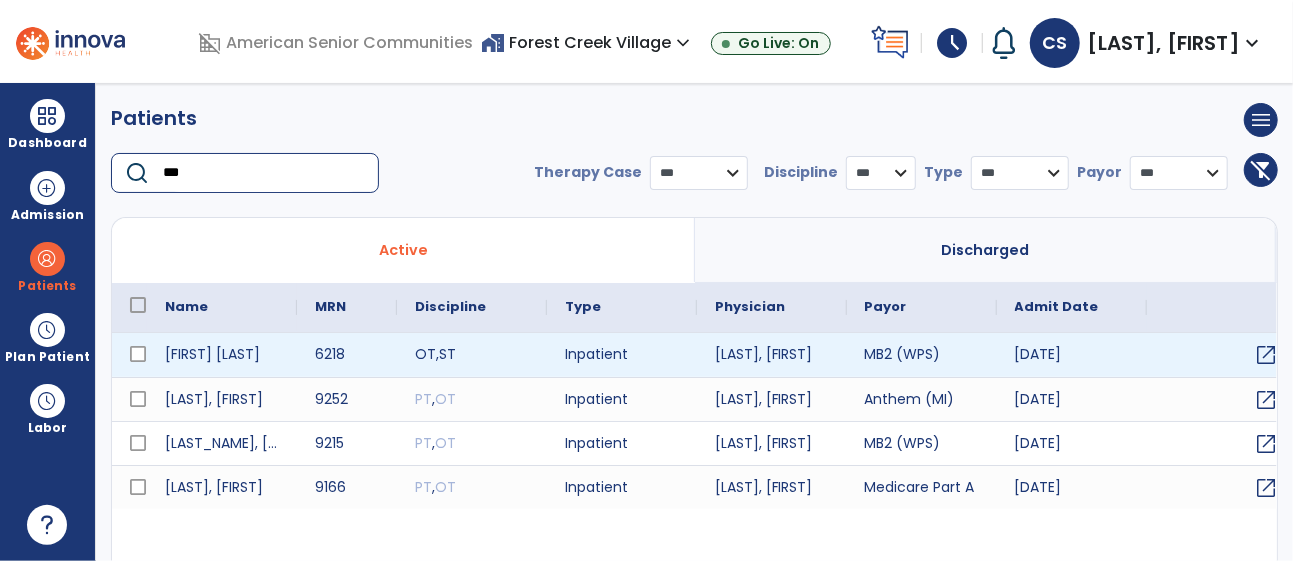 type on "***" 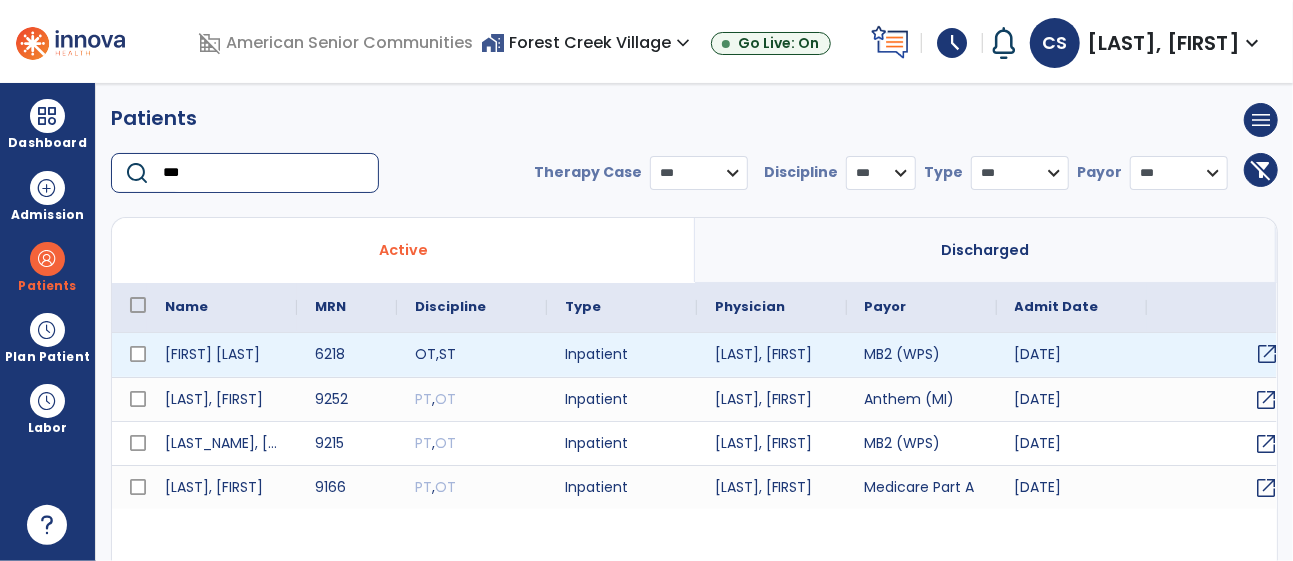 click on "open_in_new" at bounding box center (1268, 354) 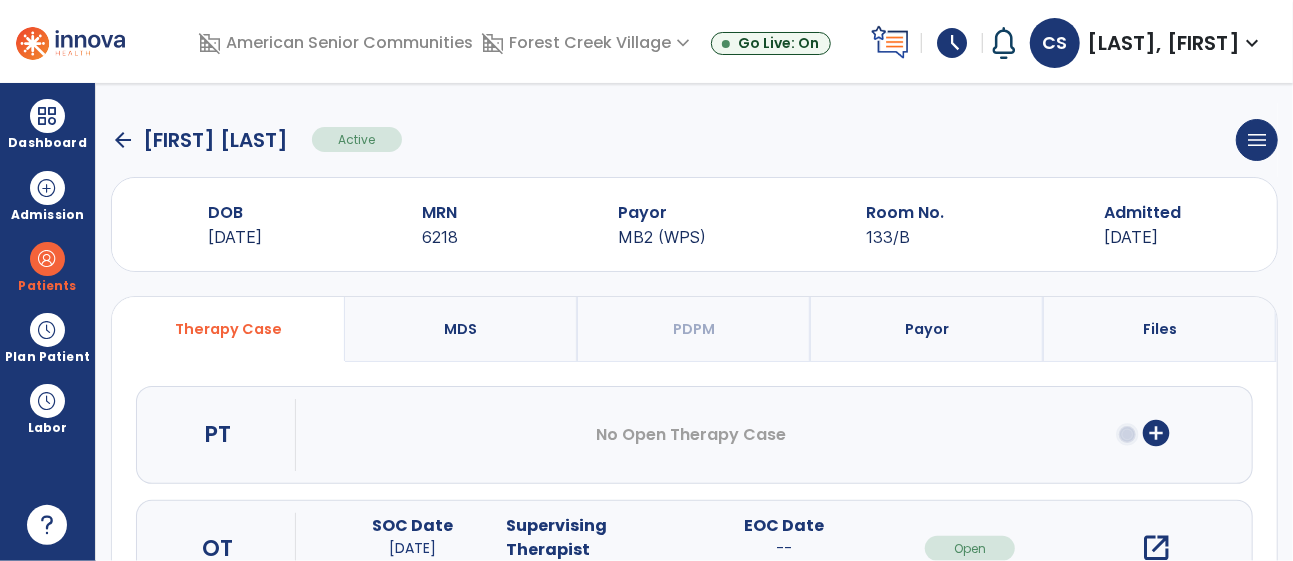 click on "open_in_new" at bounding box center (1156, 548) 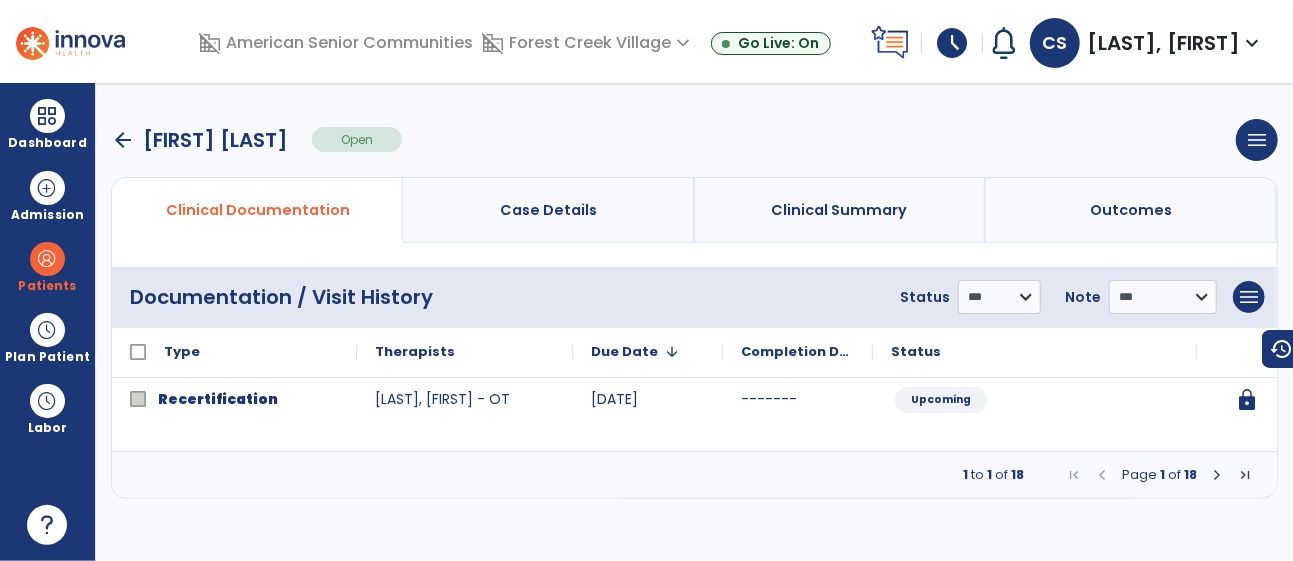 click at bounding box center (1217, 475) 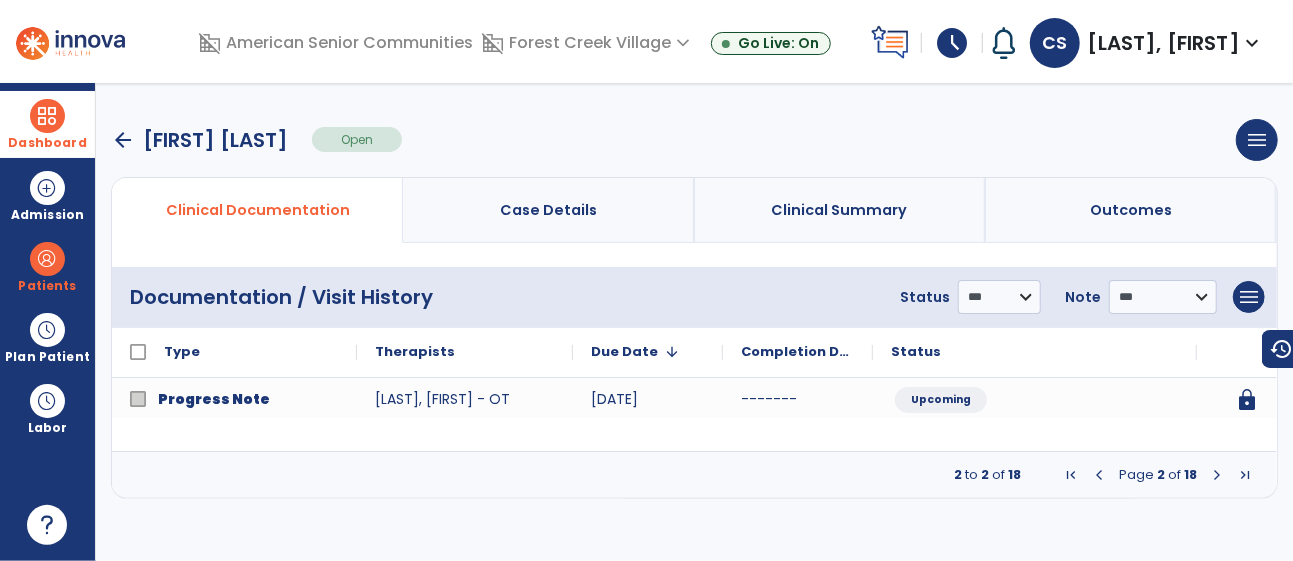 click on "Dashboard" at bounding box center (47, 143) 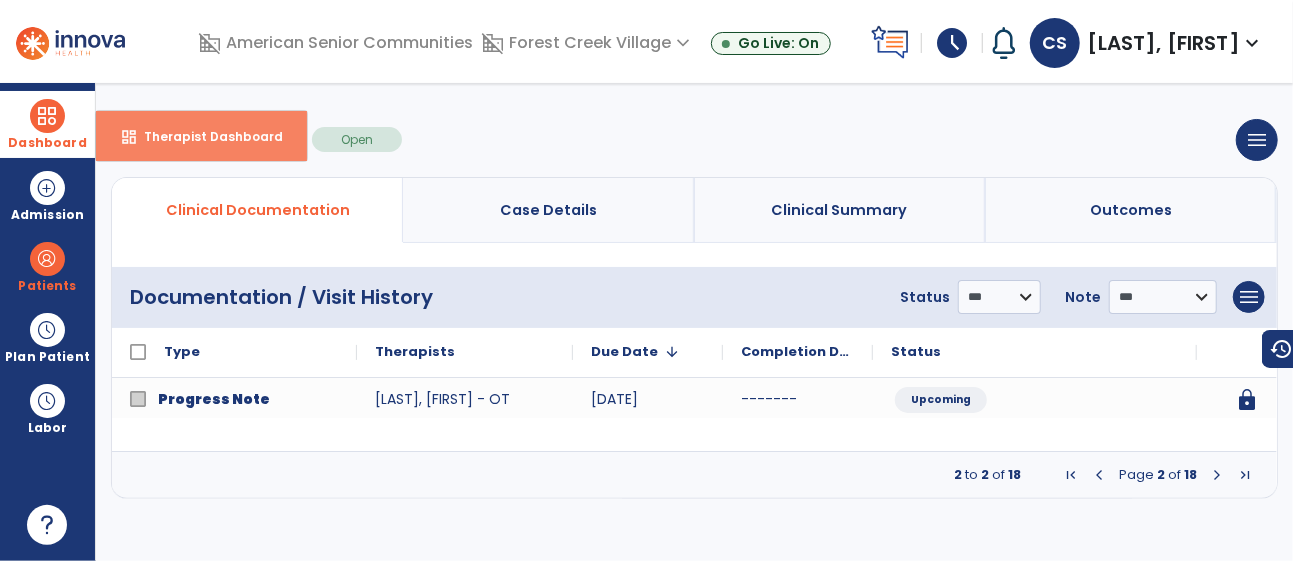 click on "dashboard  Therapist Dashboard" at bounding box center (201, 136) 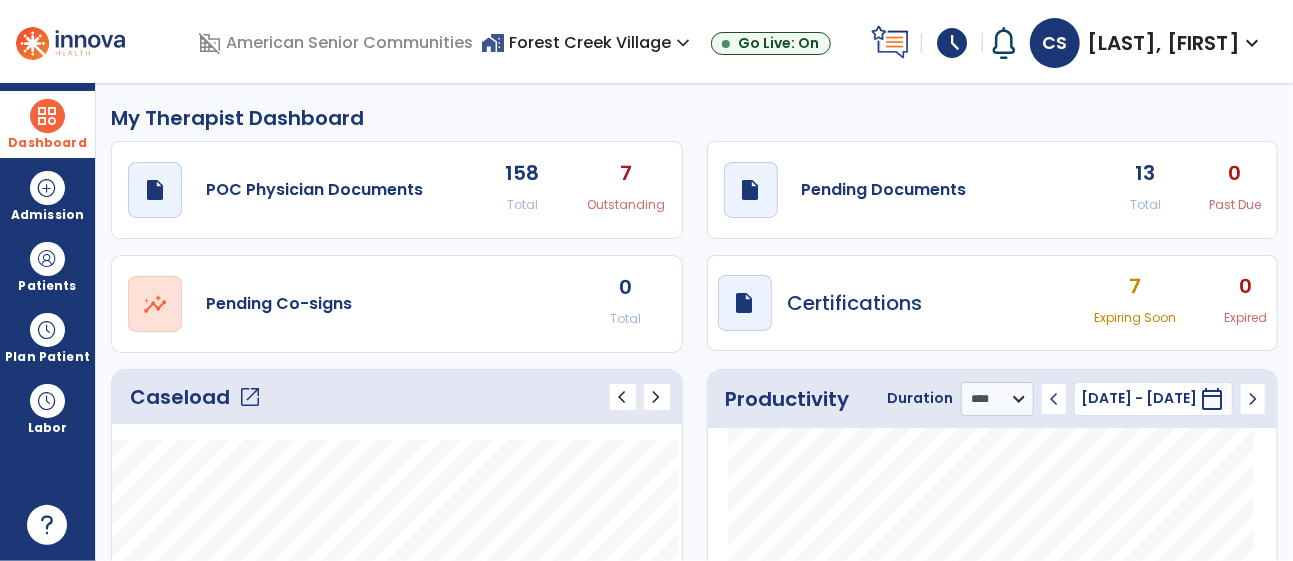 click on "open_in_new" 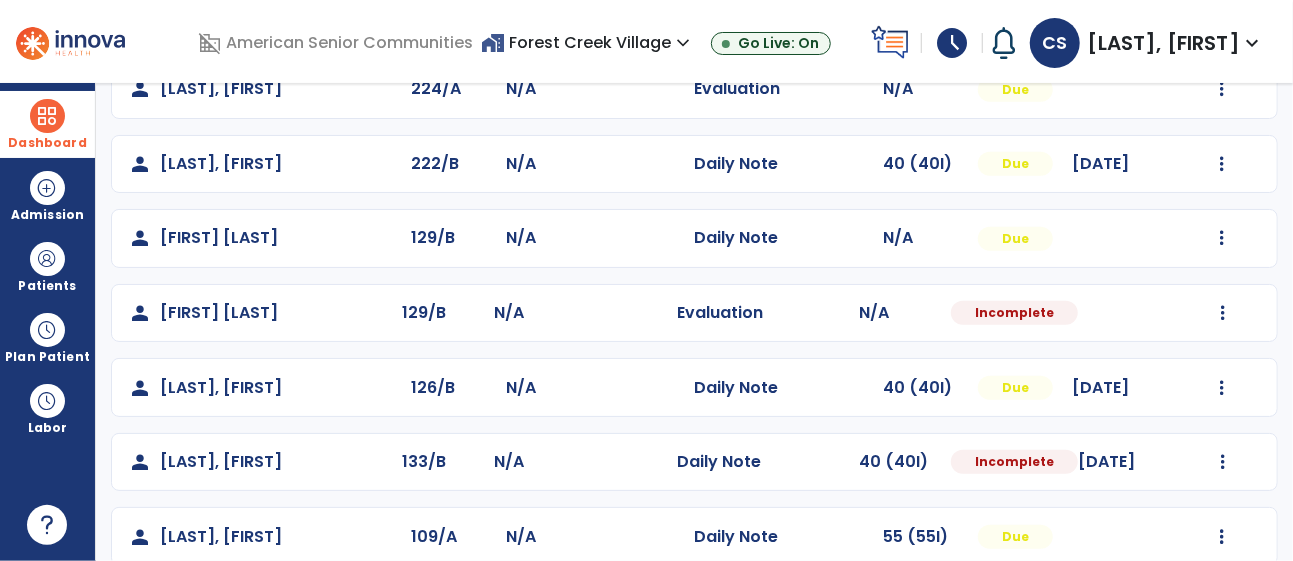 scroll, scrollTop: 676, scrollLeft: 0, axis: vertical 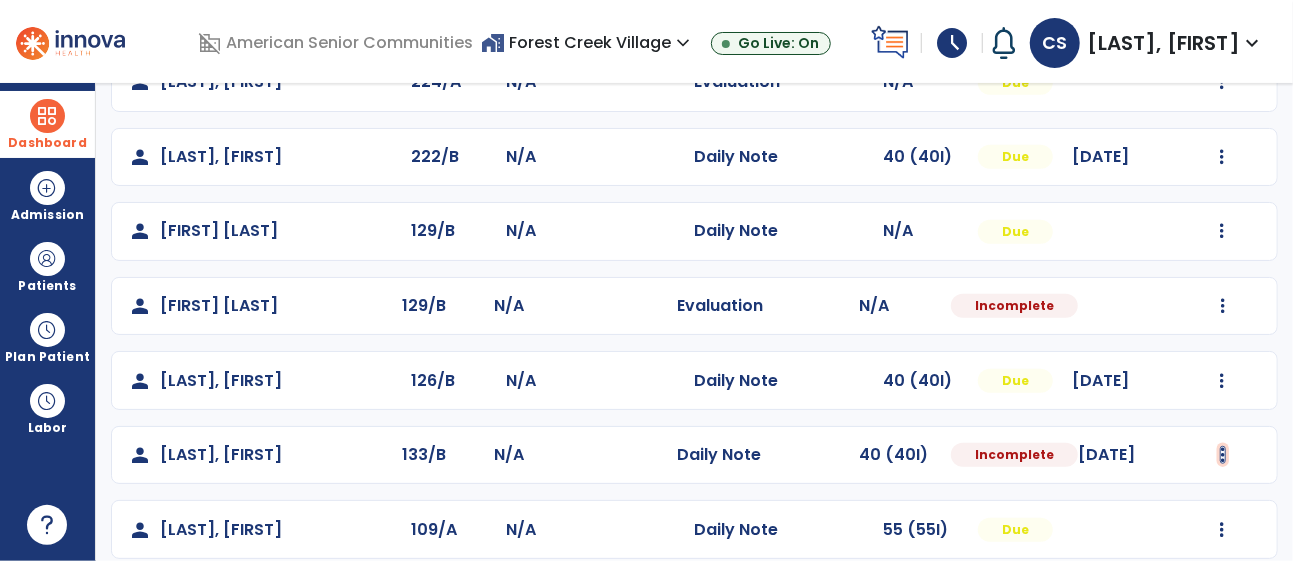 click at bounding box center (1222, -216) 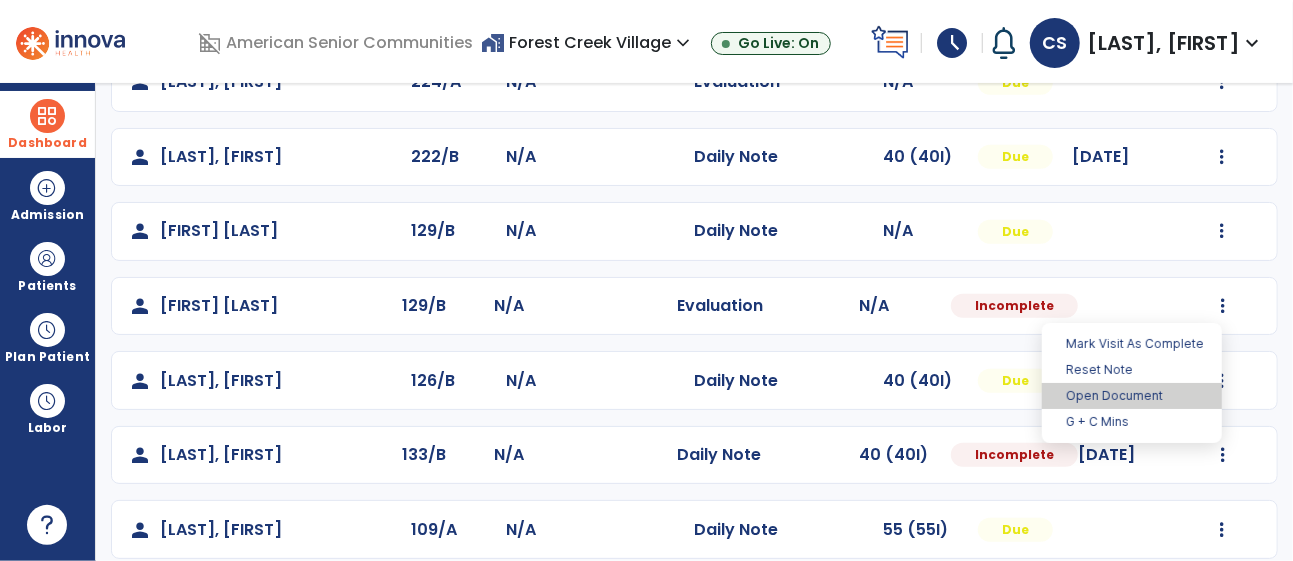click on "Open Document" at bounding box center (1132, 396) 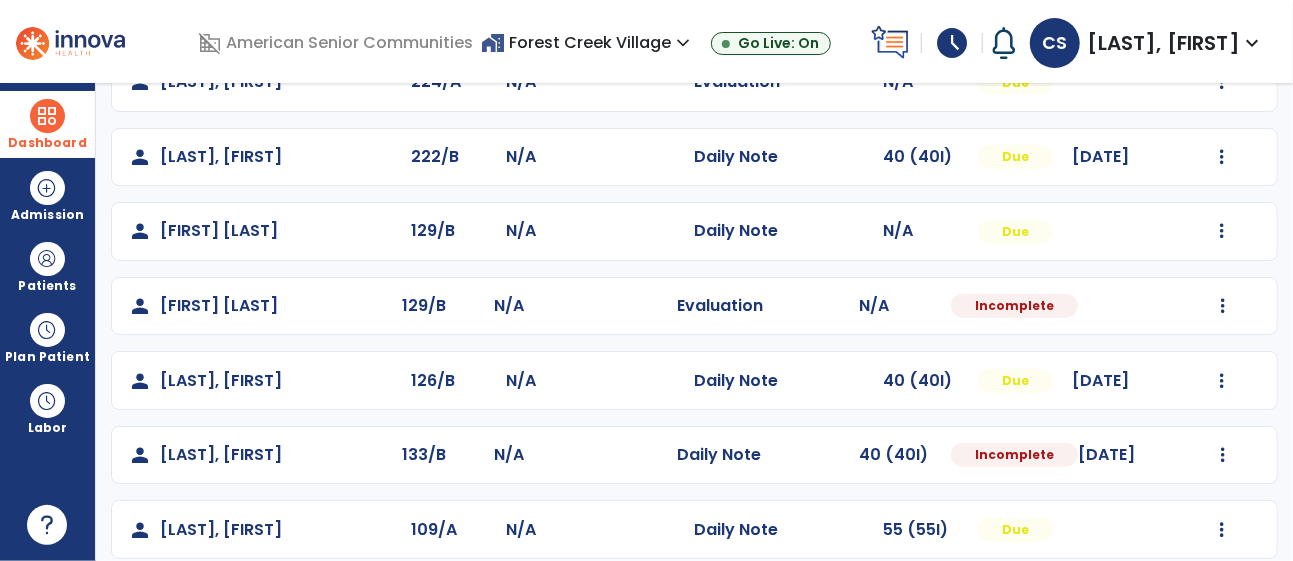 select on "*" 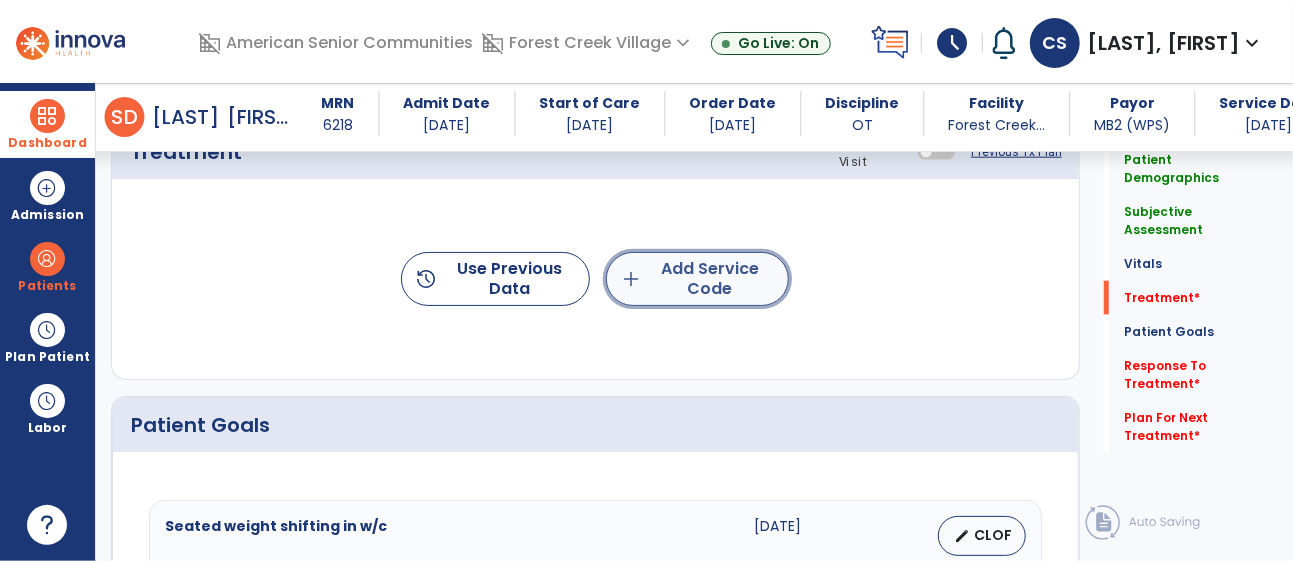 click on "add  Add Service Code" 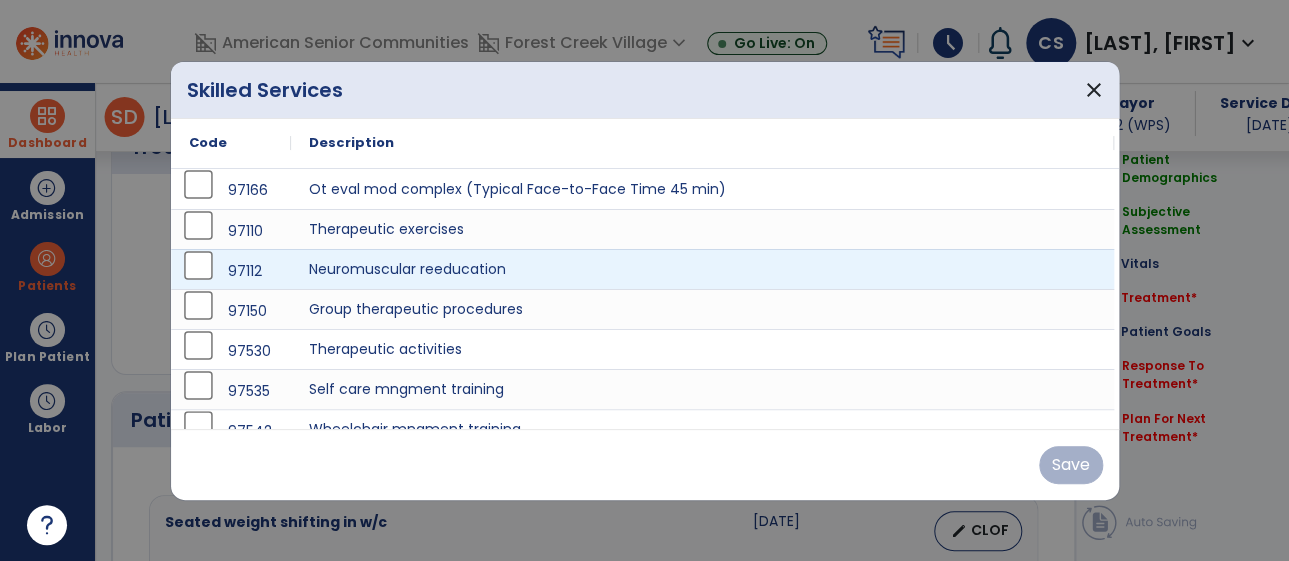 scroll, scrollTop: 1205, scrollLeft: 0, axis: vertical 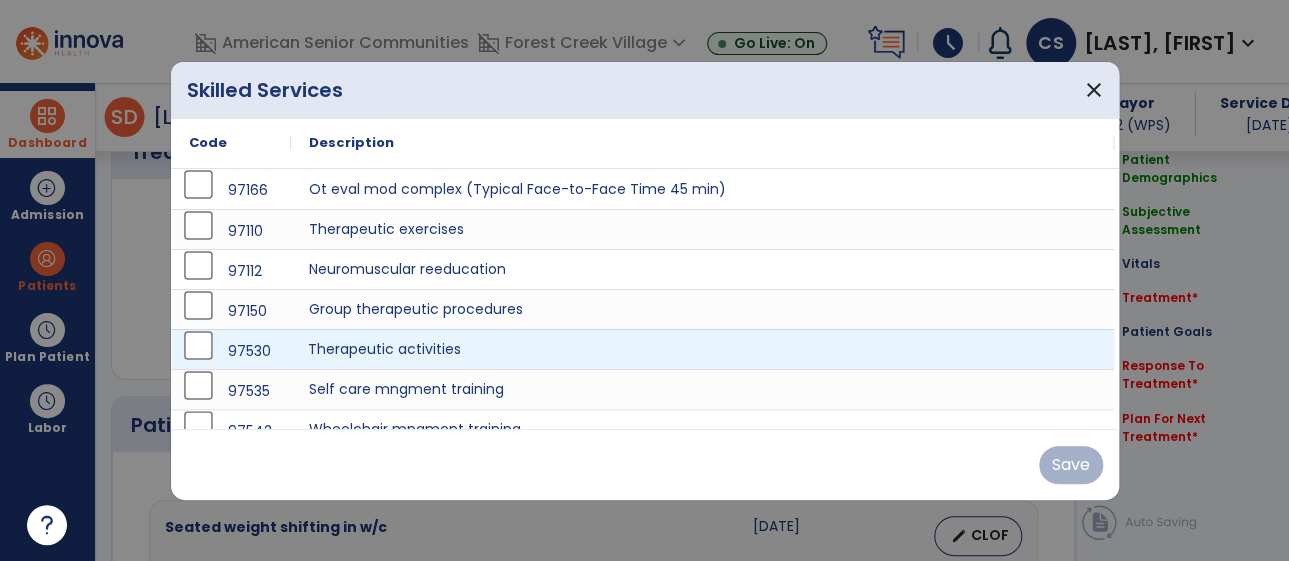 click on "Therapeutic activities" at bounding box center [702, 349] 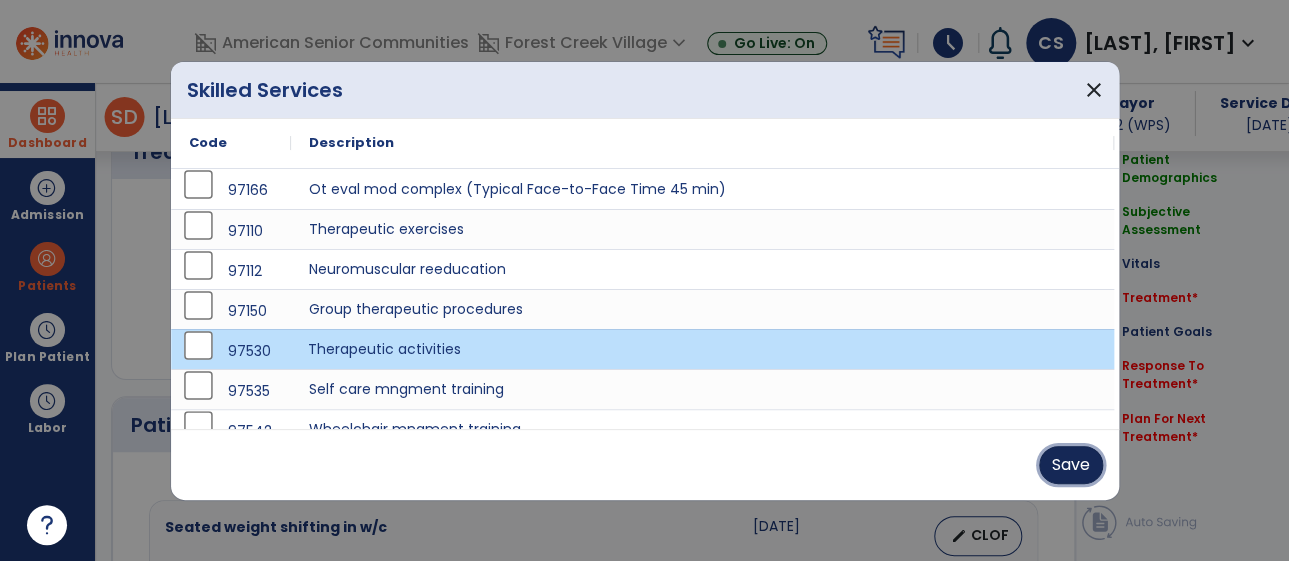 click on "Save" at bounding box center [1071, 465] 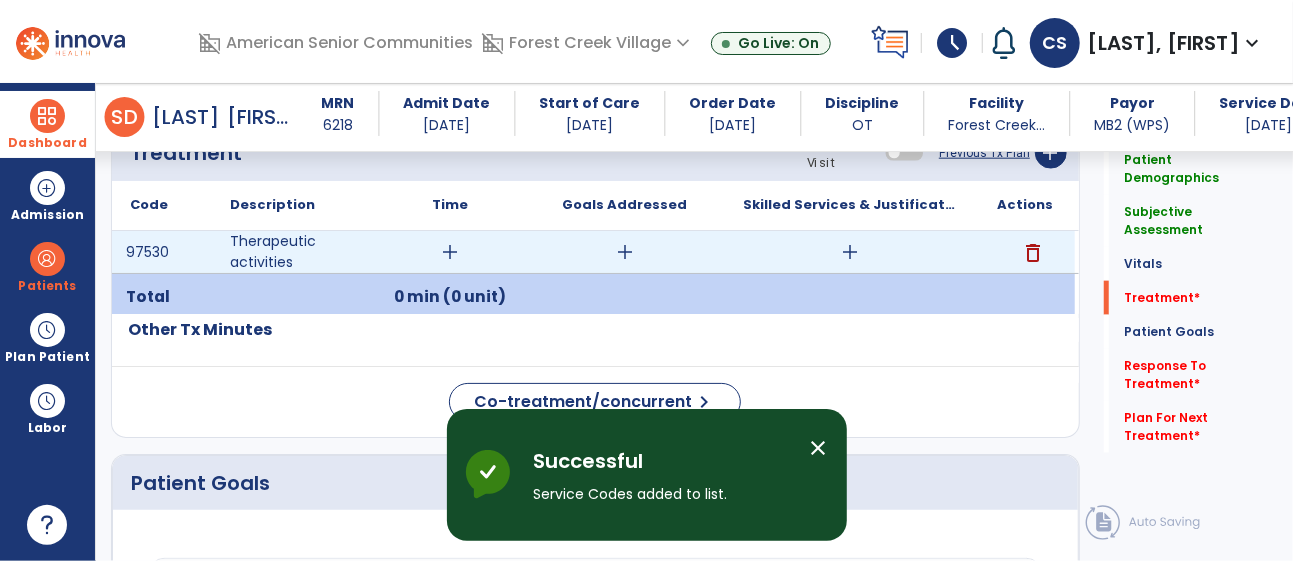 click on "add" at bounding box center (625, 252) 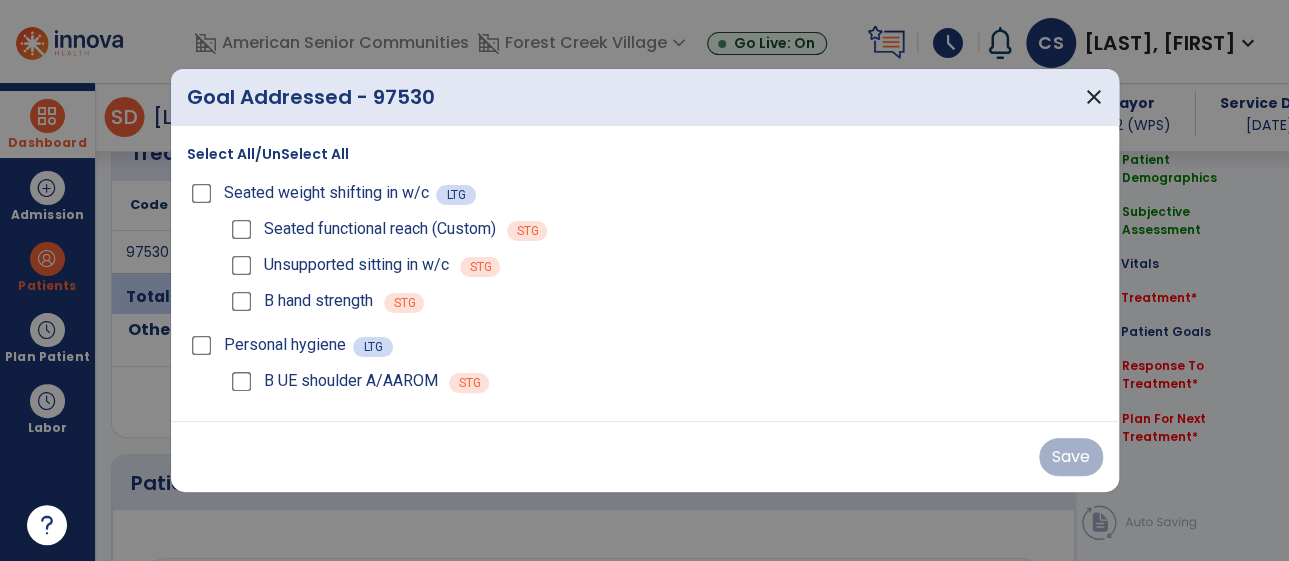 scroll, scrollTop: 1205, scrollLeft: 0, axis: vertical 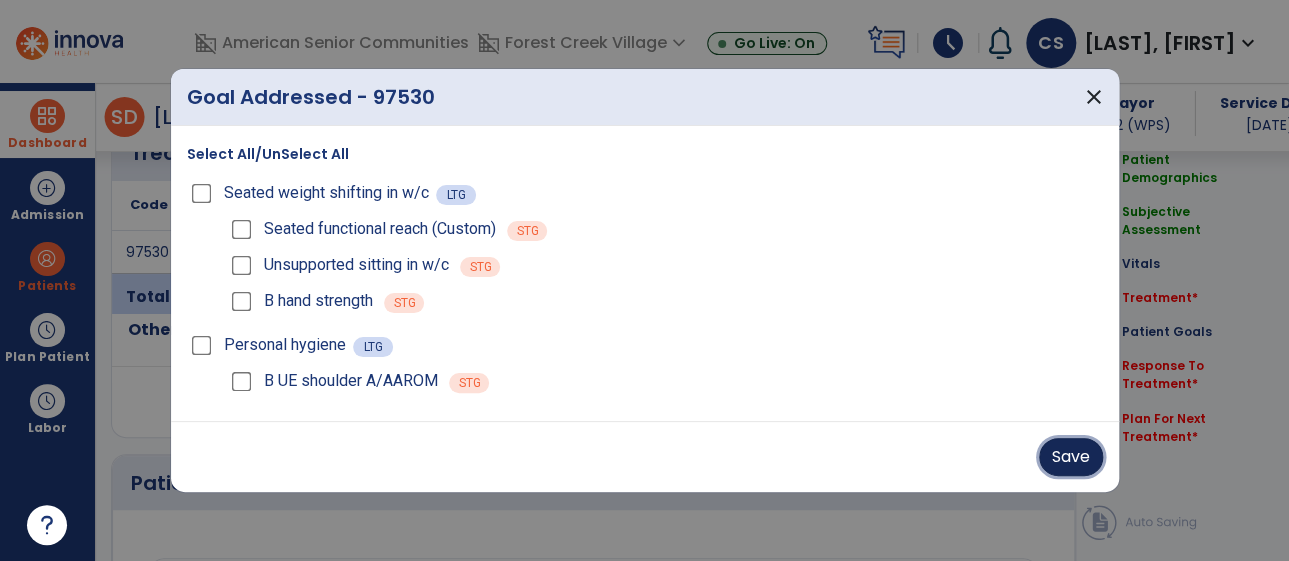 click on "Save" at bounding box center (1071, 457) 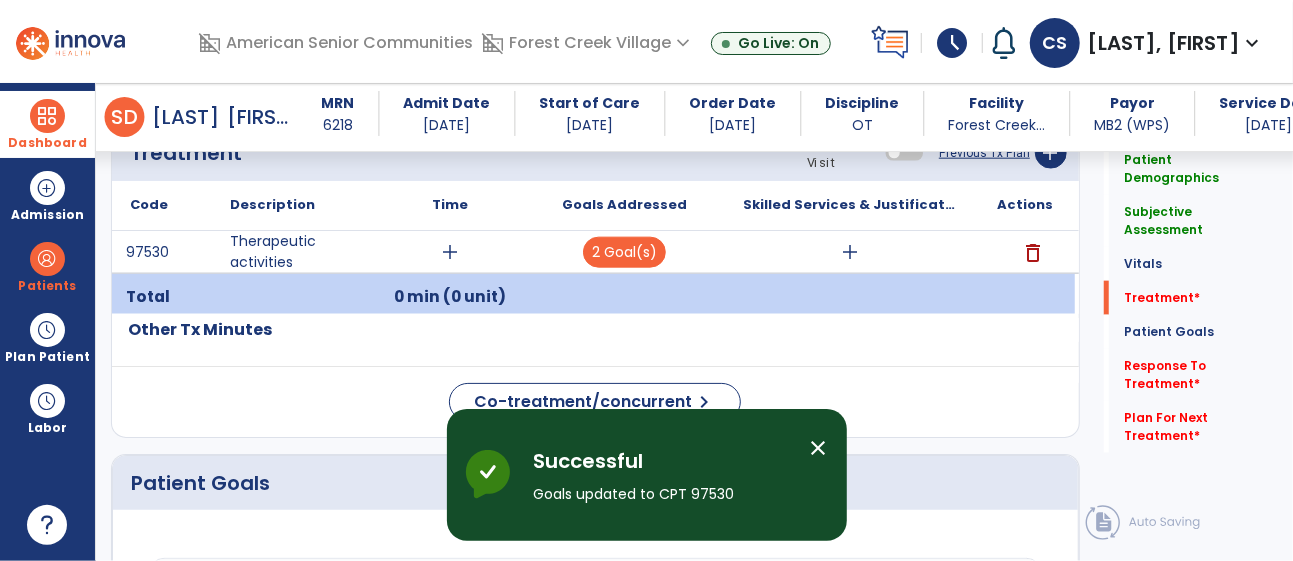 click on "Quick Links  Patient Demographics   Patient Demographics   Subjective Assessment   Subjective Assessment   Vitals   Vitals   Treatment   *  Treatment   *  Patient Goals   Patient Goals   Response To Treatment   *  Response To Treatment   *  Plan For Next Treatment   *  Plan For Next Treatment   *" 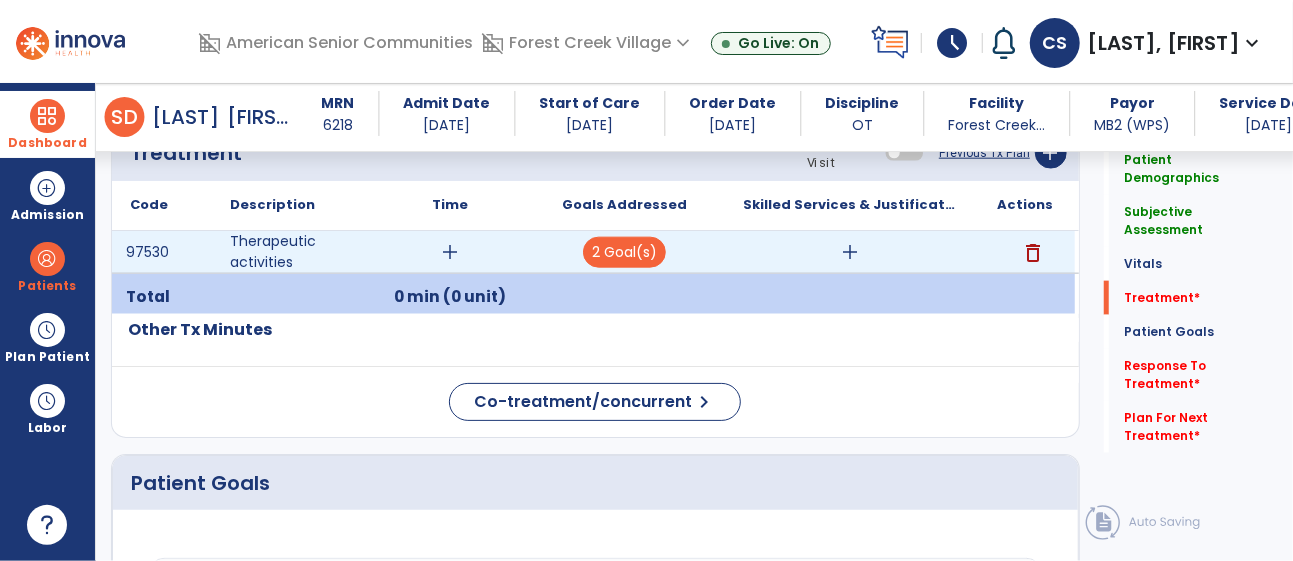 click on "add" at bounding box center [850, 252] 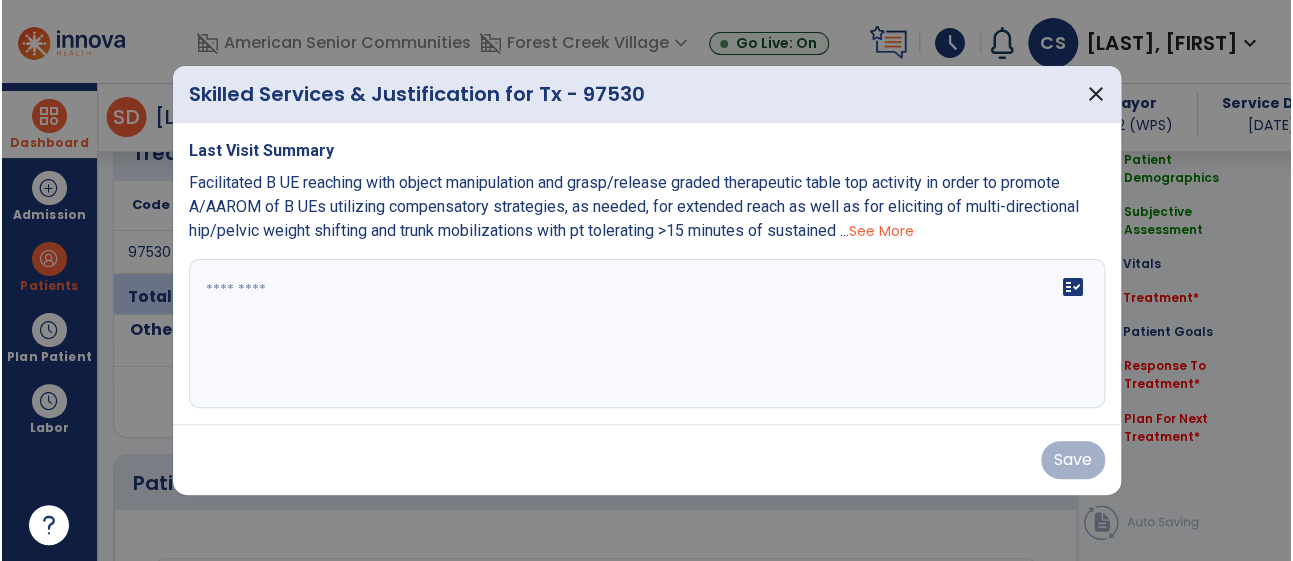 scroll, scrollTop: 1205, scrollLeft: 0, axis: vertical 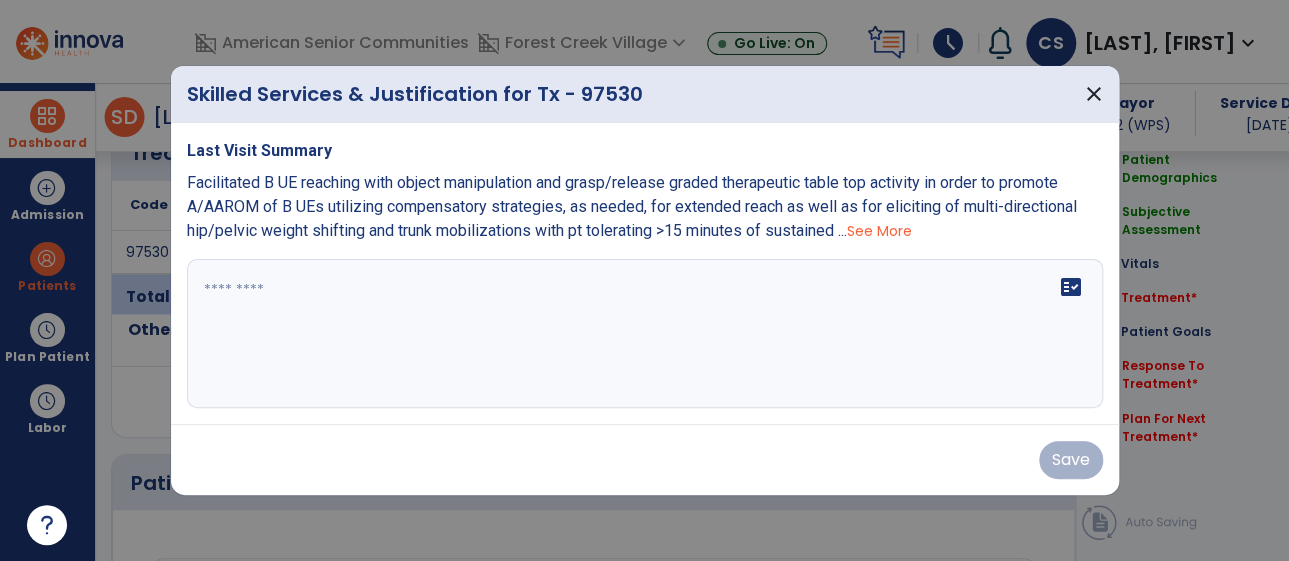 click on "fact_check" at bounding box center [645, 334] 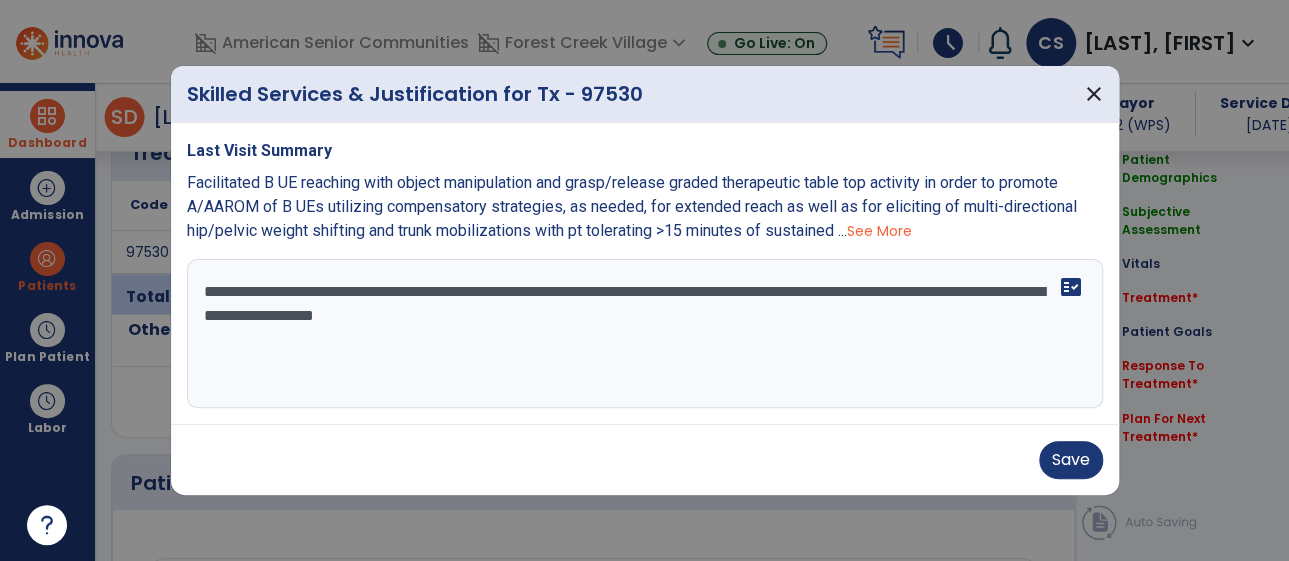 click on "**********" at bounding box center (645, 334) 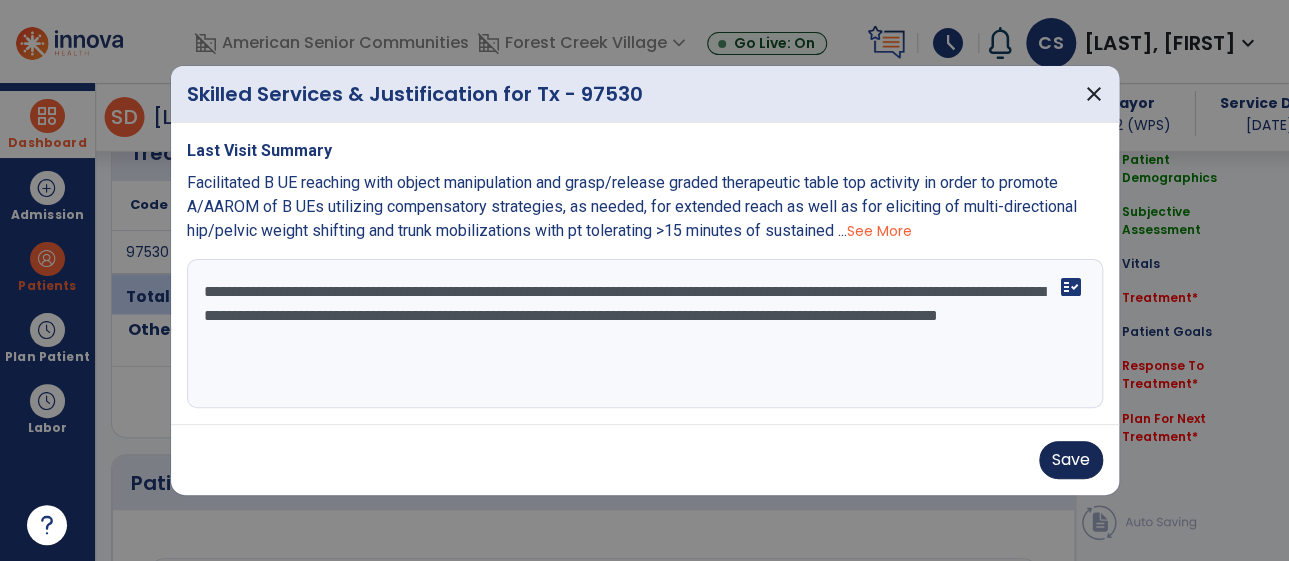 type on "**********" 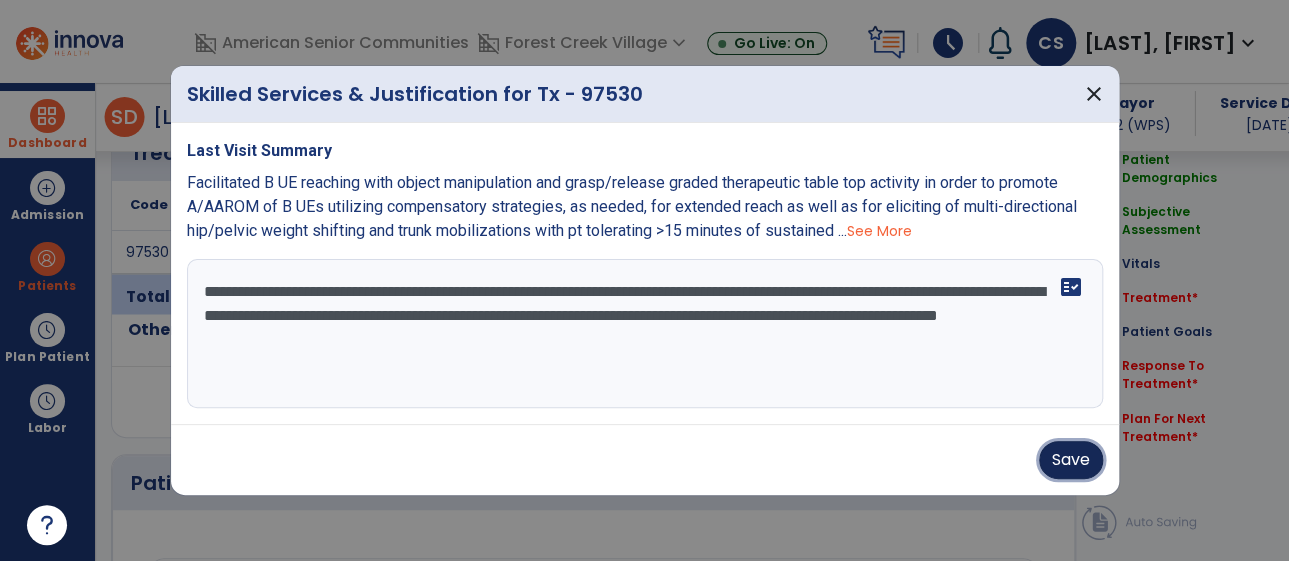click on "Save" at bounding box center (1071, 460) 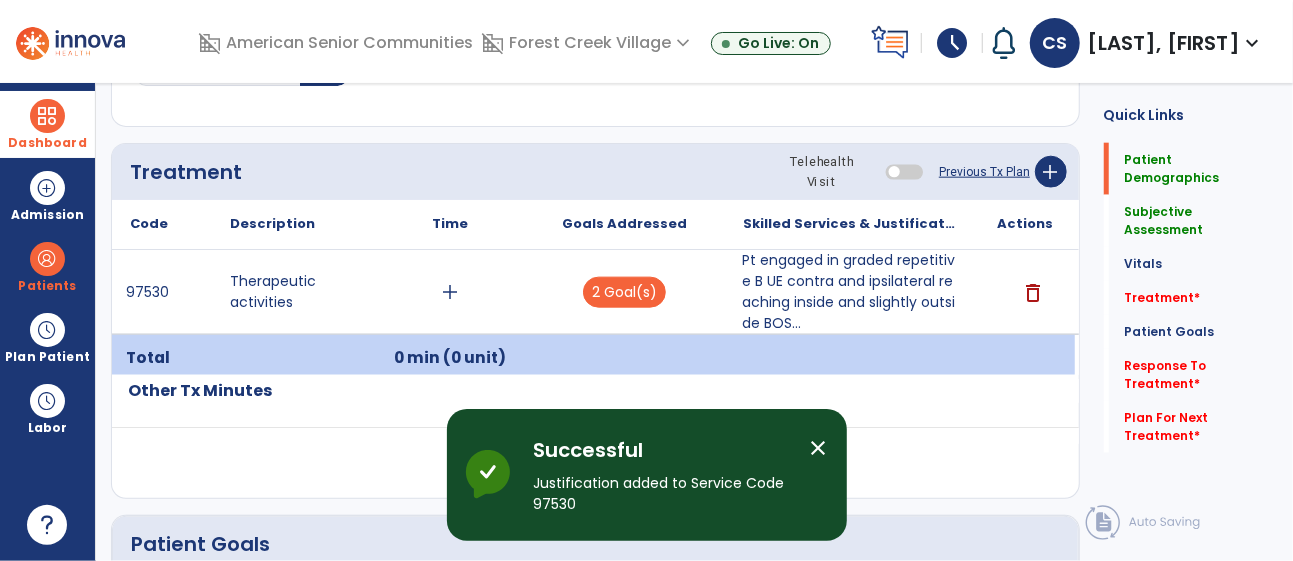 scroll, scrollTop: 0, scrollLeft: 0, axis: both 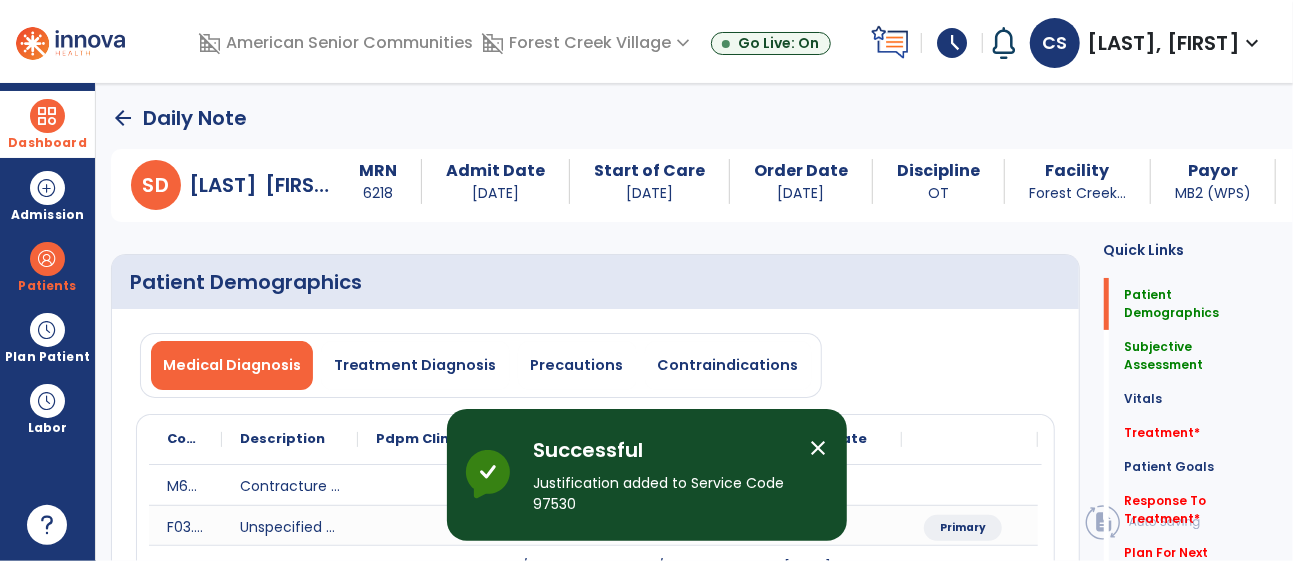 click on "arrow_back" 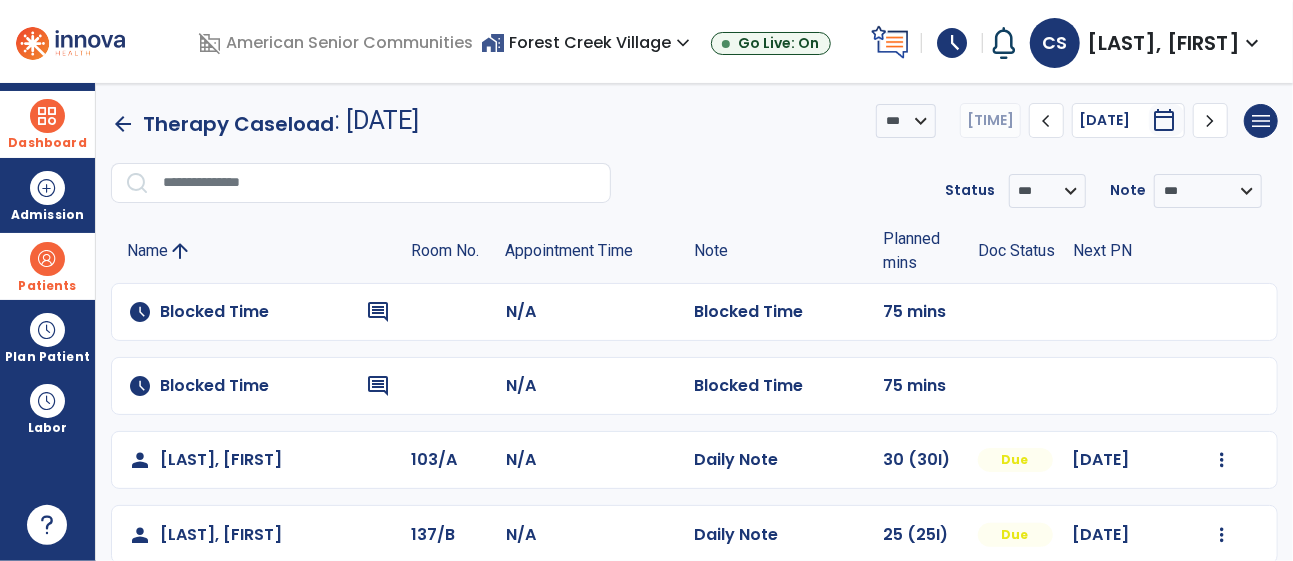 click on "Patients" at bounding box center [47, 286] 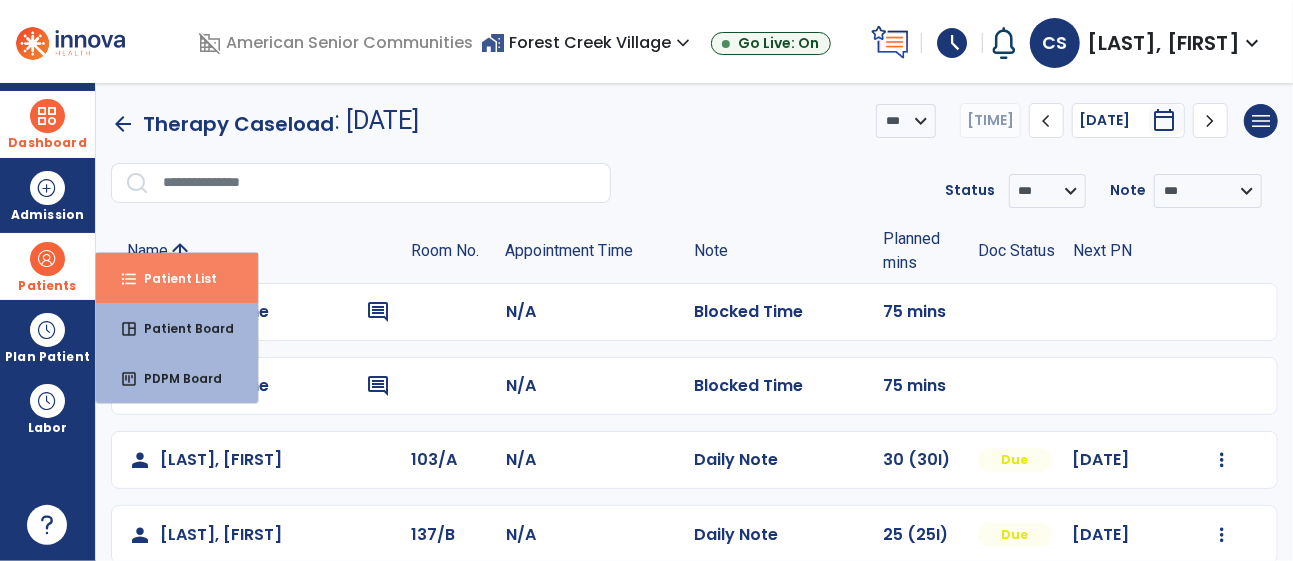 click on "format_list_bulleted" at bounding box center (129, 279) 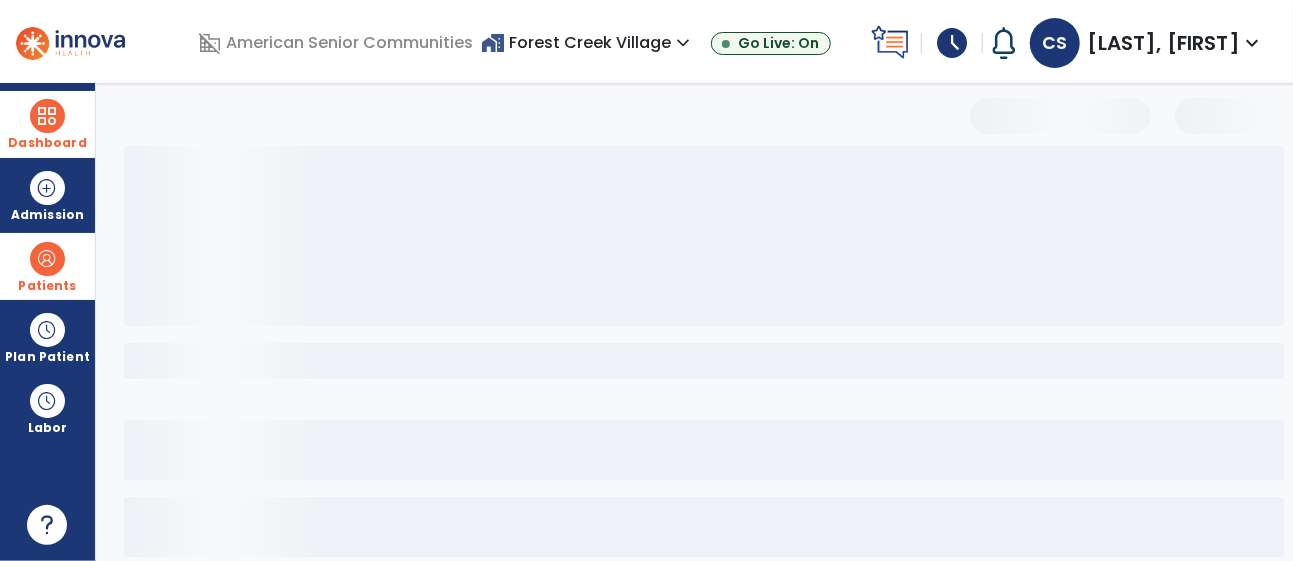 select on "***" 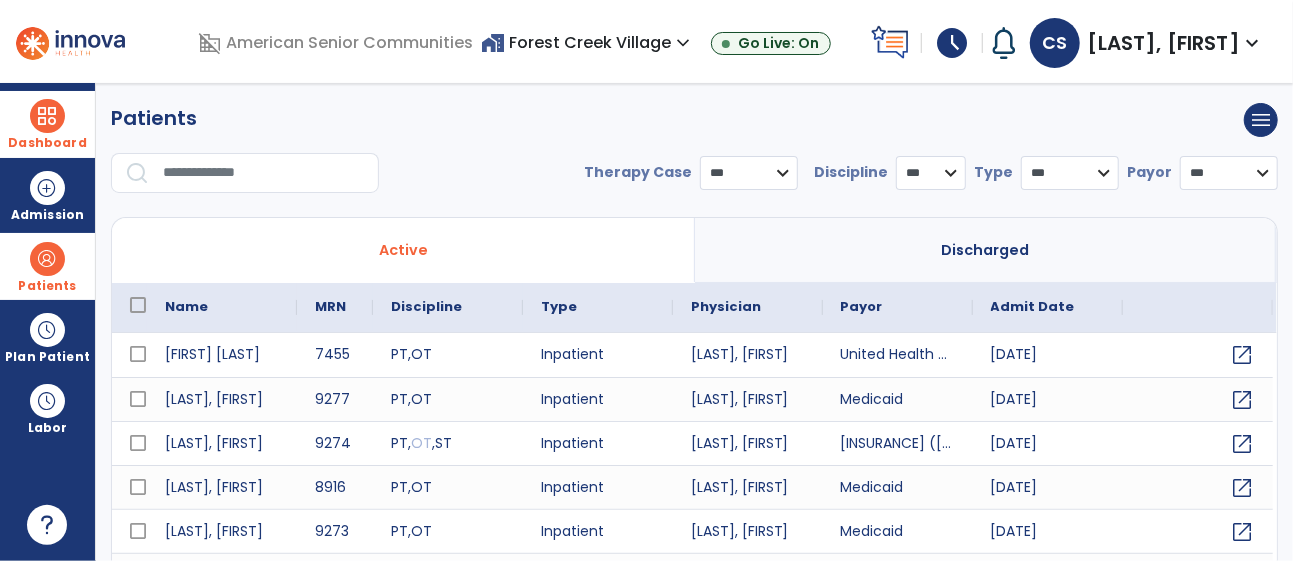 click at bounding box center [264, 173] 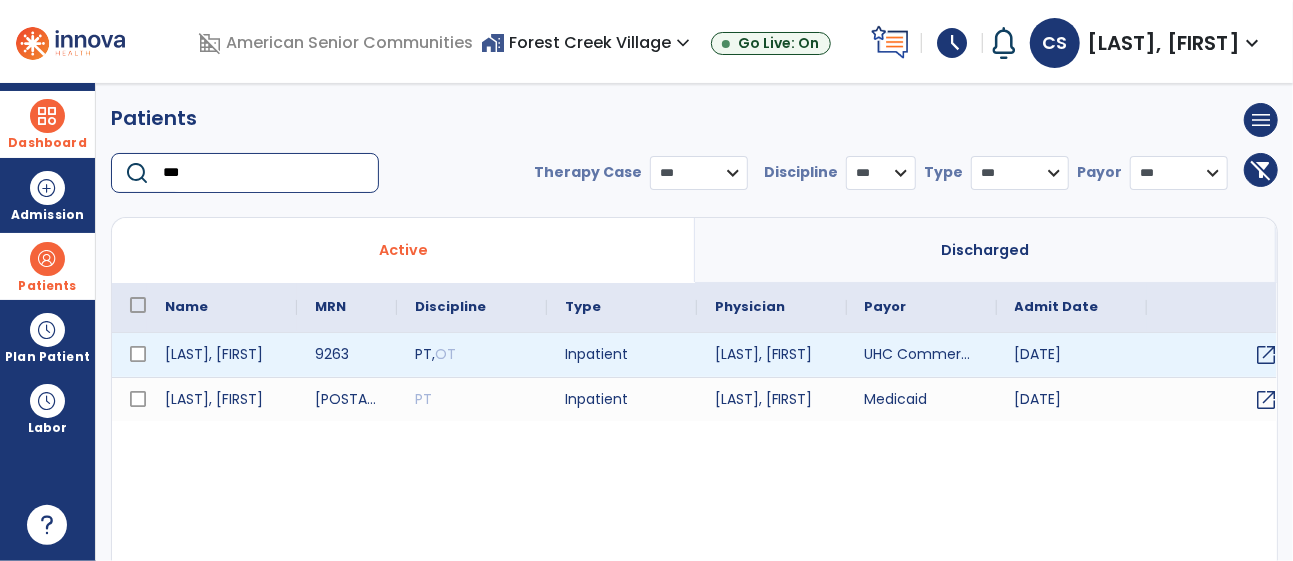 type on "***" 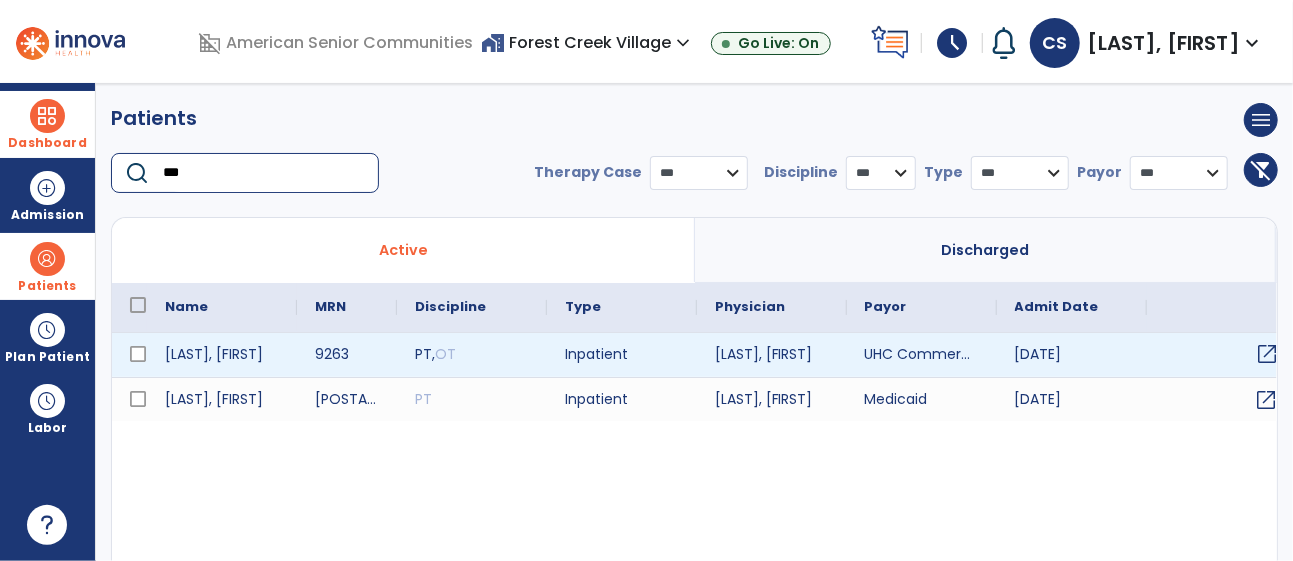 click on "open_in_new" at bounding box center [1268, 354] 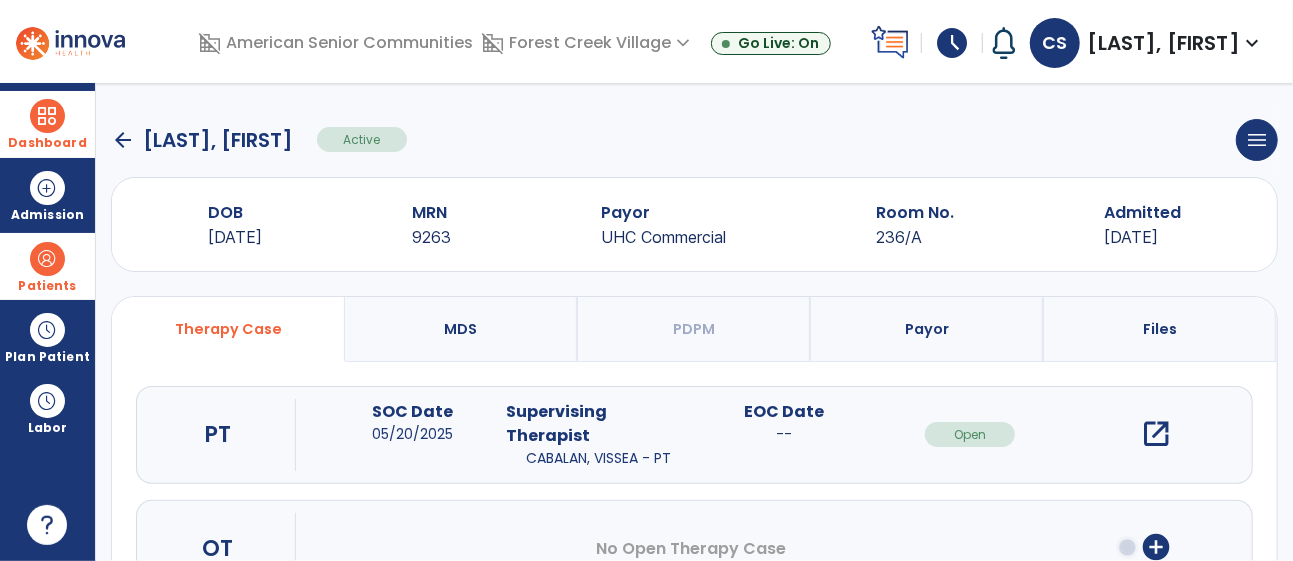 click on "Dashboard" at bounding box center (47, 124) 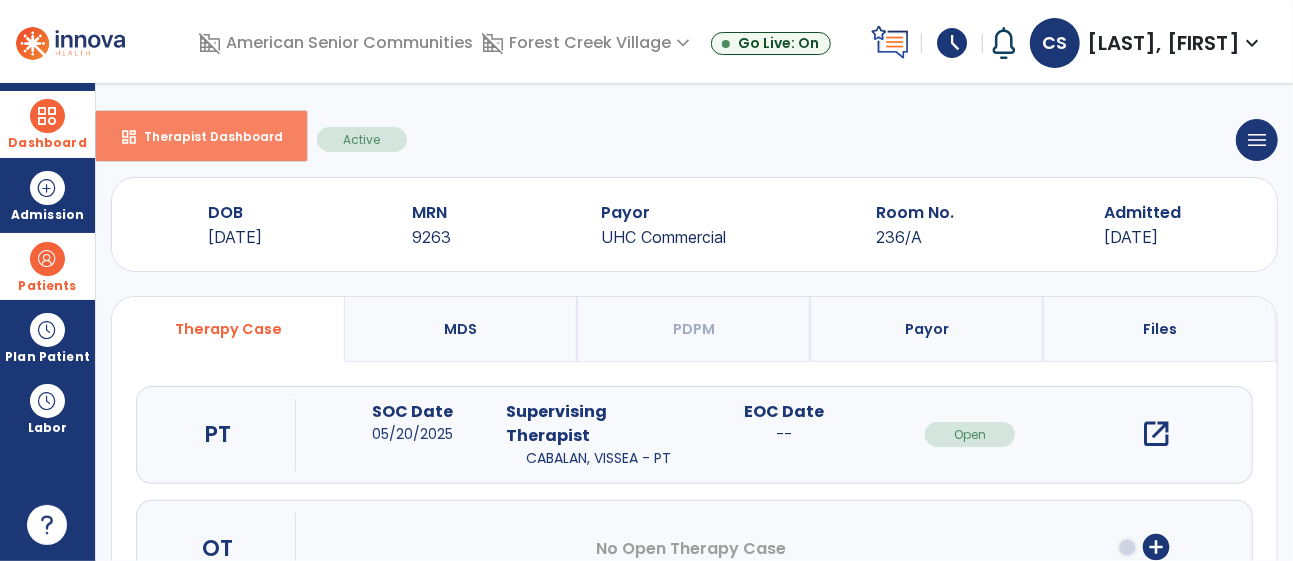 click on "dashboard" at bounding box center (129, 137) 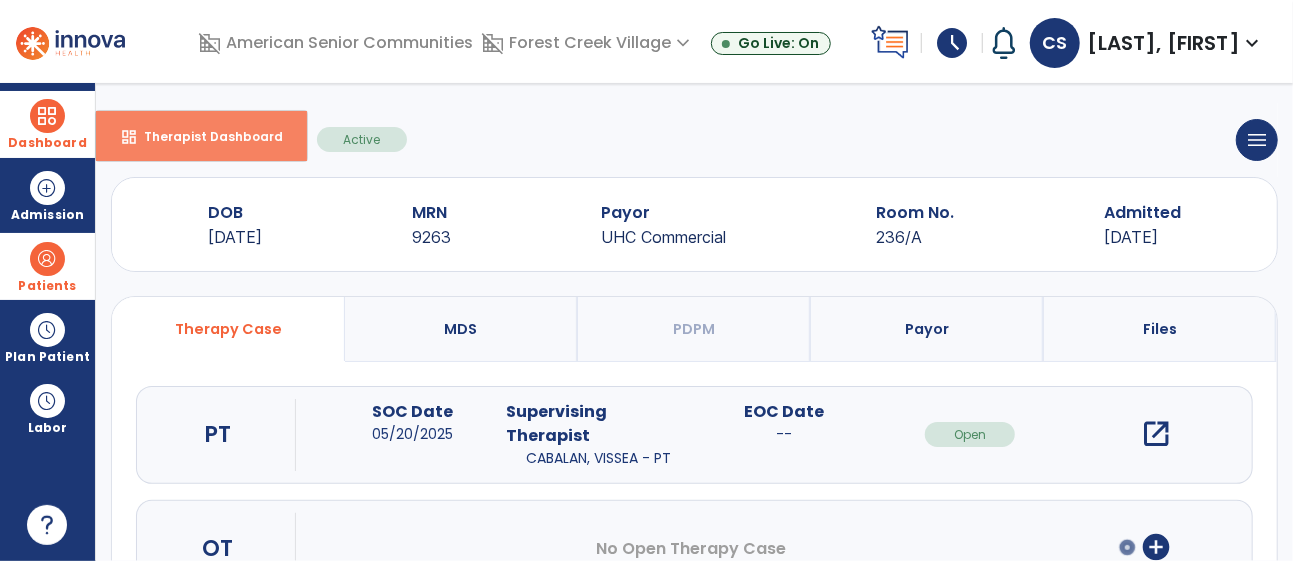select on "****" 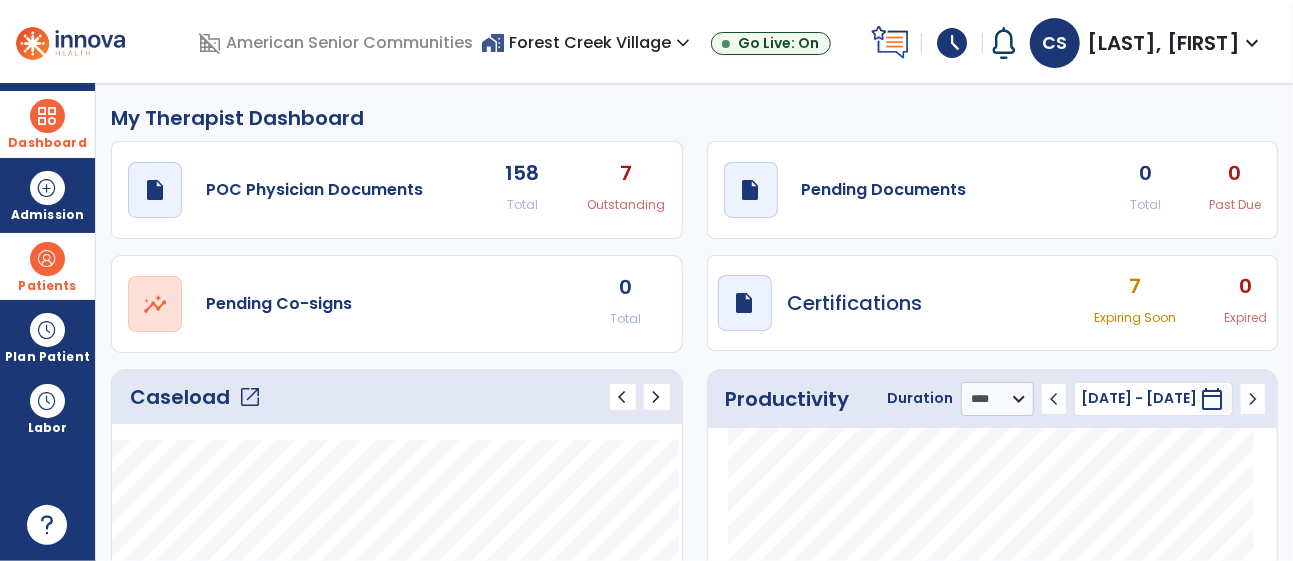 click on "open_in_new" 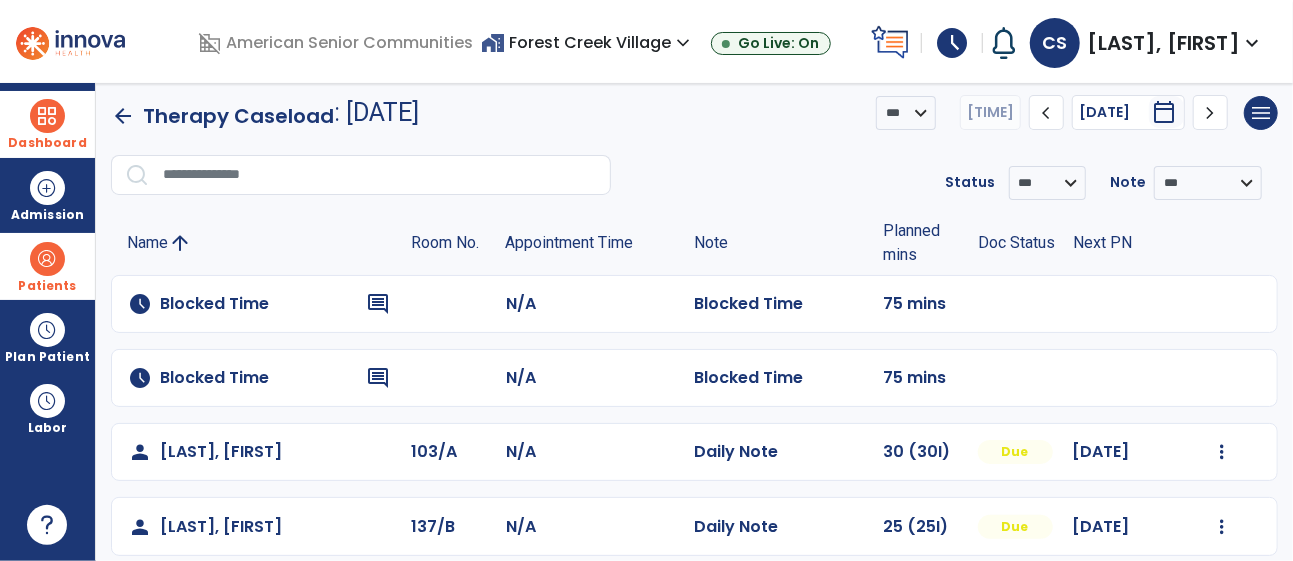 scroll, scrollTop: 0, scrollLeft: 0, axis: both 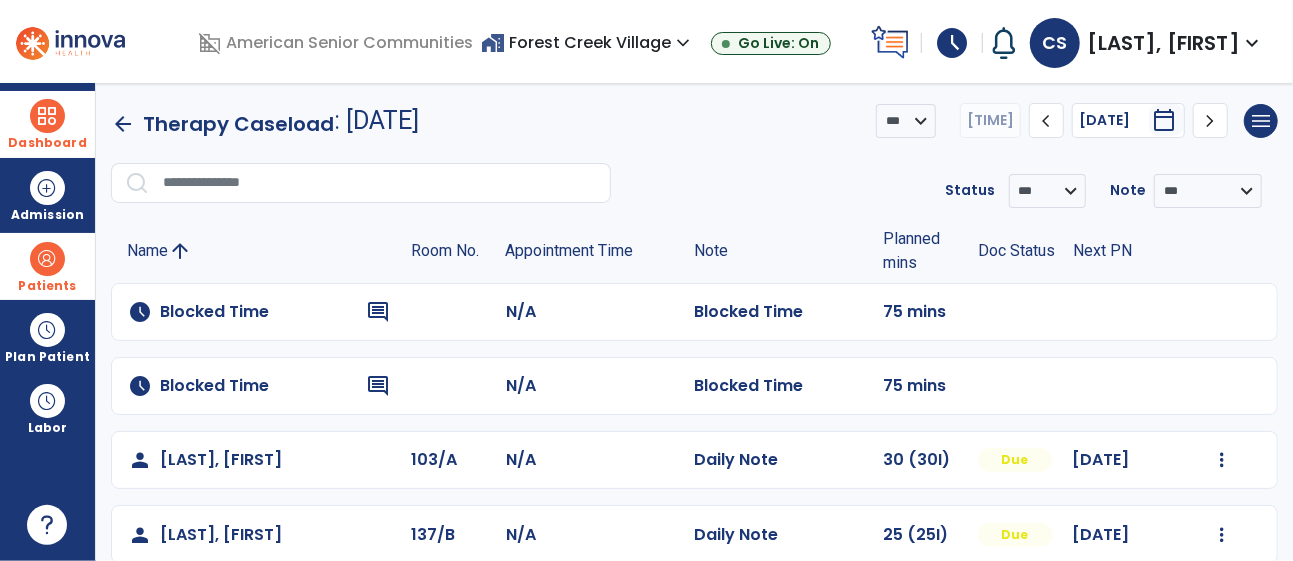 click at bounding box center [47, 116] 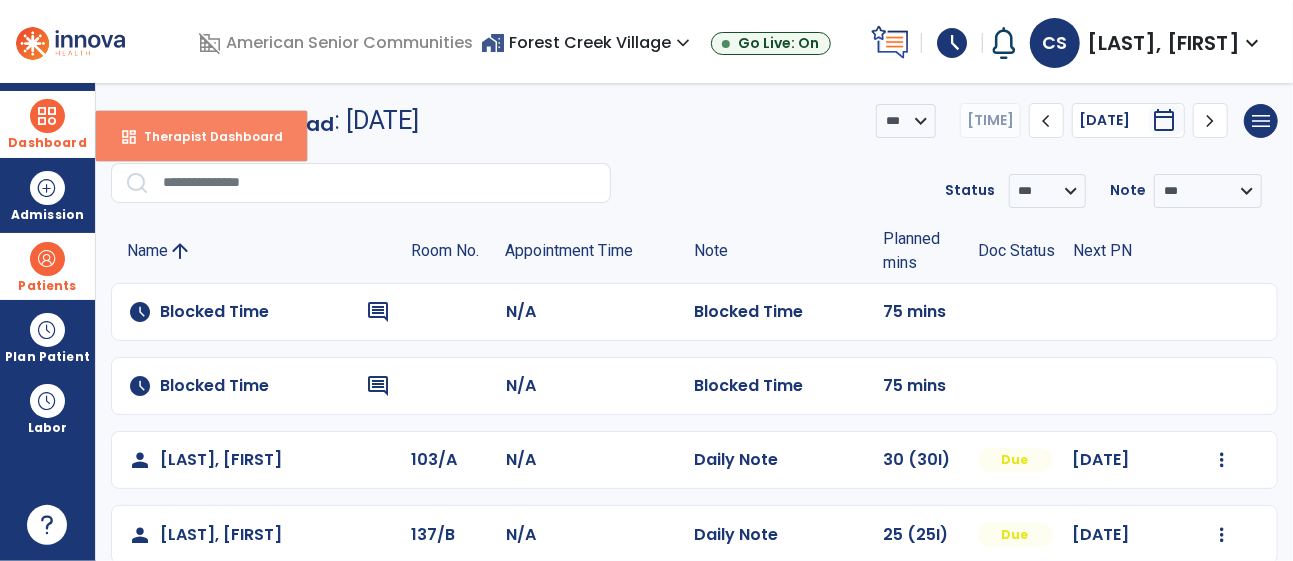 click on "Therapist Dashboard" at bounding box center [205, 136] 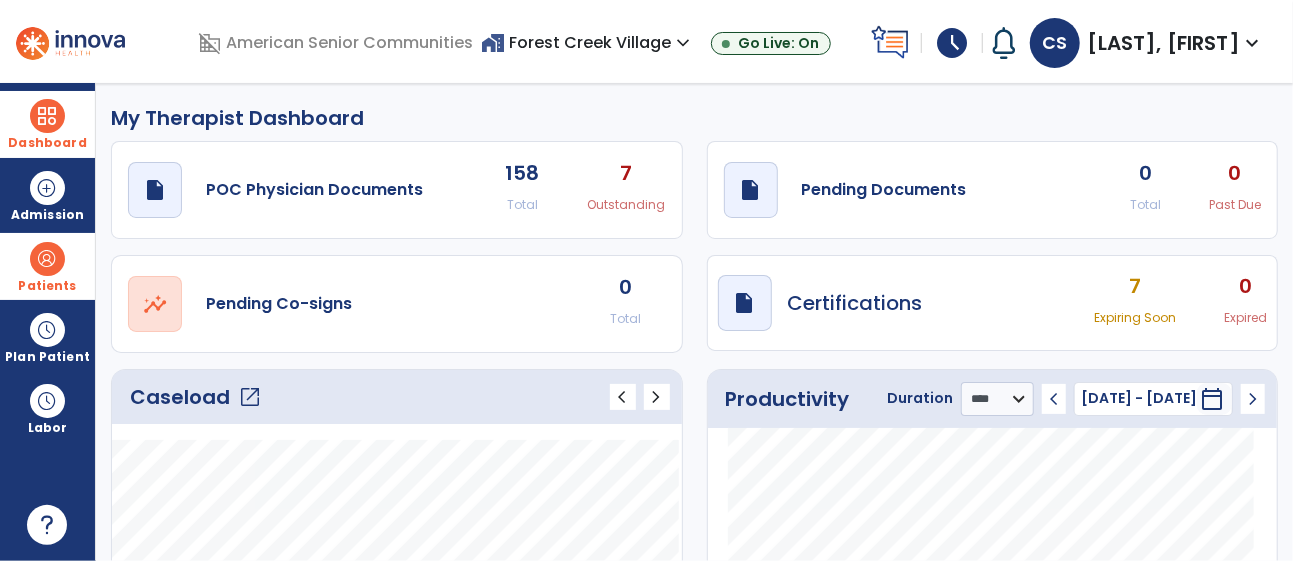 click on "7" at bounding box center (1135, 286) 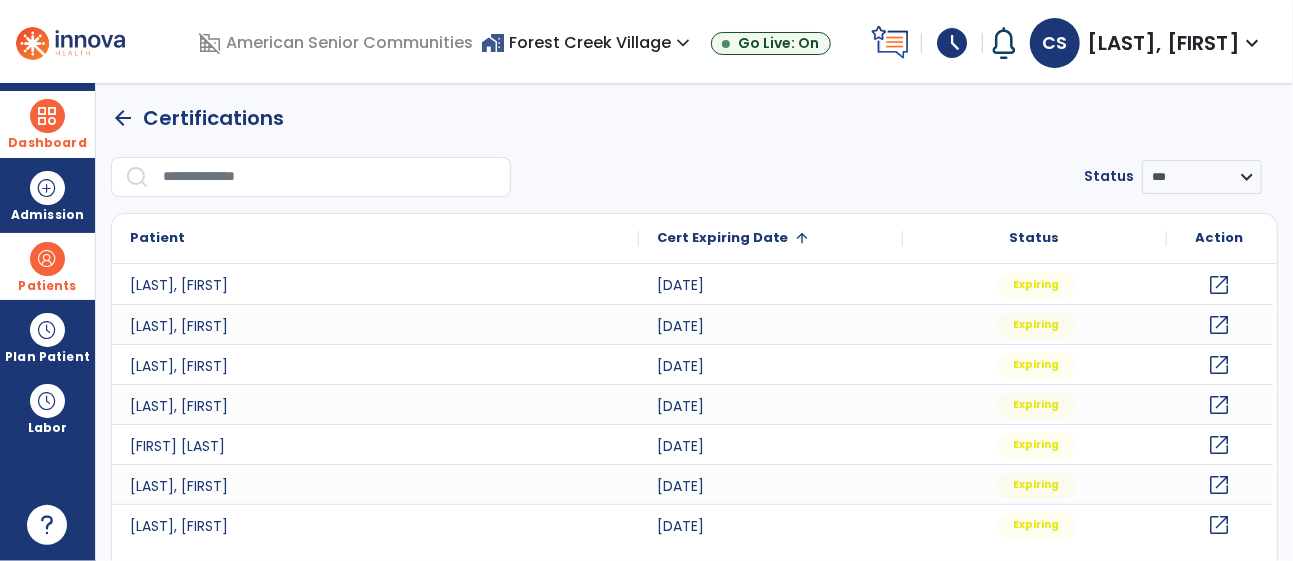 click at bounding box center [47, 116] 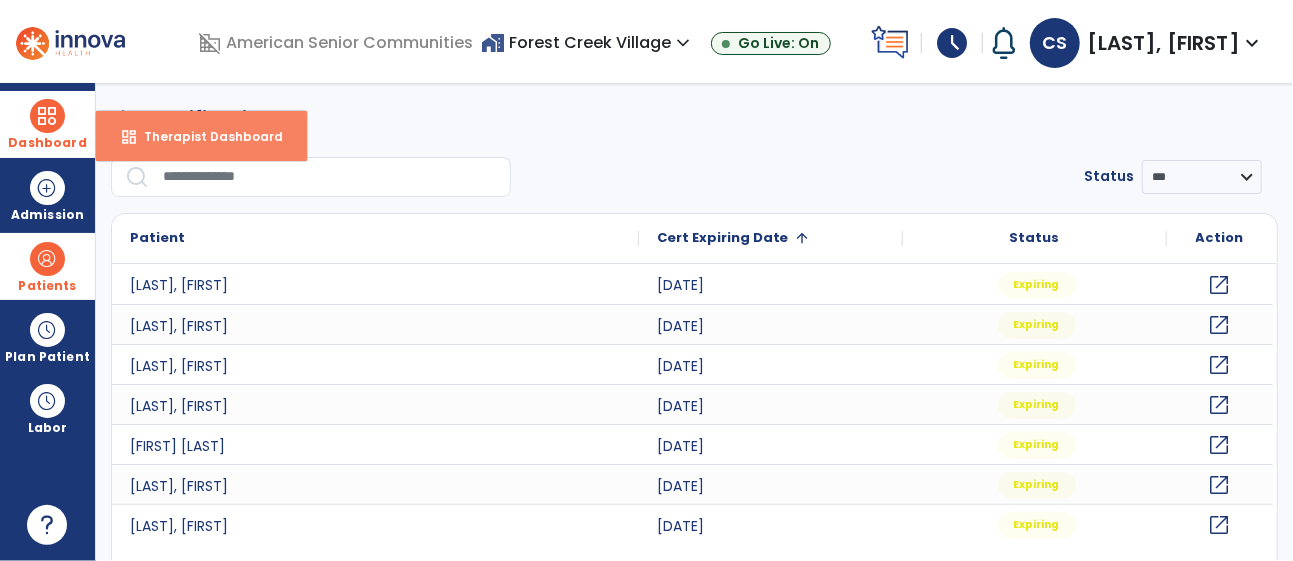 click on "dashboard  Therapist Dashboard" at bounding box center [201, 136] 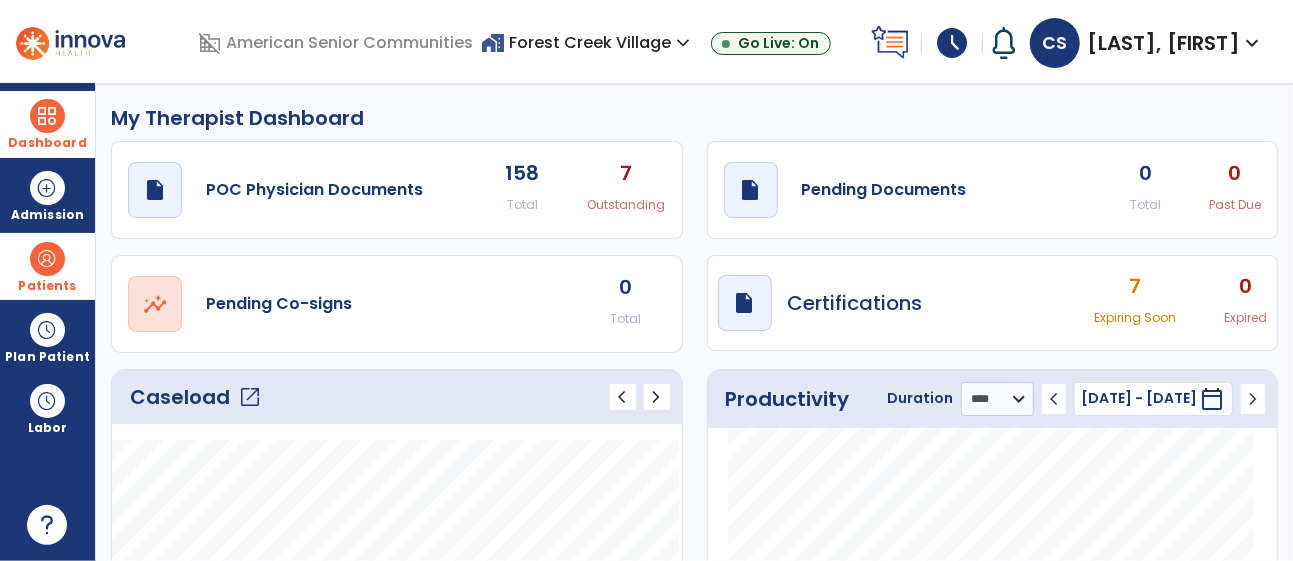 click on "open_in_new" 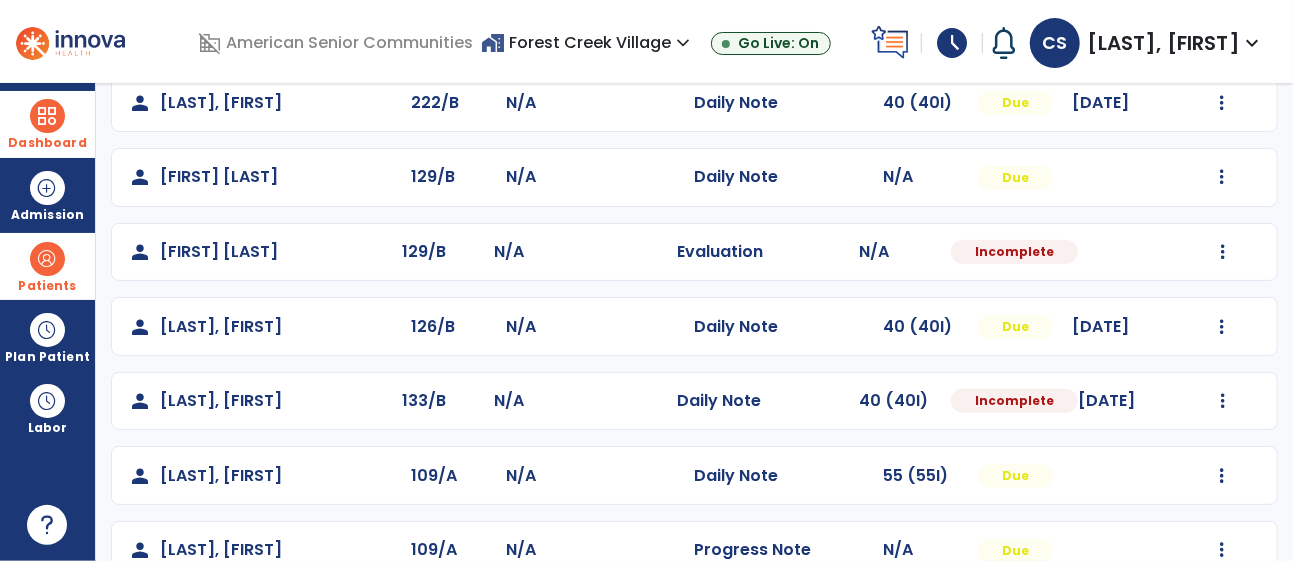 scroll, scrollTop: 743, scrollLeft: 0, axis: vertical 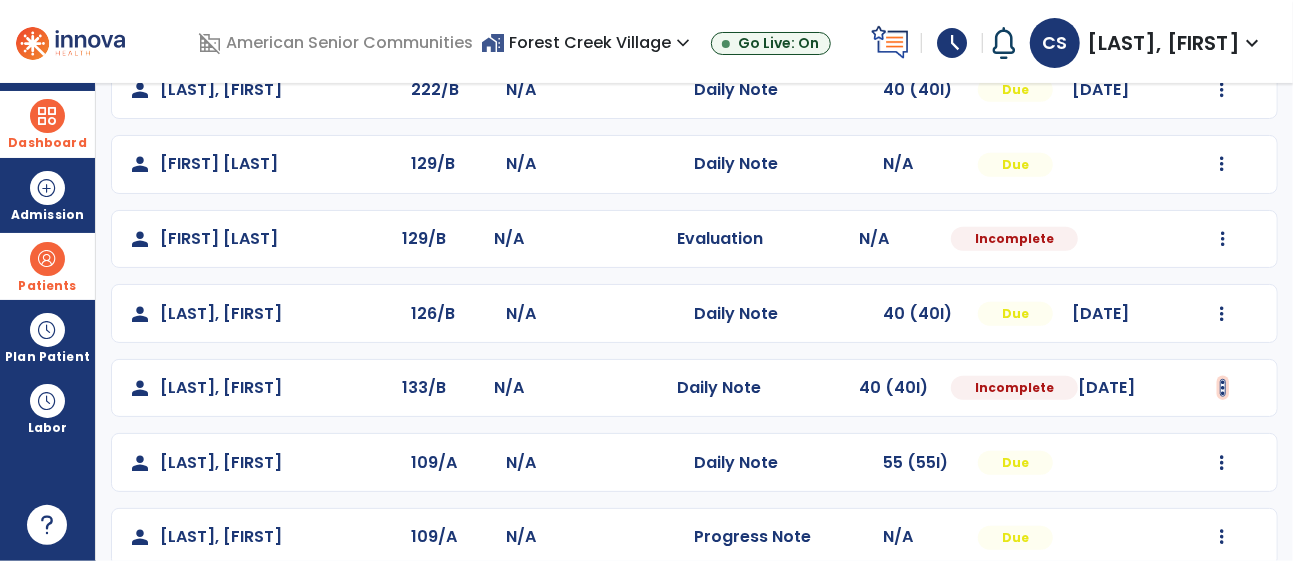 click at bounding box center [1222, -283] 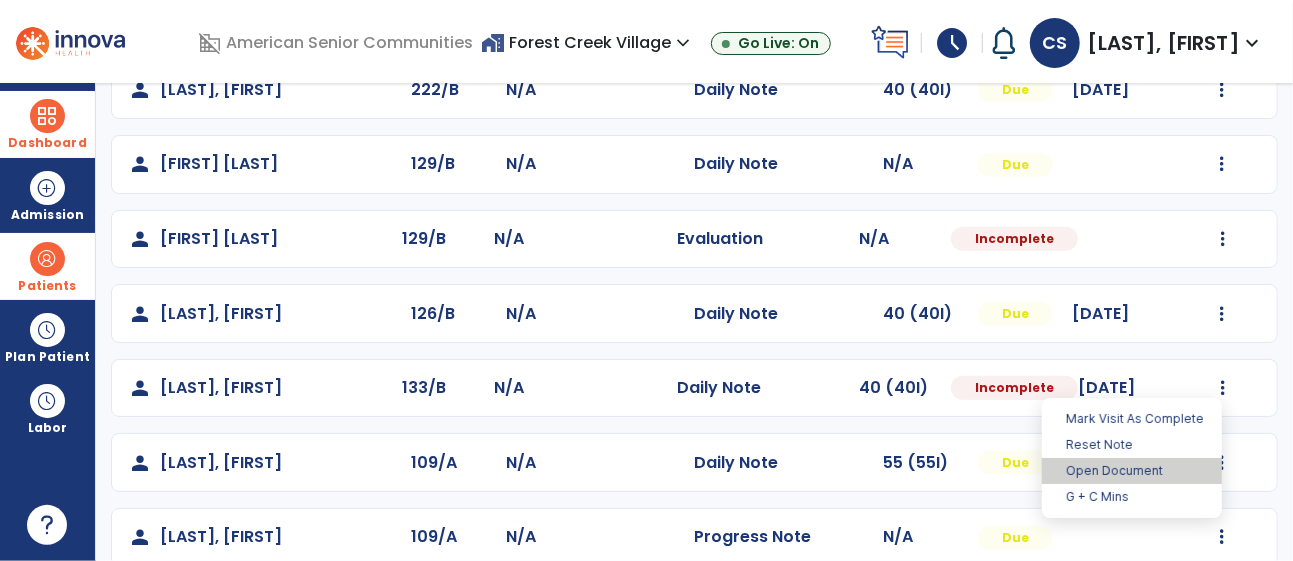 click on "Open Document" at bounding box center (1132, 471) 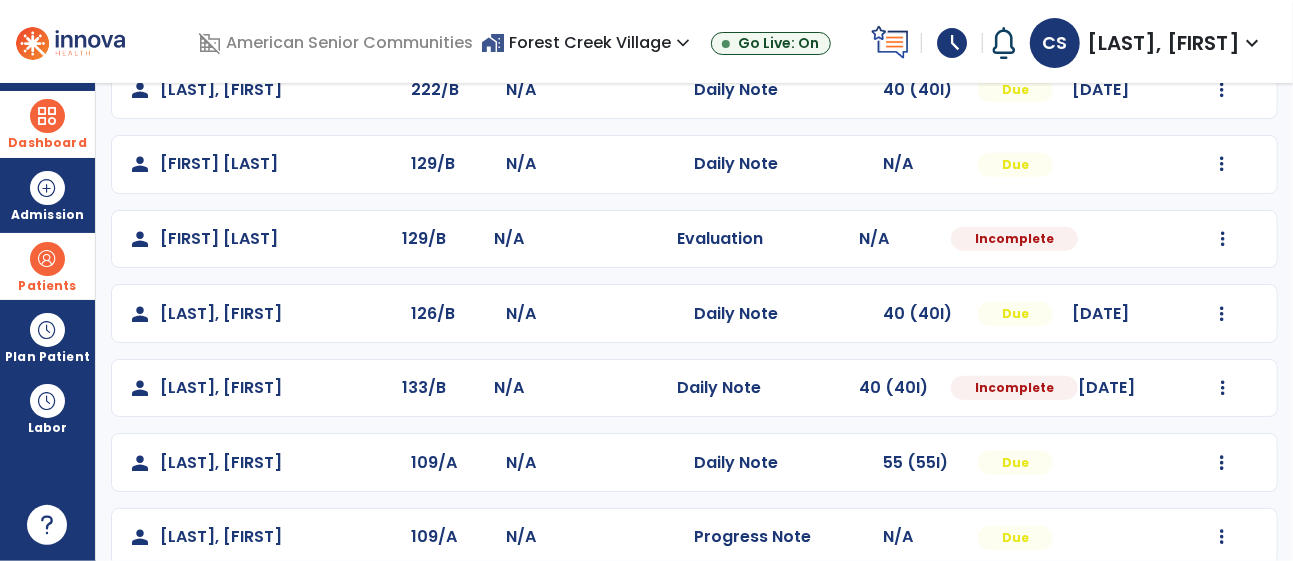 select on "*" 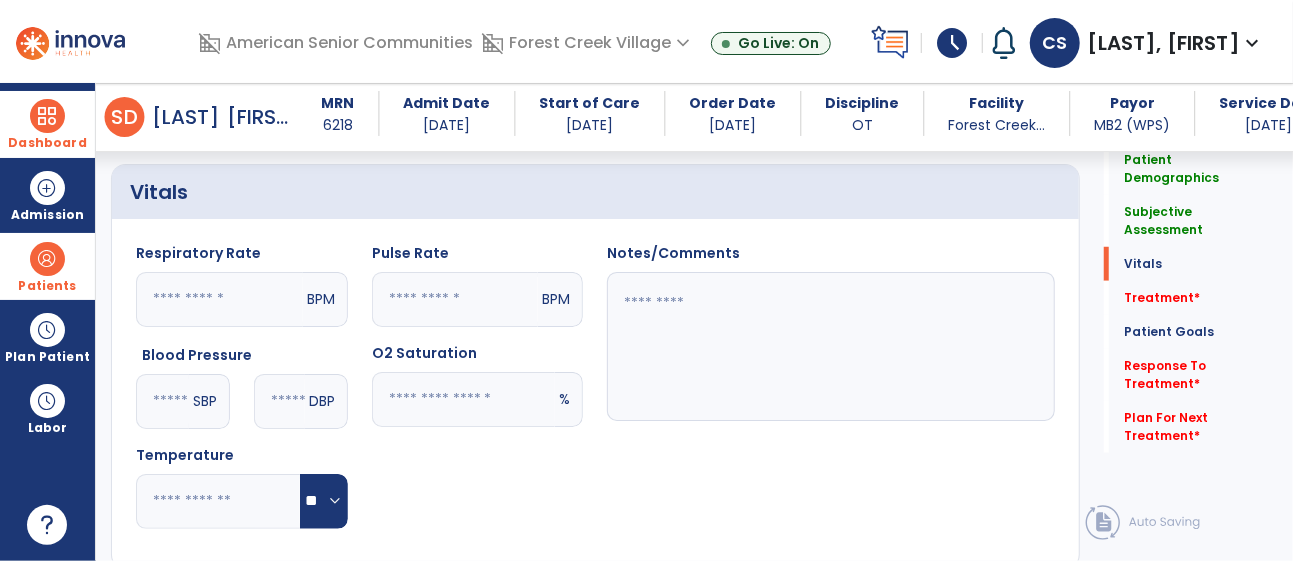 scroll, scrollTop: 738, scrollLeft: 0, axis: vertical 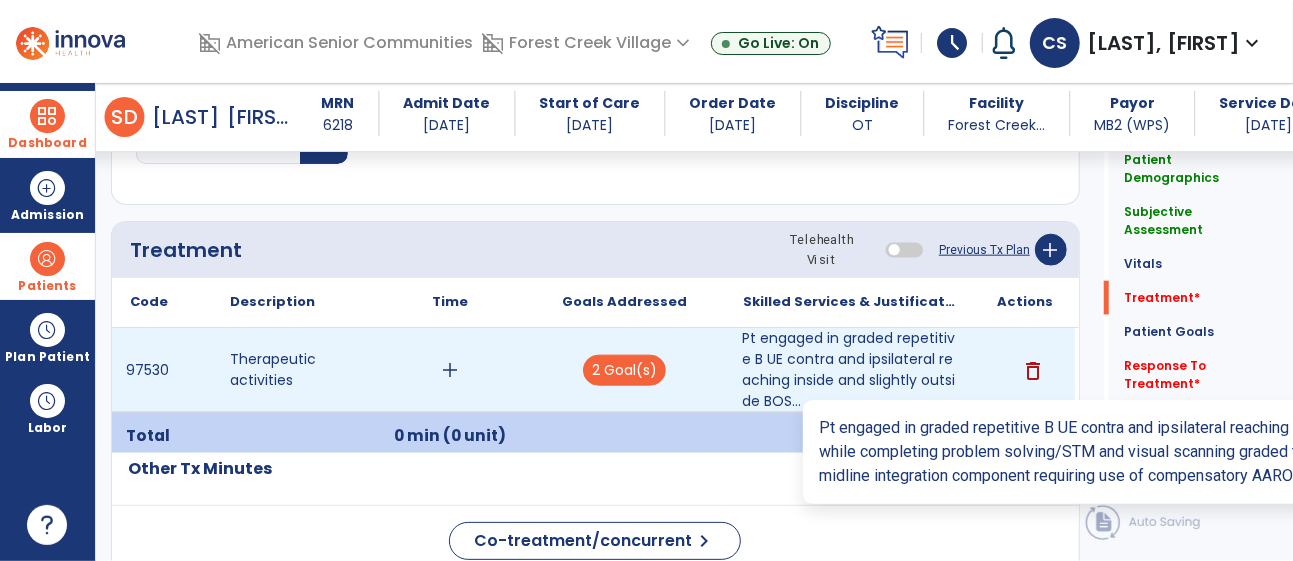 click on "Pt engaged in graded repetitive B UE contra and ipsilateral reaching inside and slightly outside BOS..." at bounding box center (850, 370) 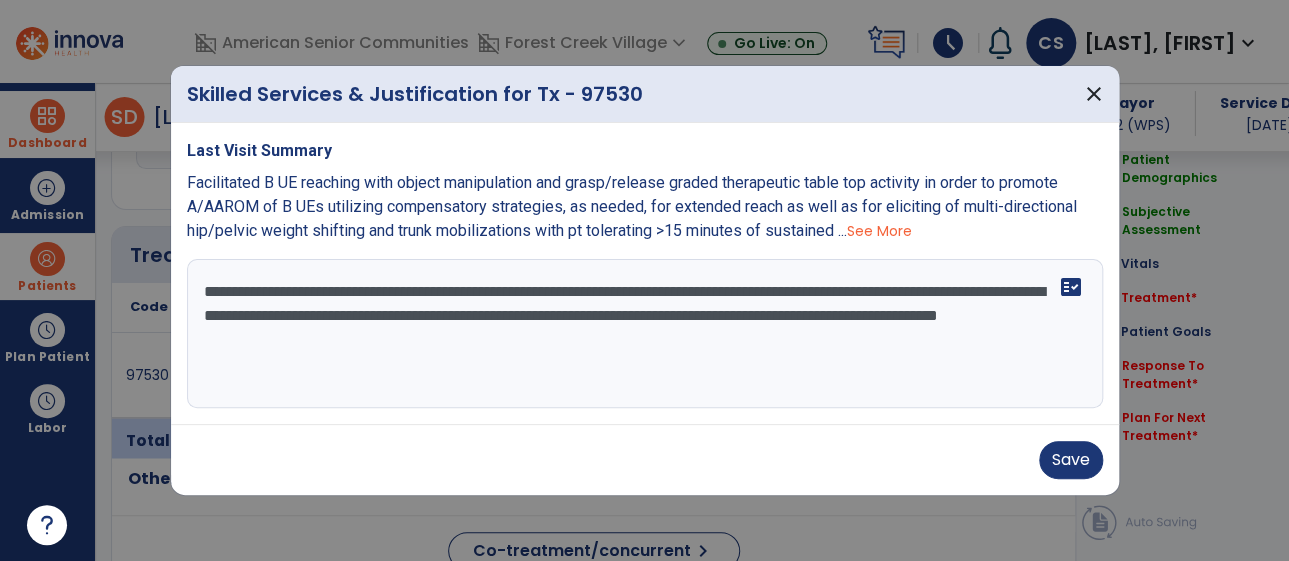 scroll, scrollTop: 1108, scrollLeft: 0, axis: vertical 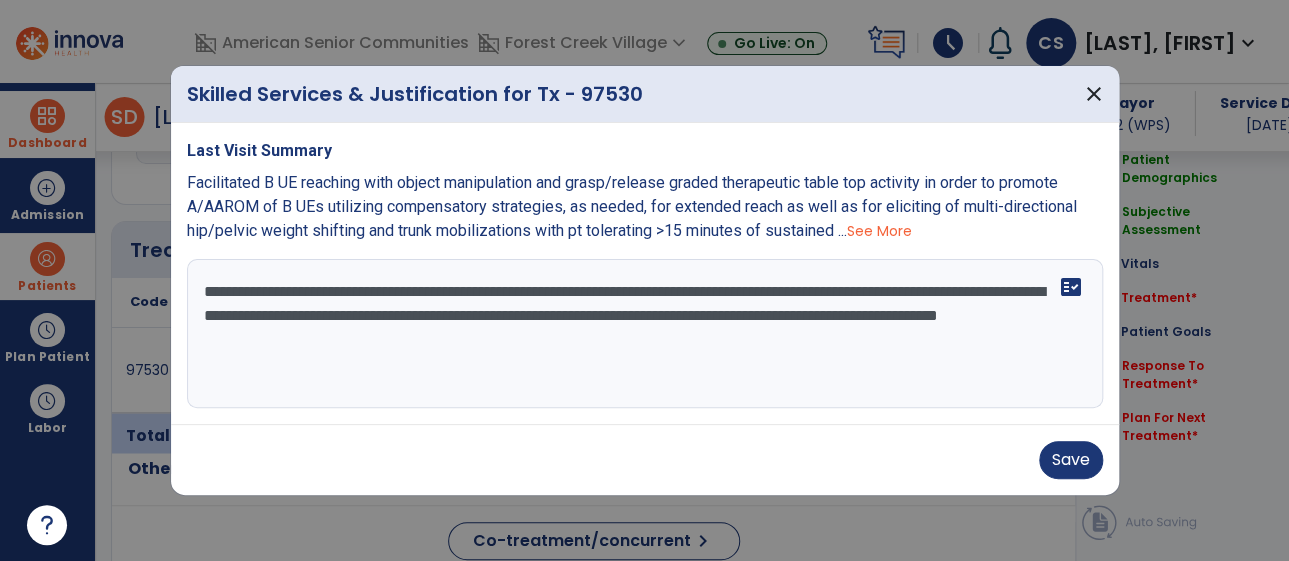 click on "**********" at bounding box center (645, 334) 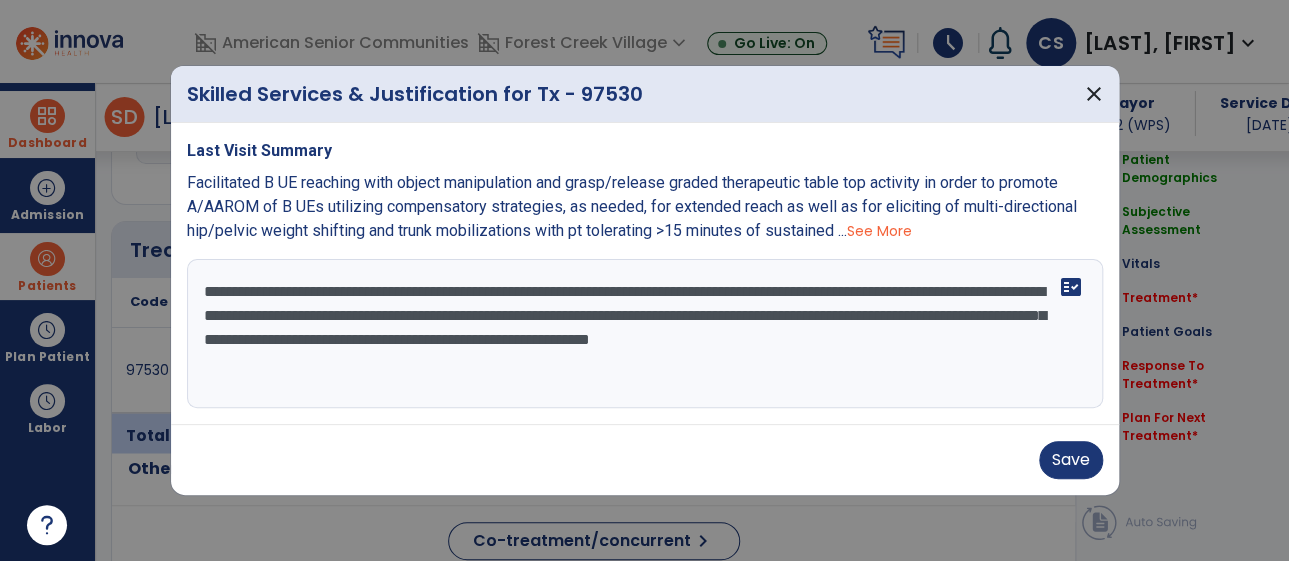 click on "**********" at bounding box center [645, 334] 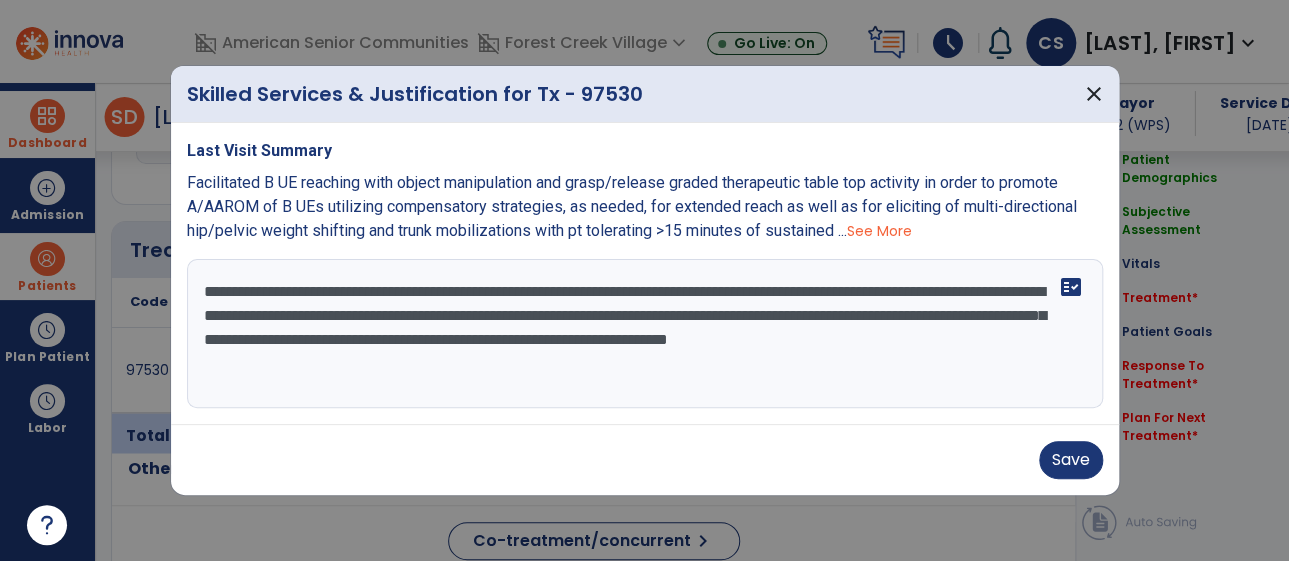 click on "**********" at bounding box center (645, 334) 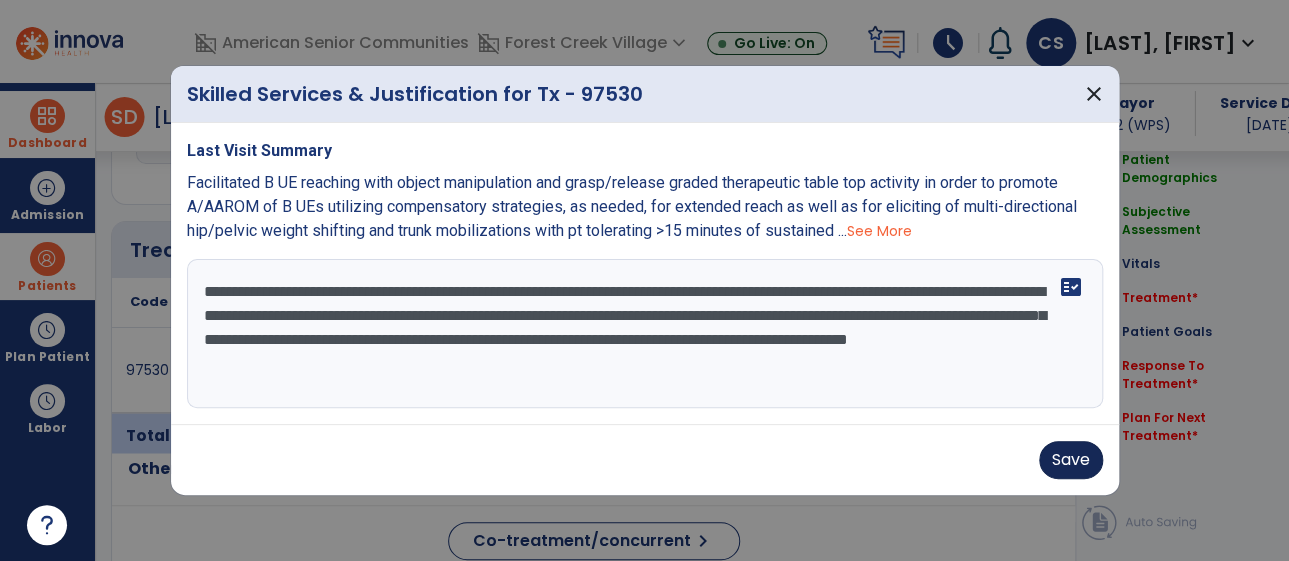 type on "**********" 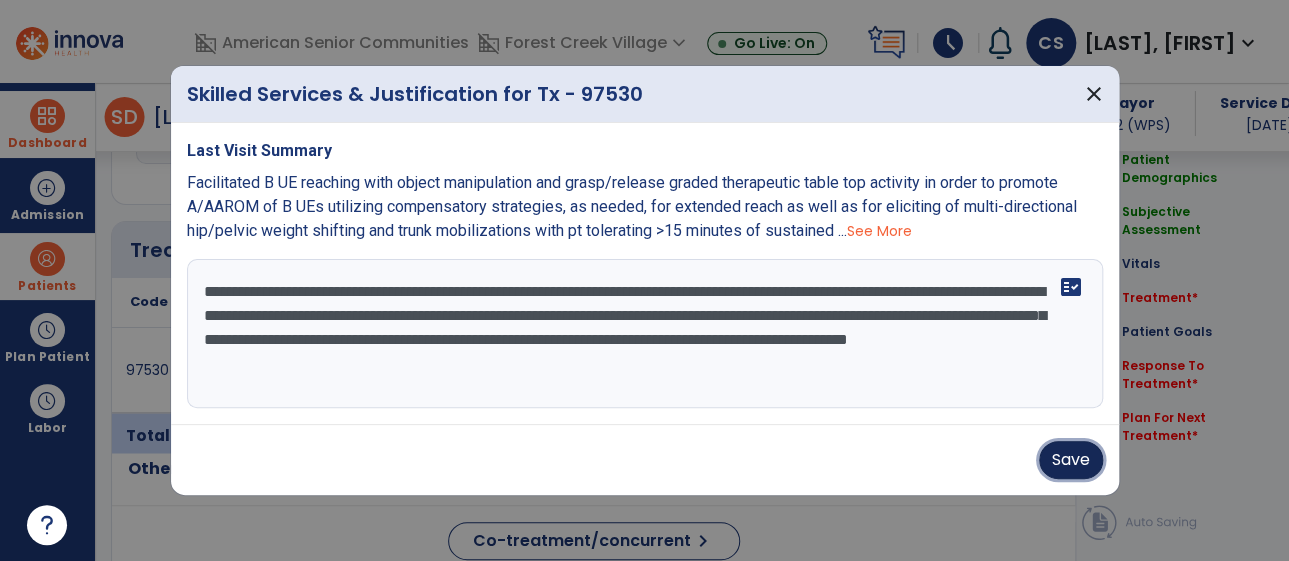 click on "Save" at bounding box center [1071, 460] 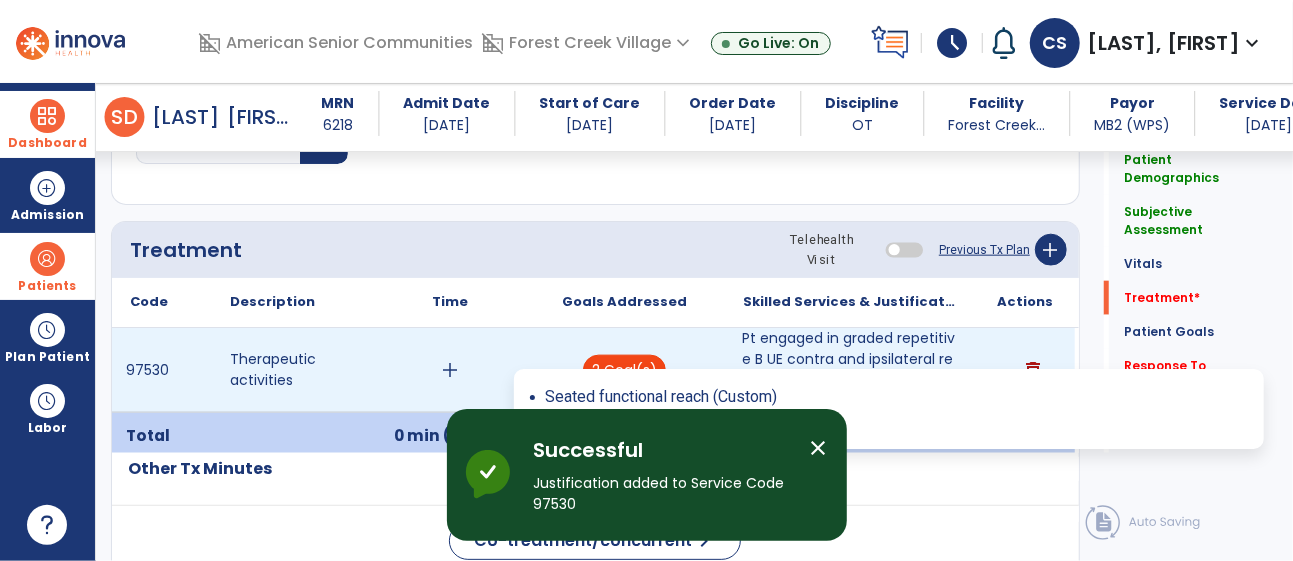 click on "2 Goal(s)" at bounding box center (624, 370) 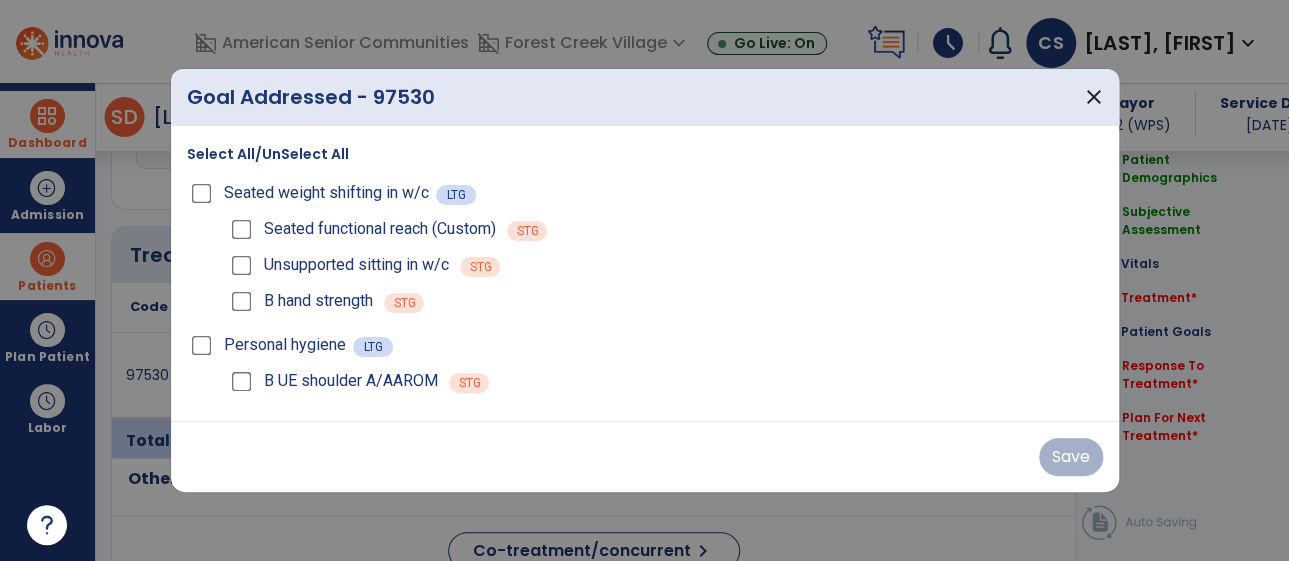 scroll, scrollTop: 1108, scrollLeft: 0, axis: vertical 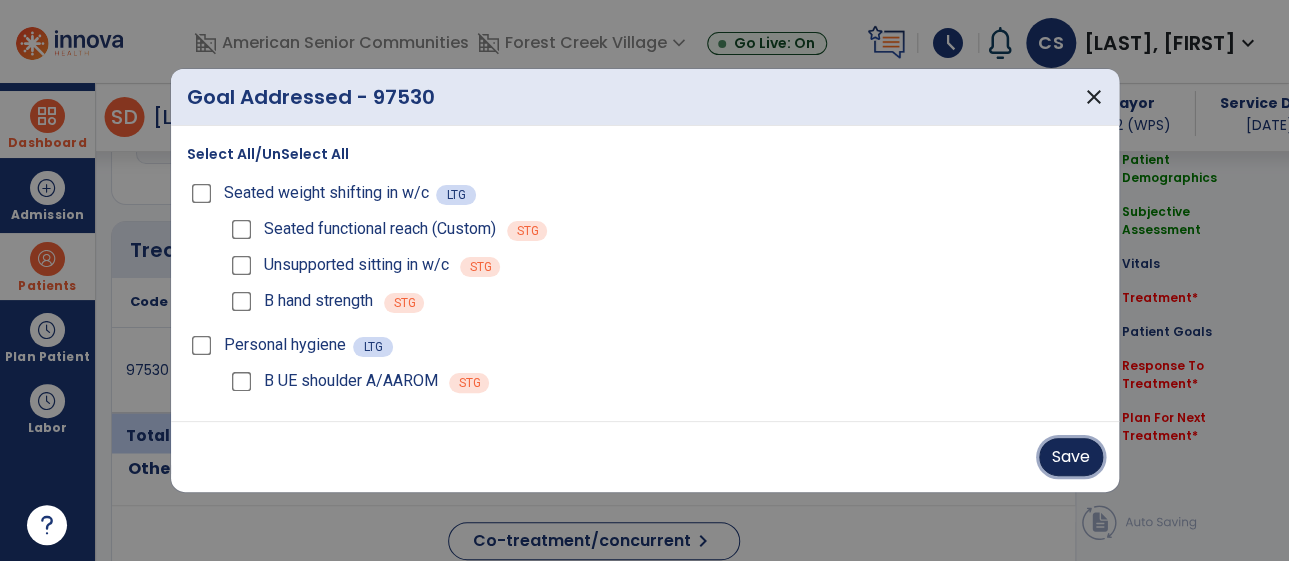 click on "Save" at bounding box center (1071, 457) 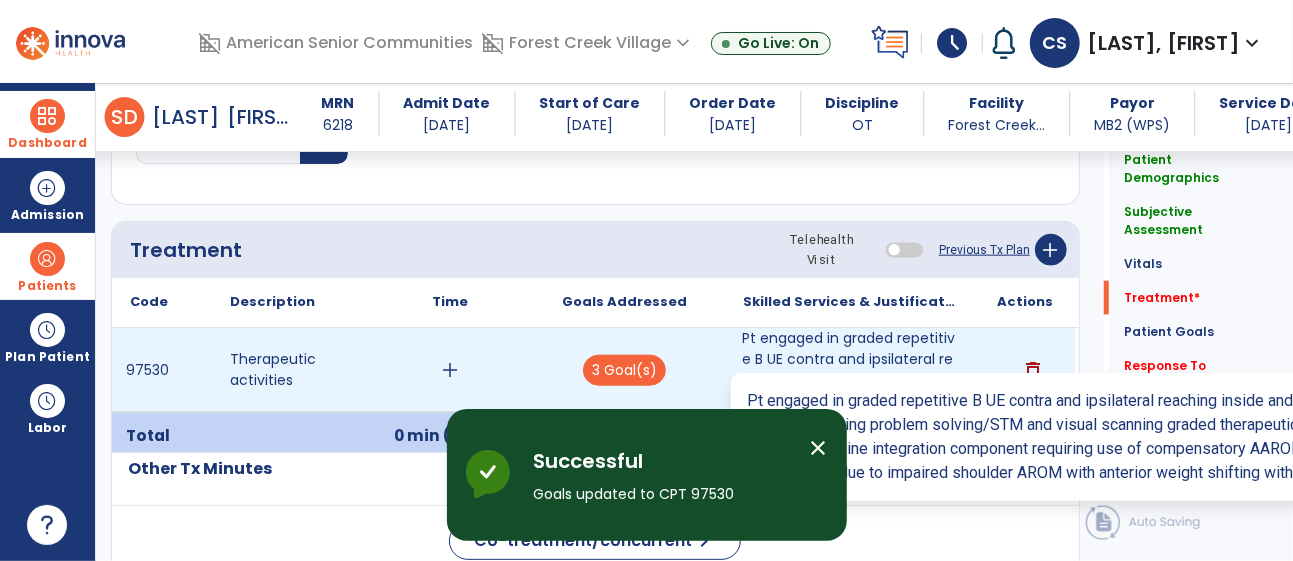 click on "Pt engaged in graded repetitive B UE contra and ipsilateral reaching inside and slightly outside BOS..." at bounding box center (850, 370) 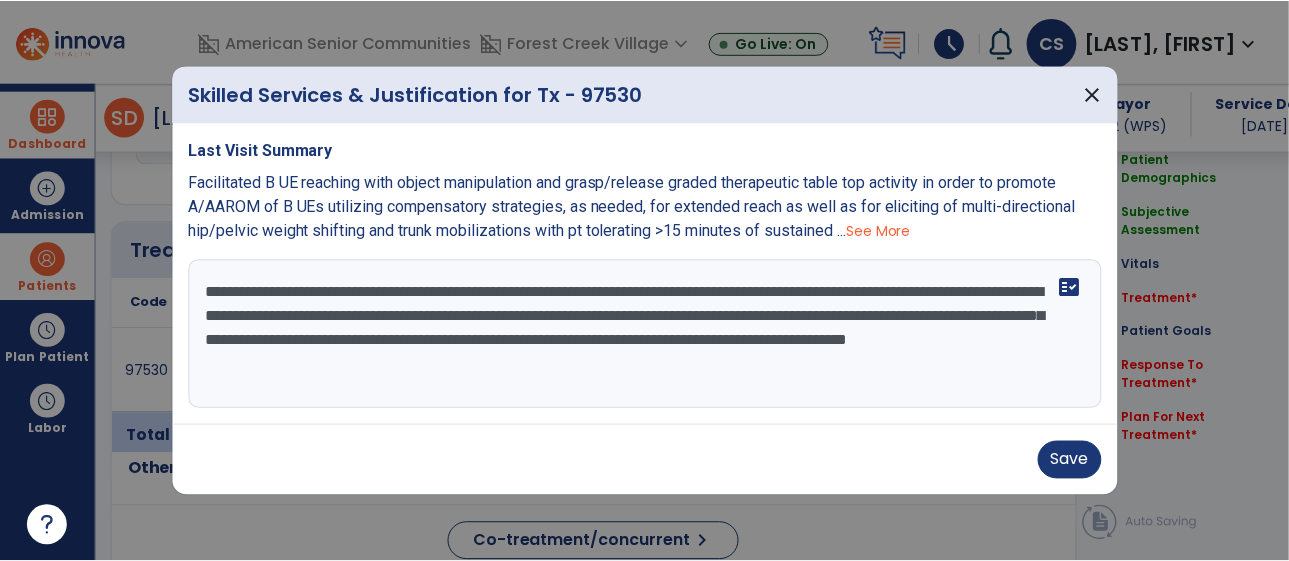 scroll, scrollTop: 1108, scrollLeft: 0, axis: vertical 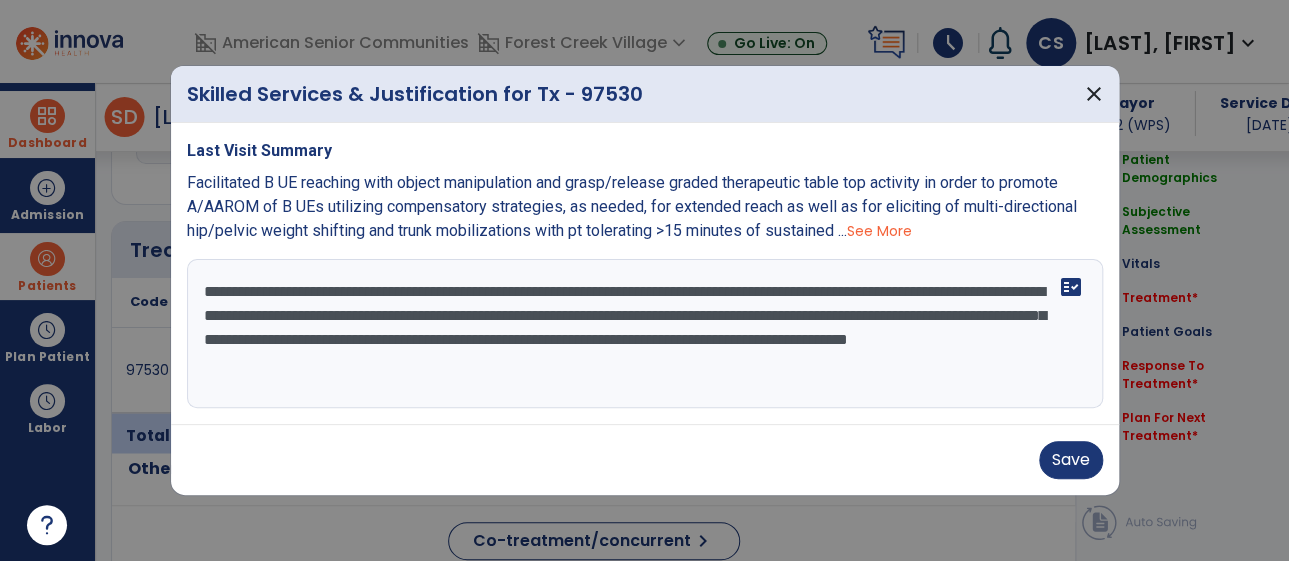 click on "**********" at bounding box center (645, 334) 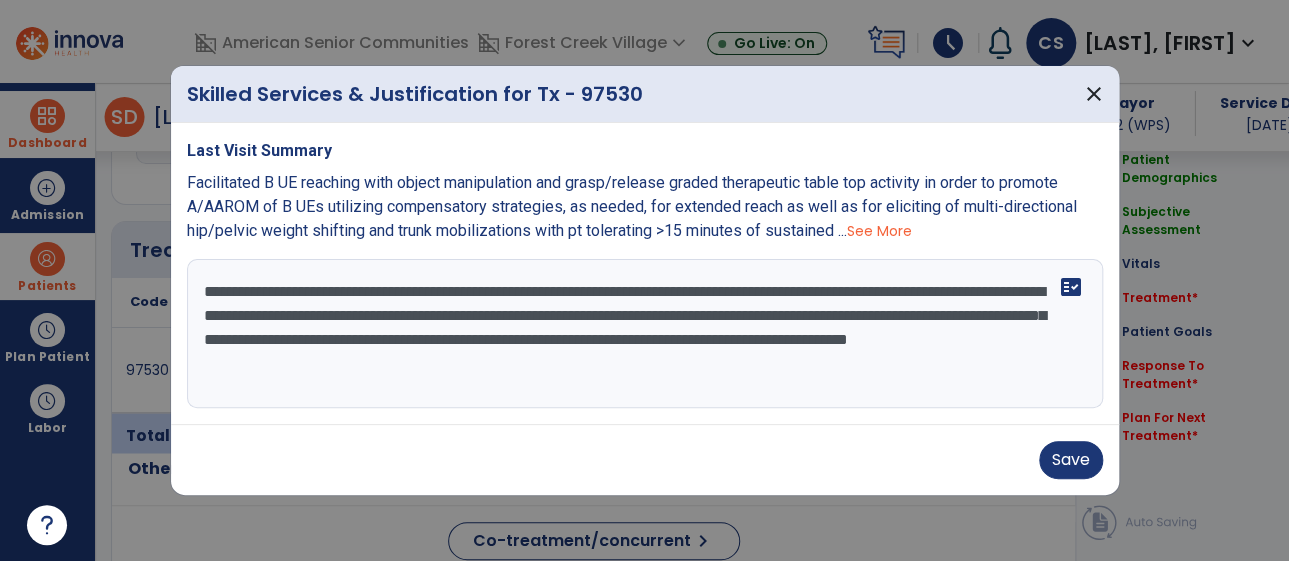 click on "**********" at bounding box center (645, 334) 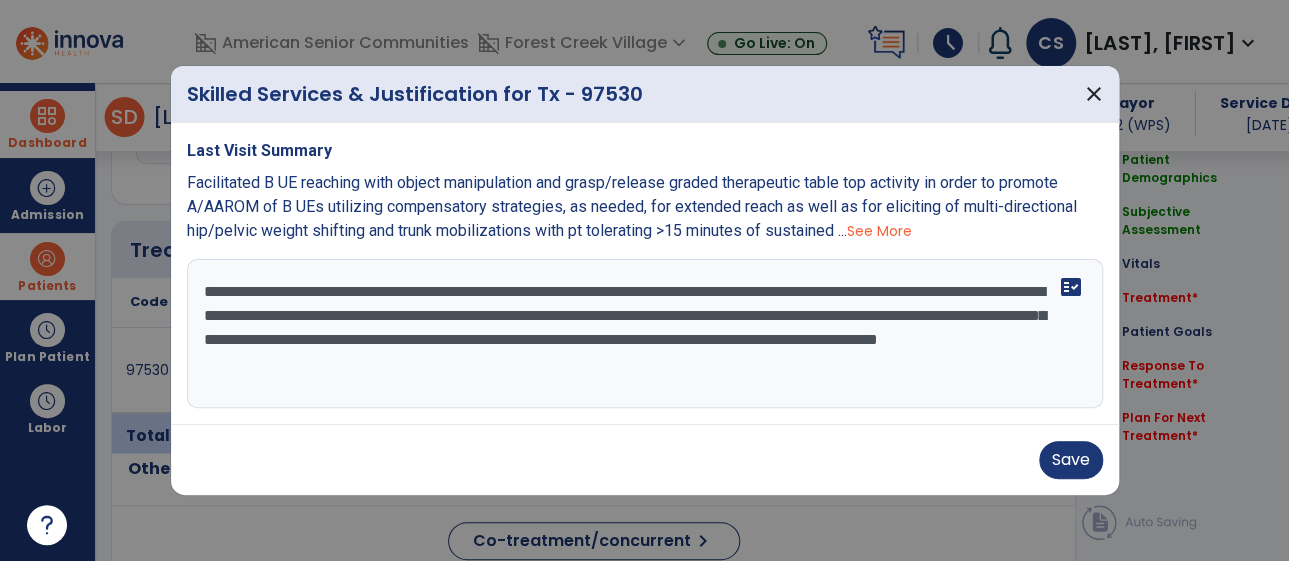 click on "**********" at bounding box center (645, 334) 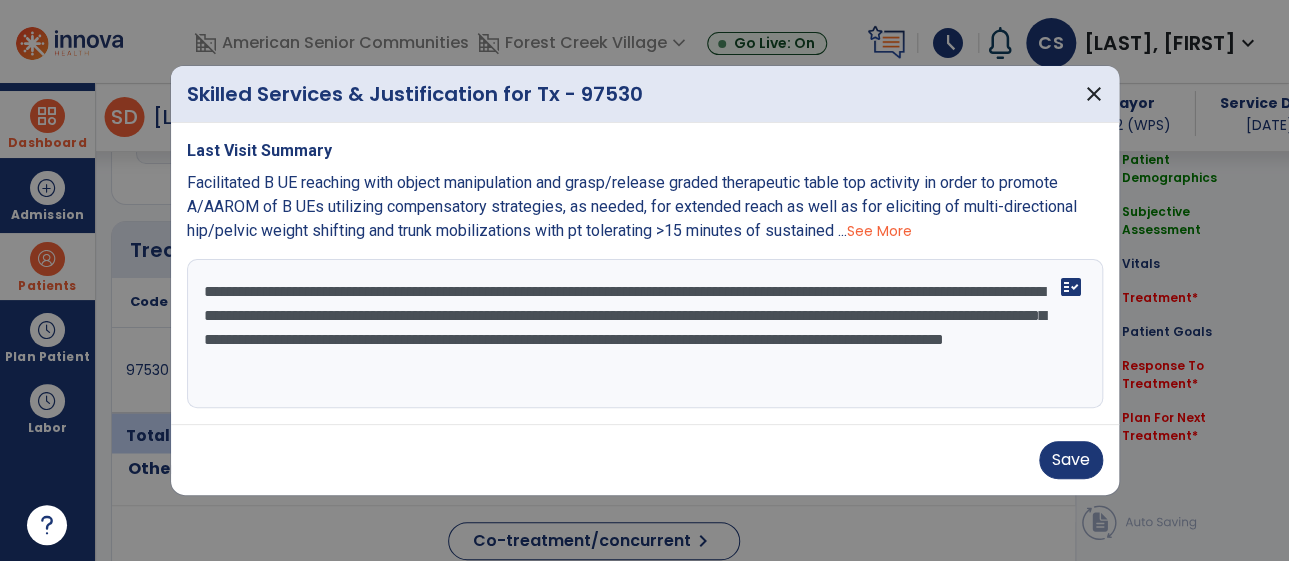 click on "**********" at bounding box center (645, 334) 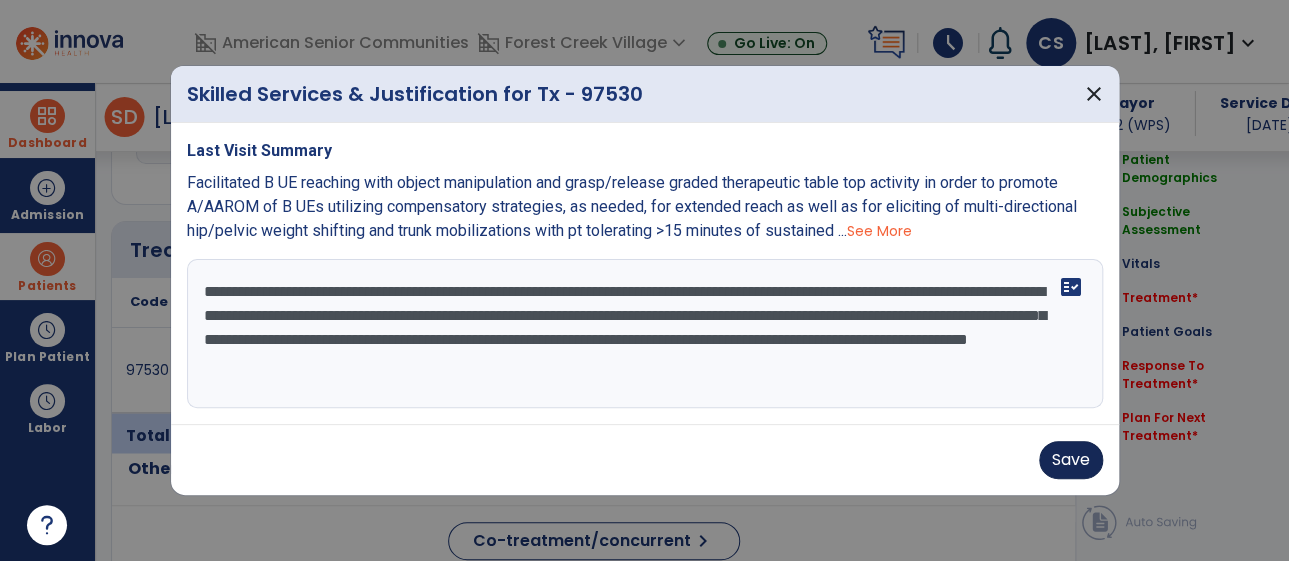 type on "**********" 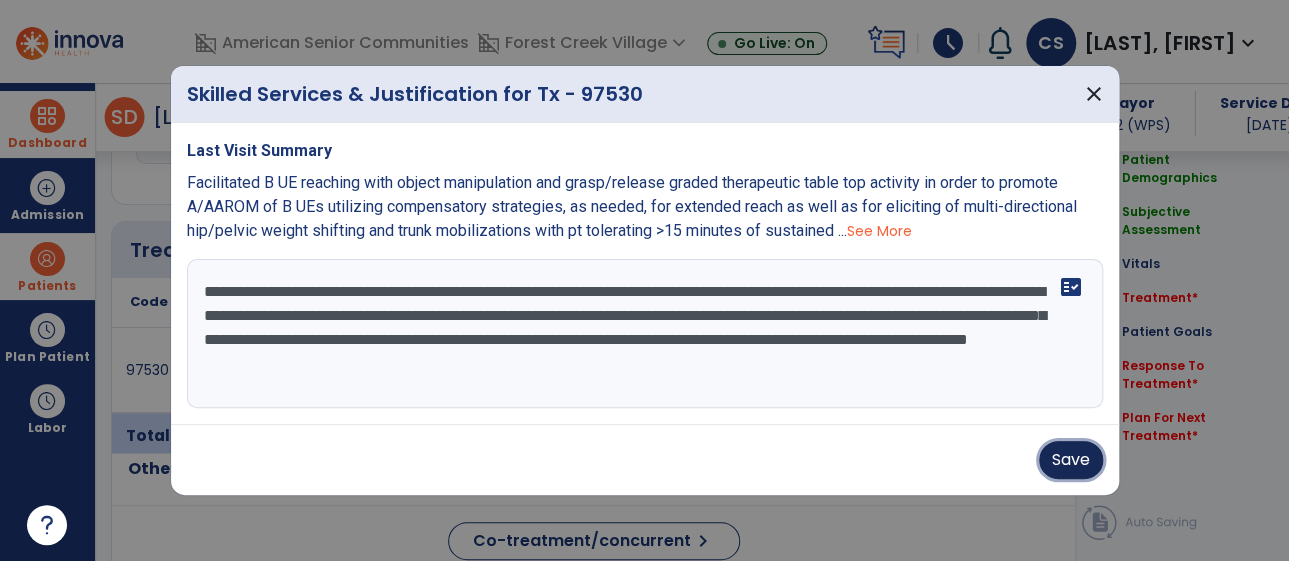 click on "Save" at bounding box center [1071, 460] 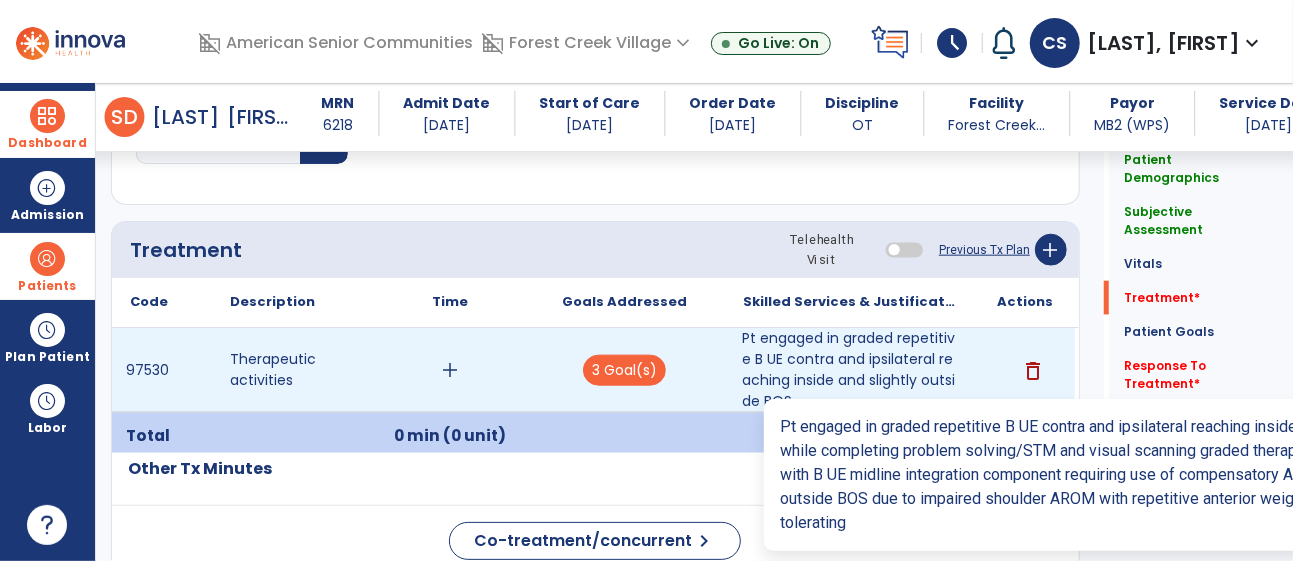 click on "Pt engaged in graded repetitive B UE contra and ipsilateral reaching inside and slightly outside BOS..." at bounding box center [850, 370] 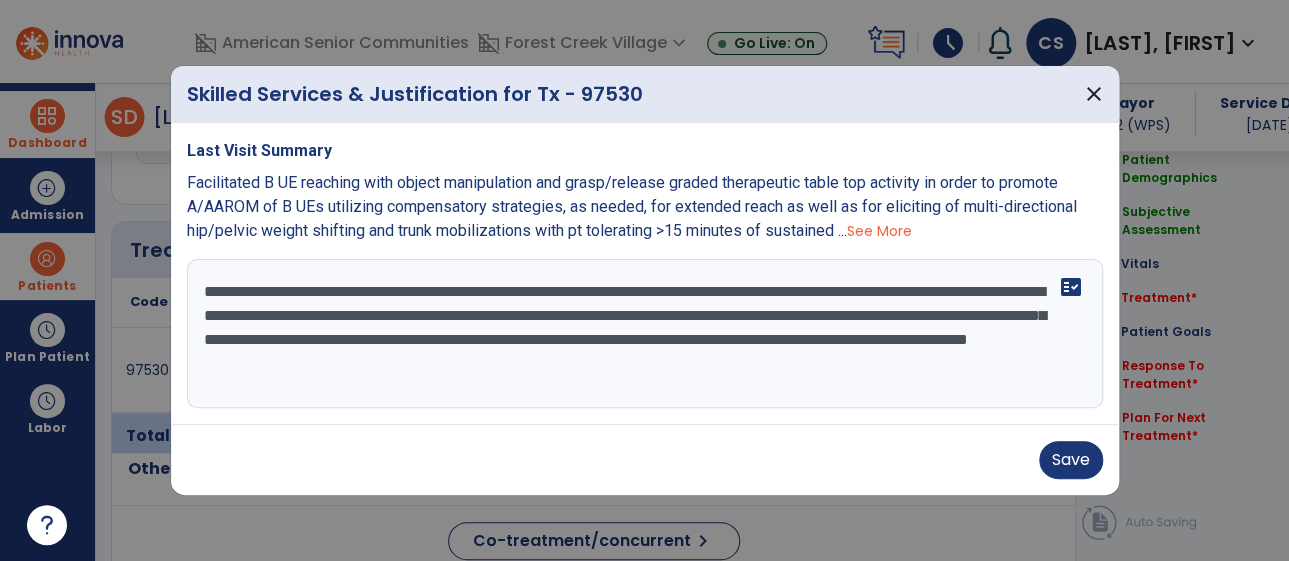 scroll, scrollTop: 1108, scrollLeft: 0, axis: vertical 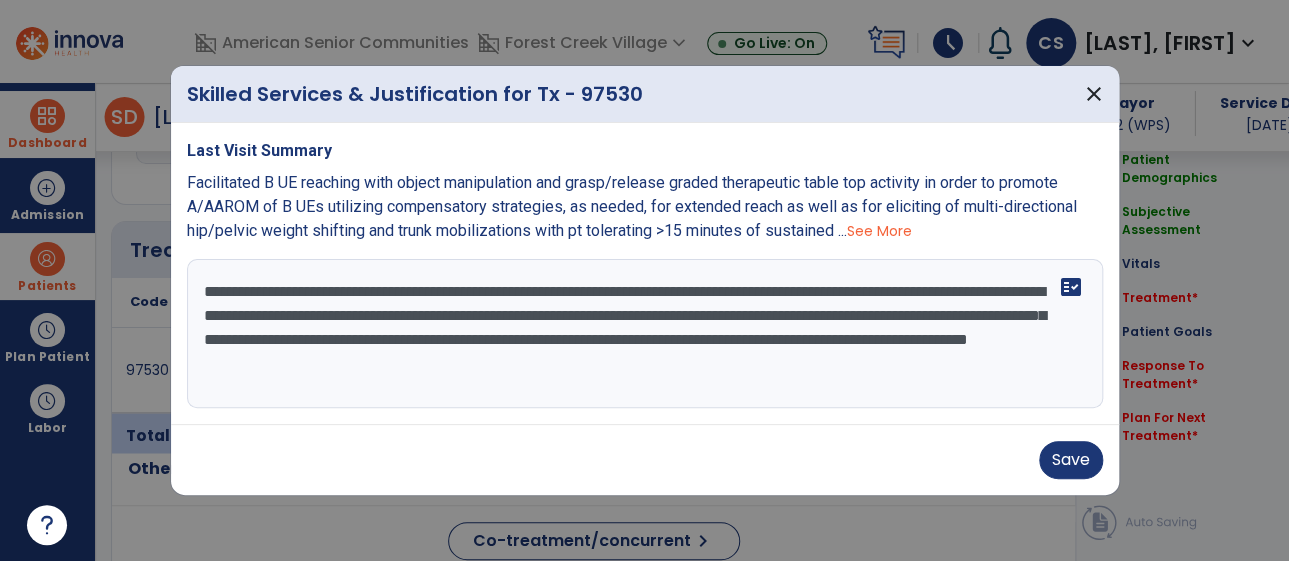 click on "**********" at bounding box center (645, 334) 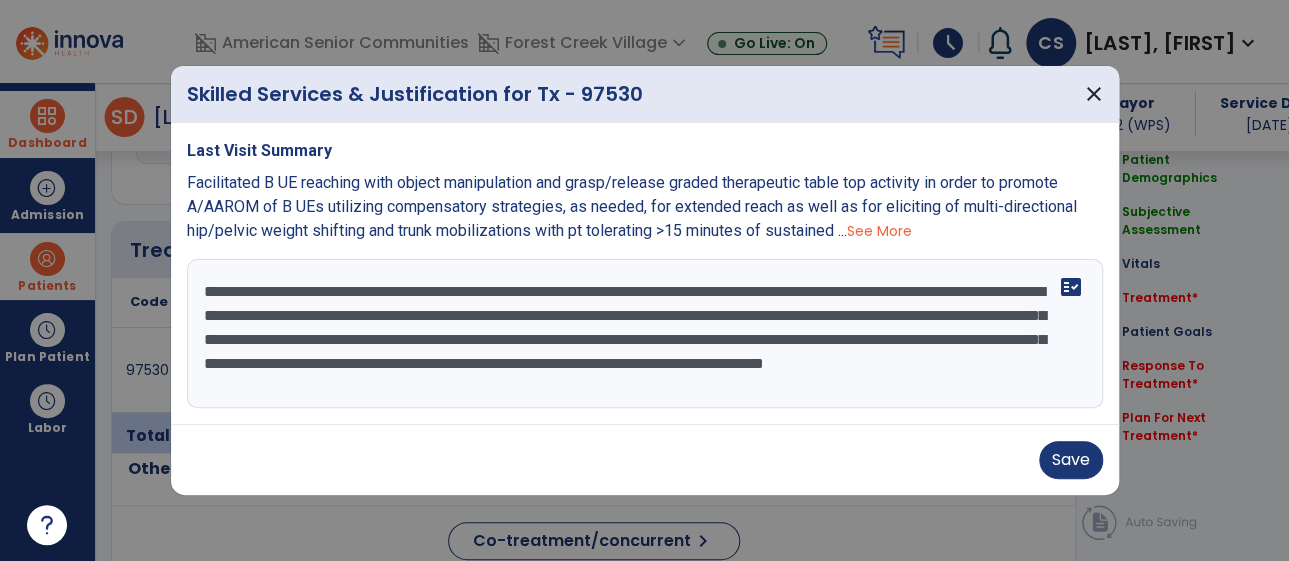 scroll, scrollTop: 16, scrollLeft: 0, axis: vertical 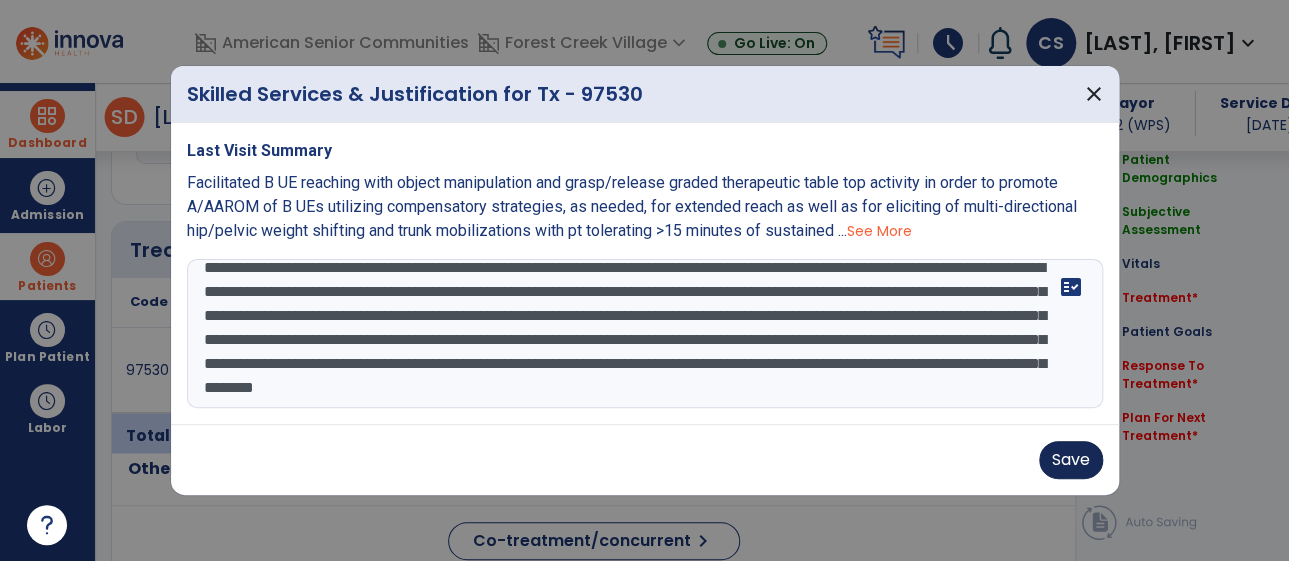 type on "**********" 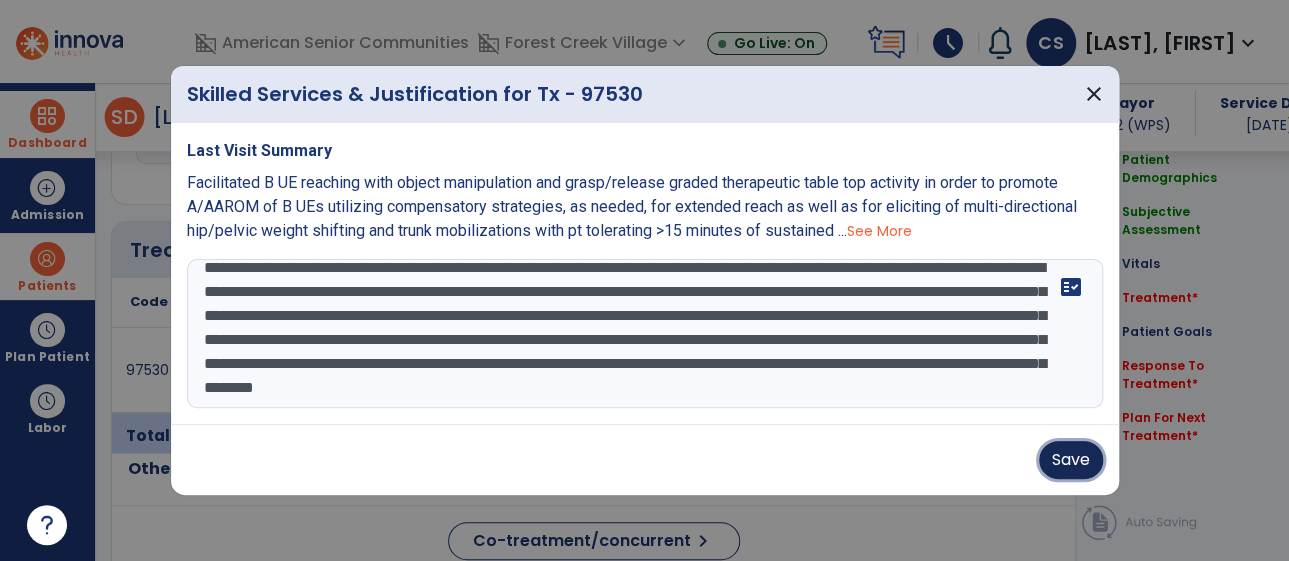 click on "Save" at bounding box center (1071, 460) 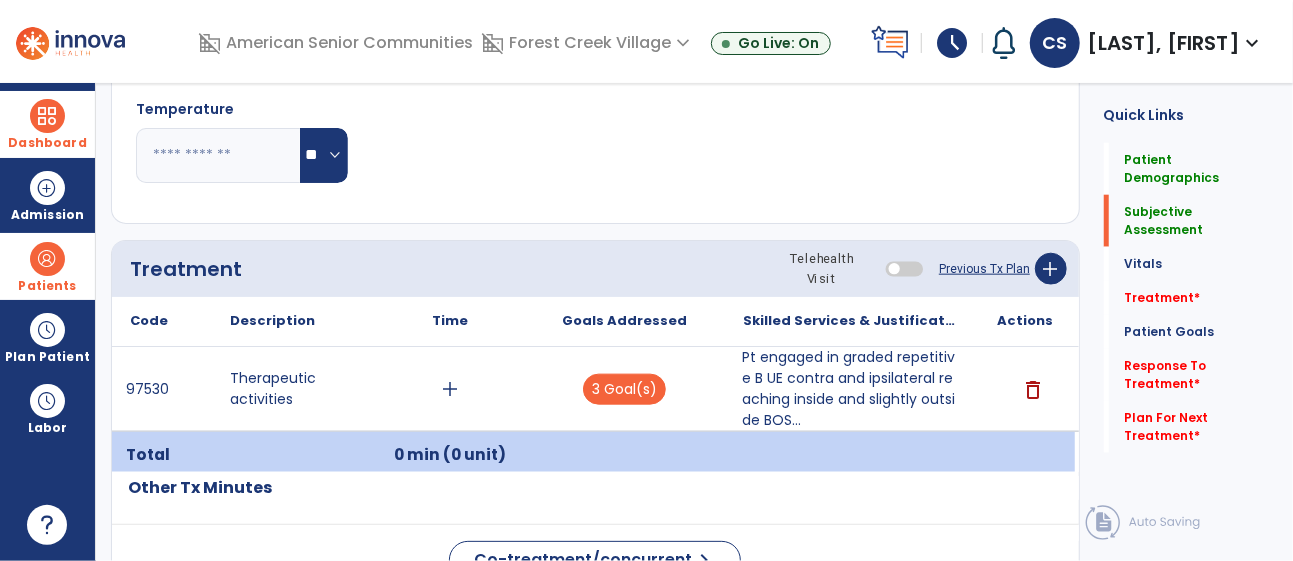 scroll, scrollTop: 0, scrollLeft: 0, axis: both 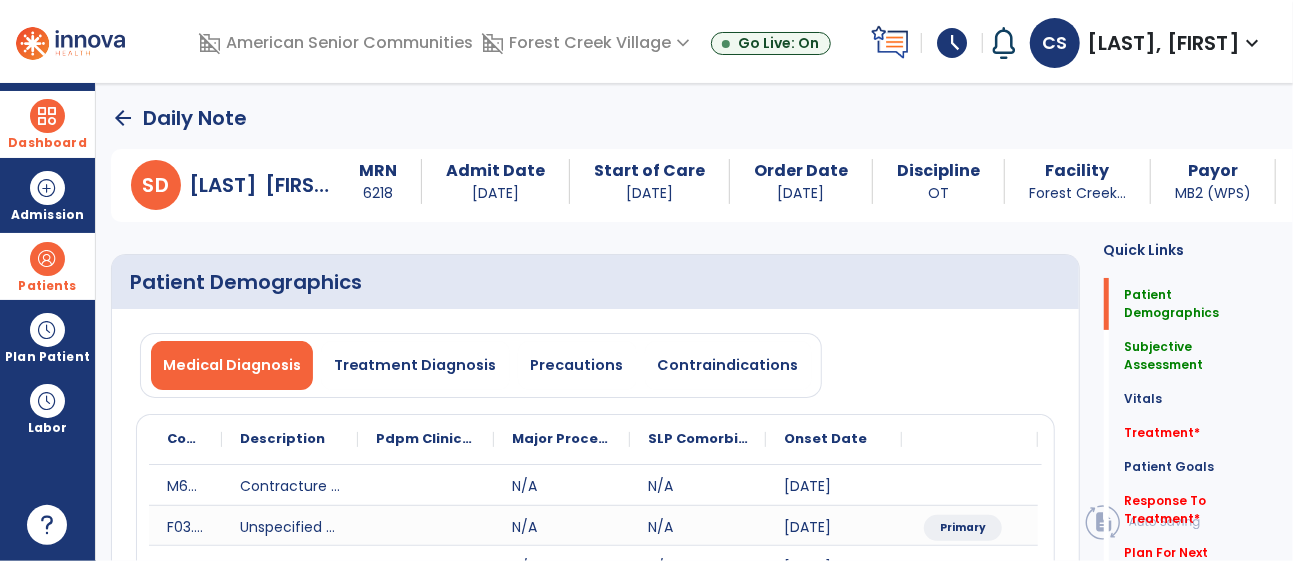 click on "arrow_back" 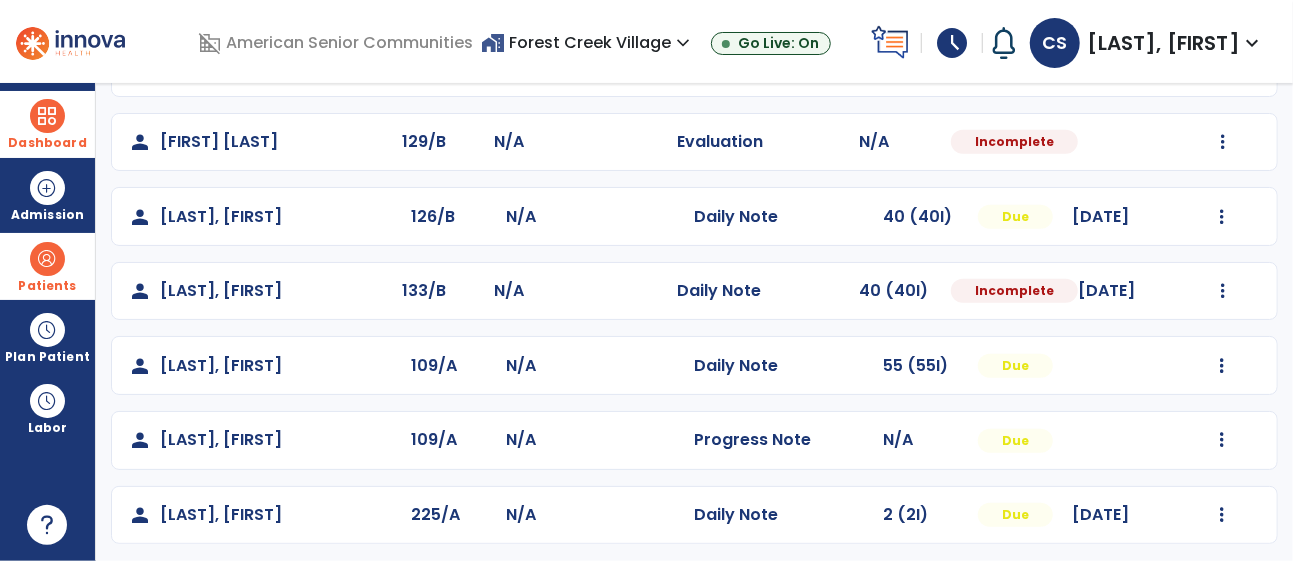 scroll, scrollTop: 846, scrollLeft: 0, axis: vertical 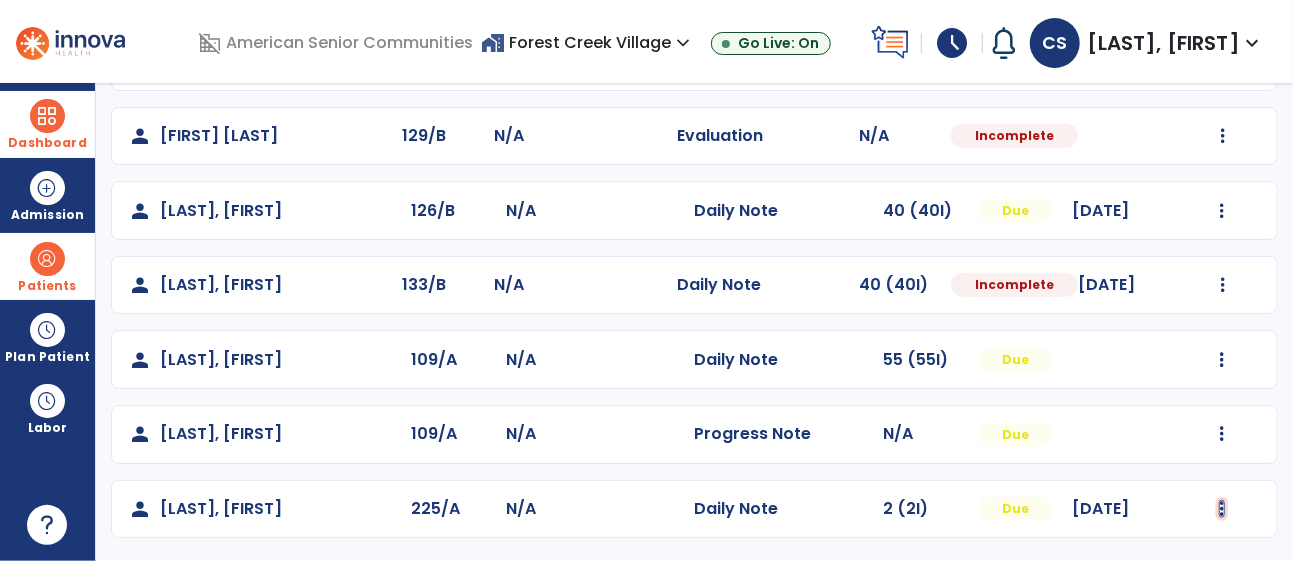click at bounding box center (1222, -386) 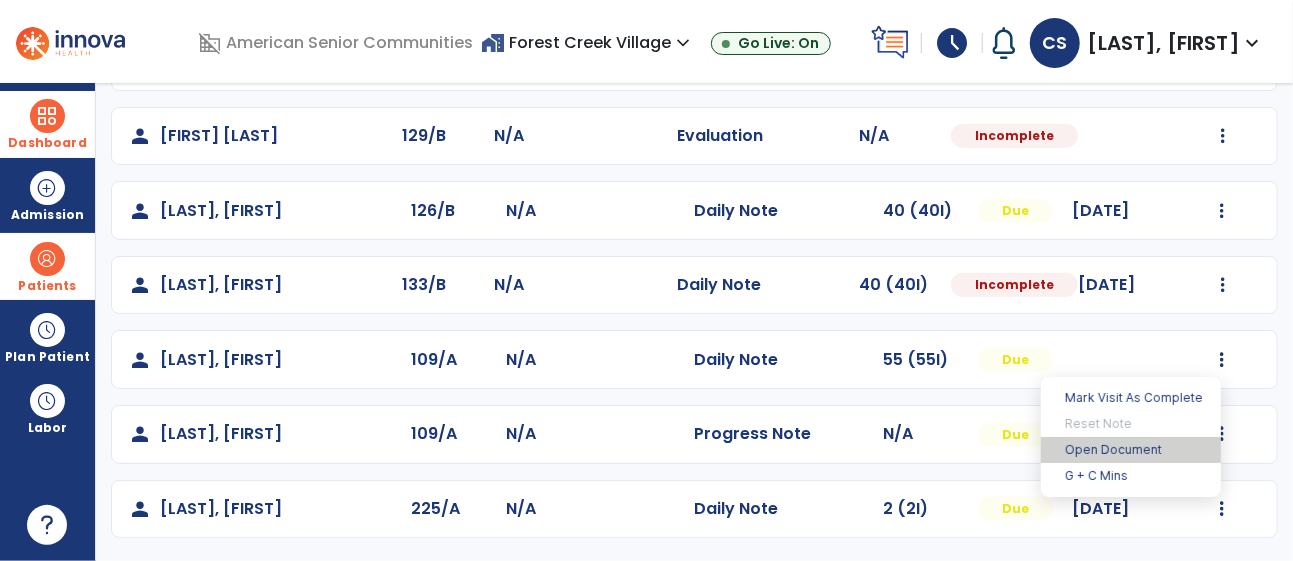 click on "Open Document" at bounding box center [1131, 450] 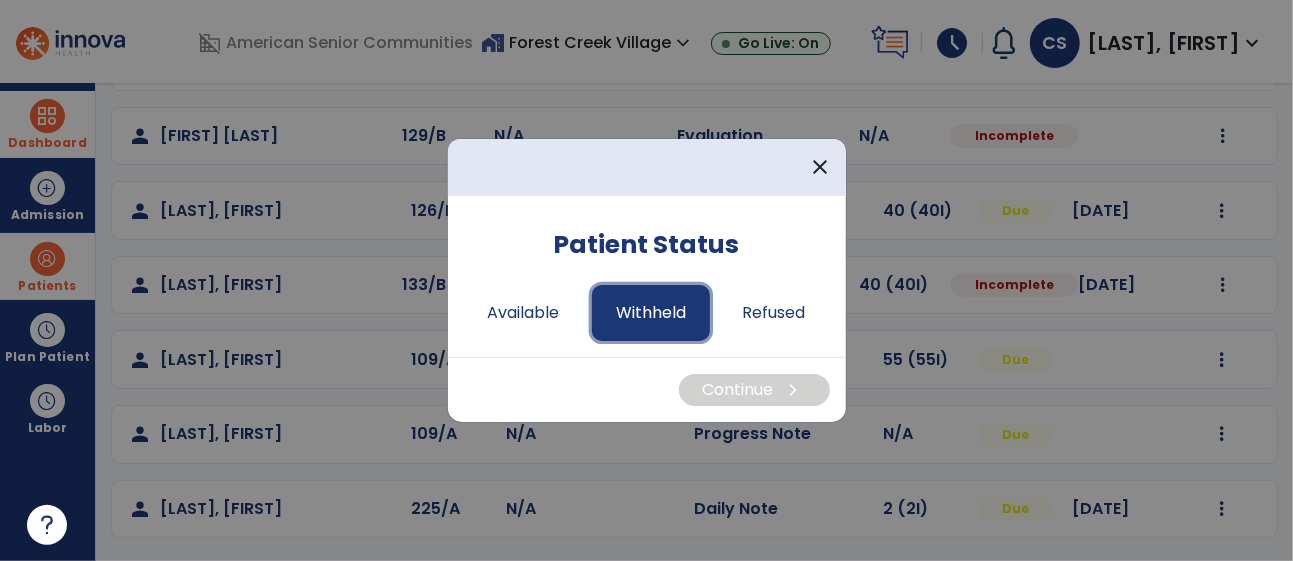 click on "Withheld" at bounding box center [651, 313] 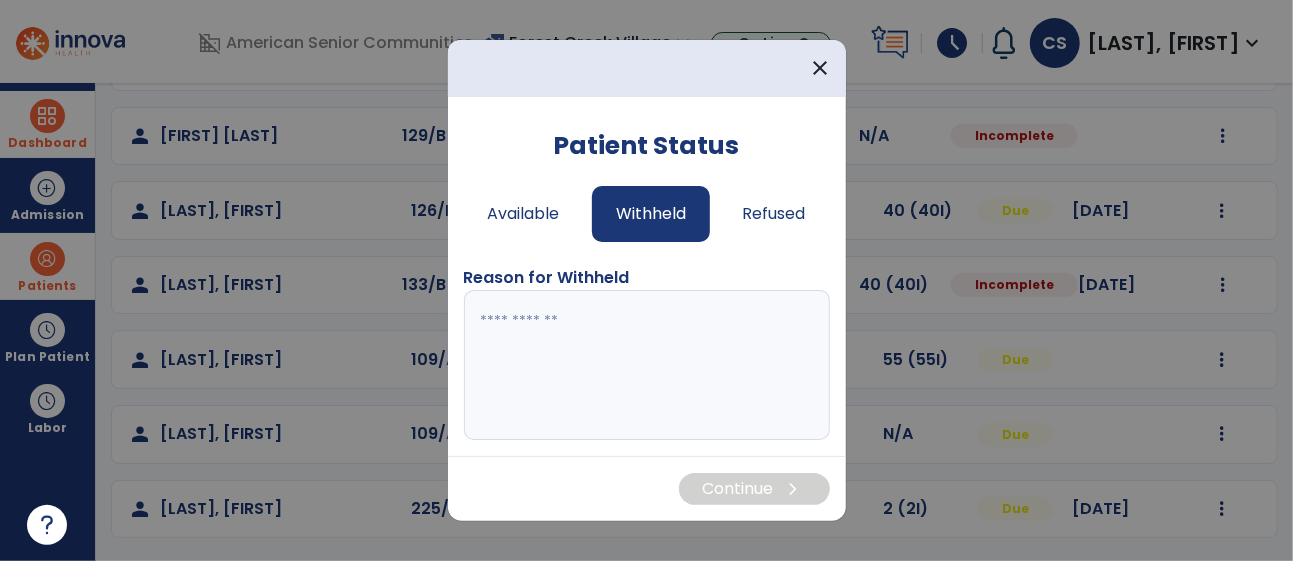 click at bounding box center [647, 365] 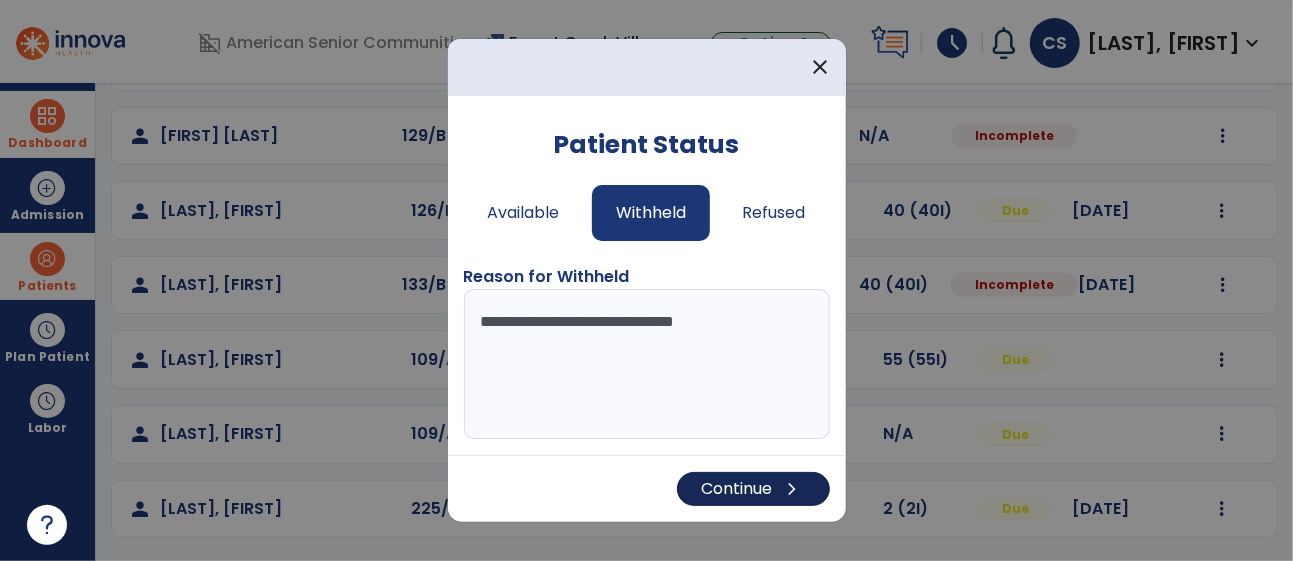 type on "**********" 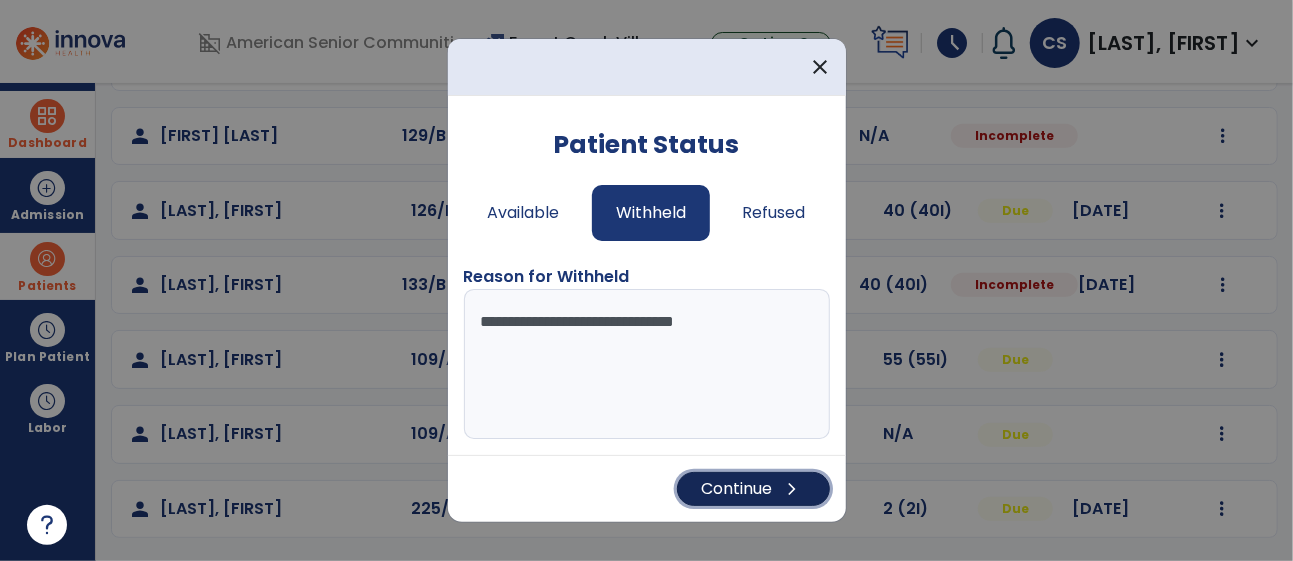 click on "Continue   chevron_right" at bounding box center (753, 489) 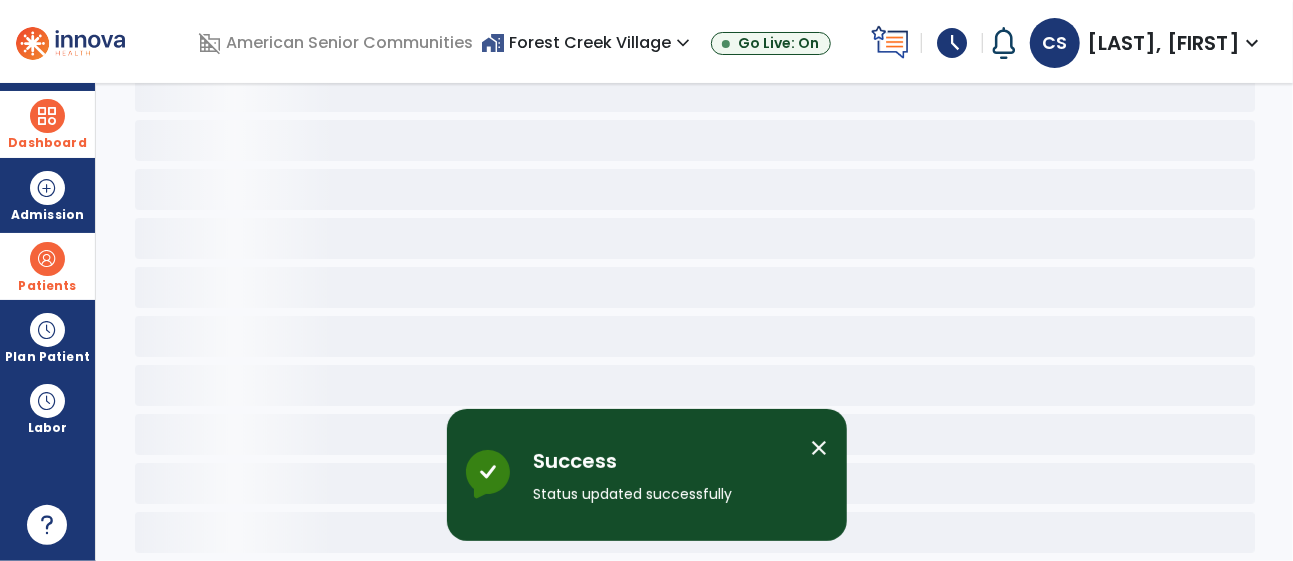 scroll, scrollTop: 123, scrollLeft: 0, axis: vertical 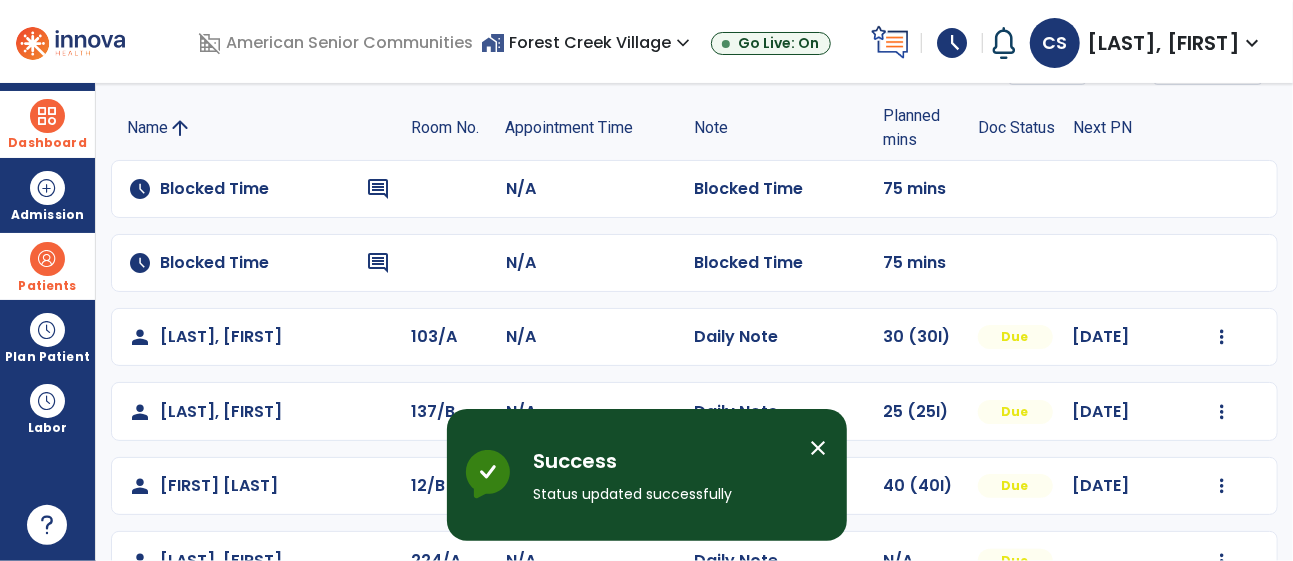 click on "Patients" at bounding box center (47, 266) 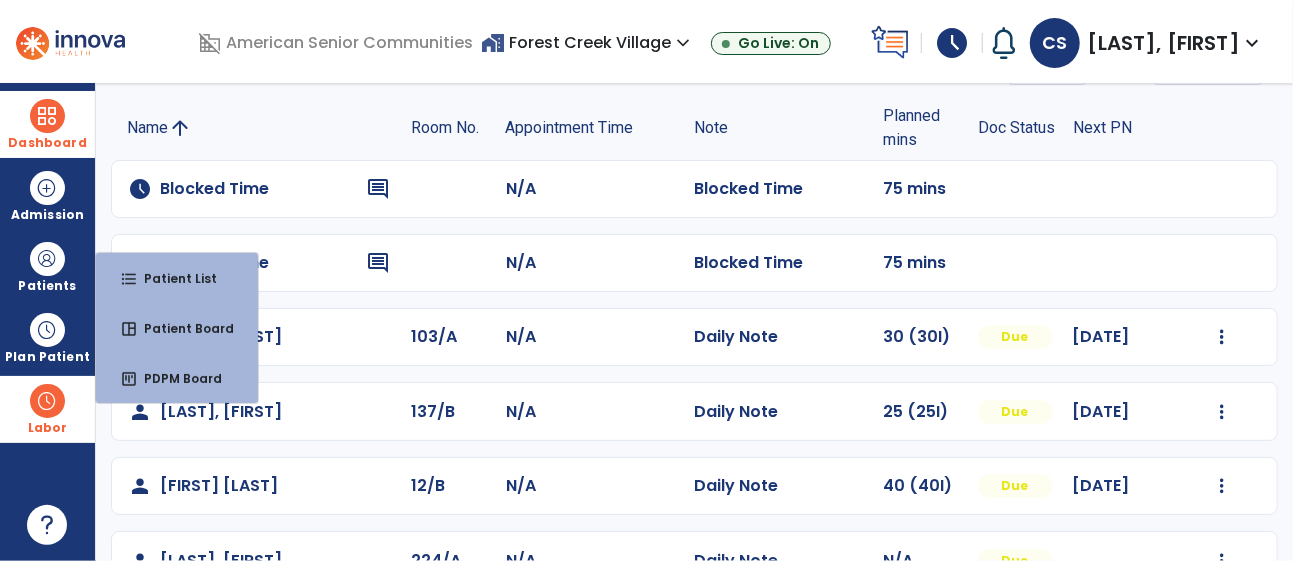 click on "Labor" at bounding box center [47, 409] 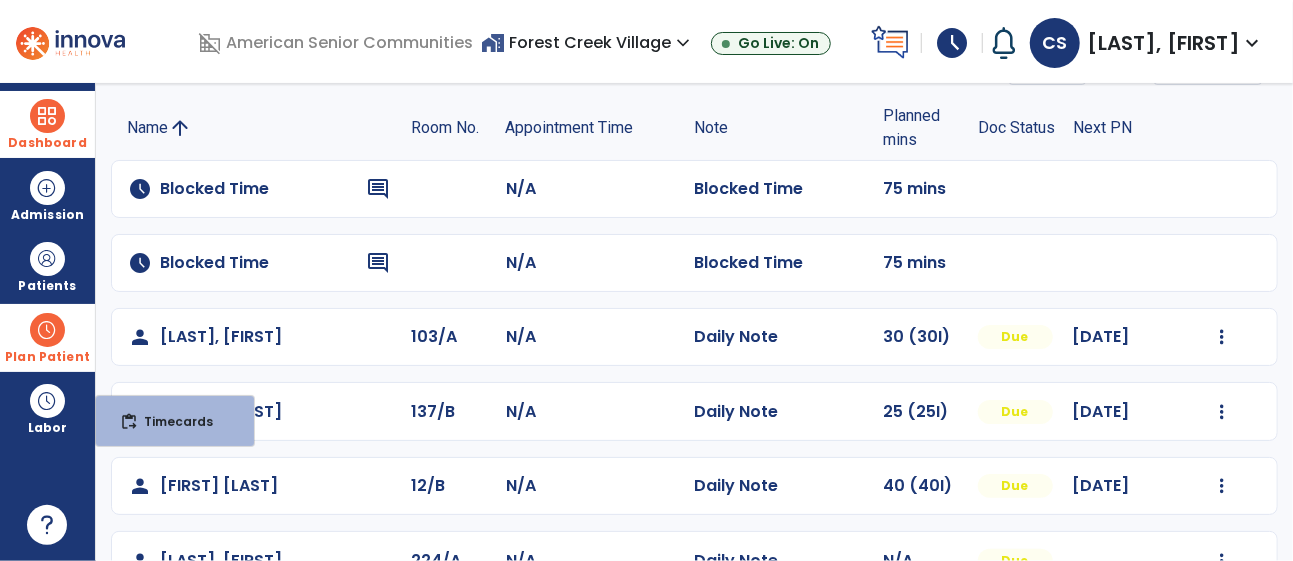 click at bounding box center (47, 330) 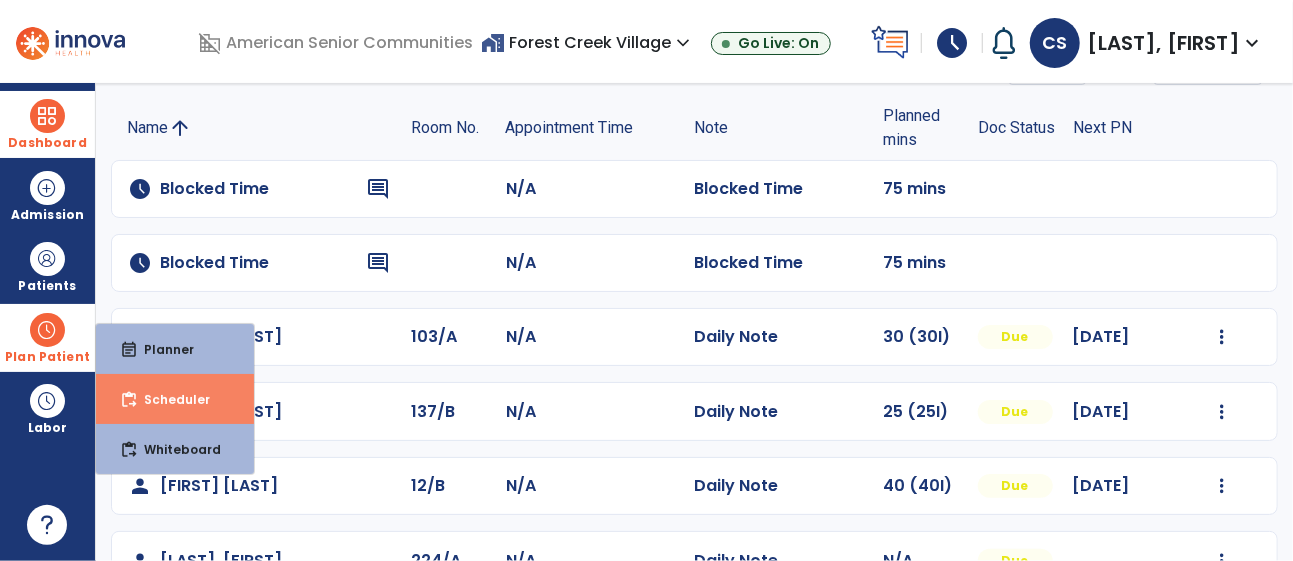click on "Scheduler" at bounding box center (169, 399) 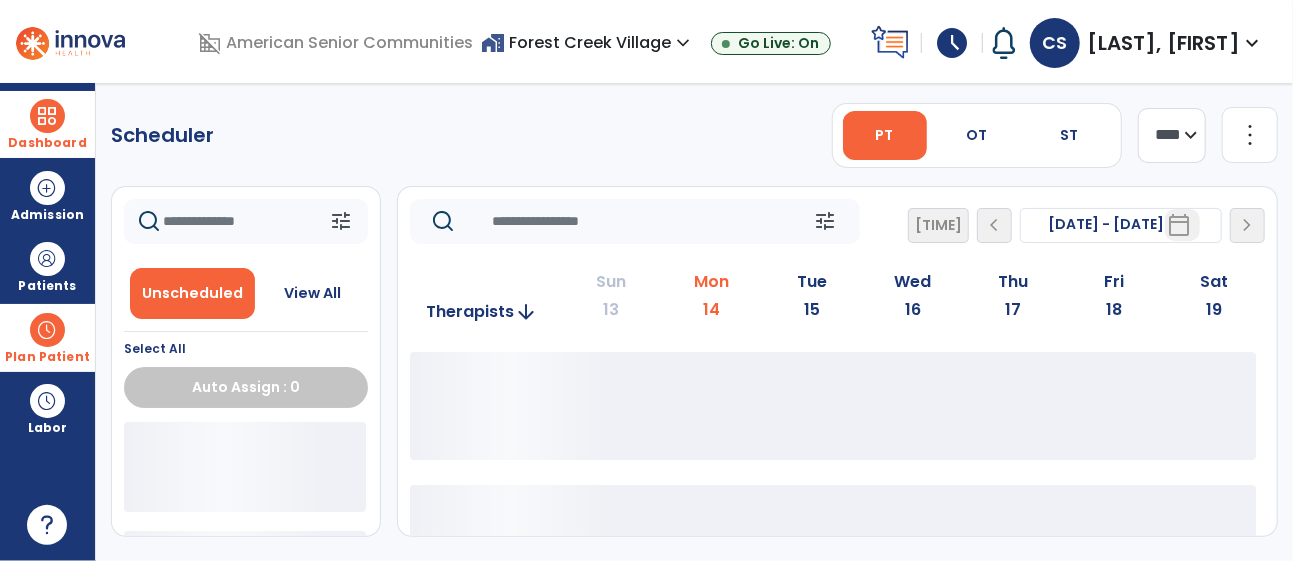 scroll, scrollTop: 0, scrollLeft: 0, axis: both 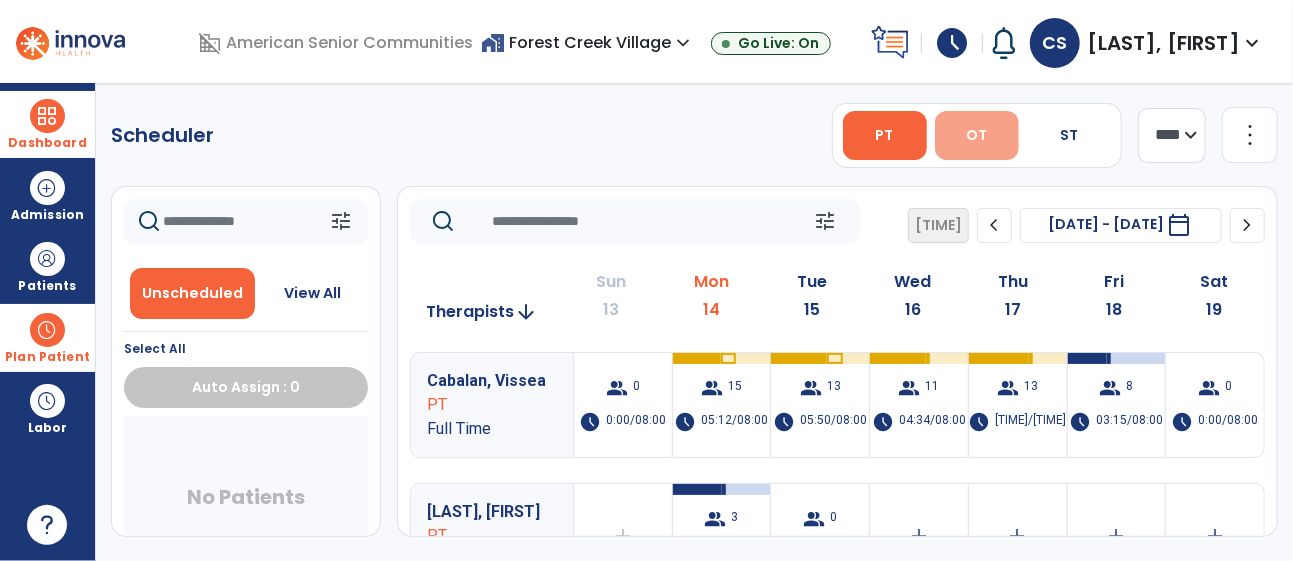 click on "OT" at bounding box center [976, 135] 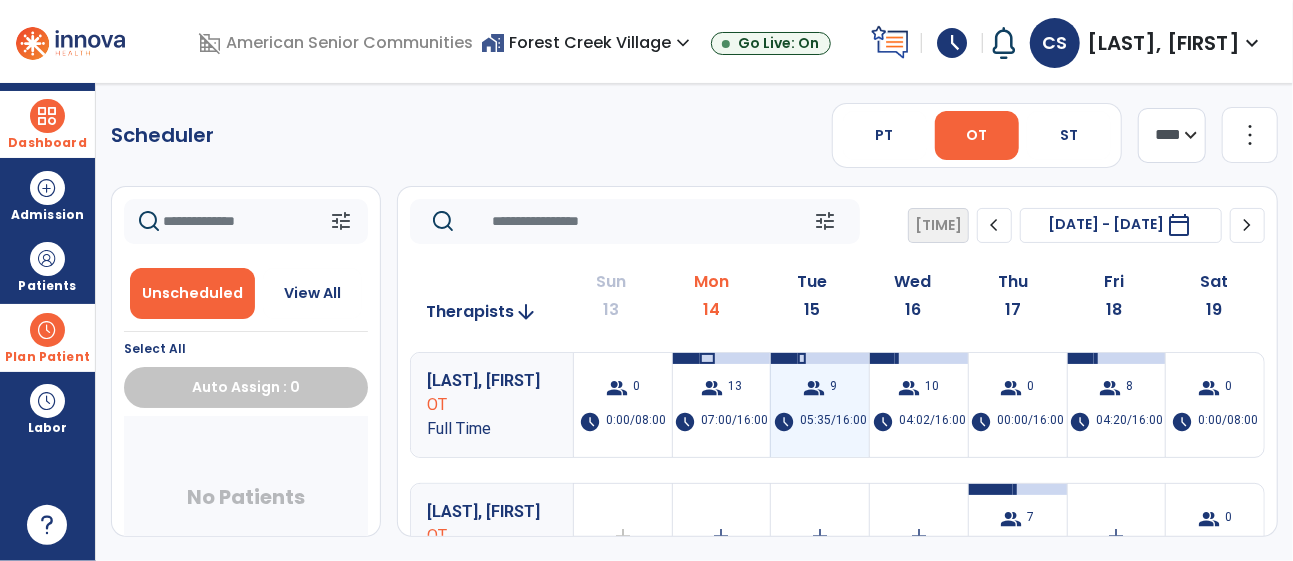 click on "group 9 schedule 05:35/16:00" at bounding box center (820, 405) 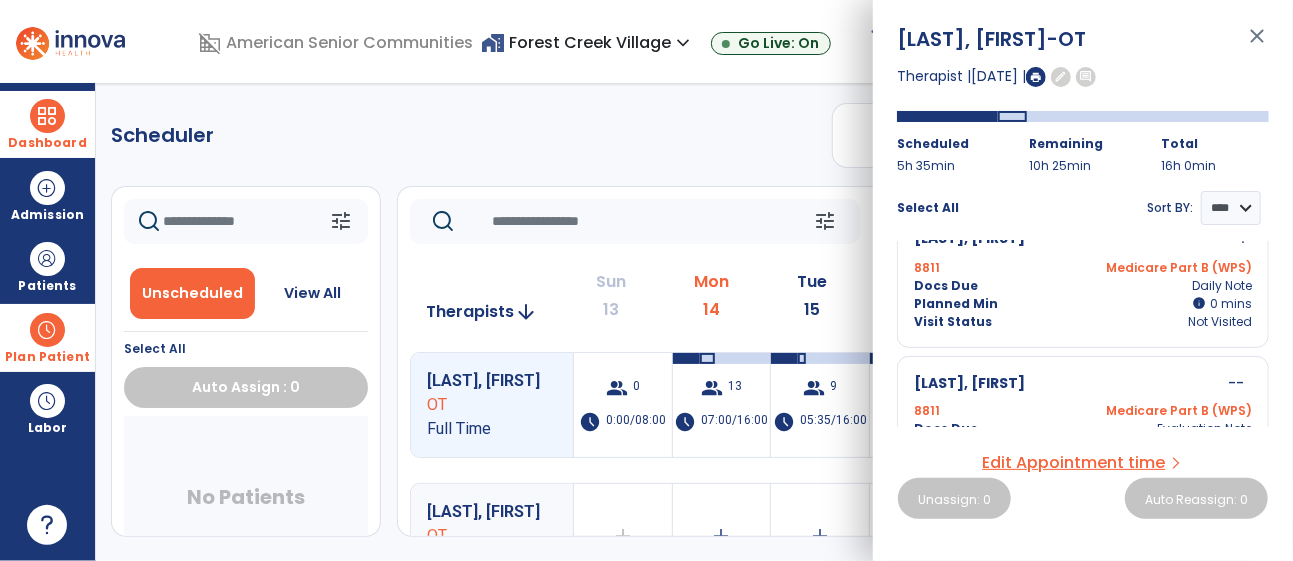 scroll, scrollTop: 1159, scrollLeft: 0, axis: vertical 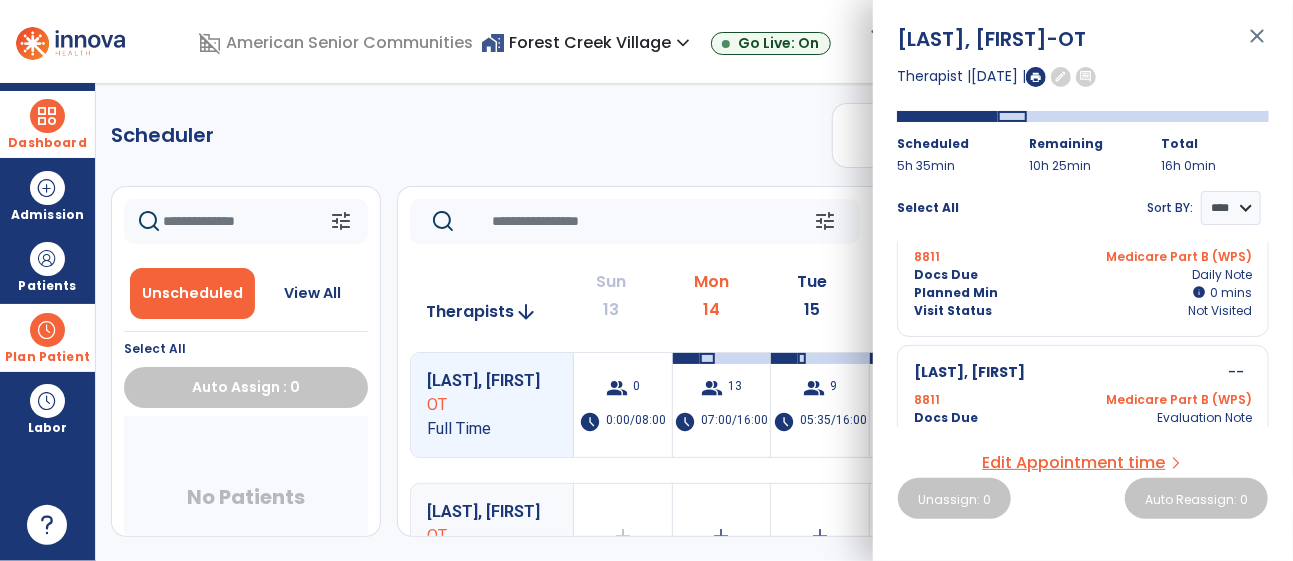 click on "close" at bounding box center (1257, 45) 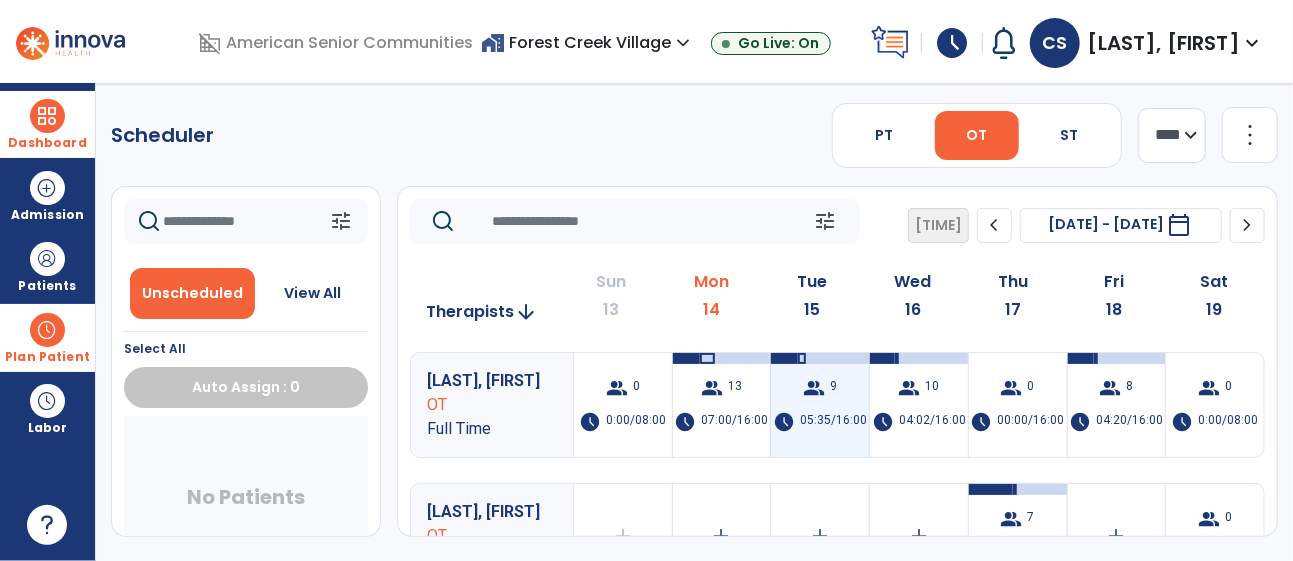 click on "group 9 schedule 05:35/16:00" at bounding box center [820, 405] 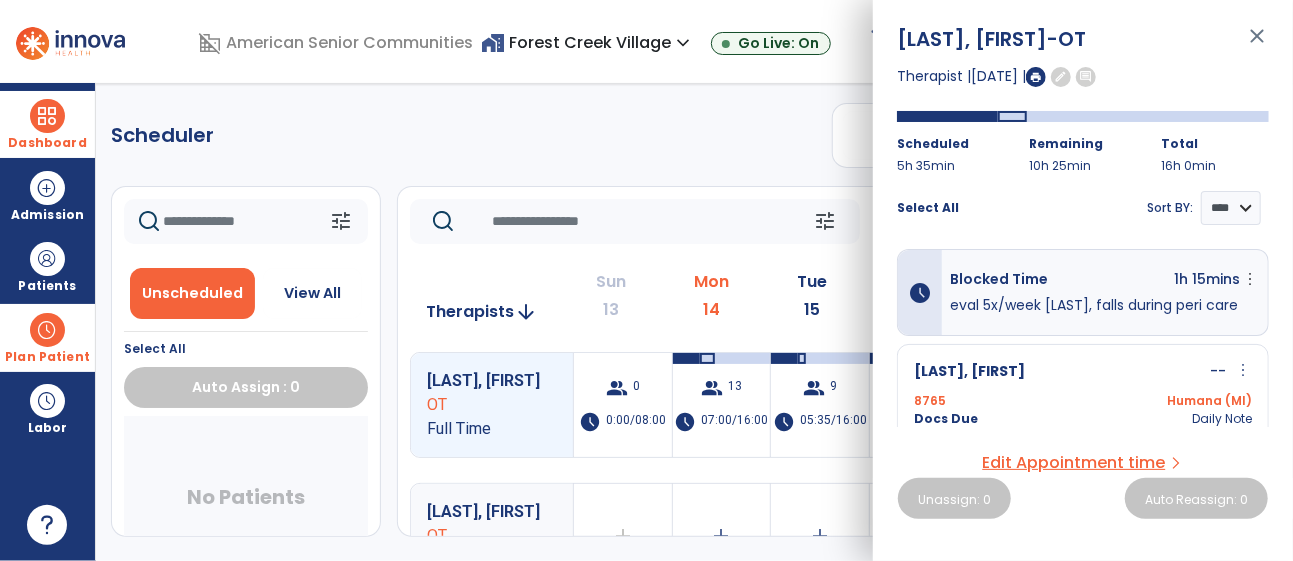 click on "close" at bounding box center (1257, 45) 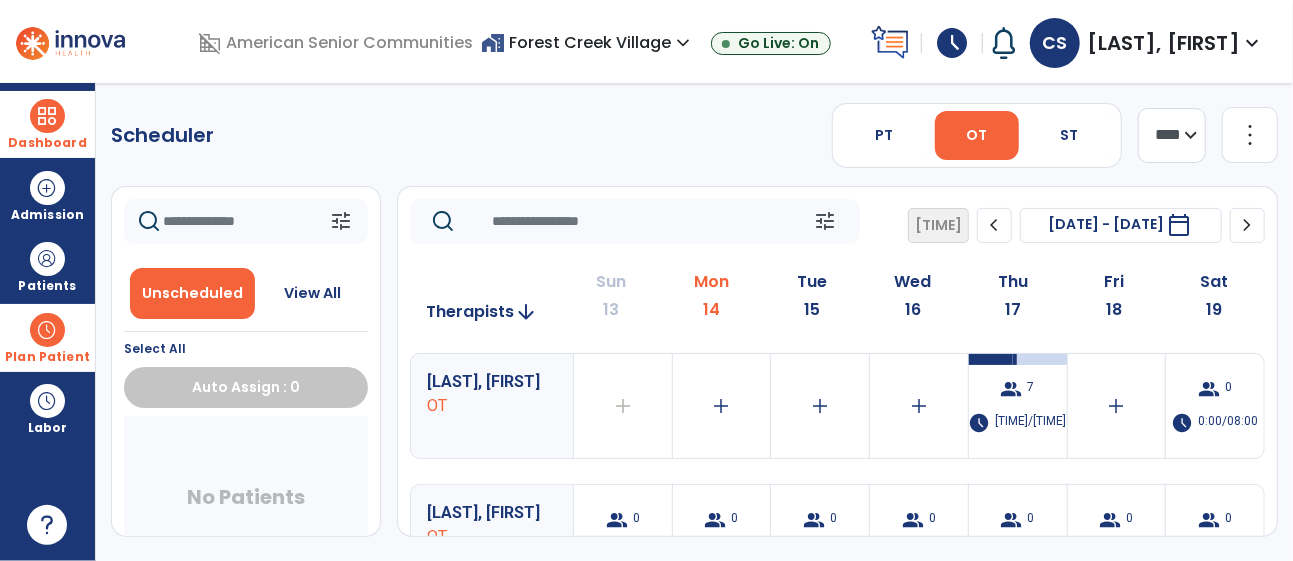 scroll, scrollTop: 141, scrollLeft: 0, axis: vertical 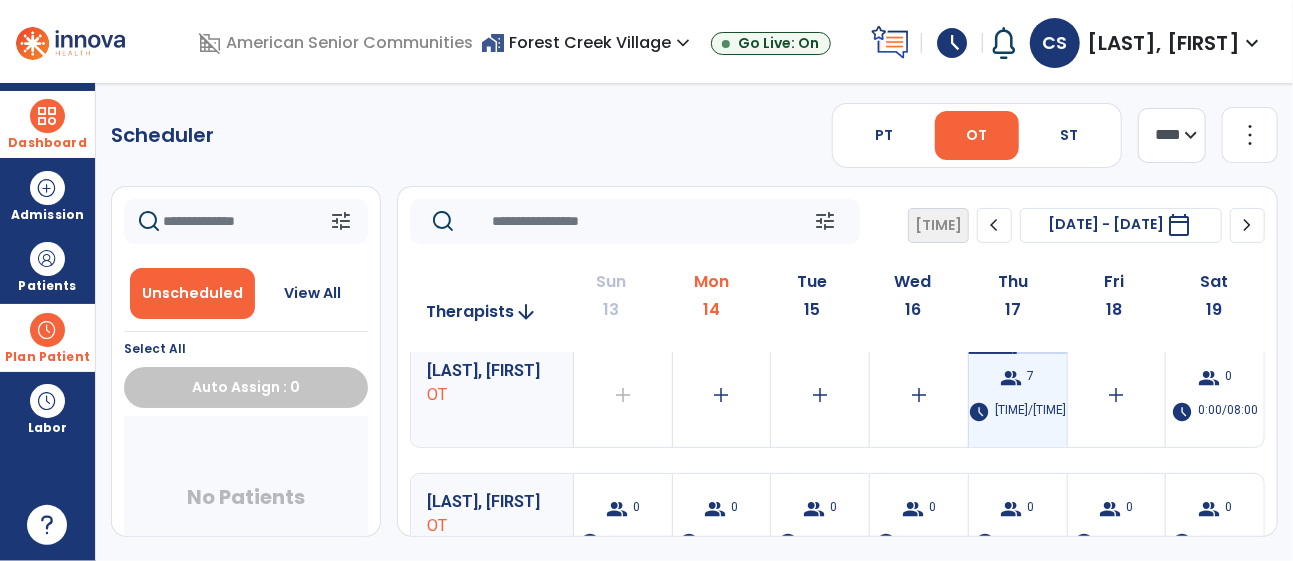 click on "[TIME]/[TIME]" at bounding box center [1031, 412] 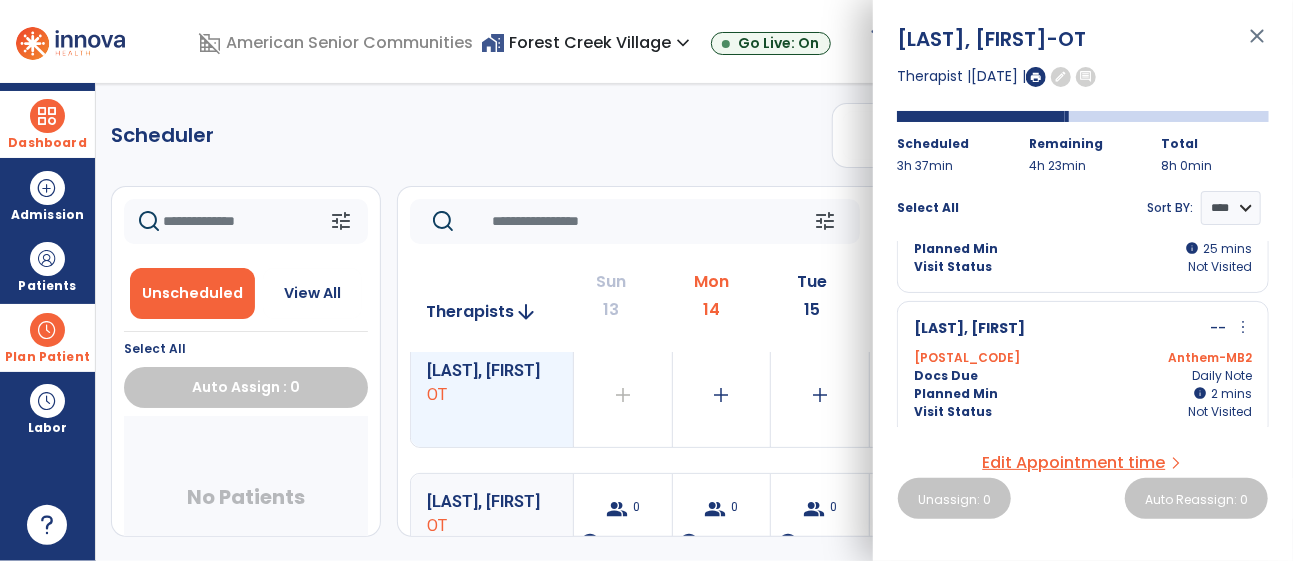 scroll, scrollTop: 831, scrollLeft: 0, axis: vertical 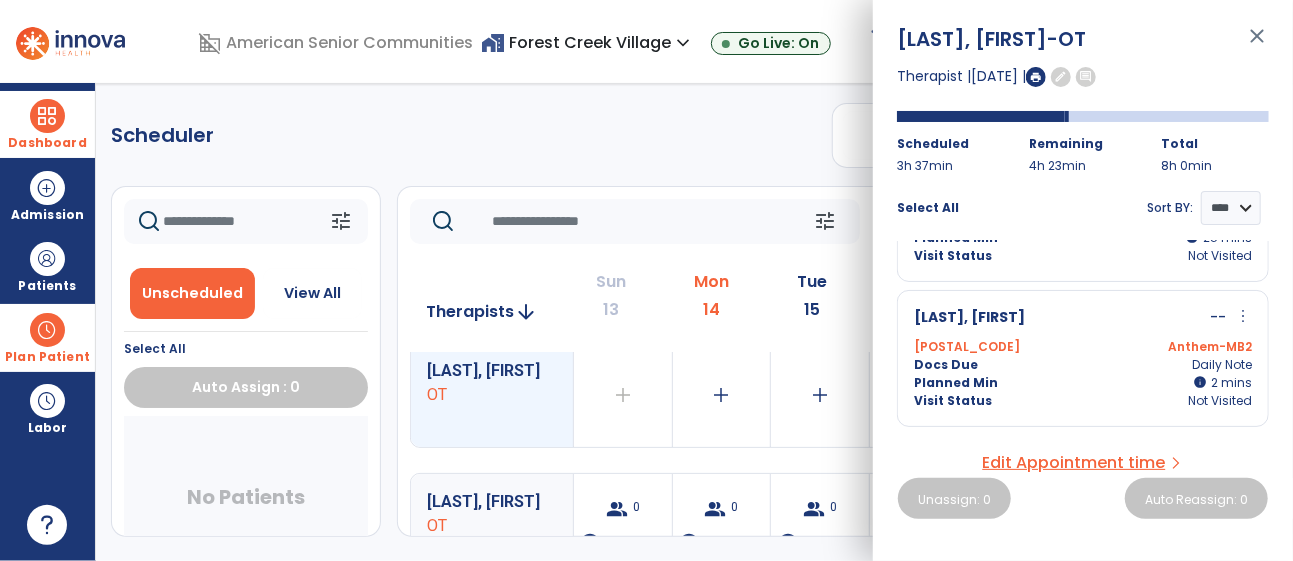 click on "close" at bounding box center (1257, 45) 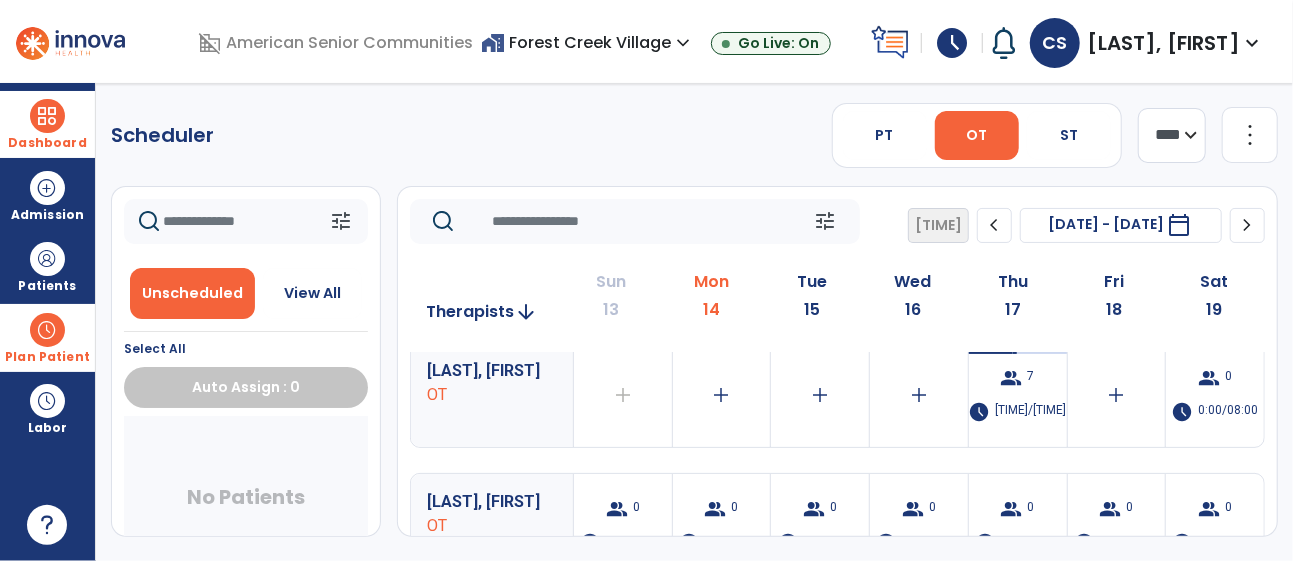click on "Dashboard" at bounding box center [47, 143] 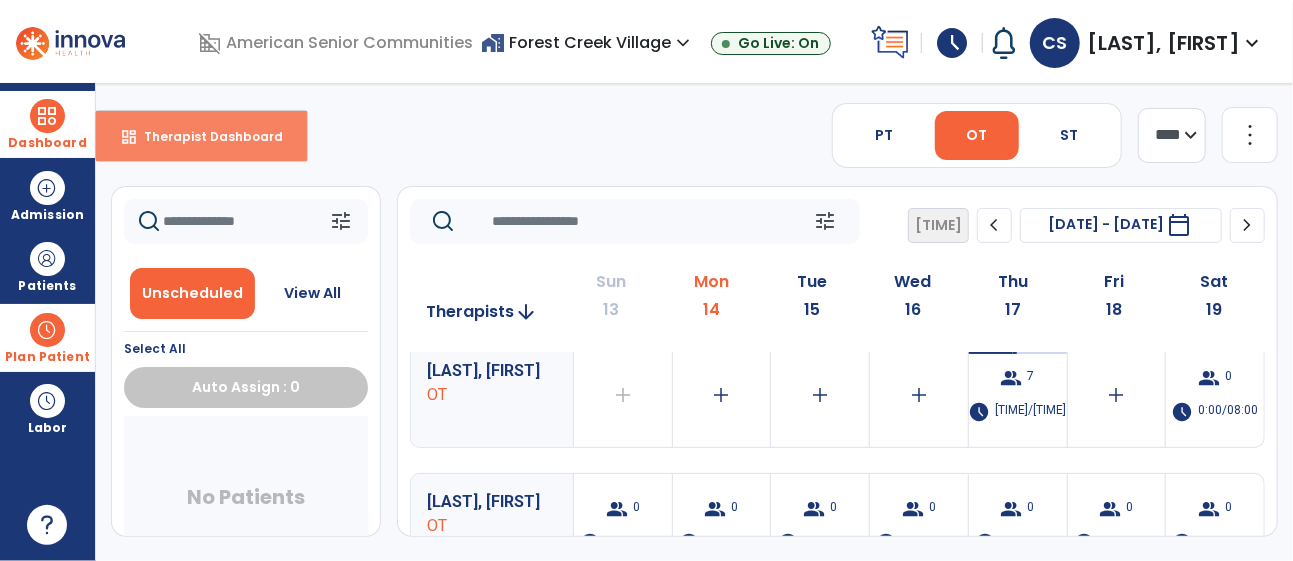 click on "Therapist Dashboard" at bounding box center [205, 136] 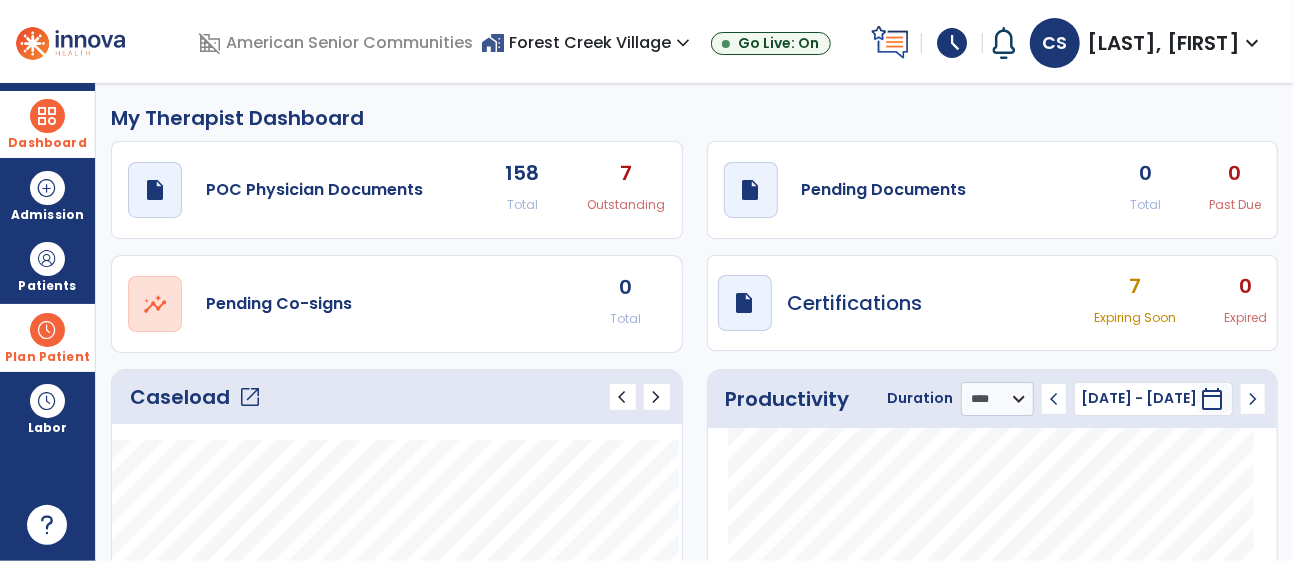 click on "open_in_new" 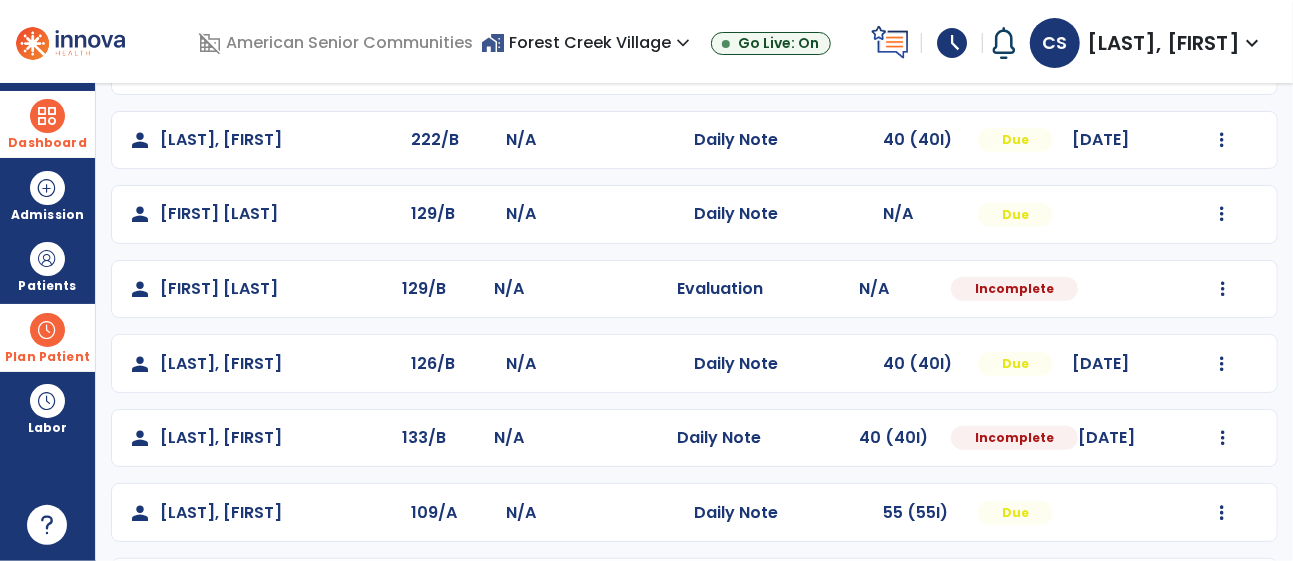 scroll, scrollTop: 695, scrollLeft: 0, axis: vertical 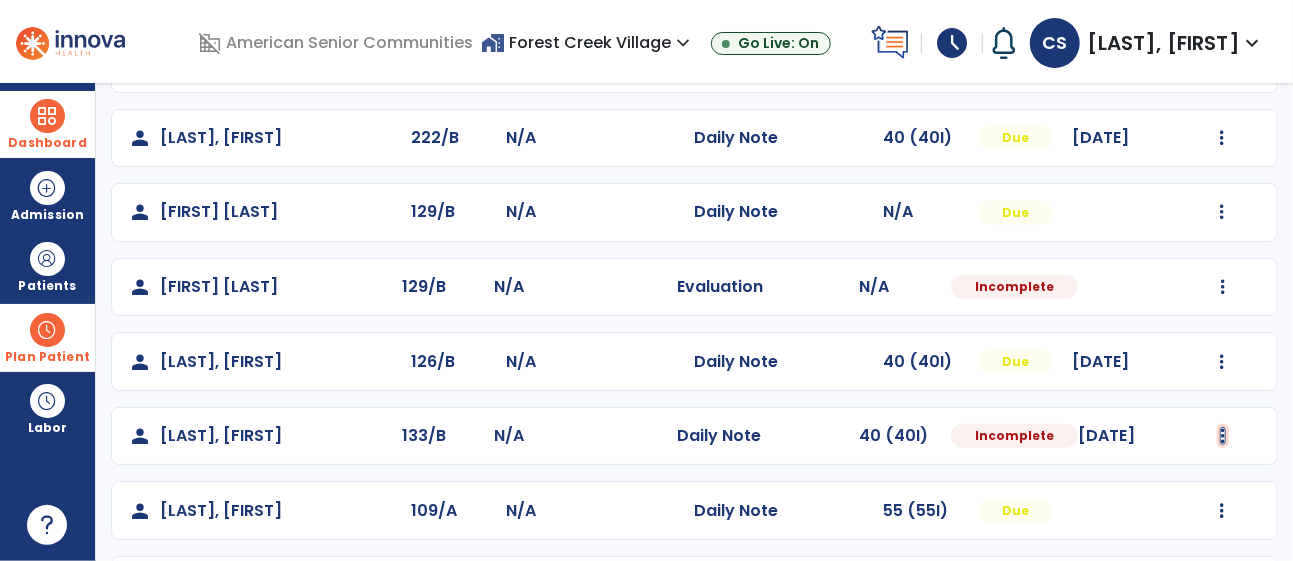click at bounding box center (1222, -235) 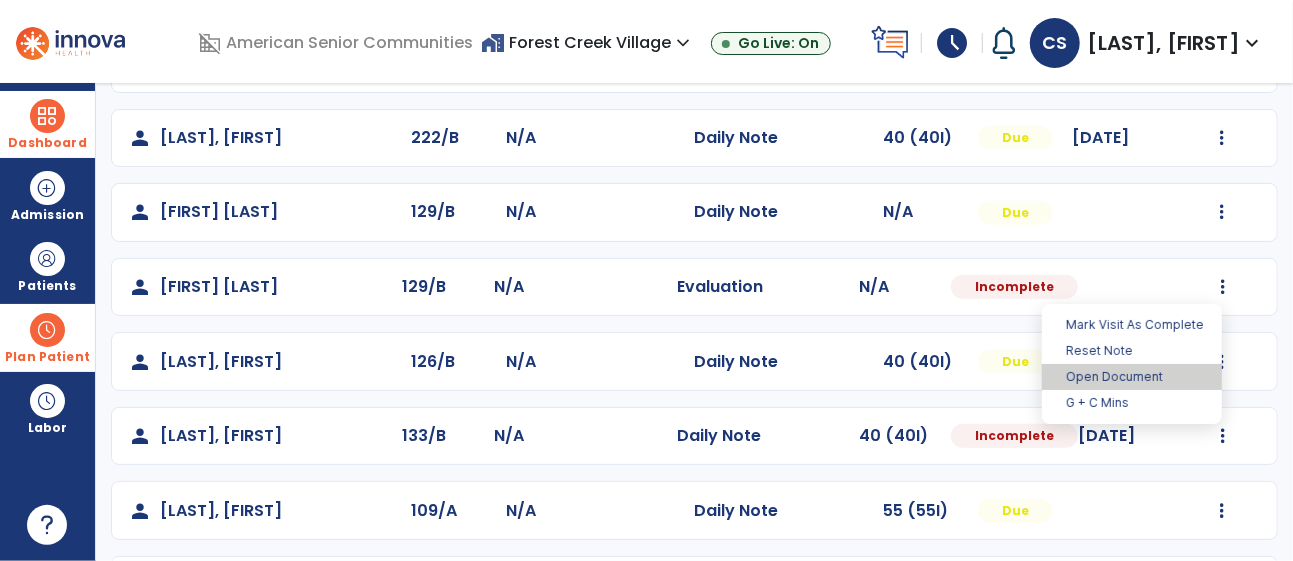 click on "Open Document" at bounding box center (1132, 377) 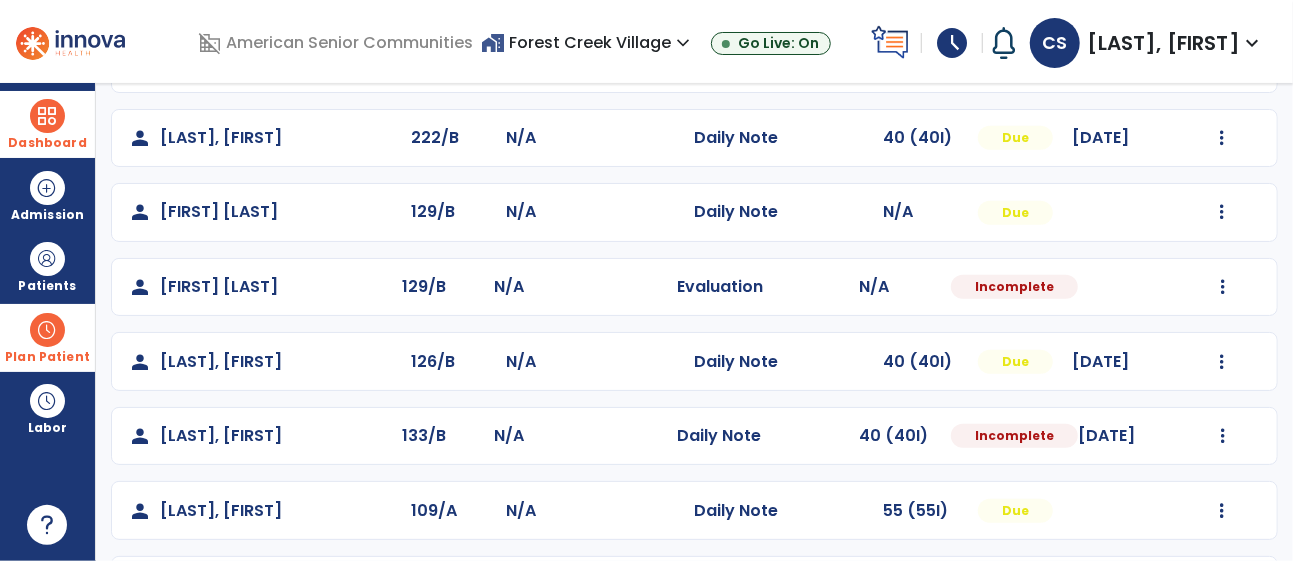 select on "*" 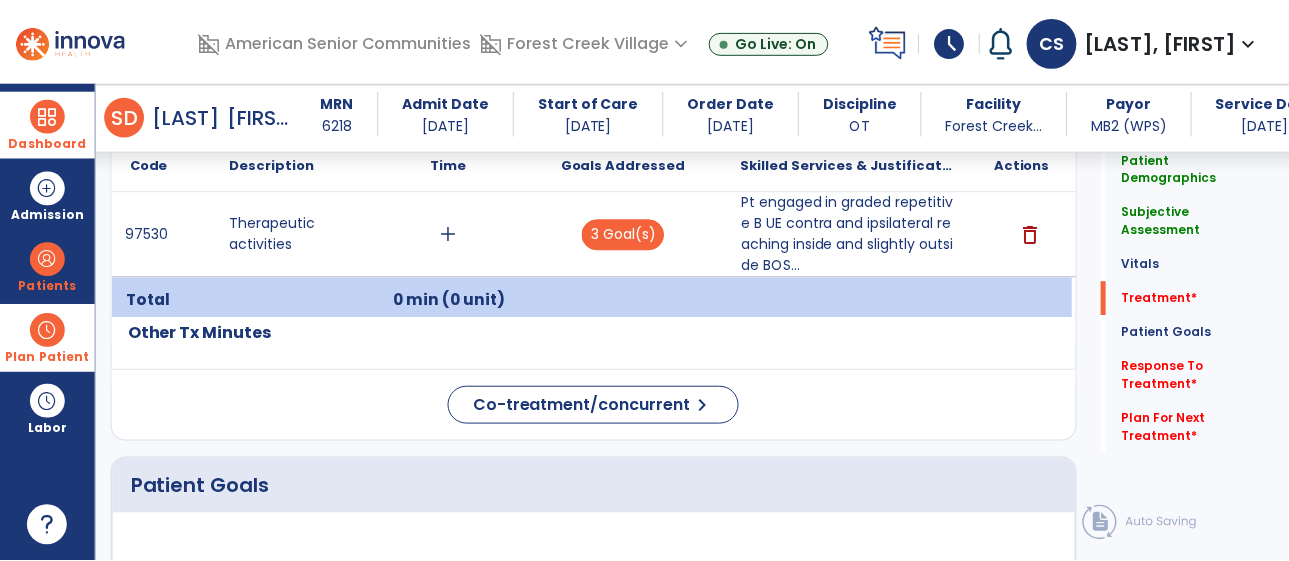 scroll, scrollTop: 1130, scrollLeft: 0, axis: vertical 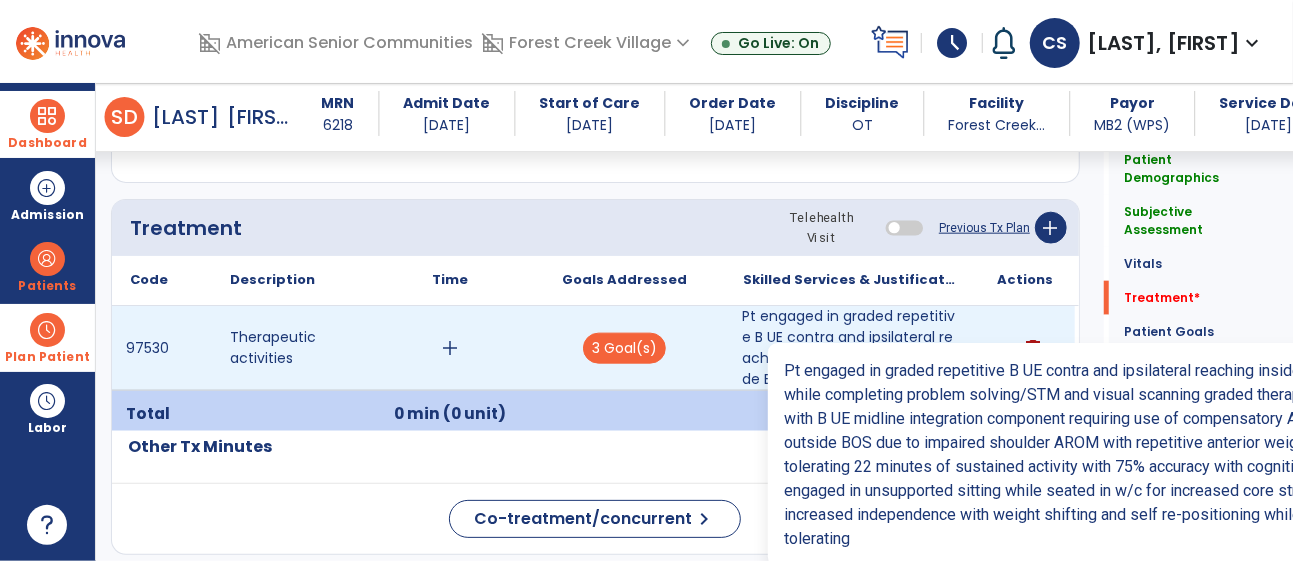 click on "Pt engaged in graded repetitive B UE contra and ipsilateral reaching inside and slightly outside BOS..." at bounding box center (850, 348) 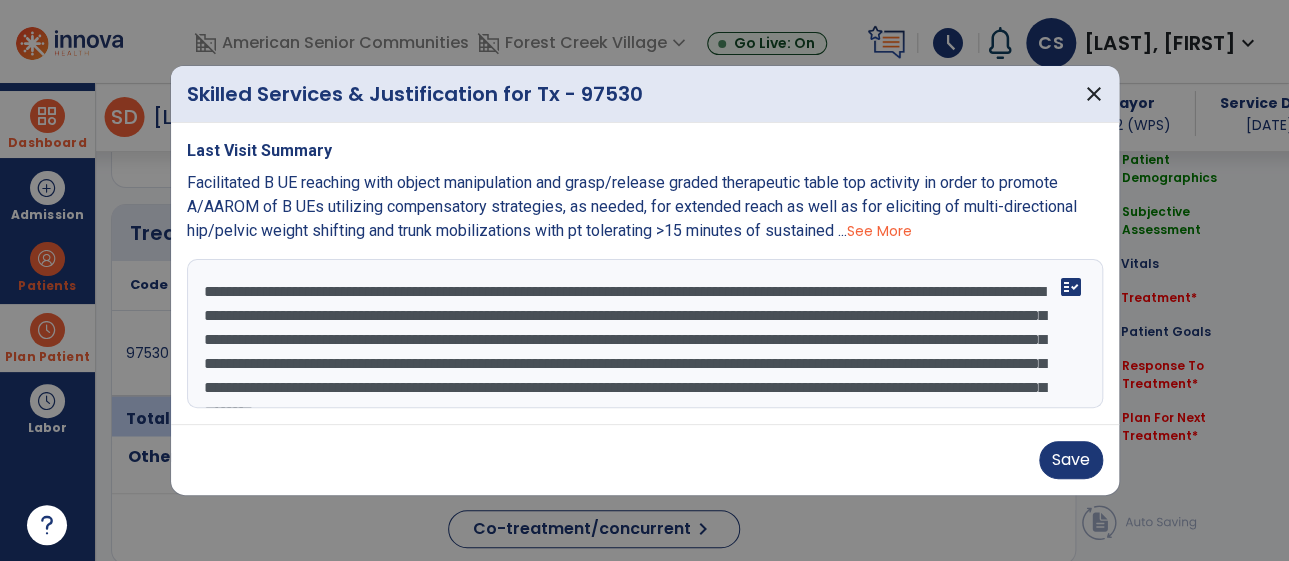 scroll, scrollTop: 1130, scrollLeft: 0, axis: vertical 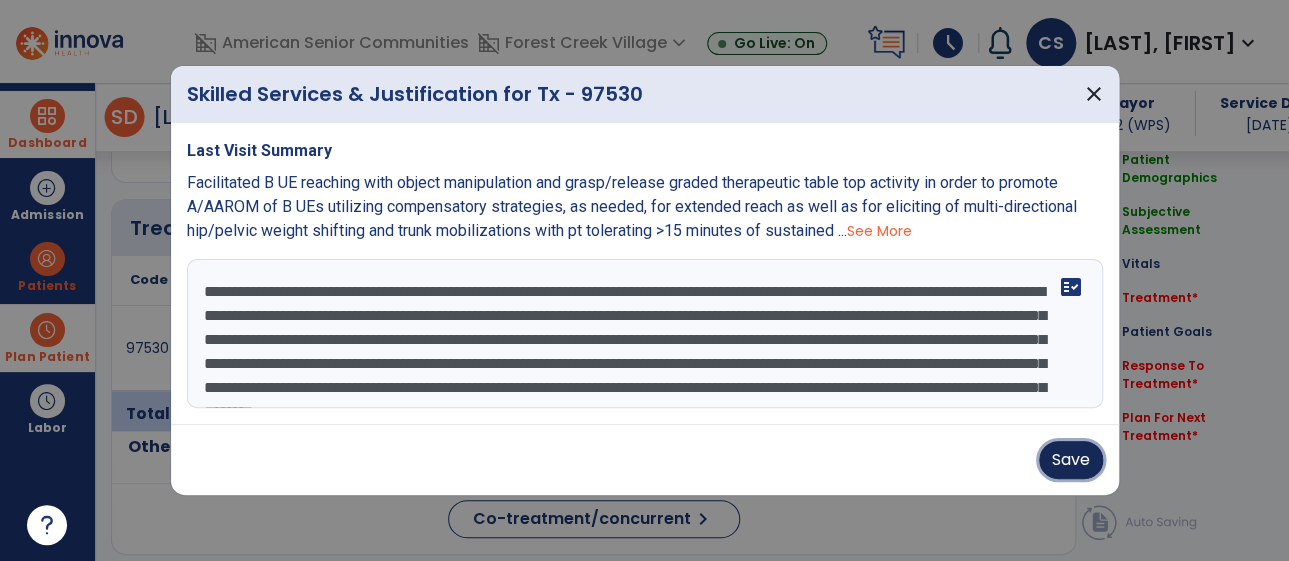 click on "Save" at bounding box center [1071, 460] 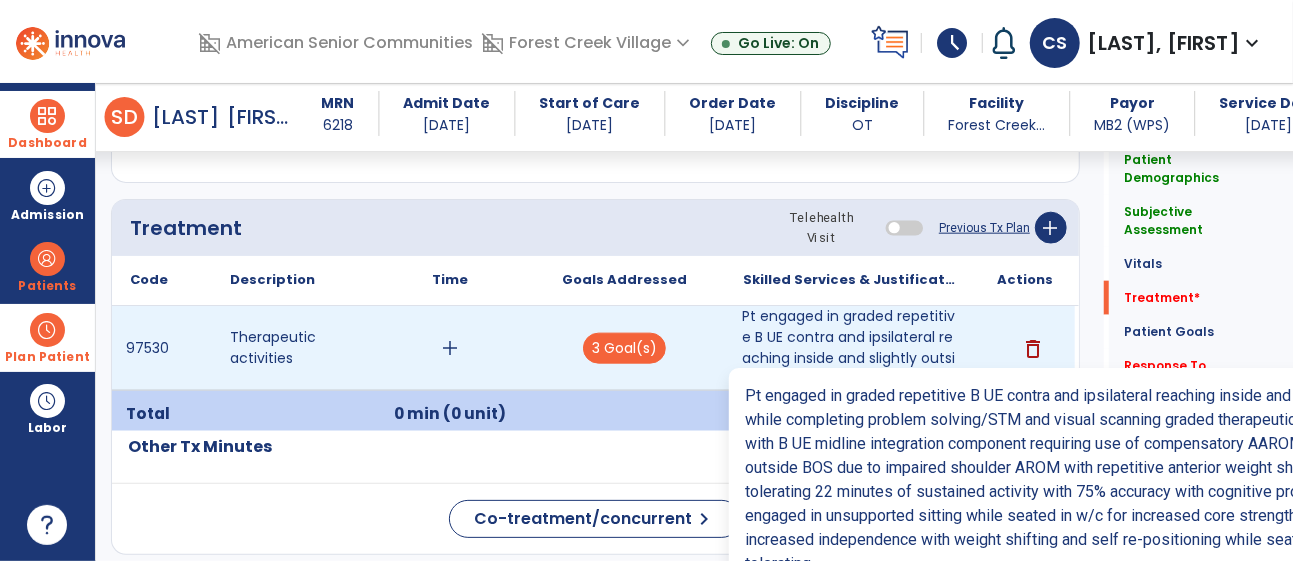 click on "Pt engaged in graded repetitive B UE contra and ipsilateral reaching inside and slightly outside BOS..." at bounding box center [850, 348] 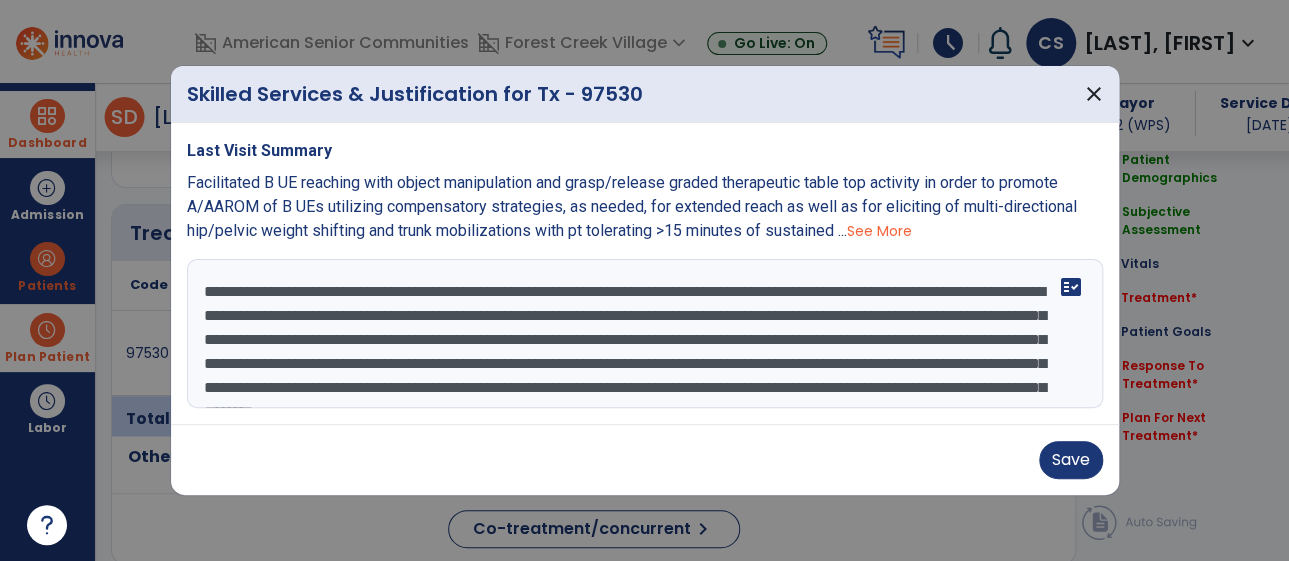 scroll, scrollTop: 1130, scrollLeft: 0, axis: vertical 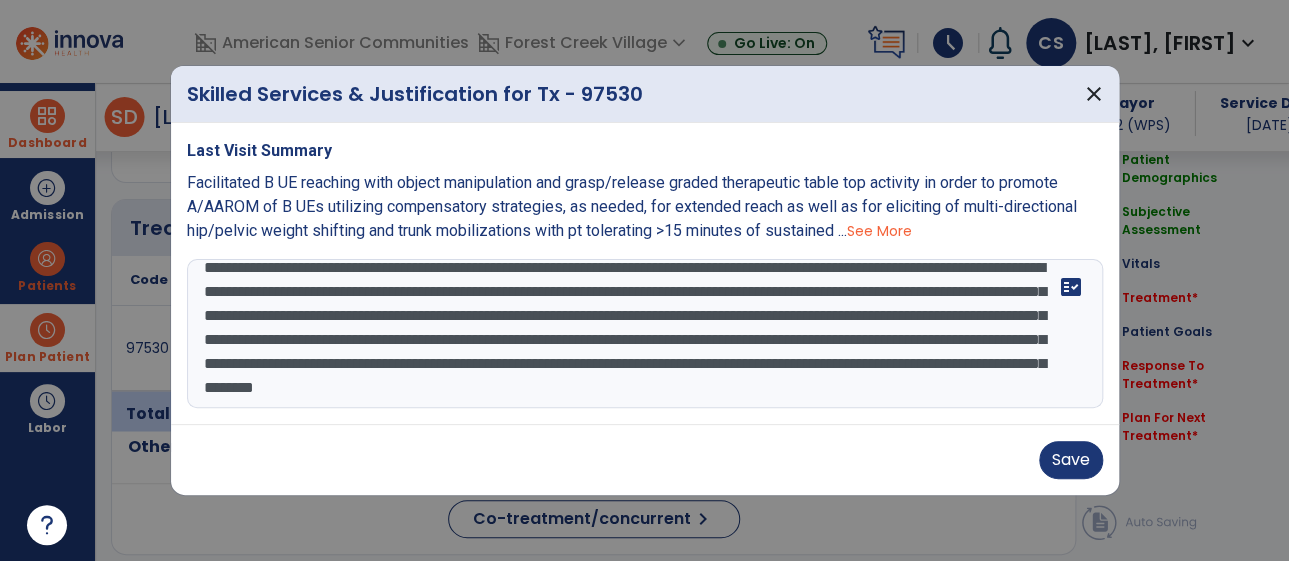 click on "**********" at bounding box center [645, 334] 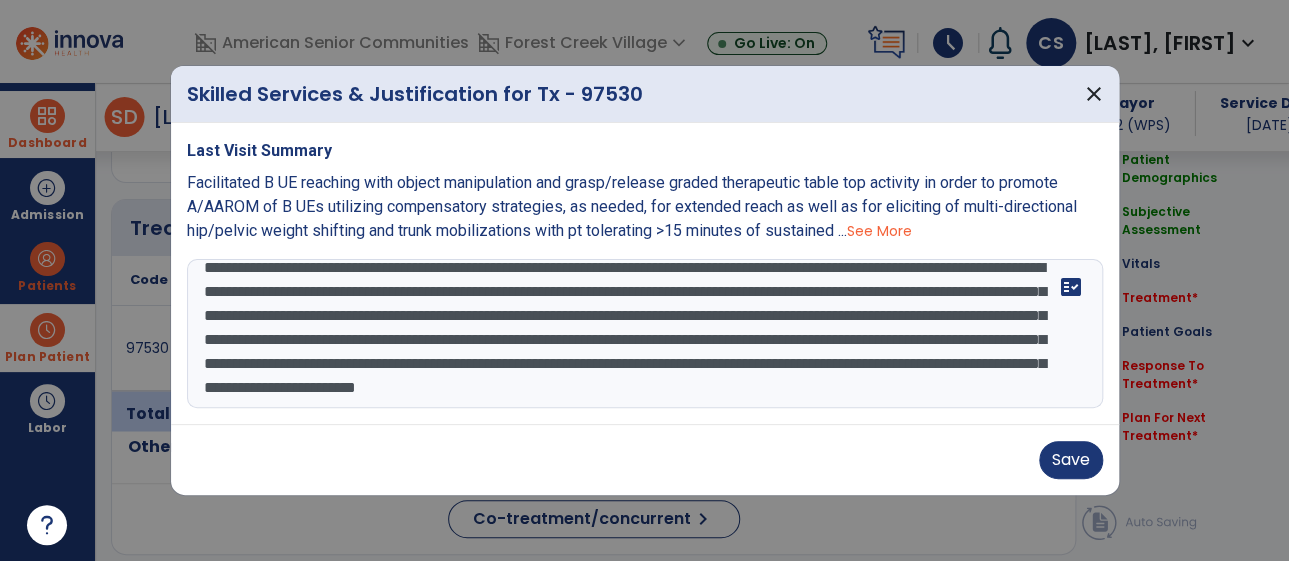 scroll, scrollTop: 63, scrollLeft: 0, axis: vertical 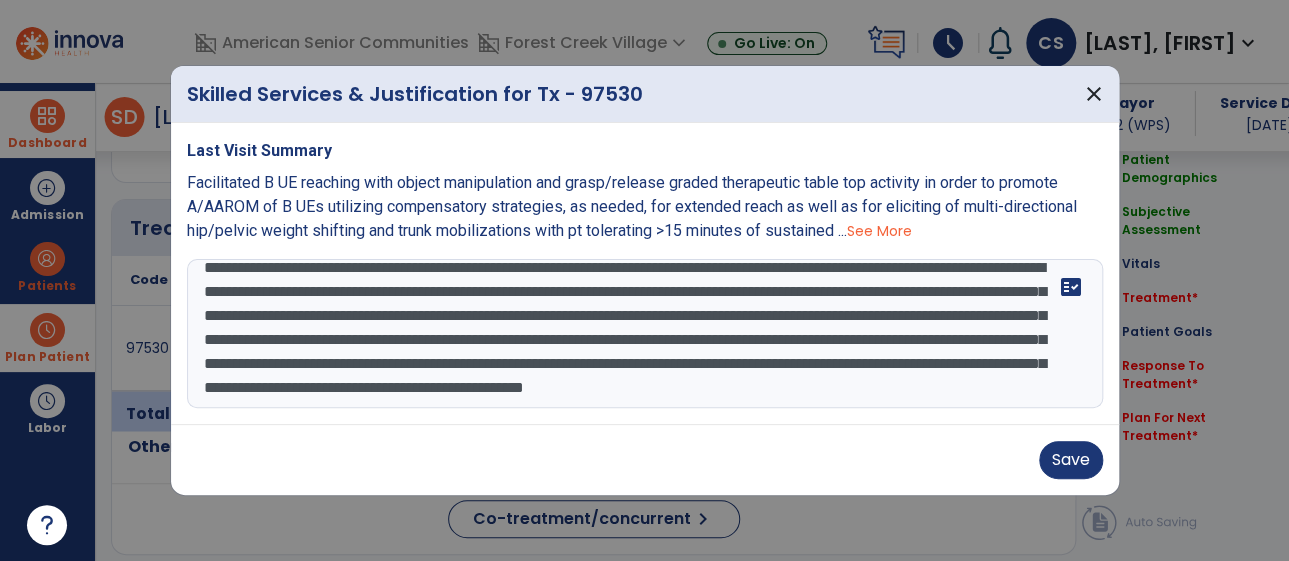 click on "**********" at bounding box center [645, 334] 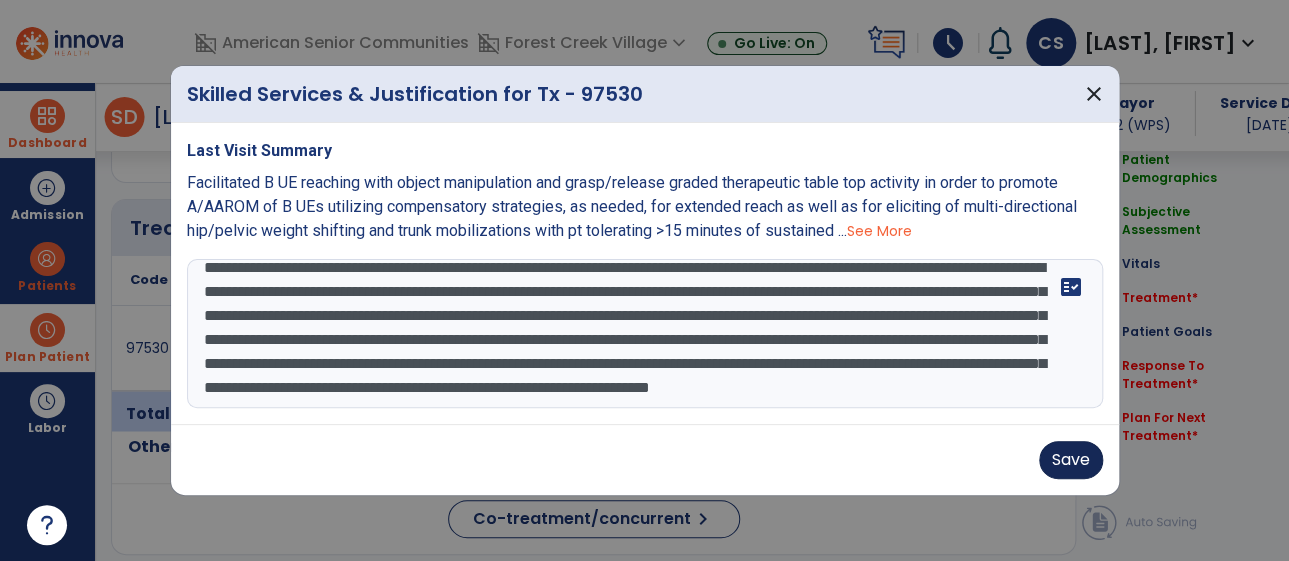 type on "**********" 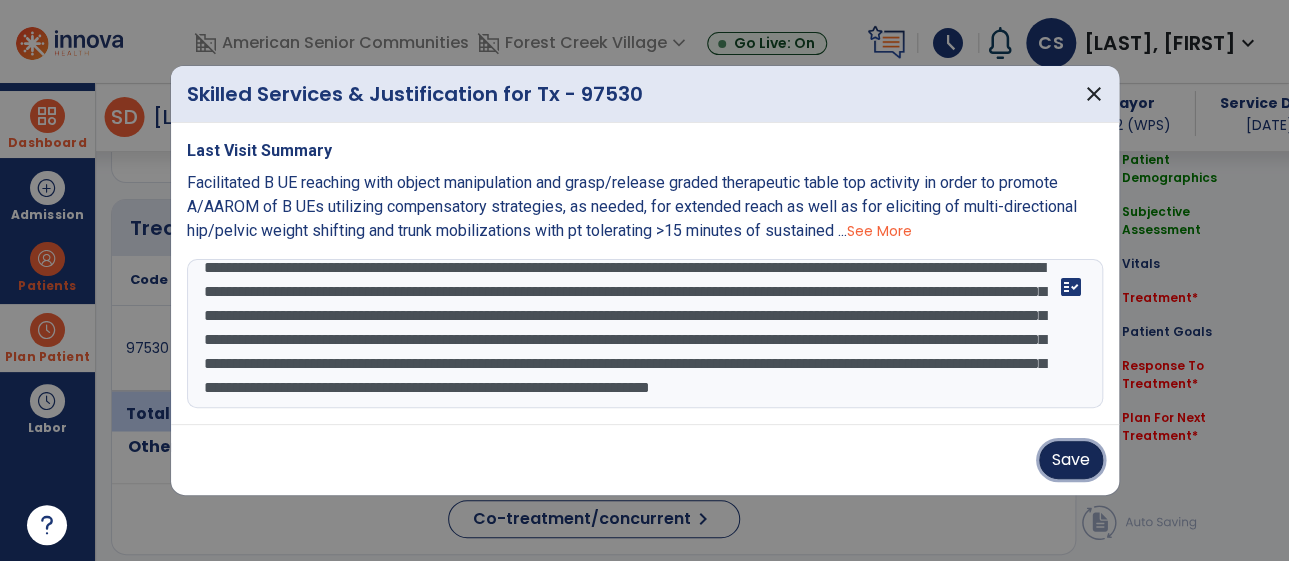 click on "Save" at bounding box center [1071, 460] 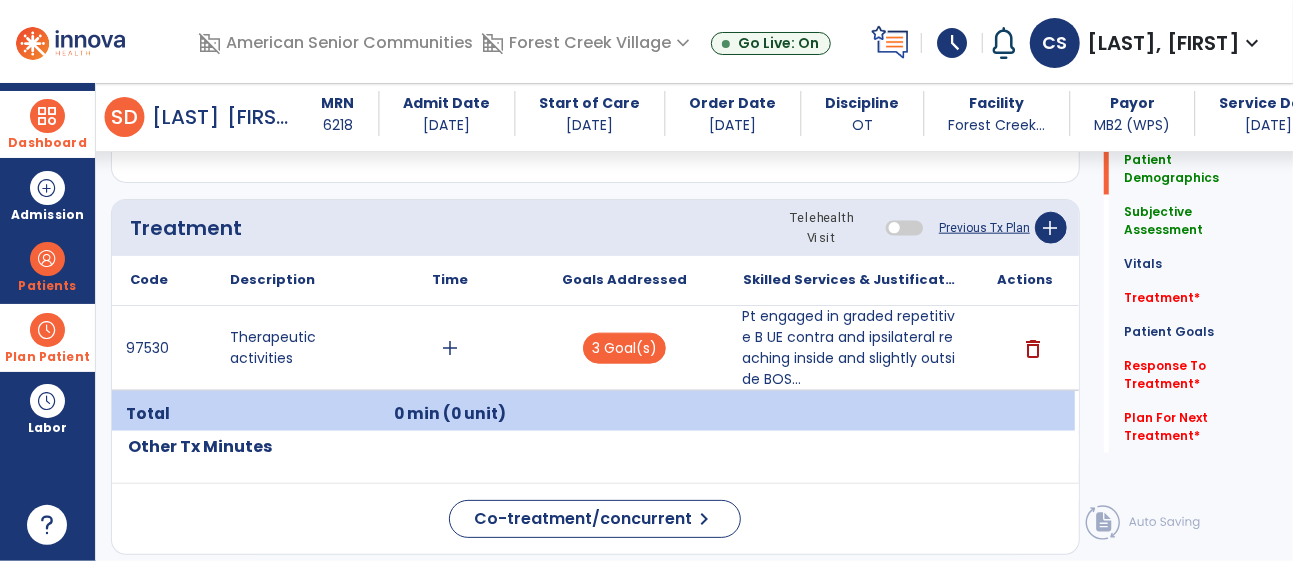 scroll, scrollTop: 0, scrollLeft: 0, axis: both 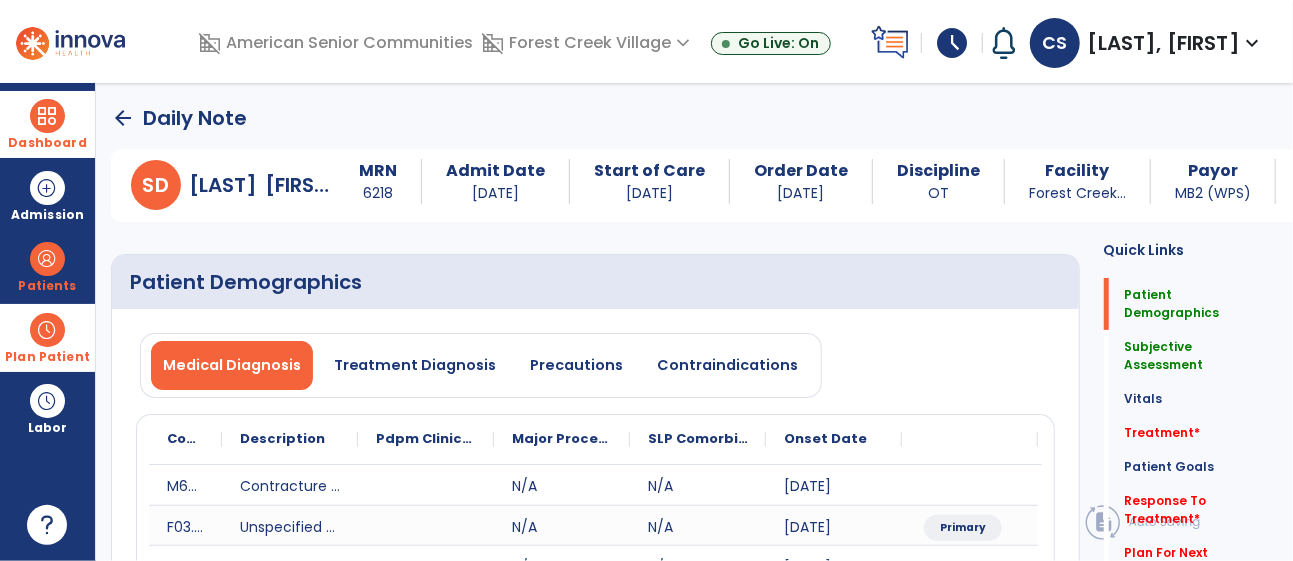 click on "arrow_back   Daily Note" 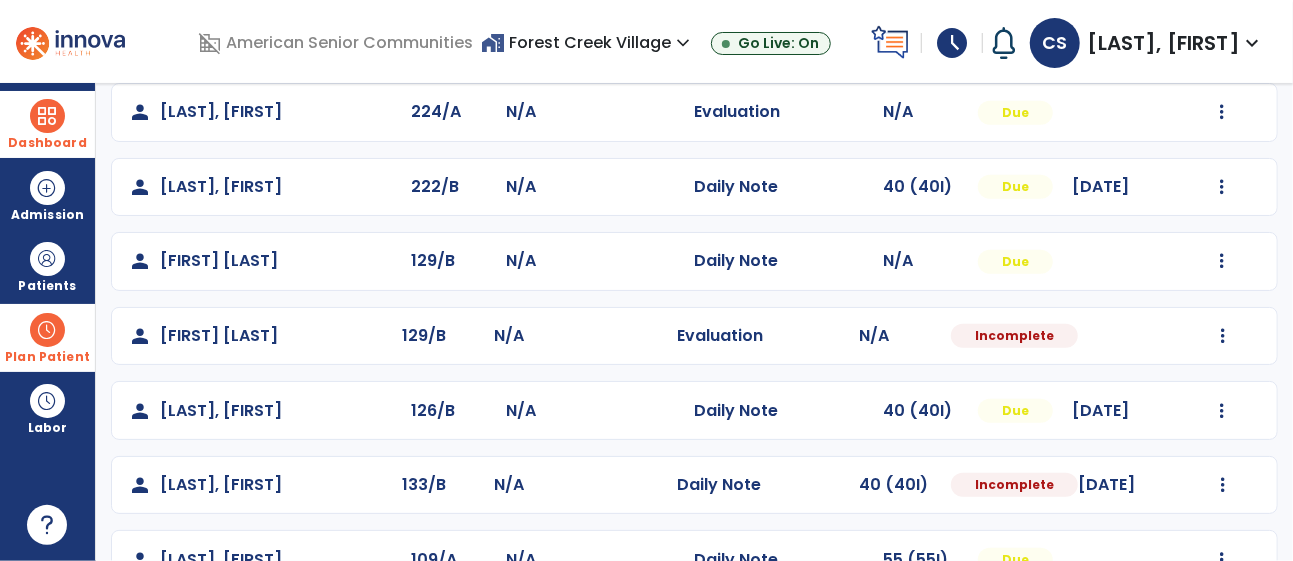 scroll, scrollTop: 639, scrollLeft: 0, axis: vertical 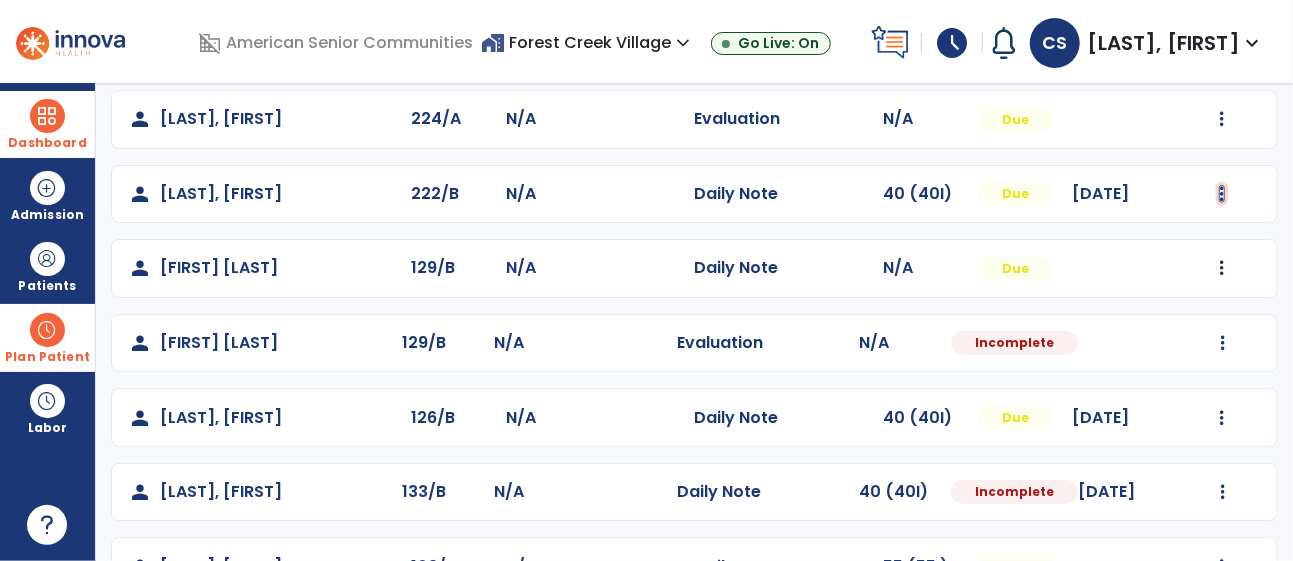 click at bounding box center [1222, -179] 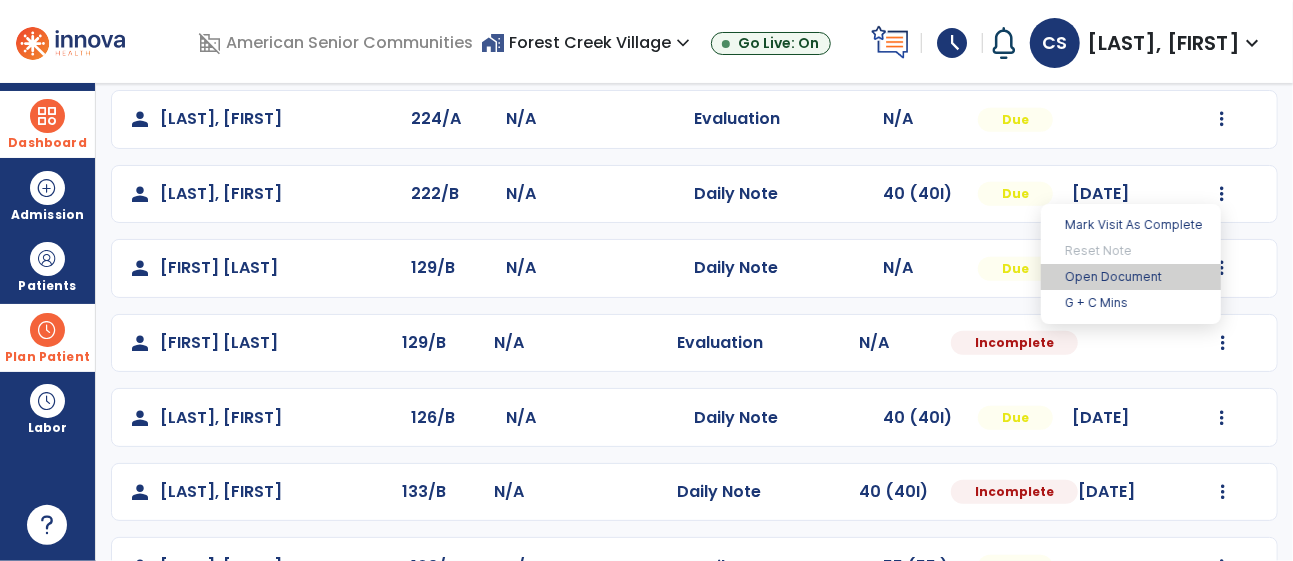 click on "Open Document" at bounding box center (1131, 277) 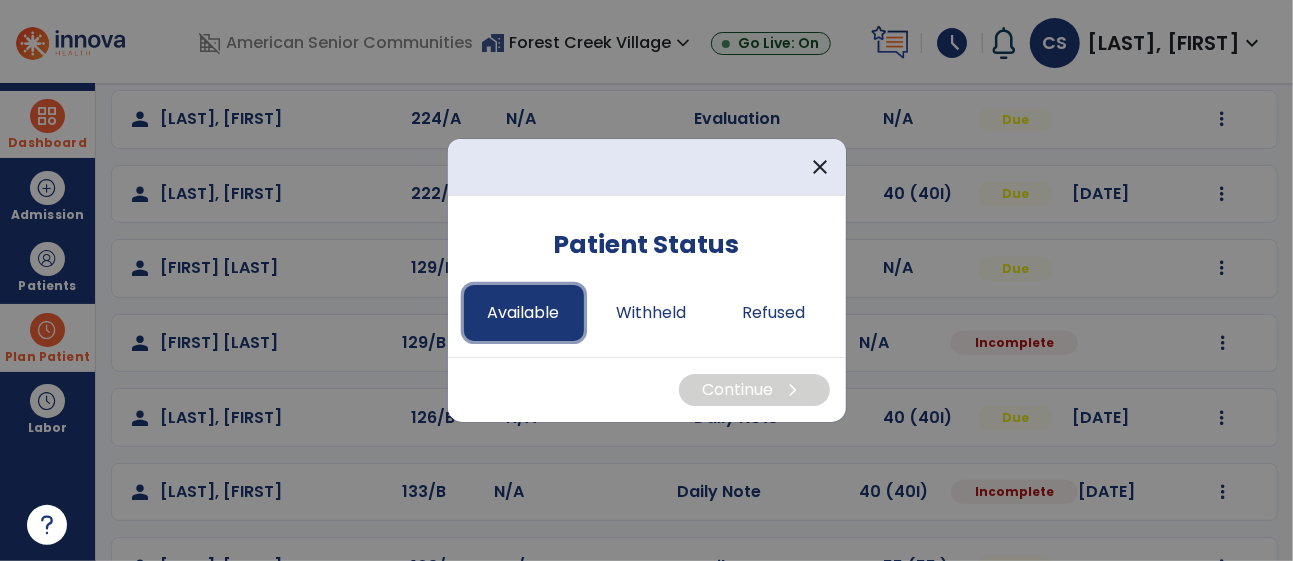 click on "Available" at bounding box center [524, 313] 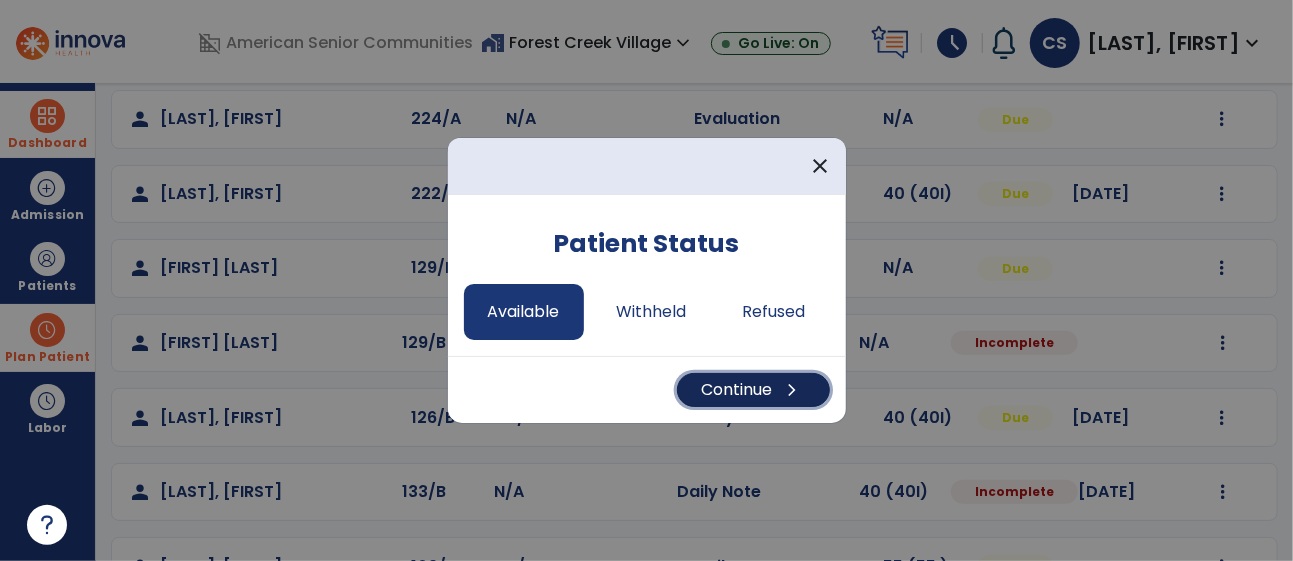 click on "Continue   chevron_right" at bounding box center [753, 390] 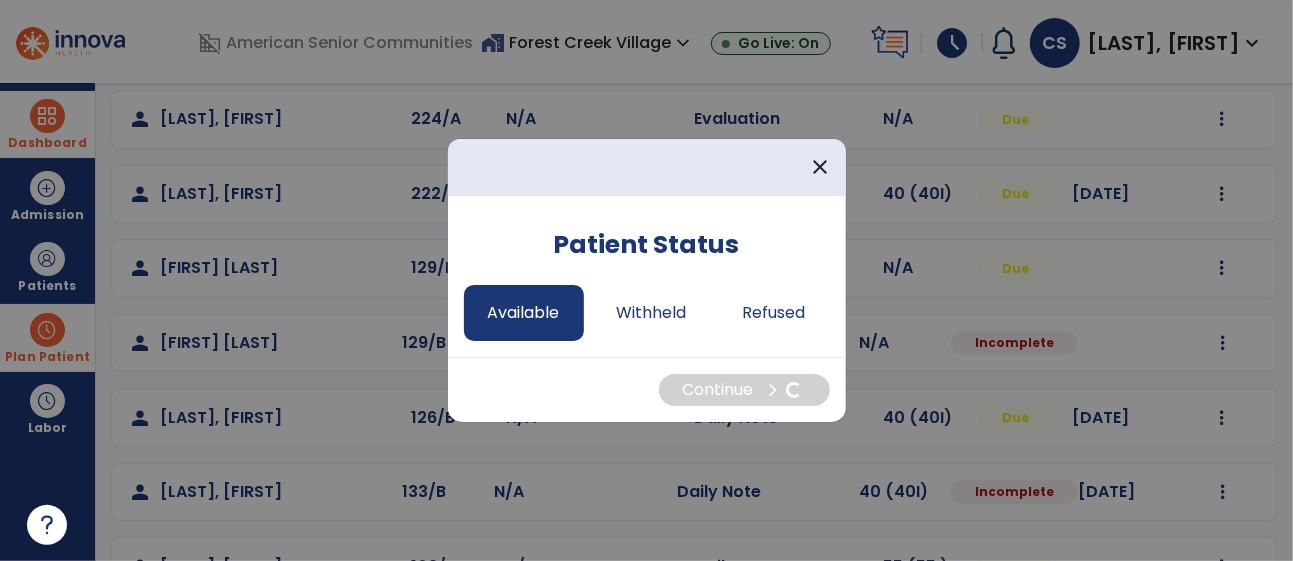 select on "*" 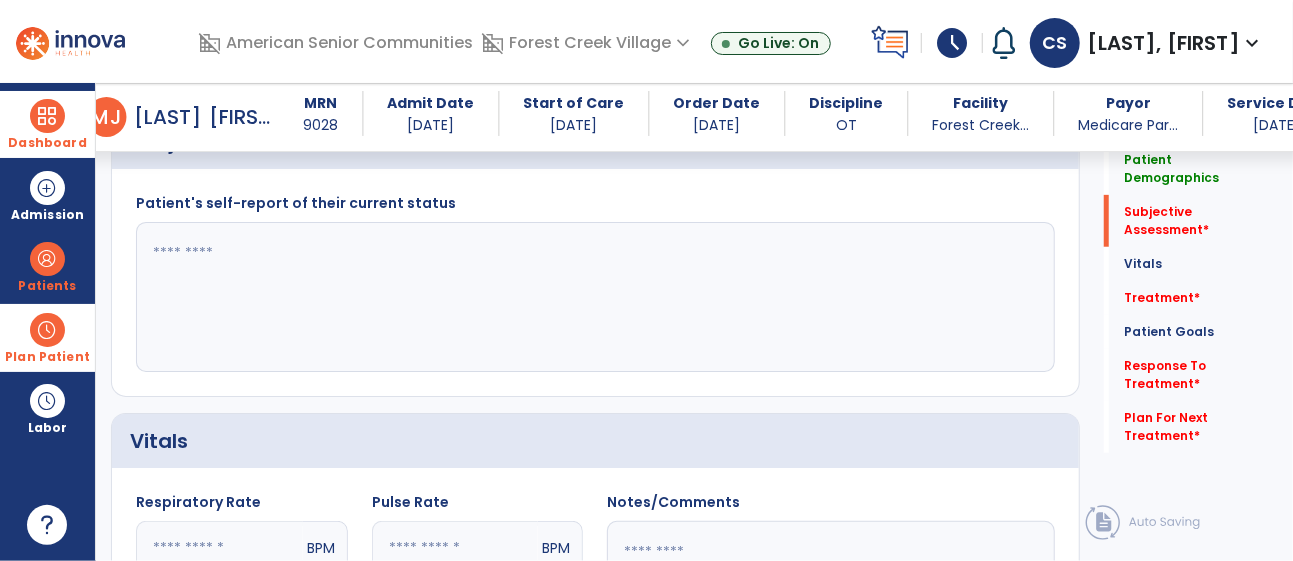 scroll, scrollTop: 455, scrollLeft: 0, axis: vertical 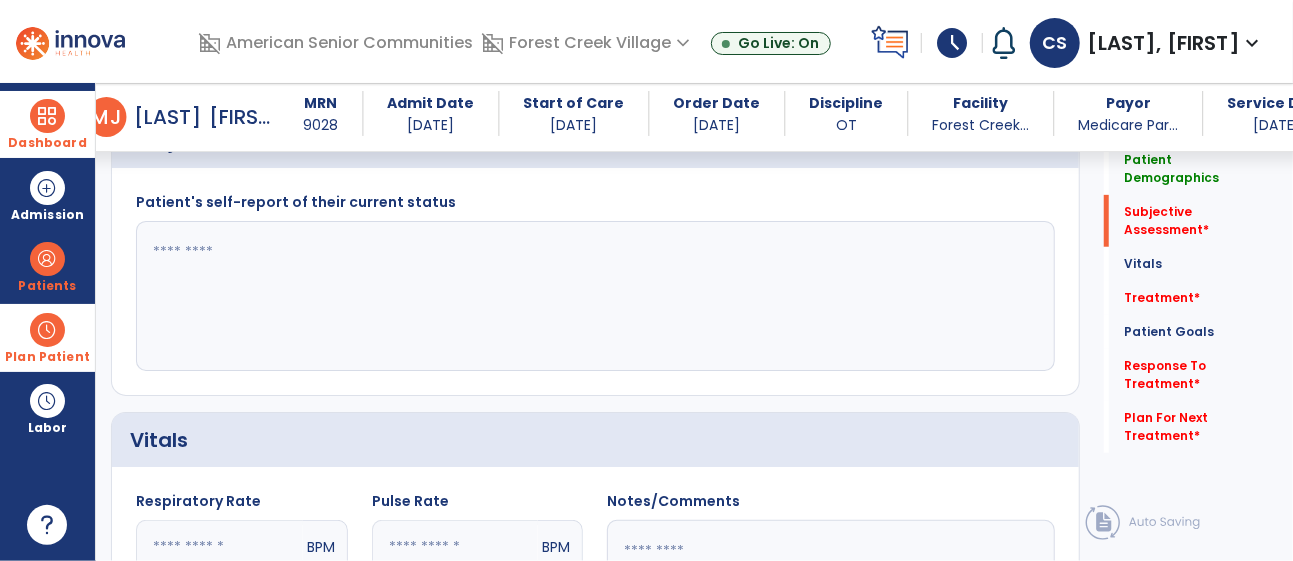 click 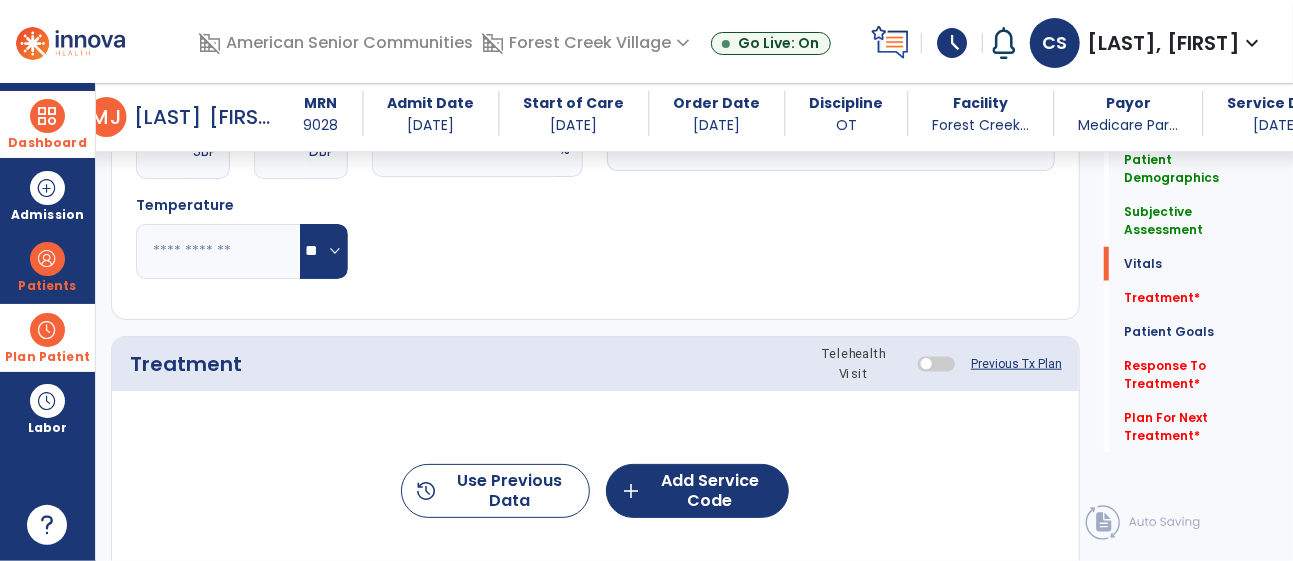 scroll, scrollTop: 954, scrollLeft: 0, axis: vertical 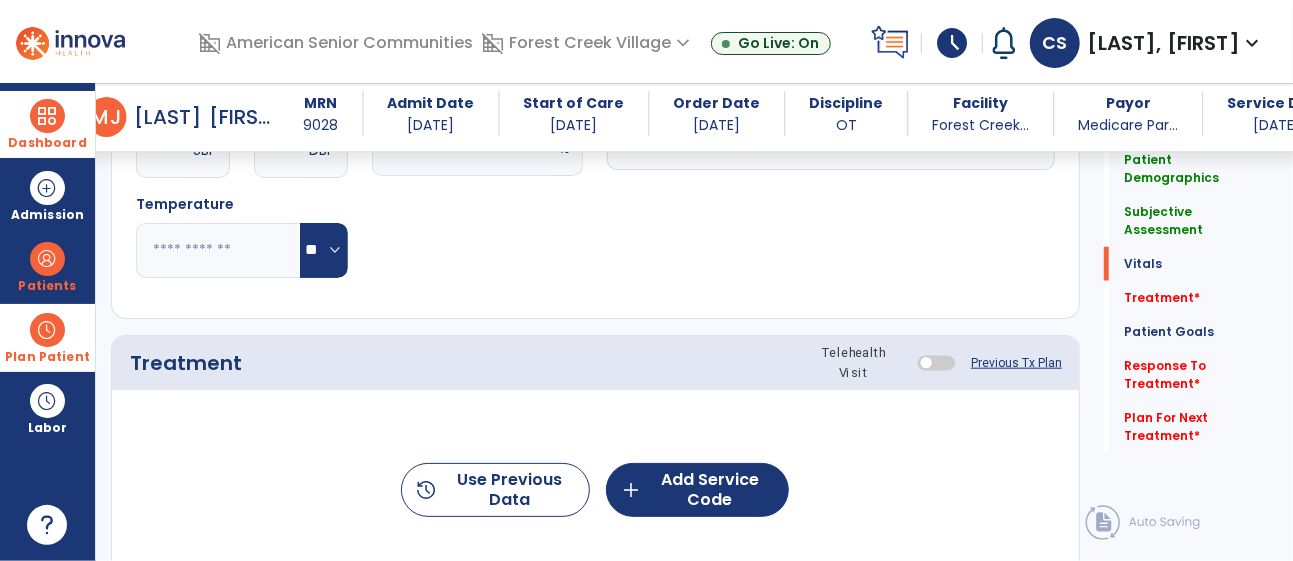 type on "**********" 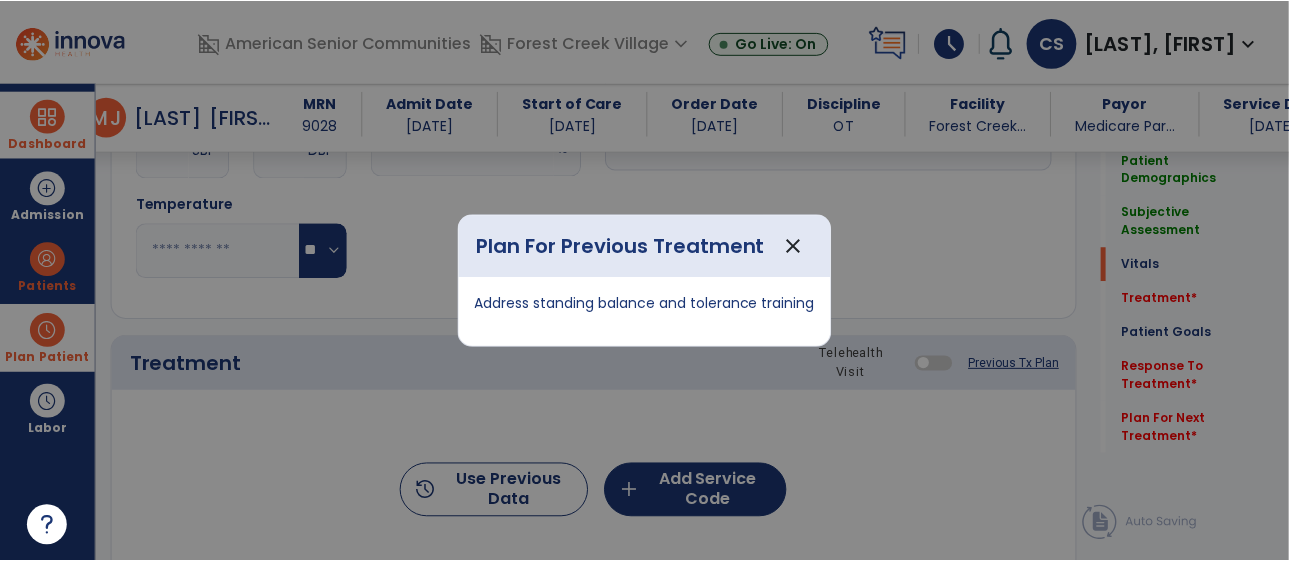 scroll, scrollTop: 954, scrollLeft: 0, axis: vertical 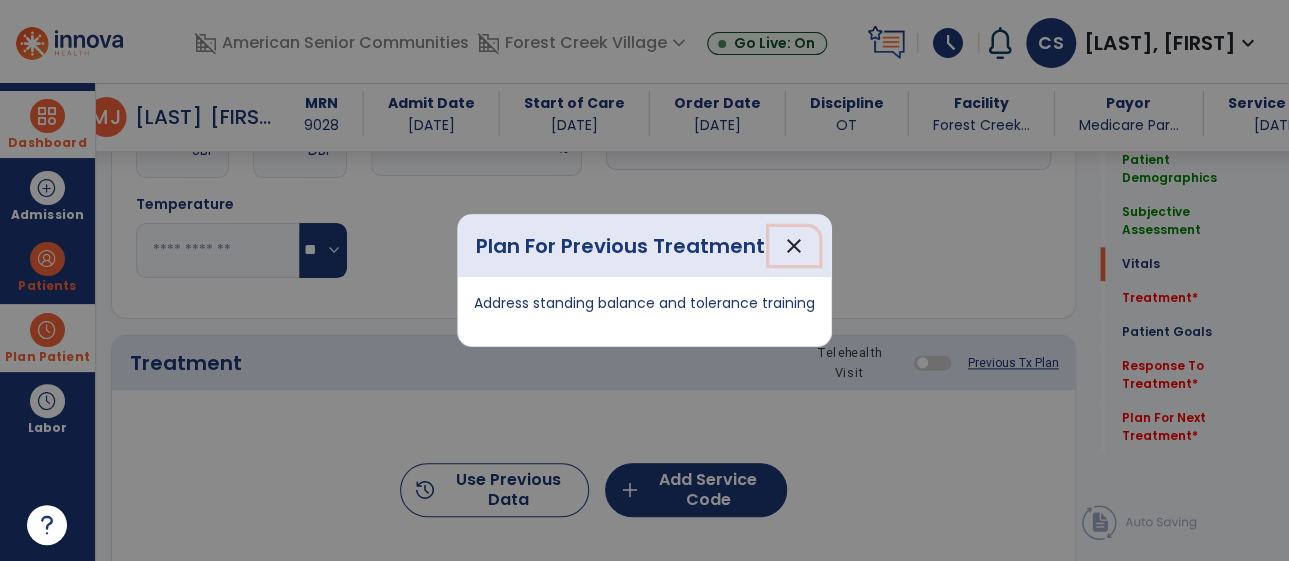 click on "close" at bounding box center (794, 246) 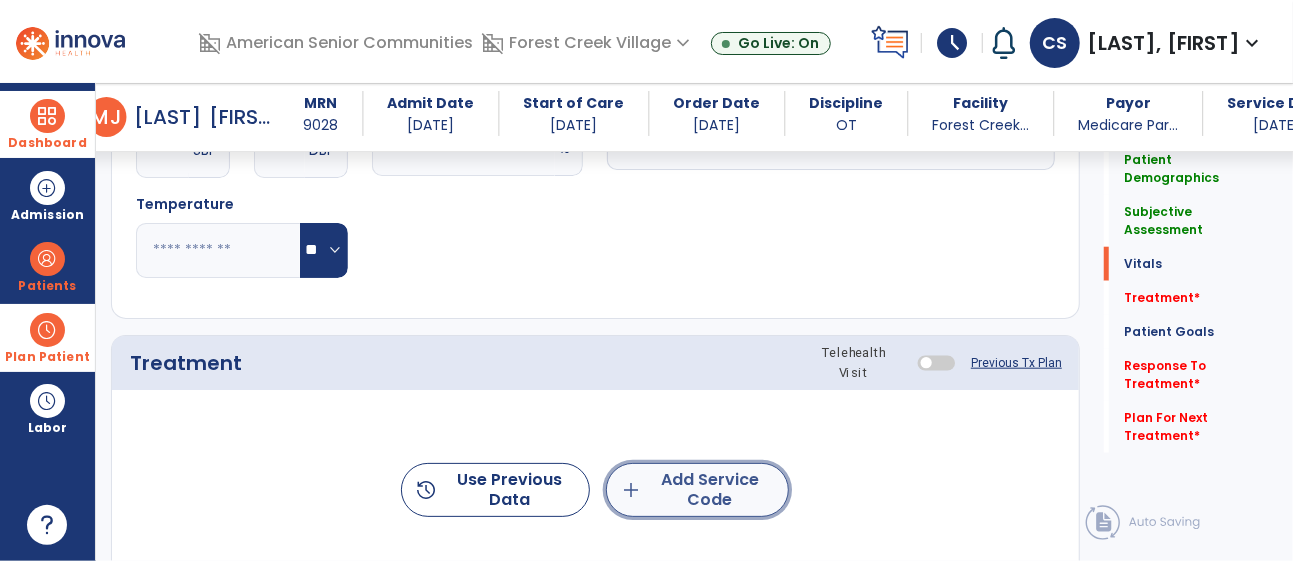 click on "add  Add Service Code" 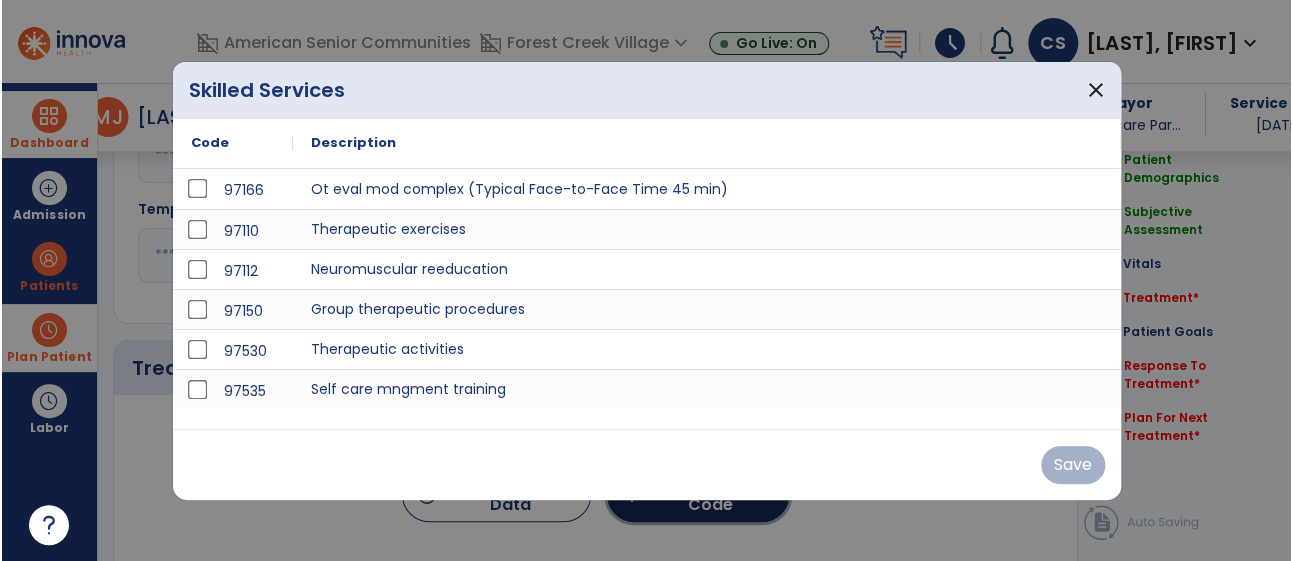 scroll, scrollTop: 954, scrollLeft: 0, axis: vertical 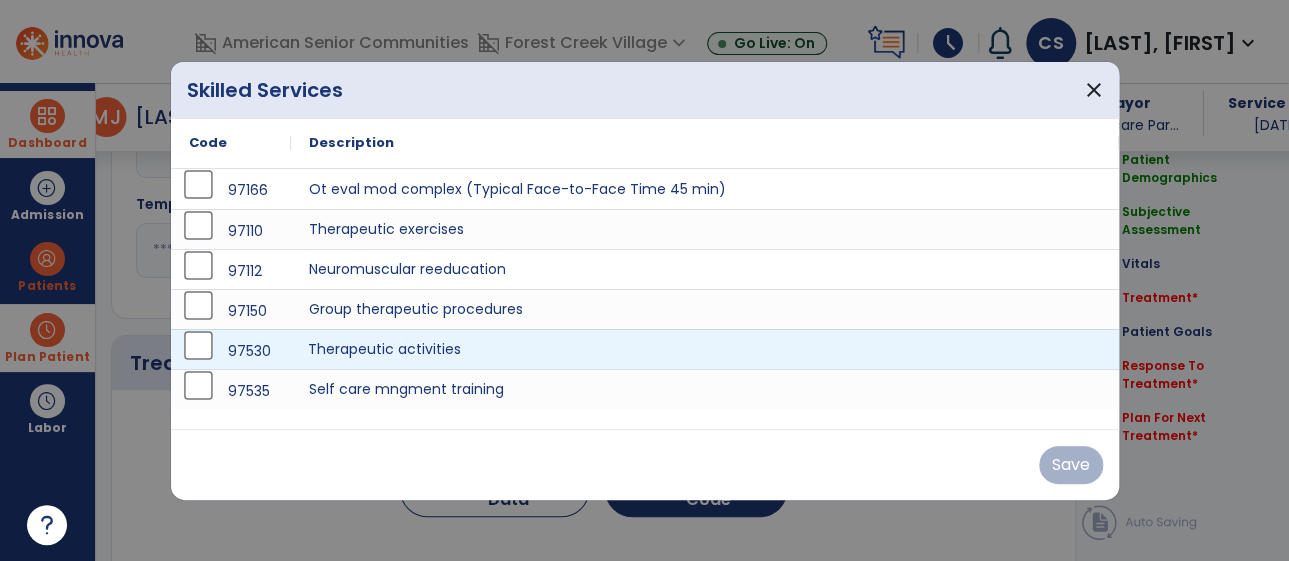 click on "Therapeutic activities" at bounding box center [705, 349] 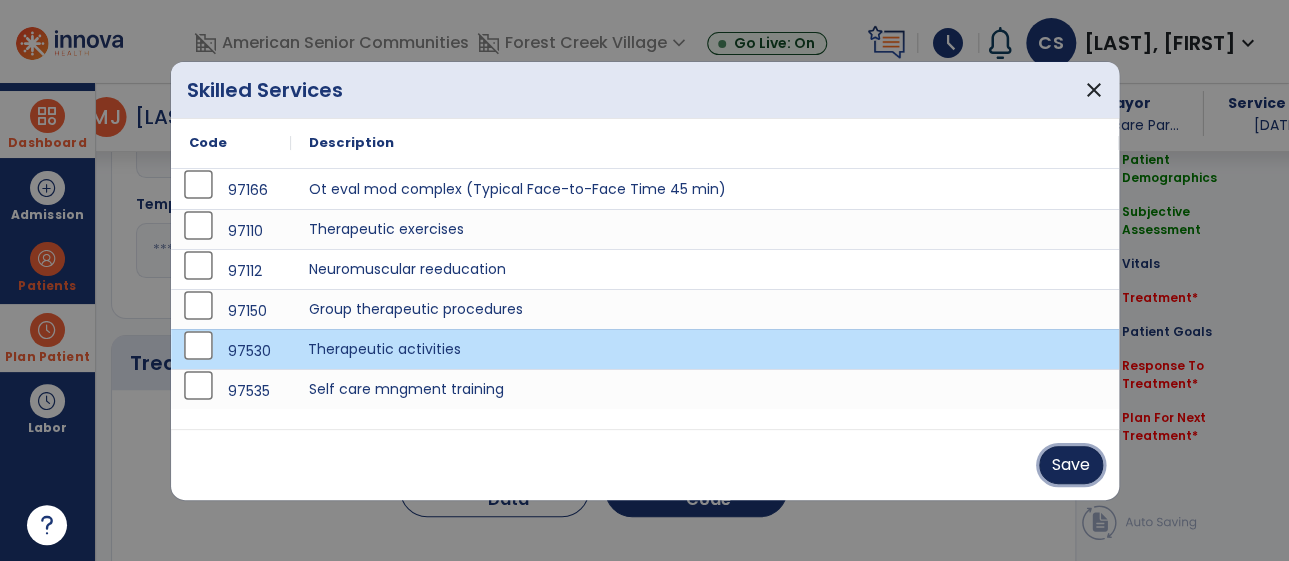 click on "Save" at bounding box center [1071, 465] 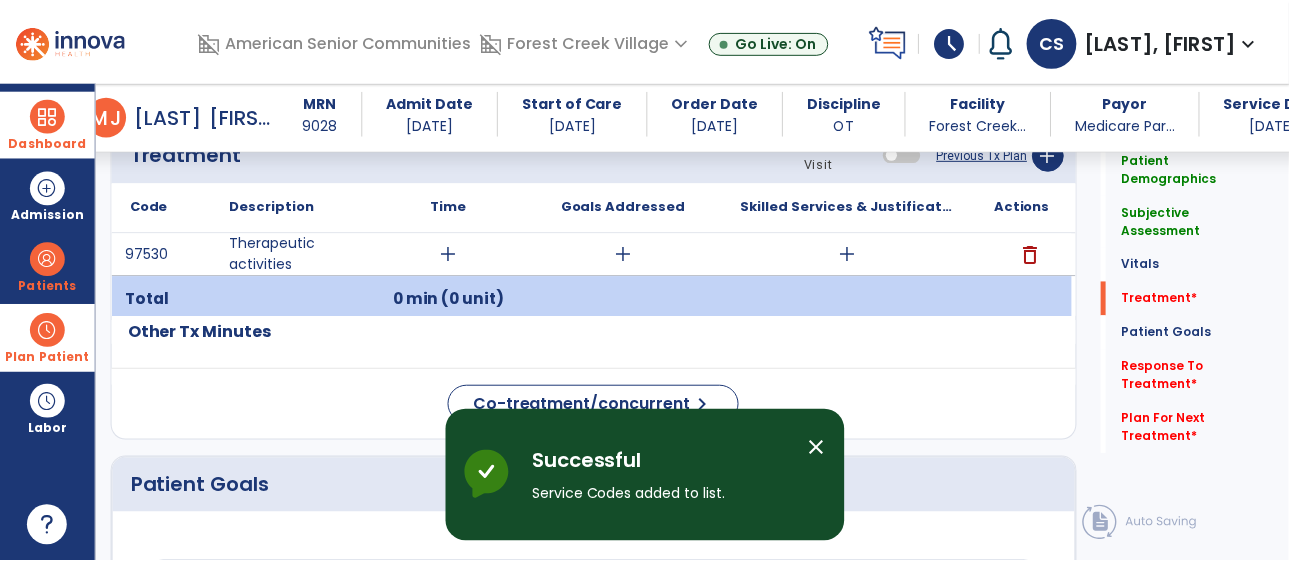 scroll, scrollTop: 1166, scrollLeft: 0, axis: vertical 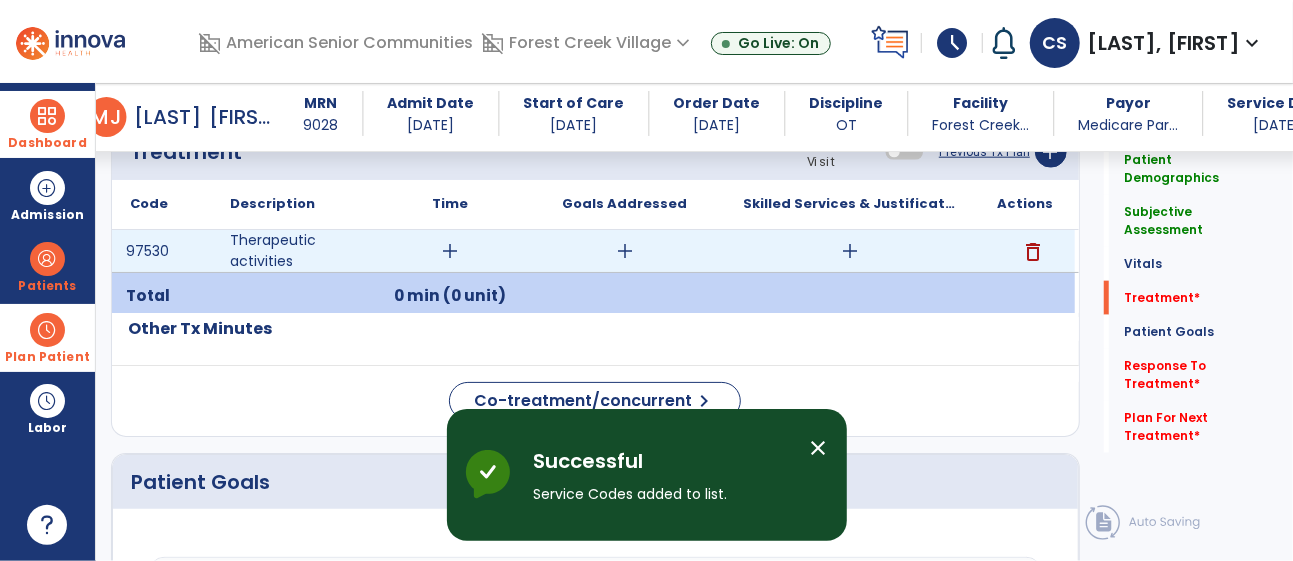 click on "add" at bounding box center [625, 251] 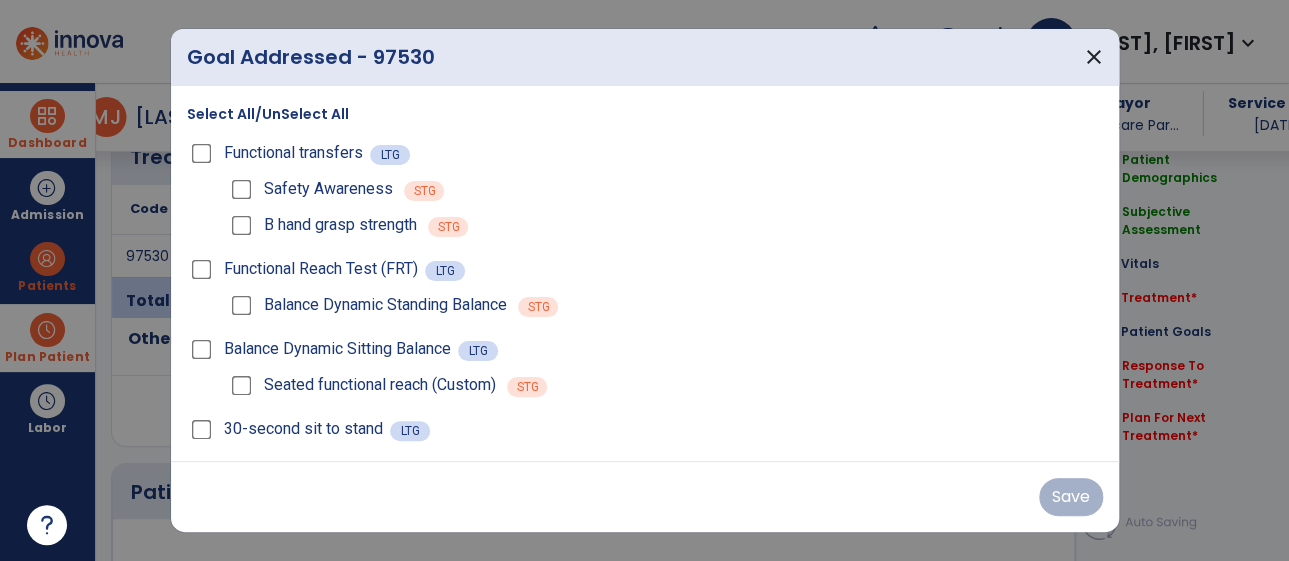 scroll, scrollTop: 1166, scrollLeft: 0, axis: vertical 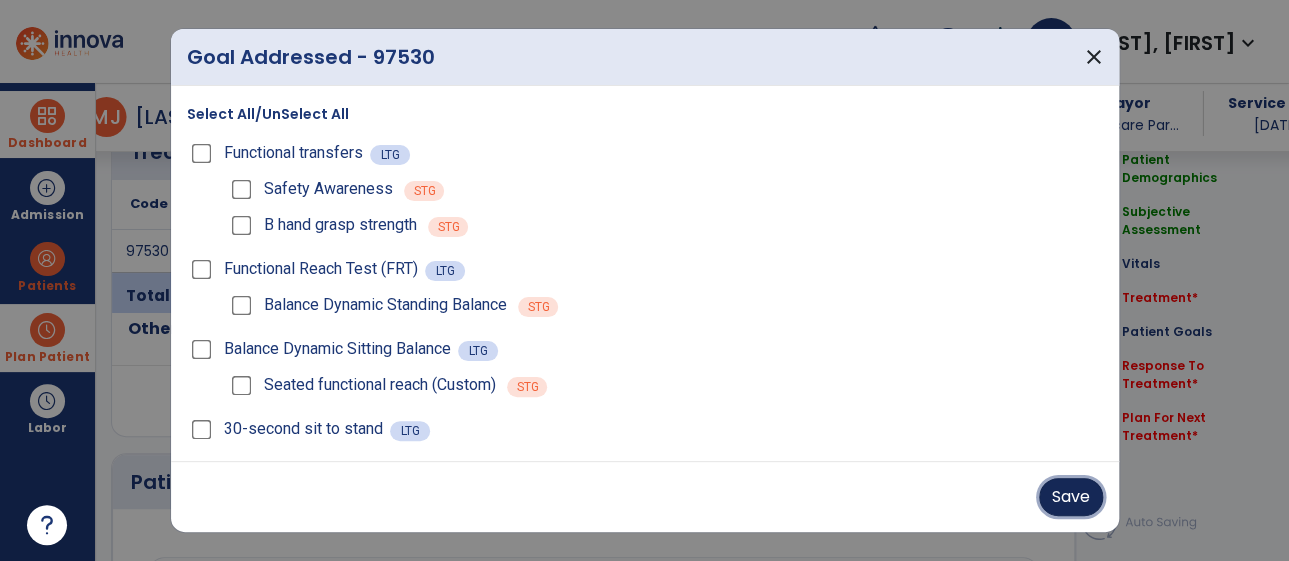 click on "Save" at bounding box center (1071, 497) 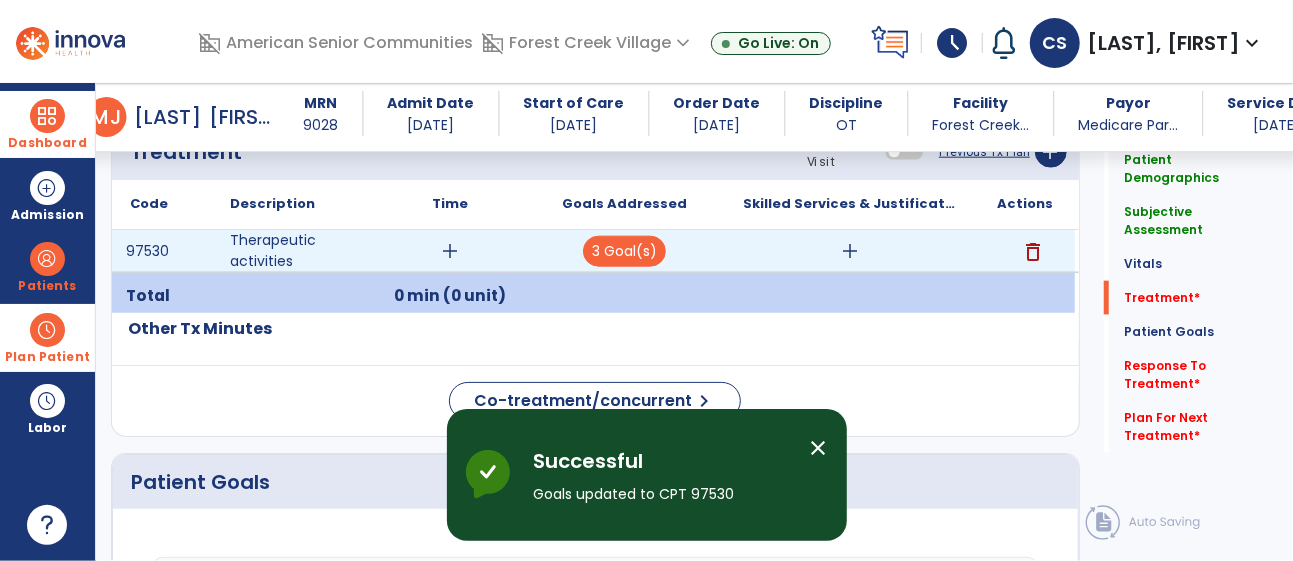 click on "add" at bounding box center [850, 251] 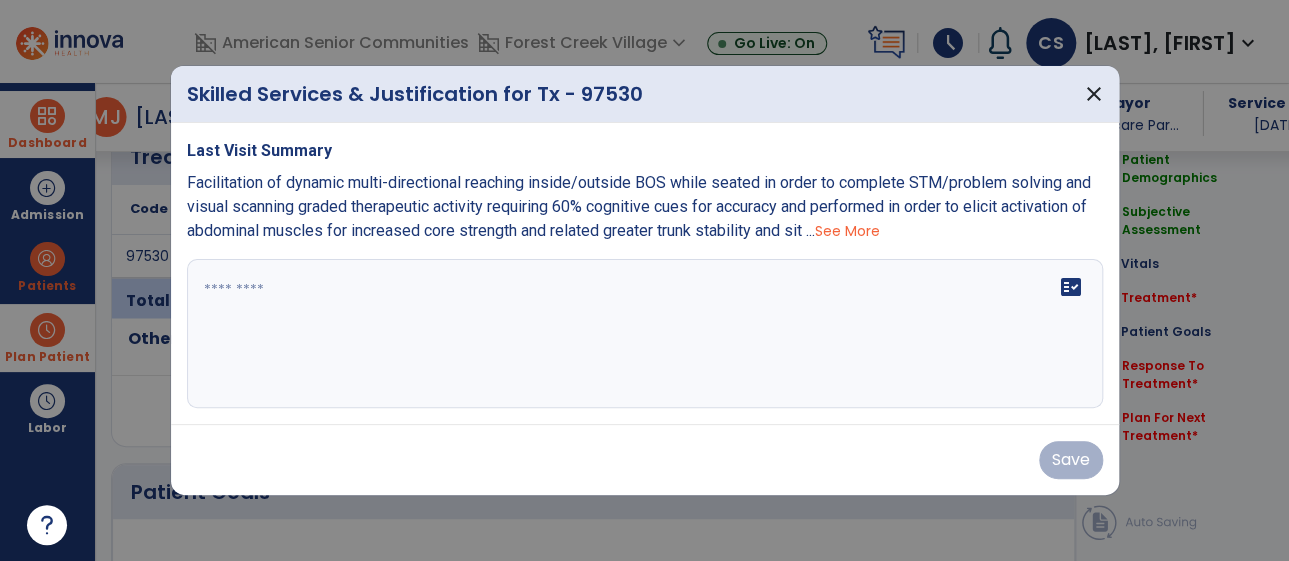 scroll, scrollTop: 1166, scrollLeft: 0, axis: vertical 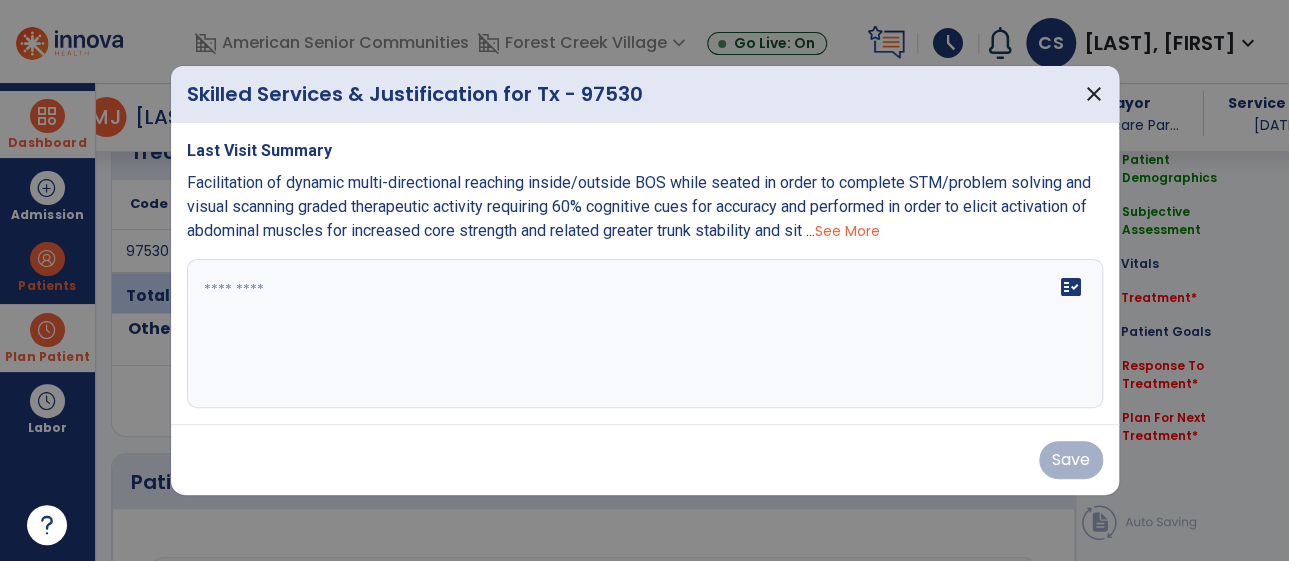 click at bounding box center (645, 334) 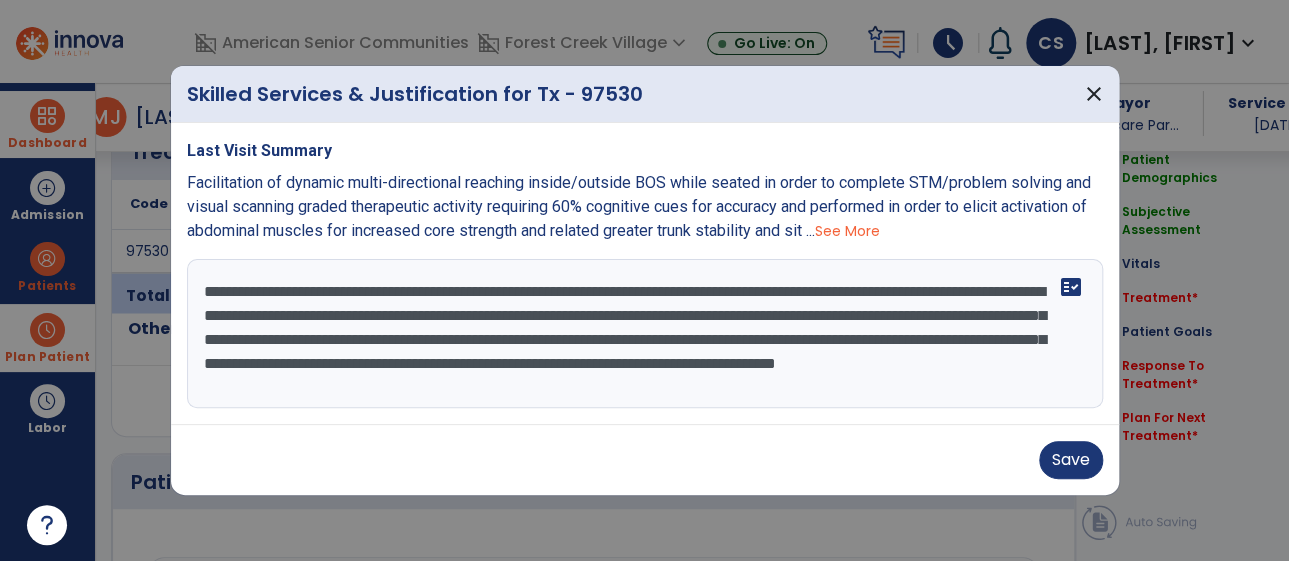 scroll, scrollTop: 16, scrollLeft: 0, axis: vertical 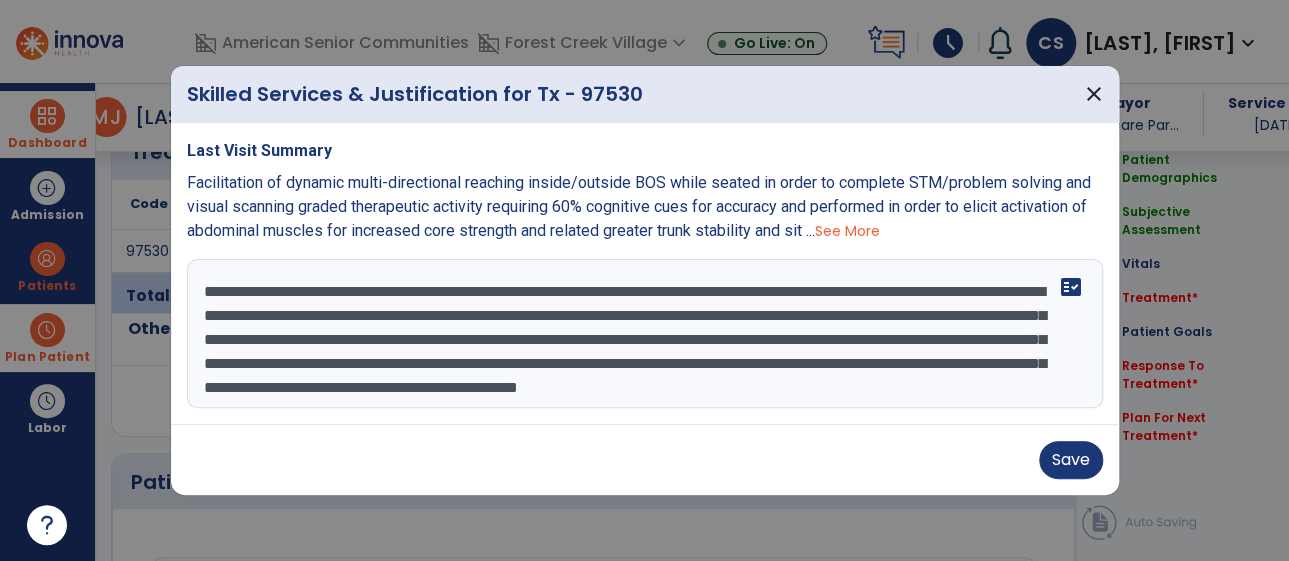 click on "**********" at bounding box center (645, 334) 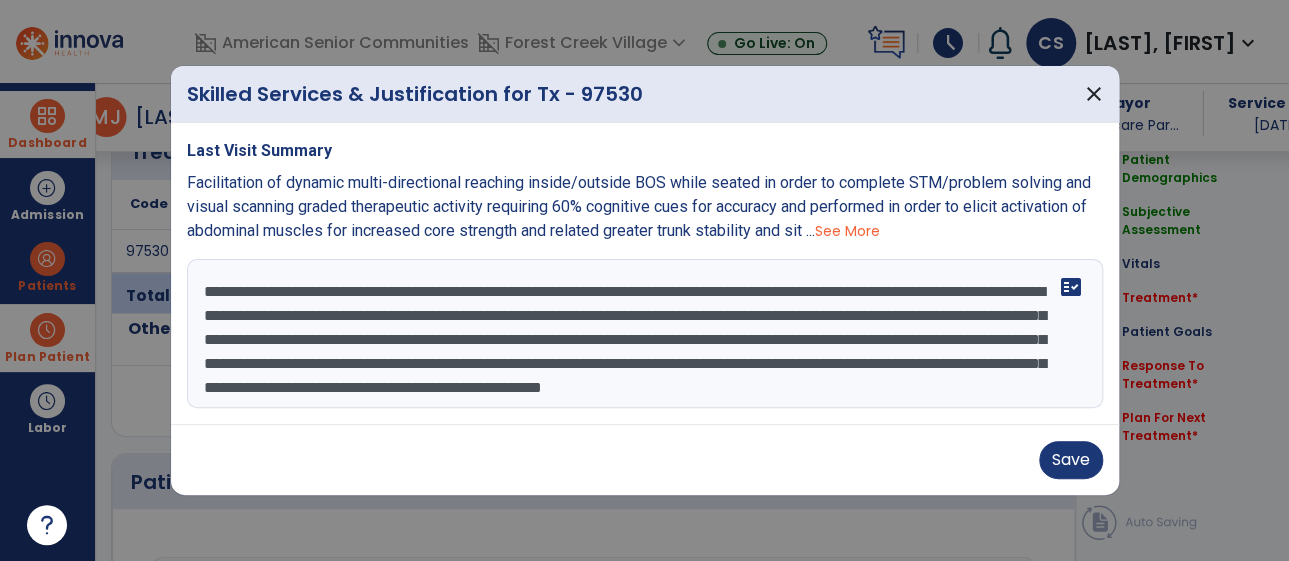 click on "**********" at bounding box center (645, 334) 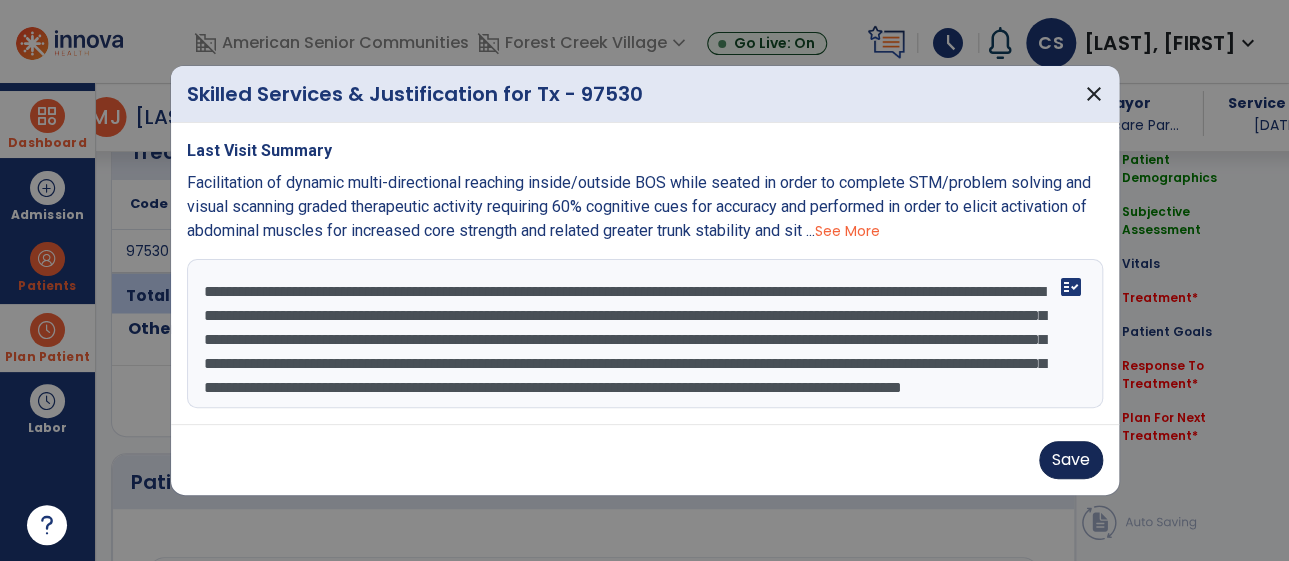 type on "**********" 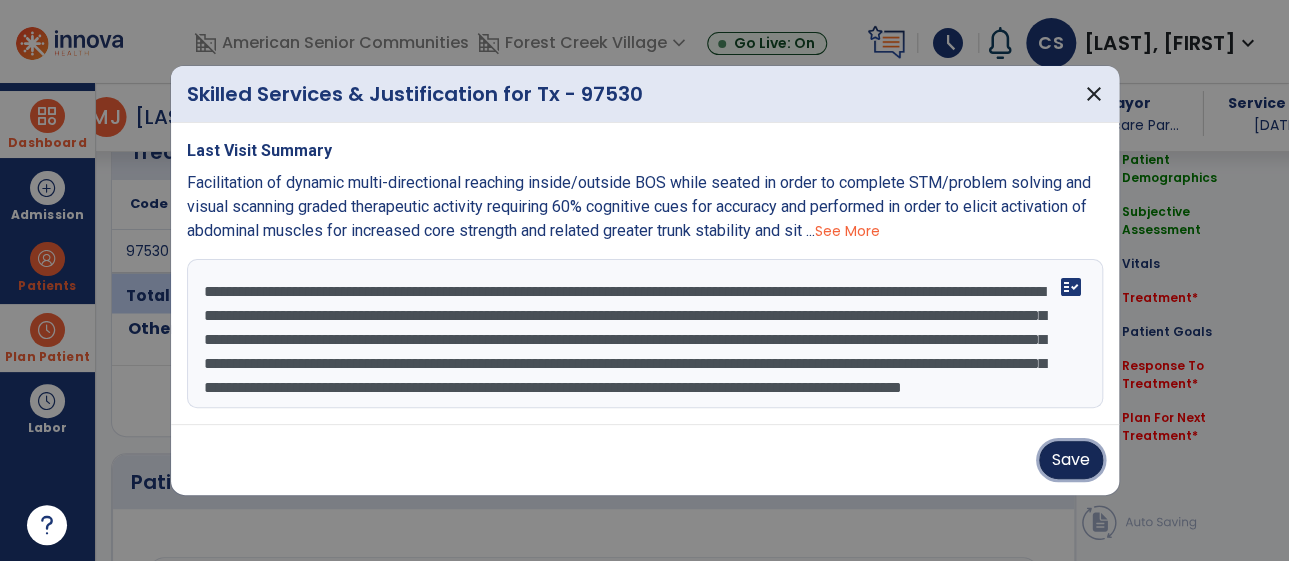 click on "Save" at bounding box center [1071, 460] 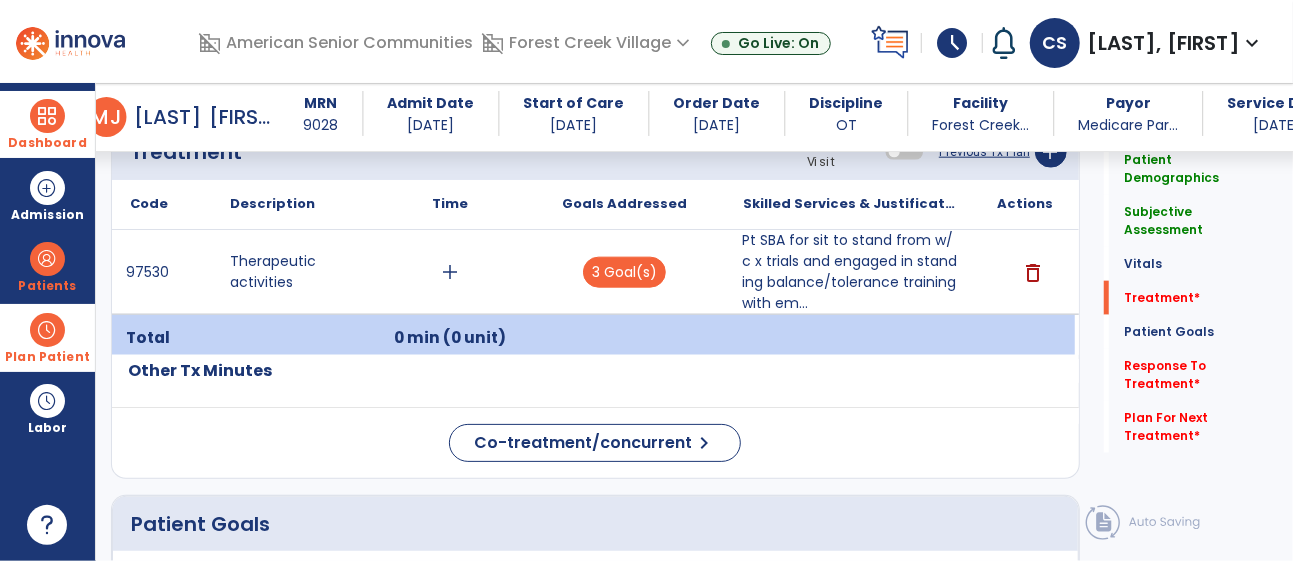 click on "Plan Patient" at bounding box center [47, 266] 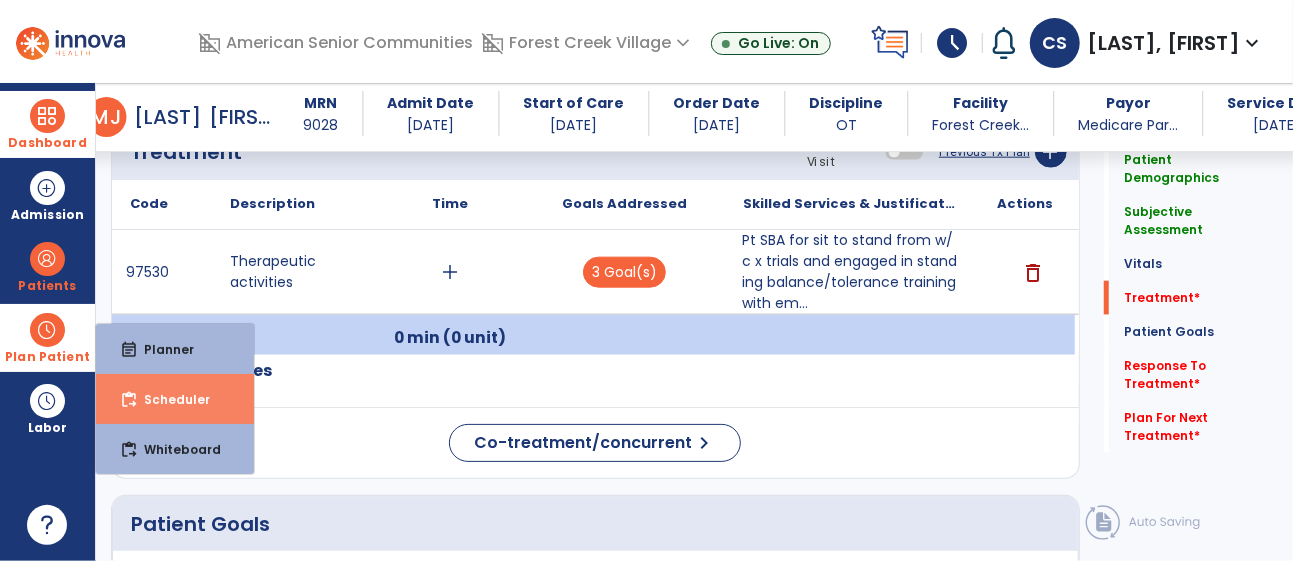 click on "content_paste_go  Scheduler" at bounding box center (175, 399) 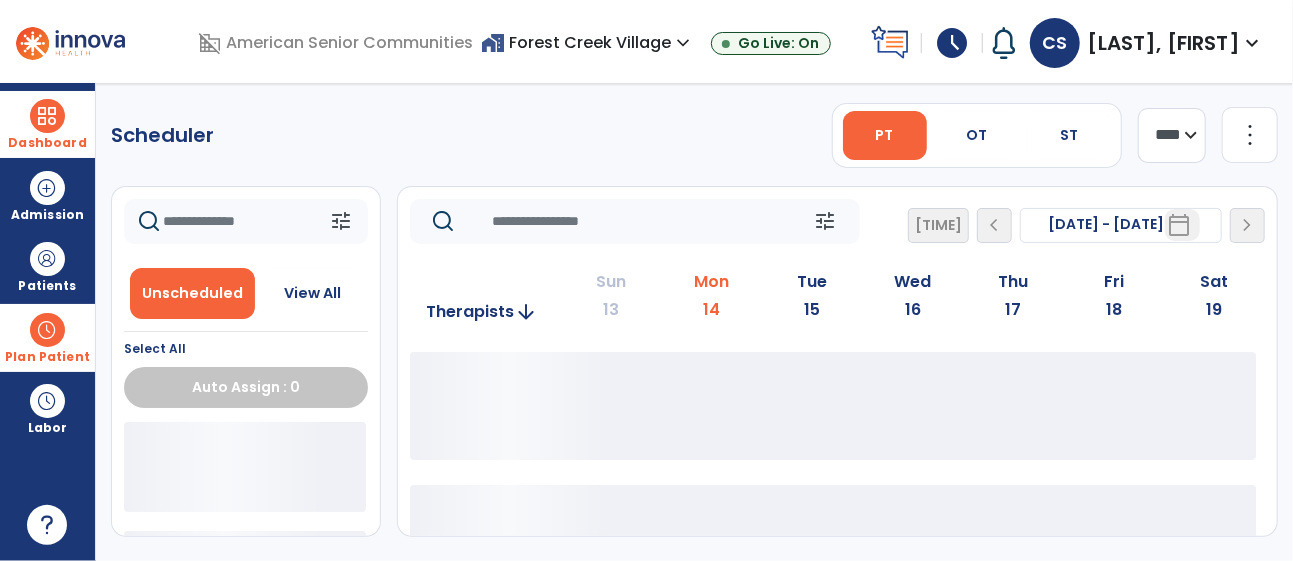 scroll, scrollTop: 0, scrollLeft: 0, axis: both 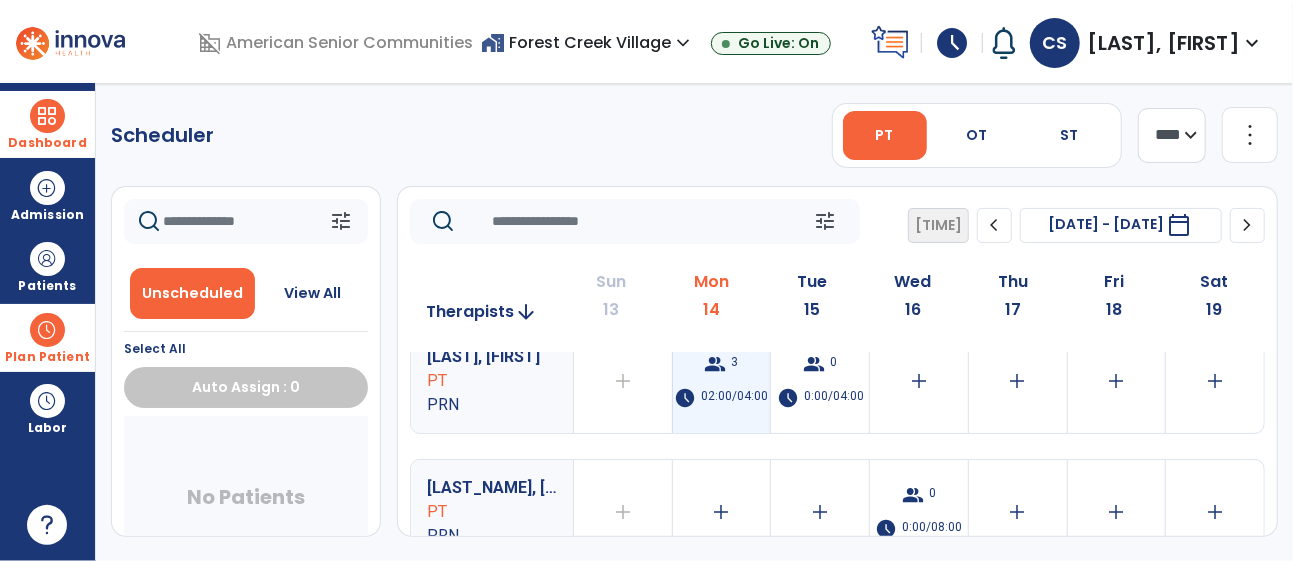 click on "02:00/04:00" at bounding box center [735, 398] 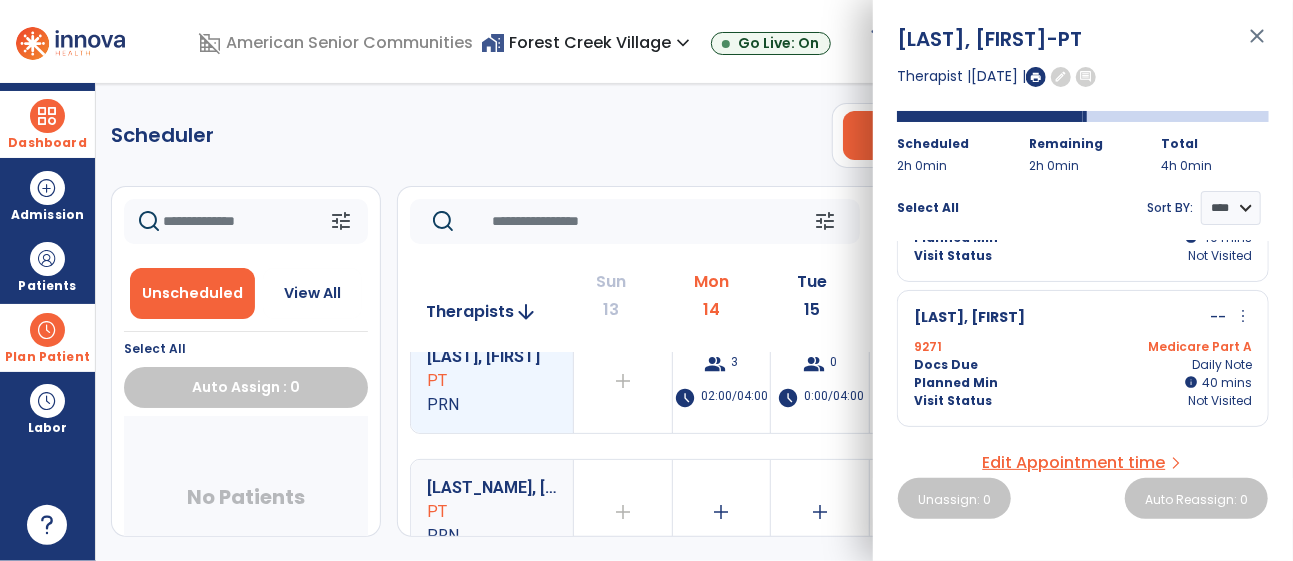 scroll, scrollTop: 0, scrollLeft: 0, axis: both 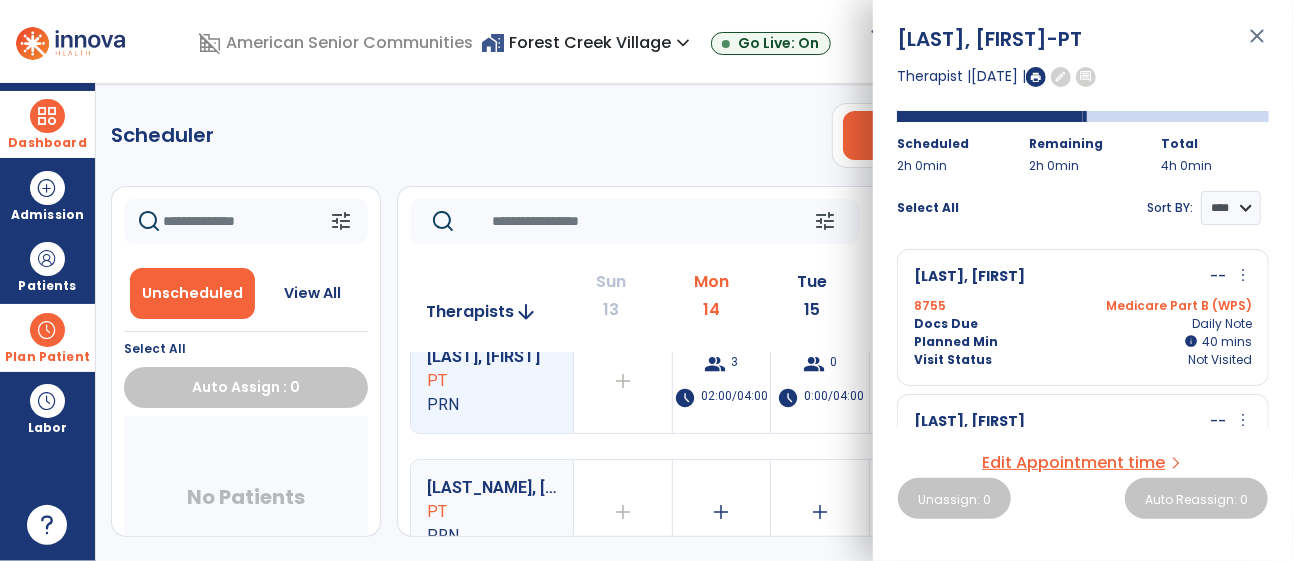 click on "close" at bounding box center [1257, 45] 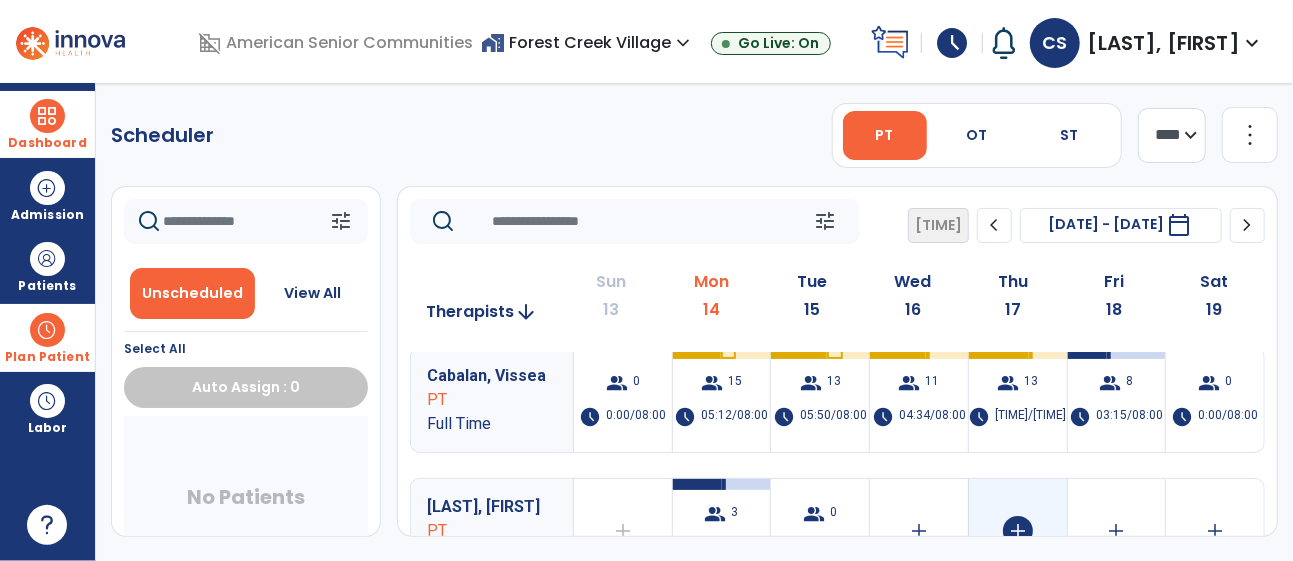 scroll, scrollTop: 8, scrollLeft: 0, axis: vertical 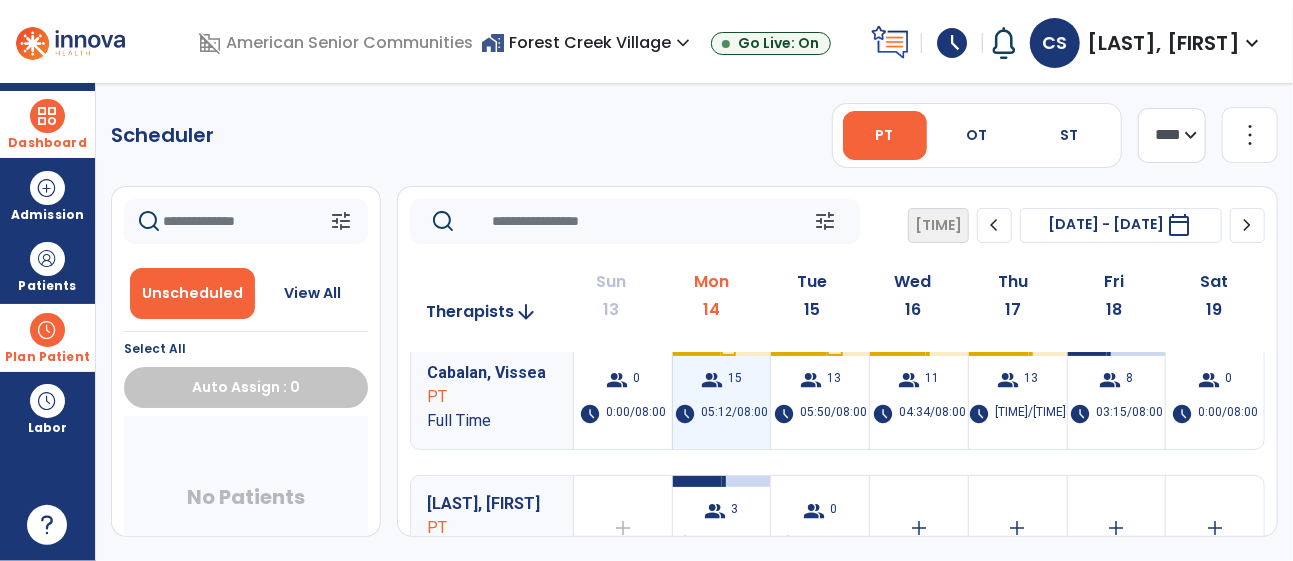 click on "05:12/08:00" at bounding box center [735, 414] 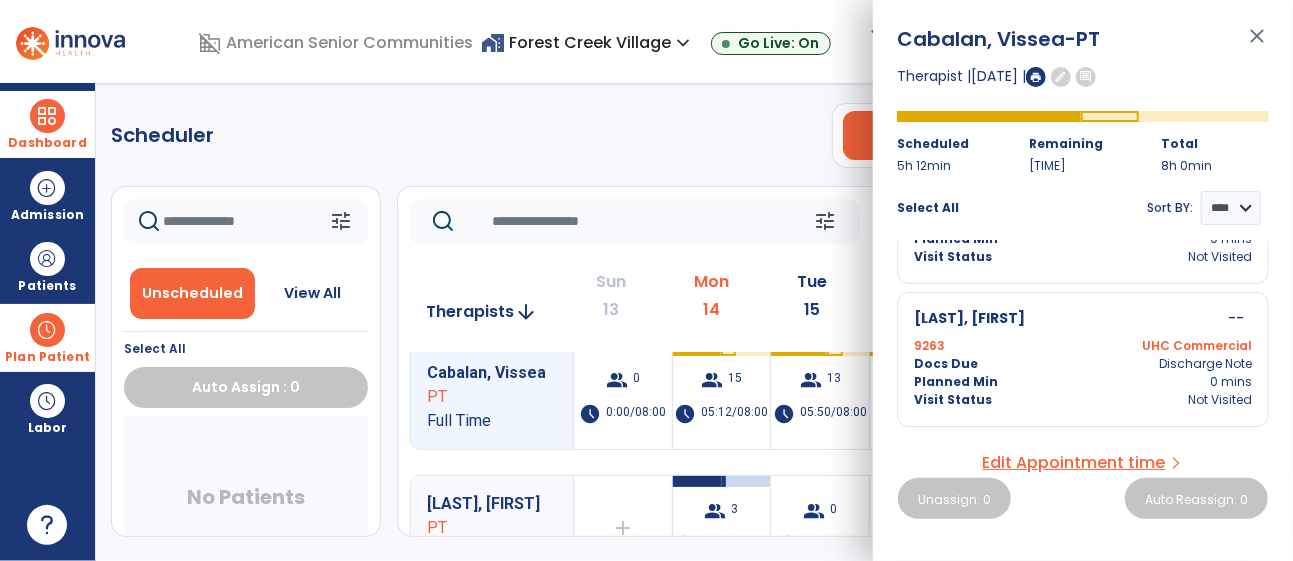 scroll, scrollTop: 2077, scrollLeft: 0, axis: vertical 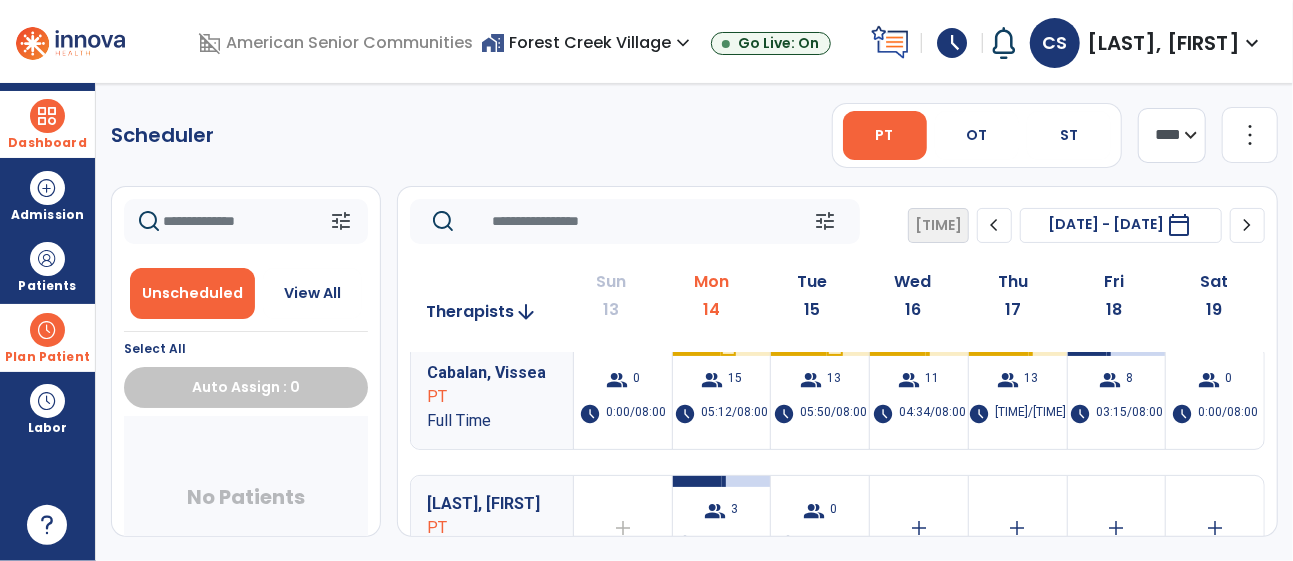 click on "Dashboard" at bounding box center (47, 143) 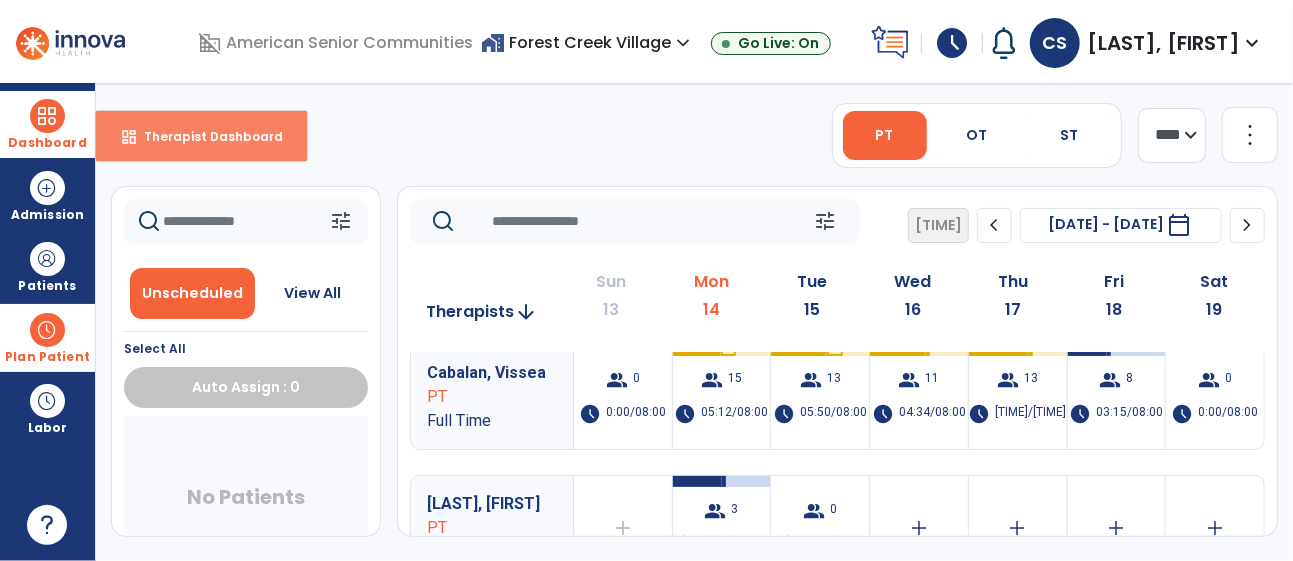 click on "Therapist Dashboard" at bounding box center [205, 136] 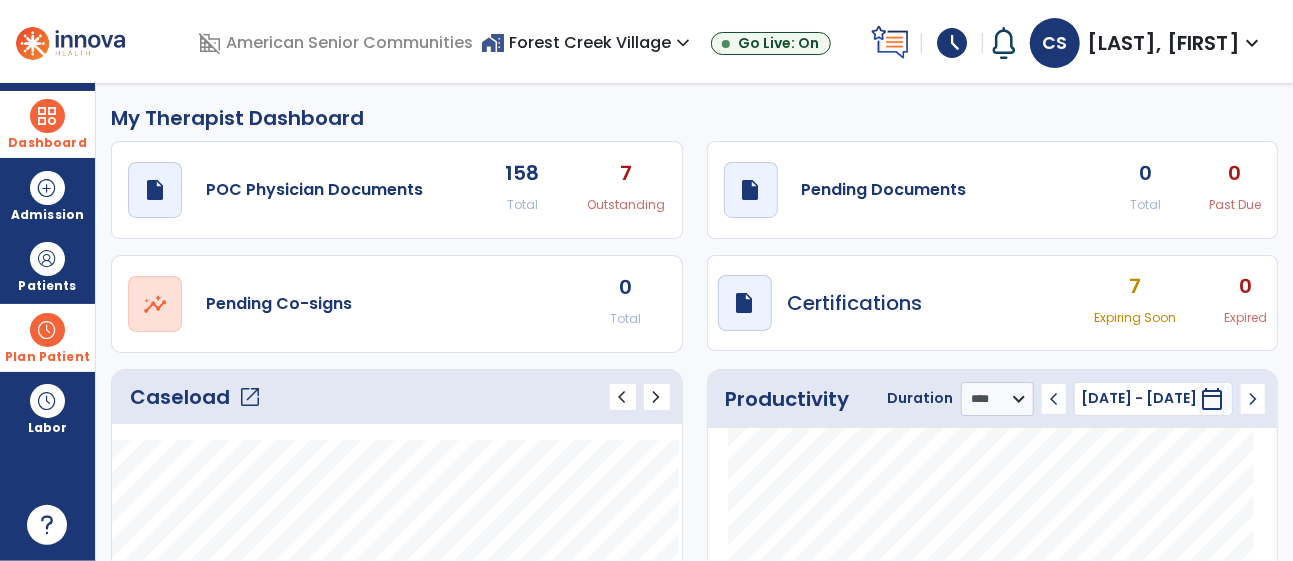 click on "open_in_new" 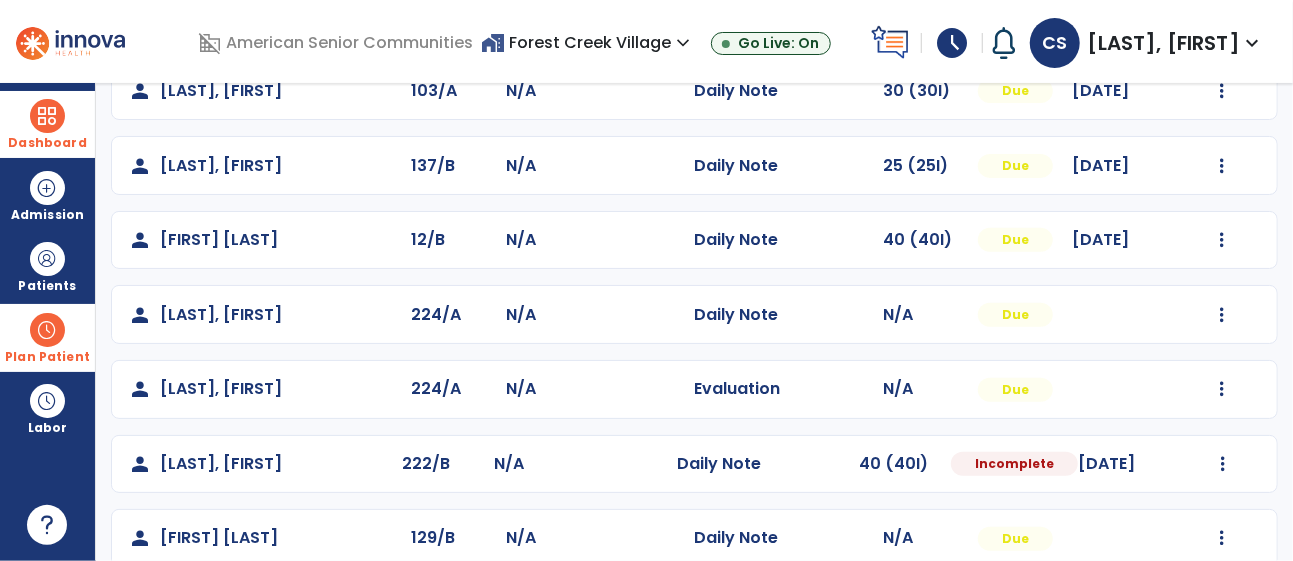 scroll, scrollTop: 370, scrollLeft: 0, axis: vertical 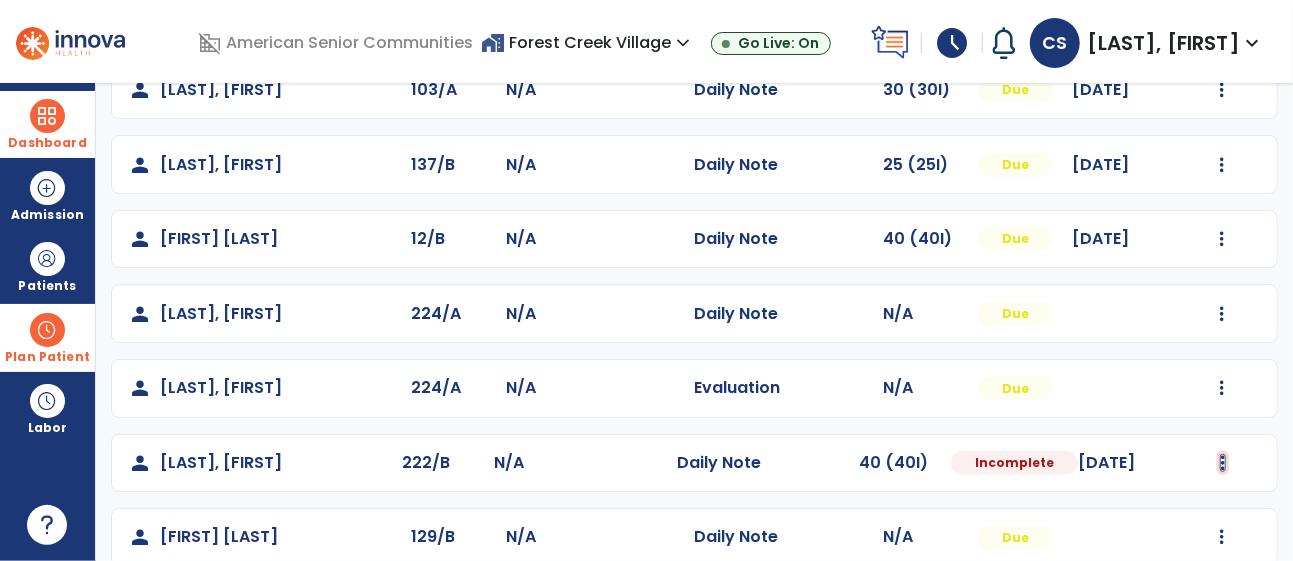 click at bounding box center [1222, 90] 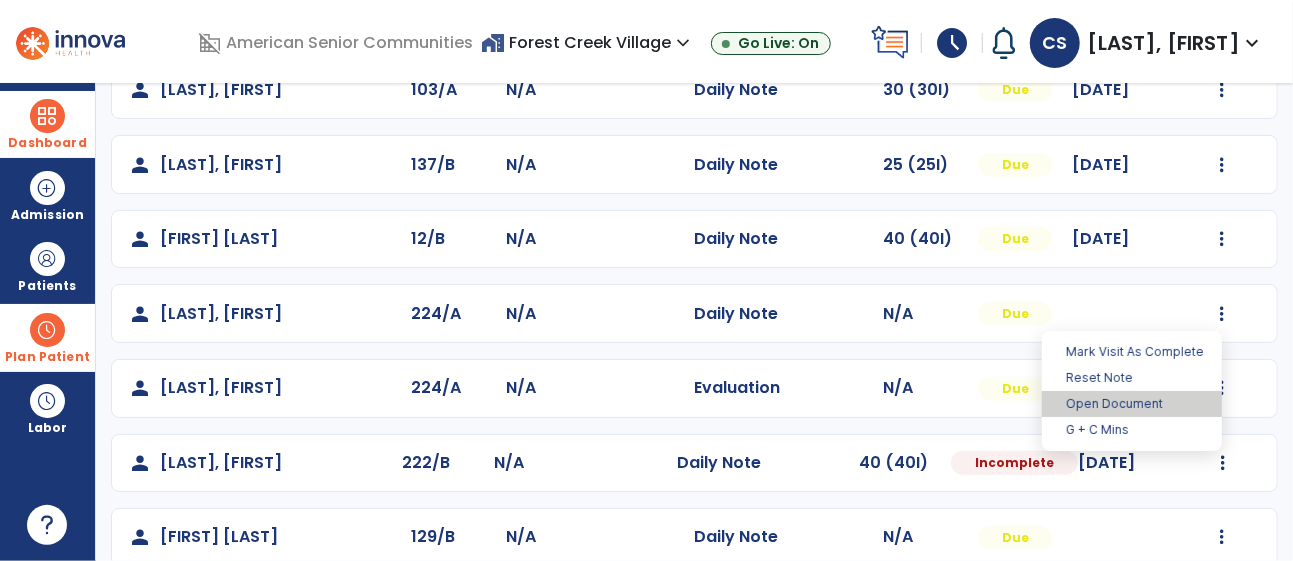click on "Open Document" at bounding box center [1132, 404] 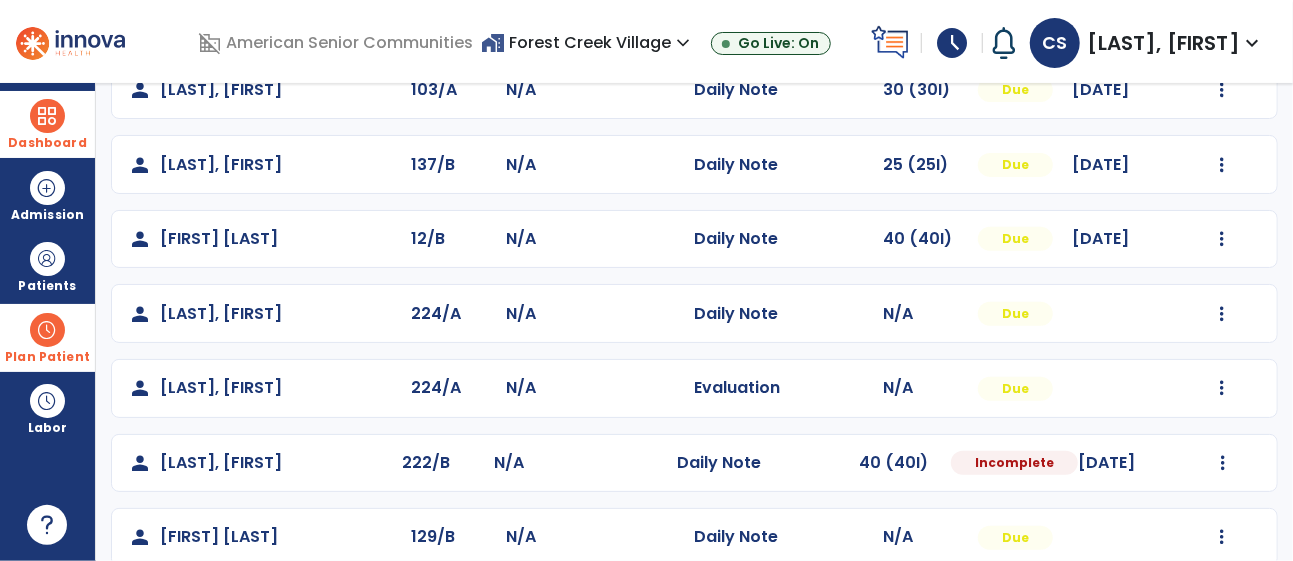 select on "*" 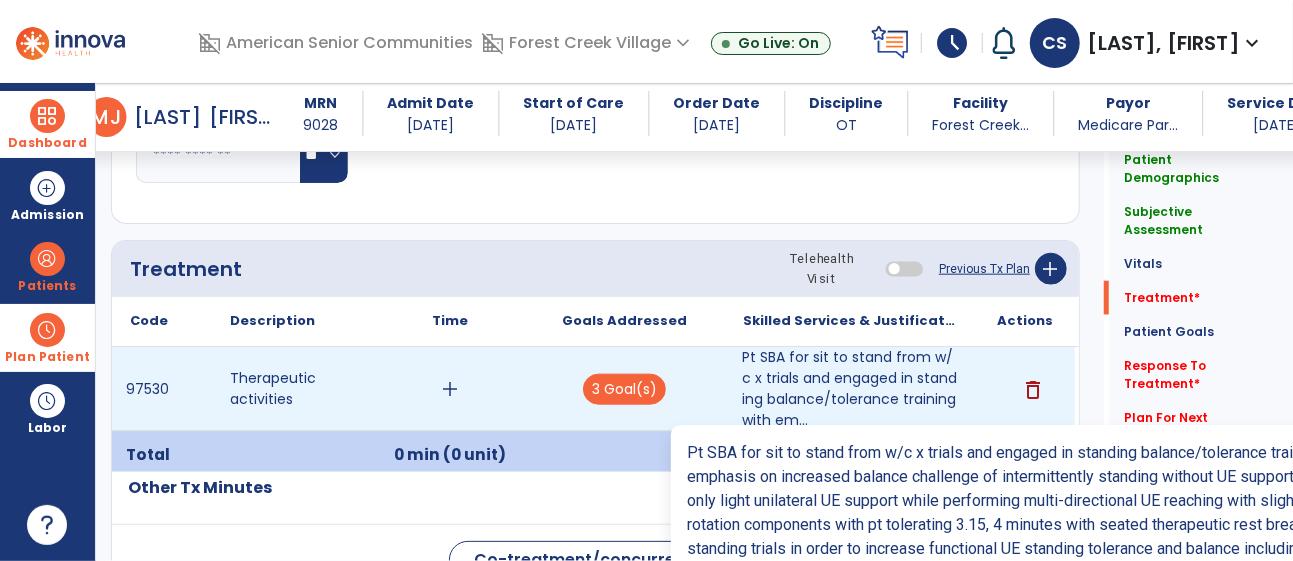 click on "Pt SBA for sit to stand from w/c x trials and engaged in standing balance/tolerance training with em..." at bounding box center (850, 389) 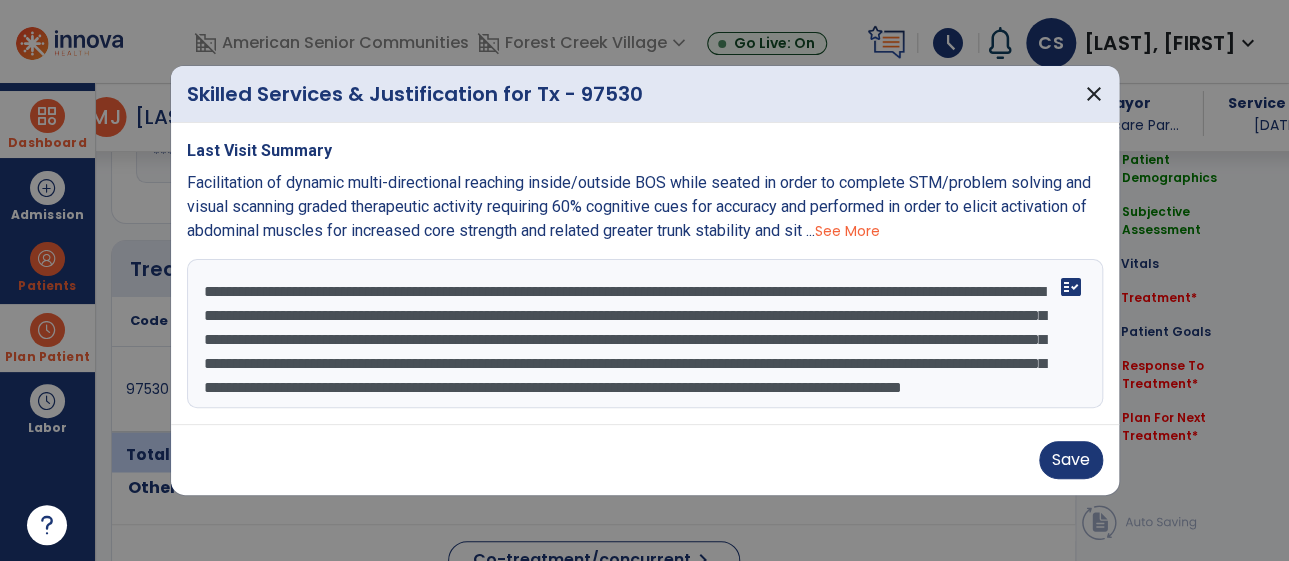 scroll, scrollTop: 1049, scrollLeft: 0, axis: vertical 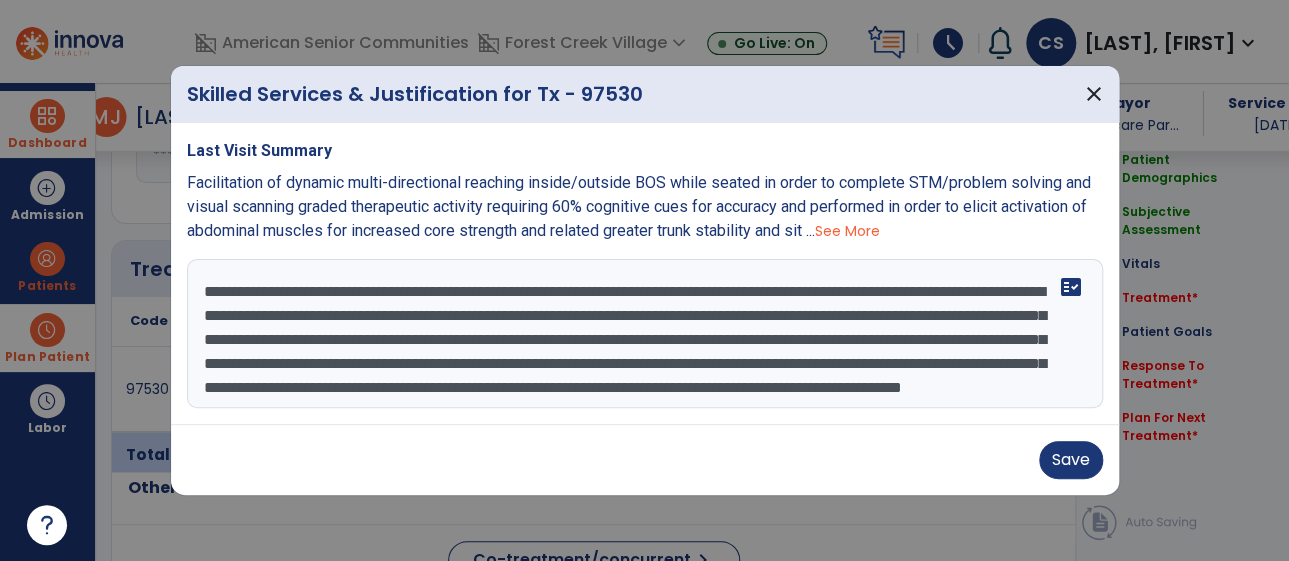 click on "**********" at bounding box center [645, 334] 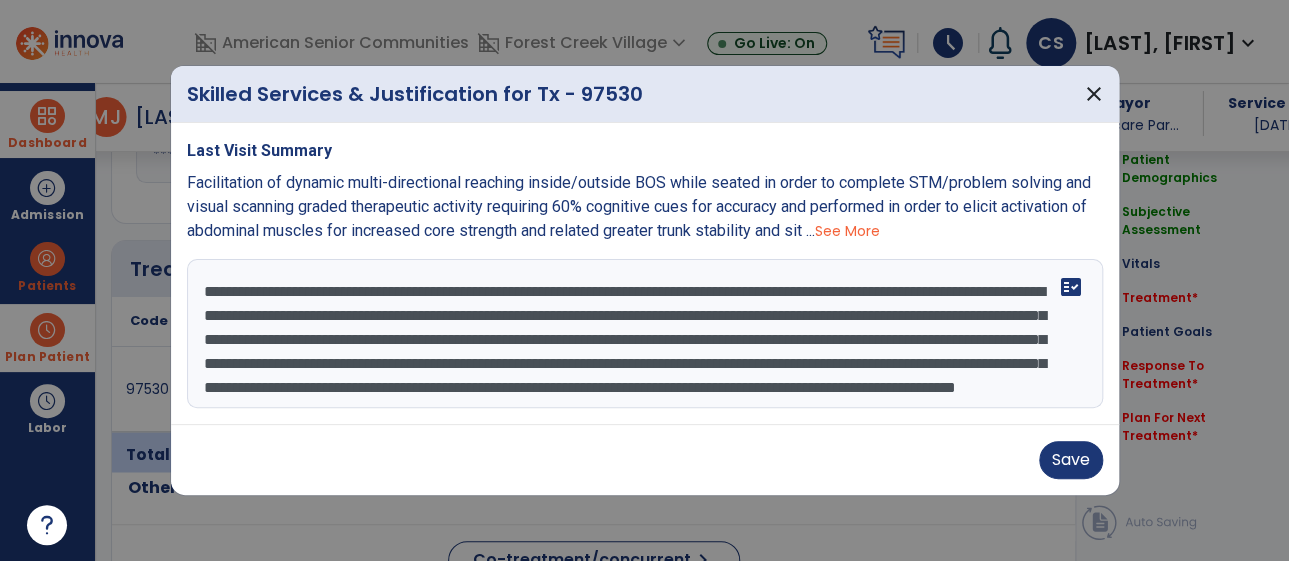 click on "**********" at bounding box center [645, 334] 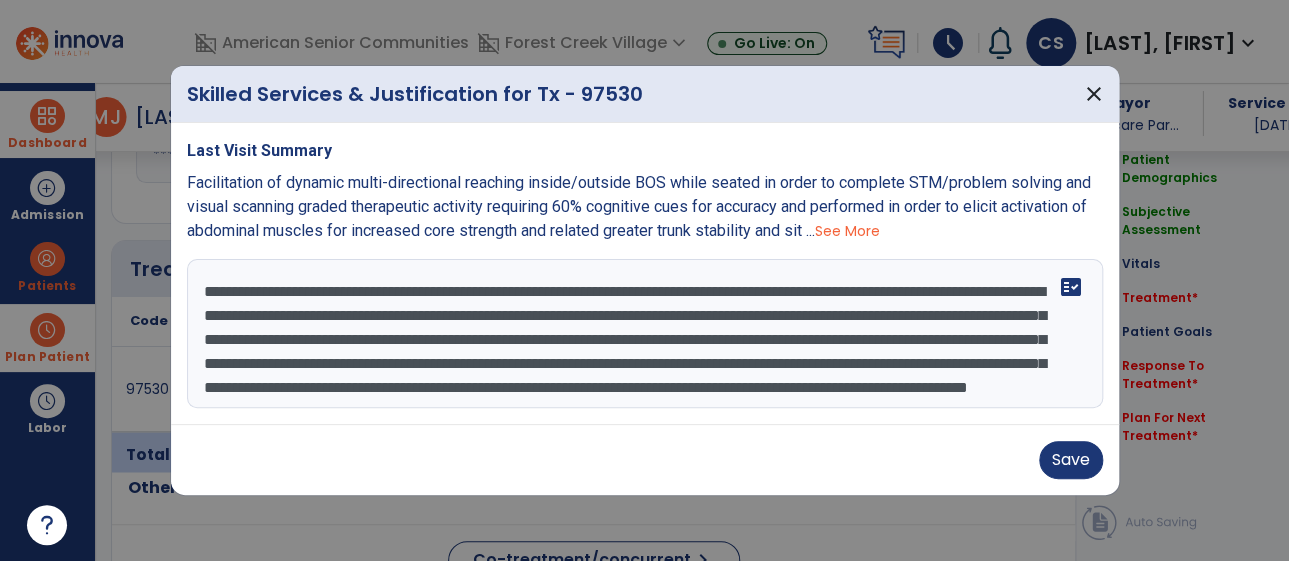 scroll, scrollTop: 38, scrollLeft: 0, axis: vertical 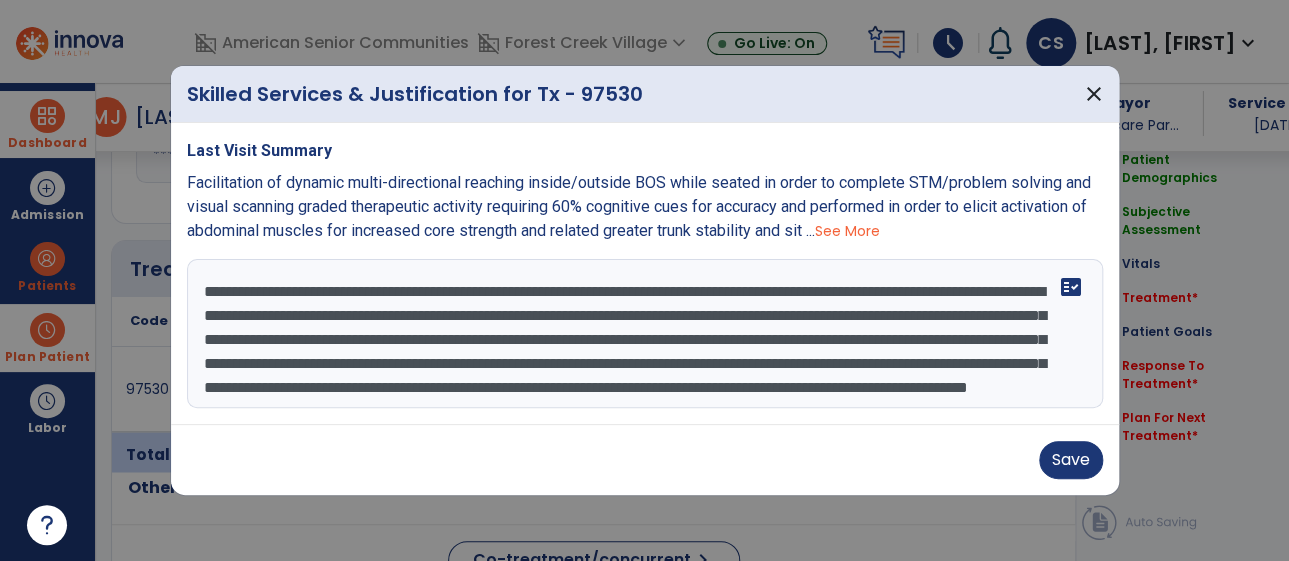 click on "**********" at bounding box center [645, 334] 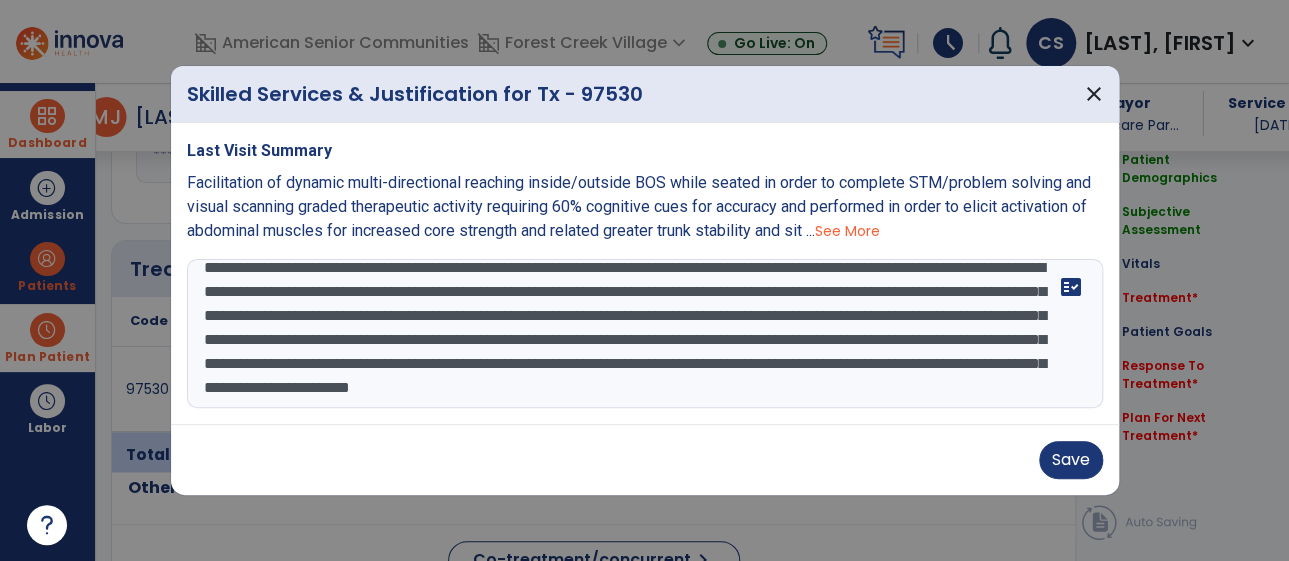 scroll, scrollTop: 63, scrollLeft: 0, axis: vertical 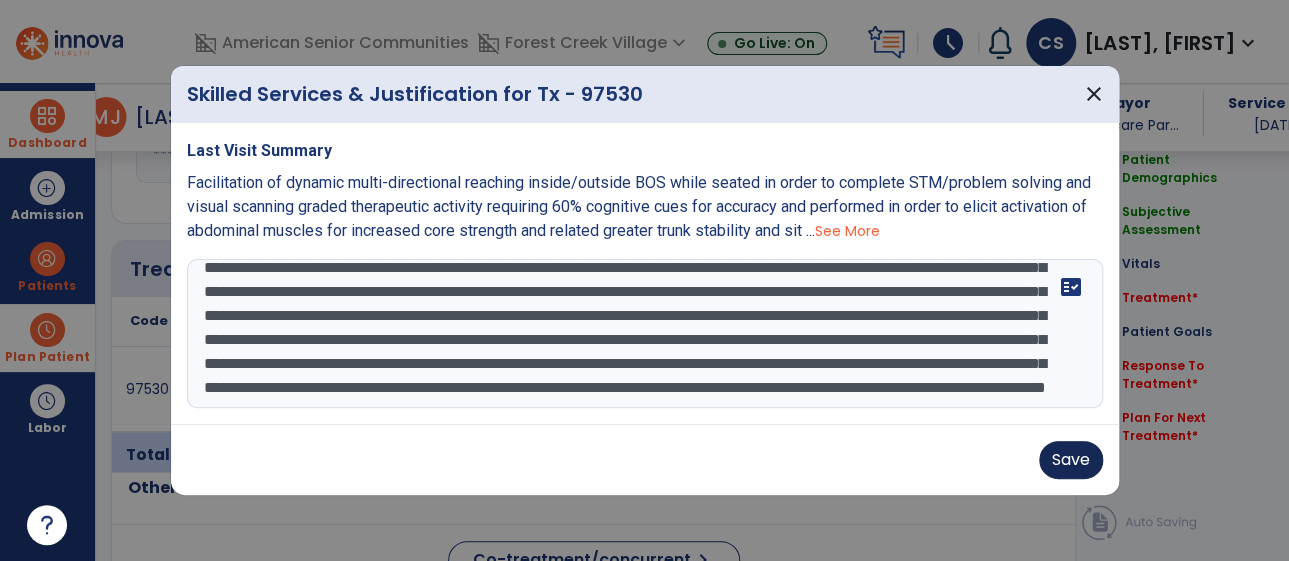 type on "**********" 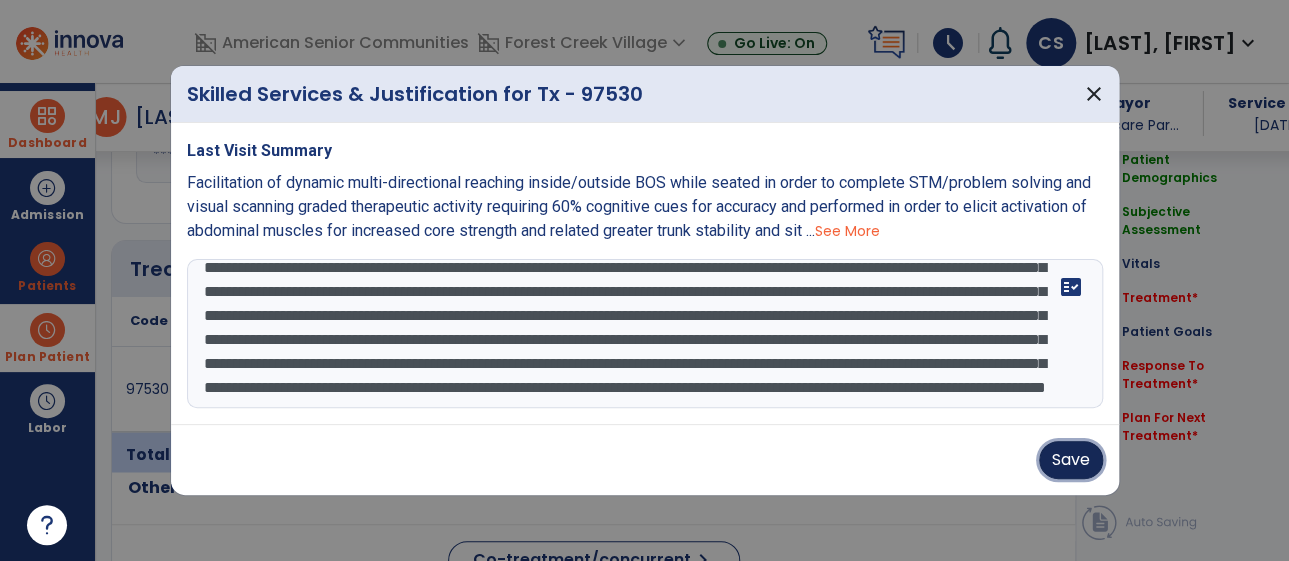 click on "Save" at bounding box center (1071, 460) 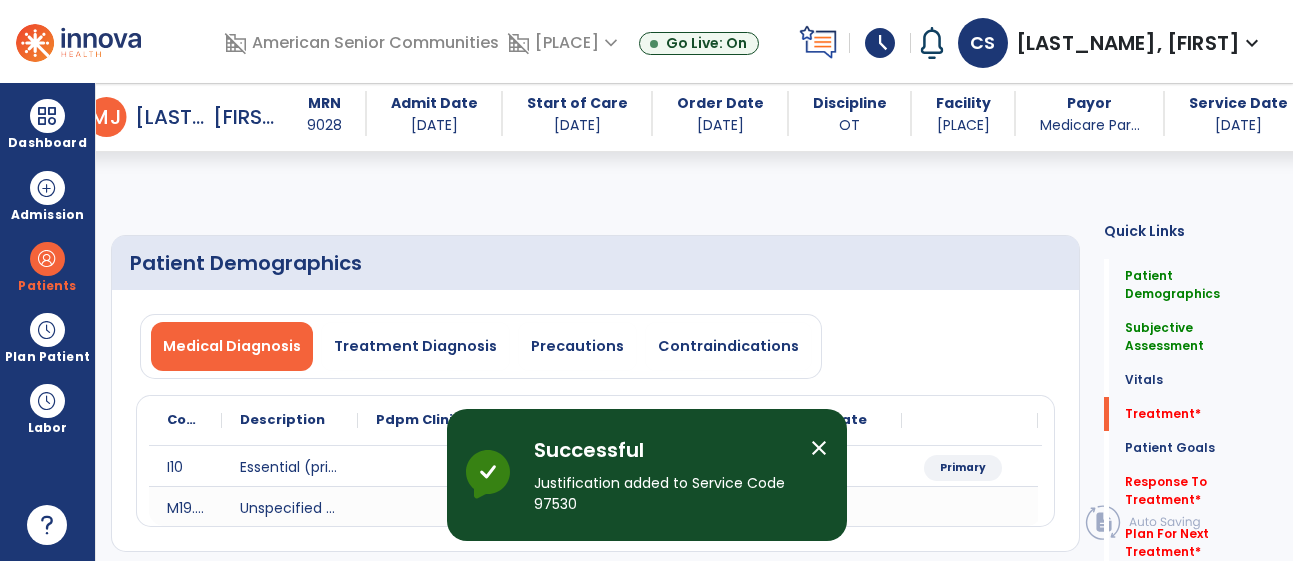 select on "*" 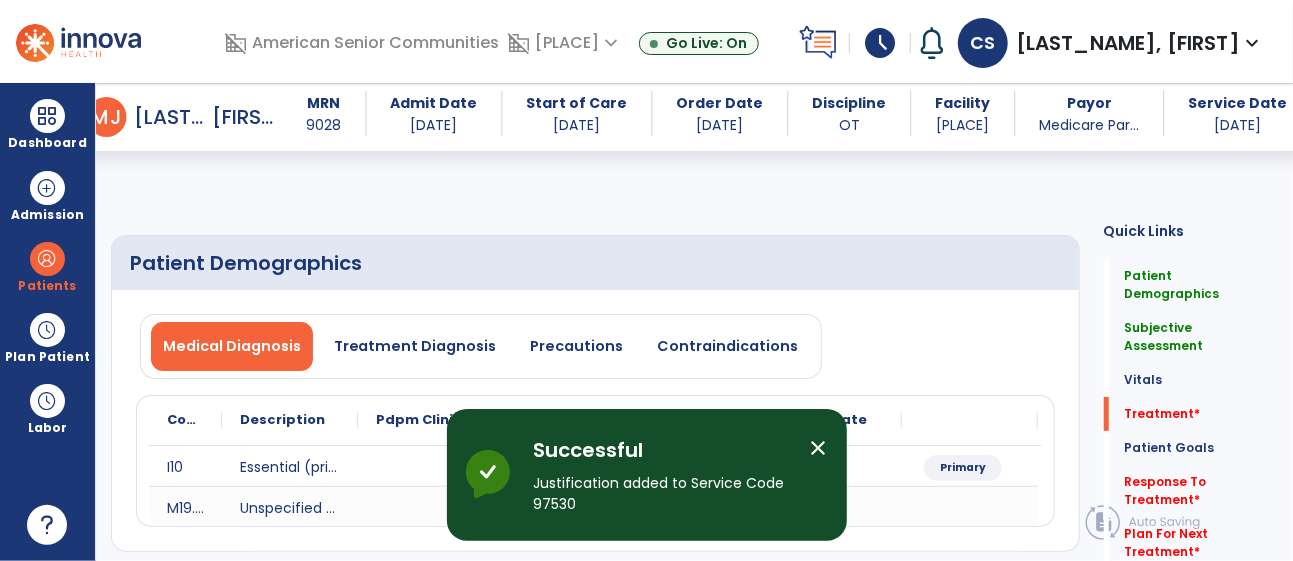 scroll, scrollTop: 1049, scrollLeft: 0, axis: vertical 